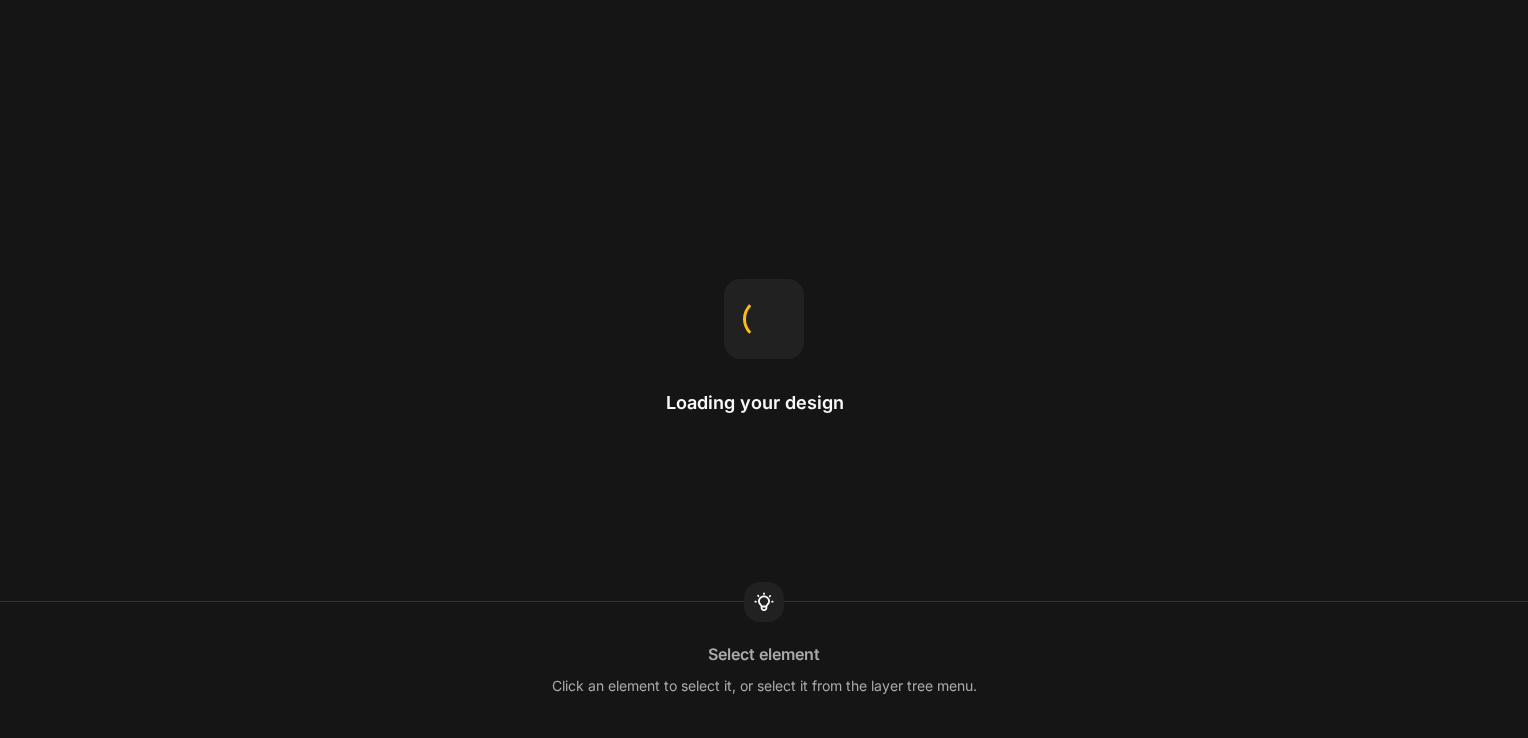 scroll, scrollTop: 0, scrollLeft: 0, axis: both 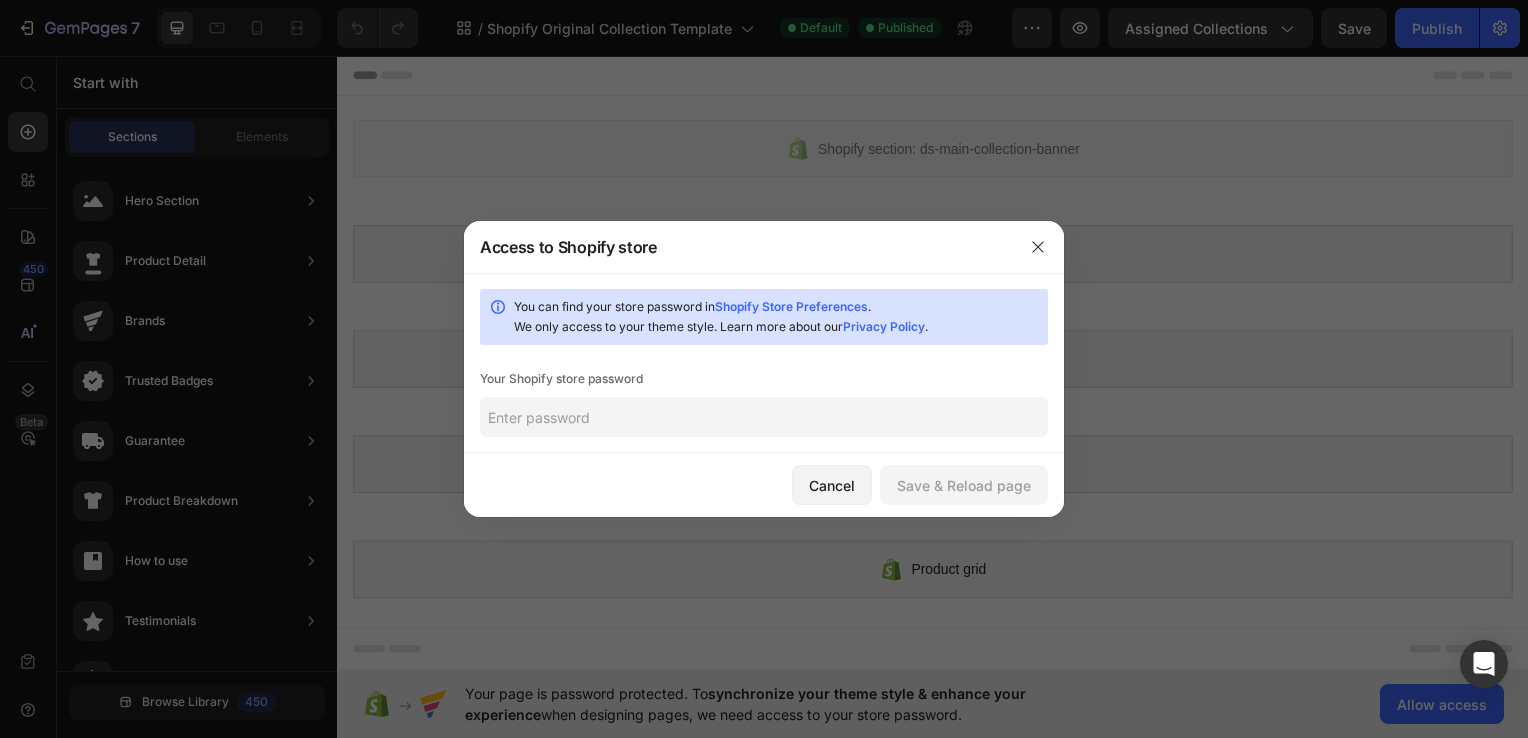click 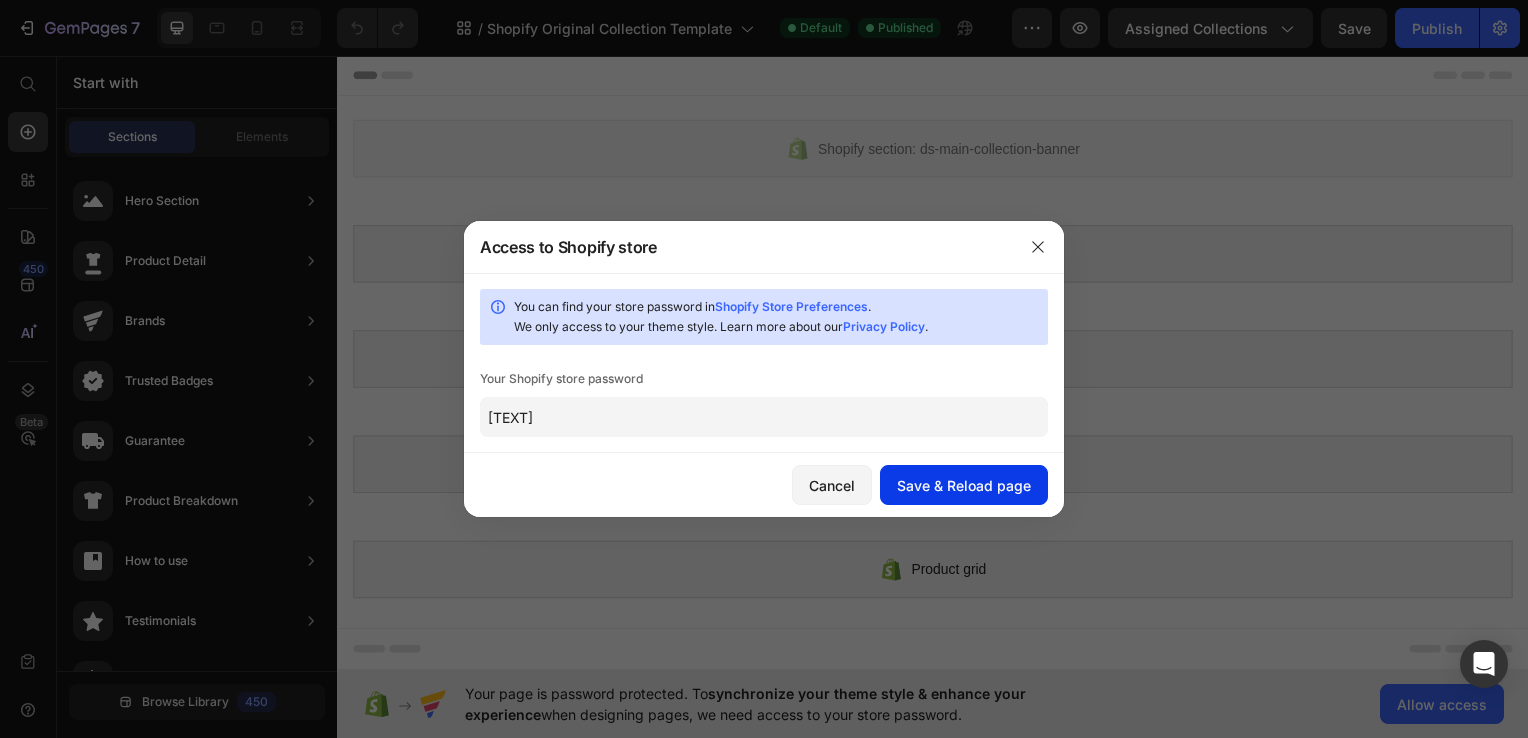 type on "stawck" 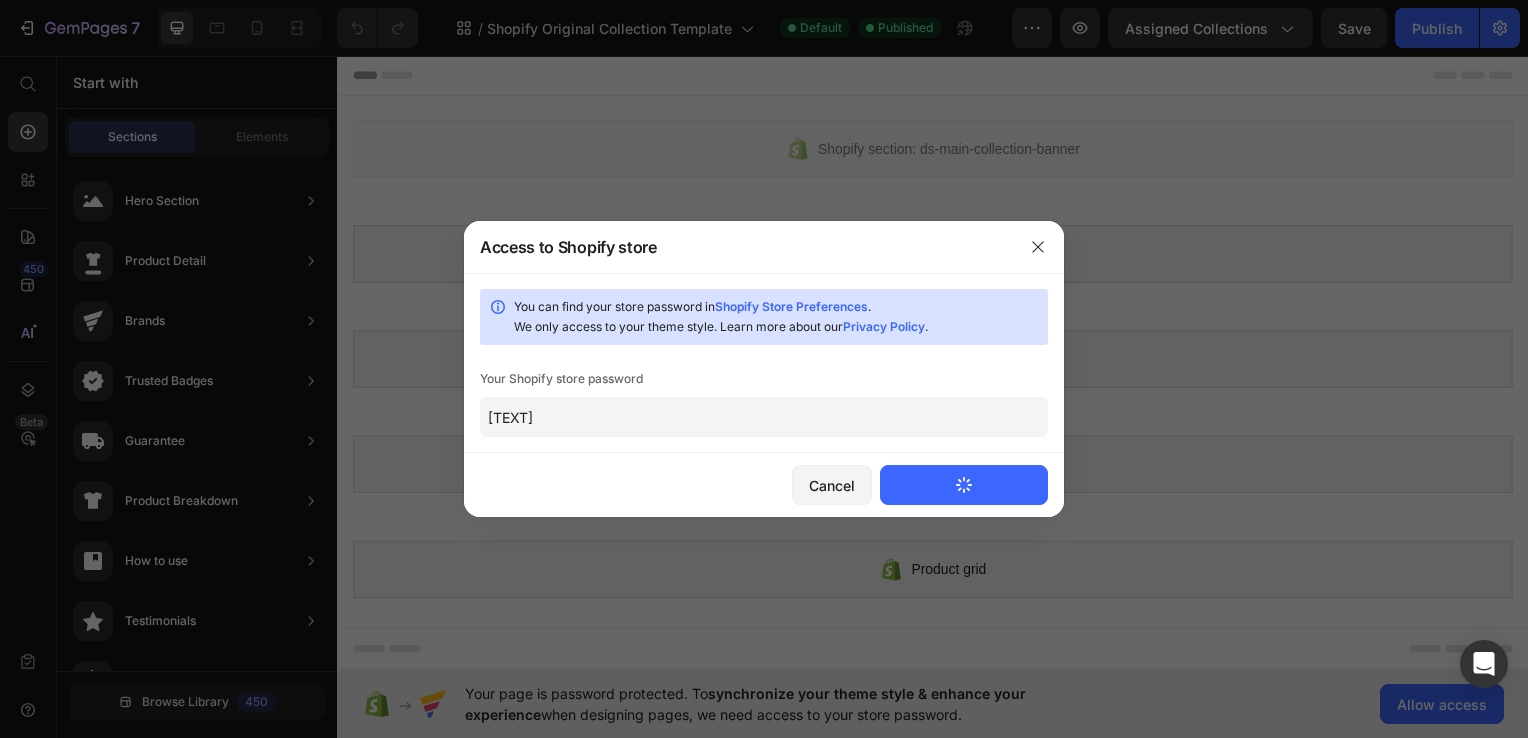 click on "Save & Reload page" 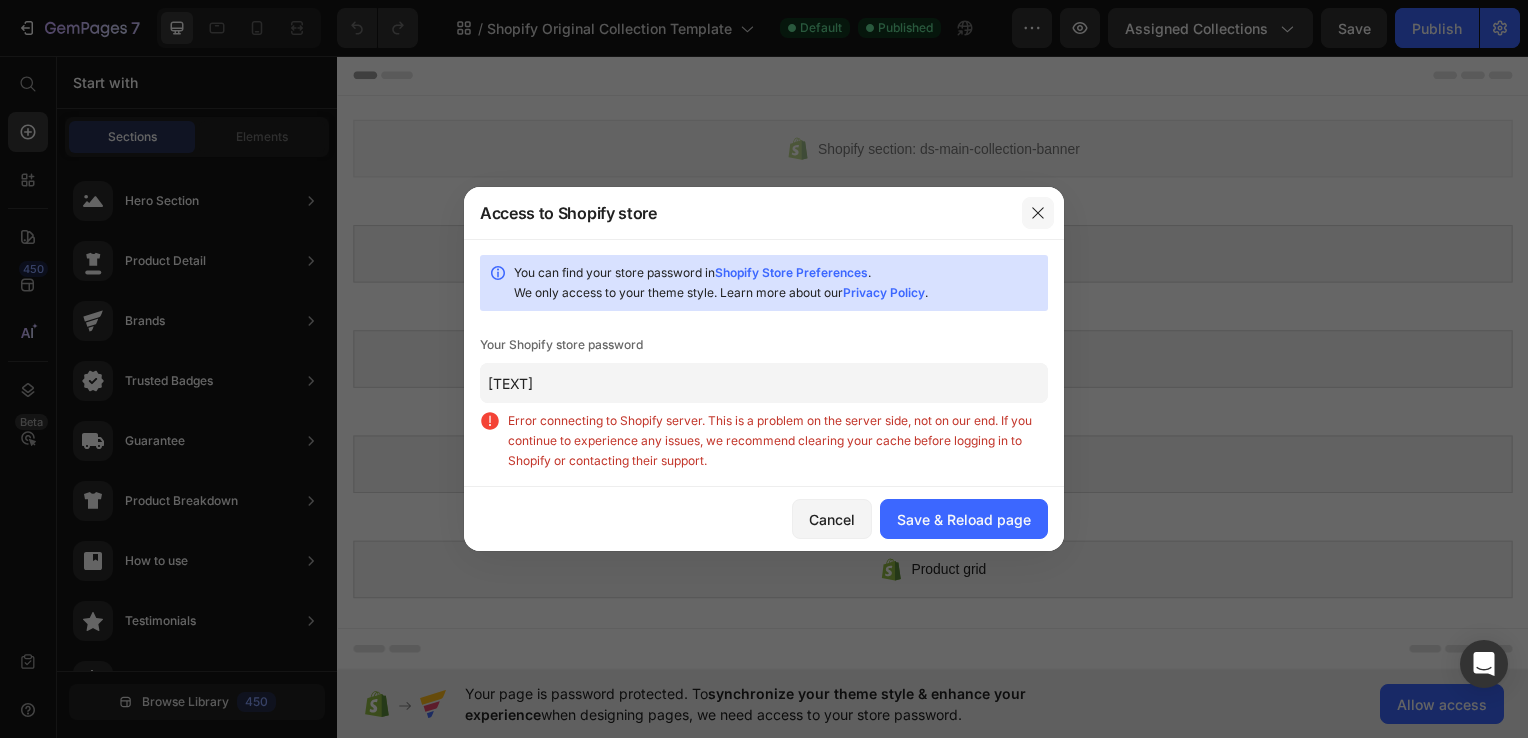 click 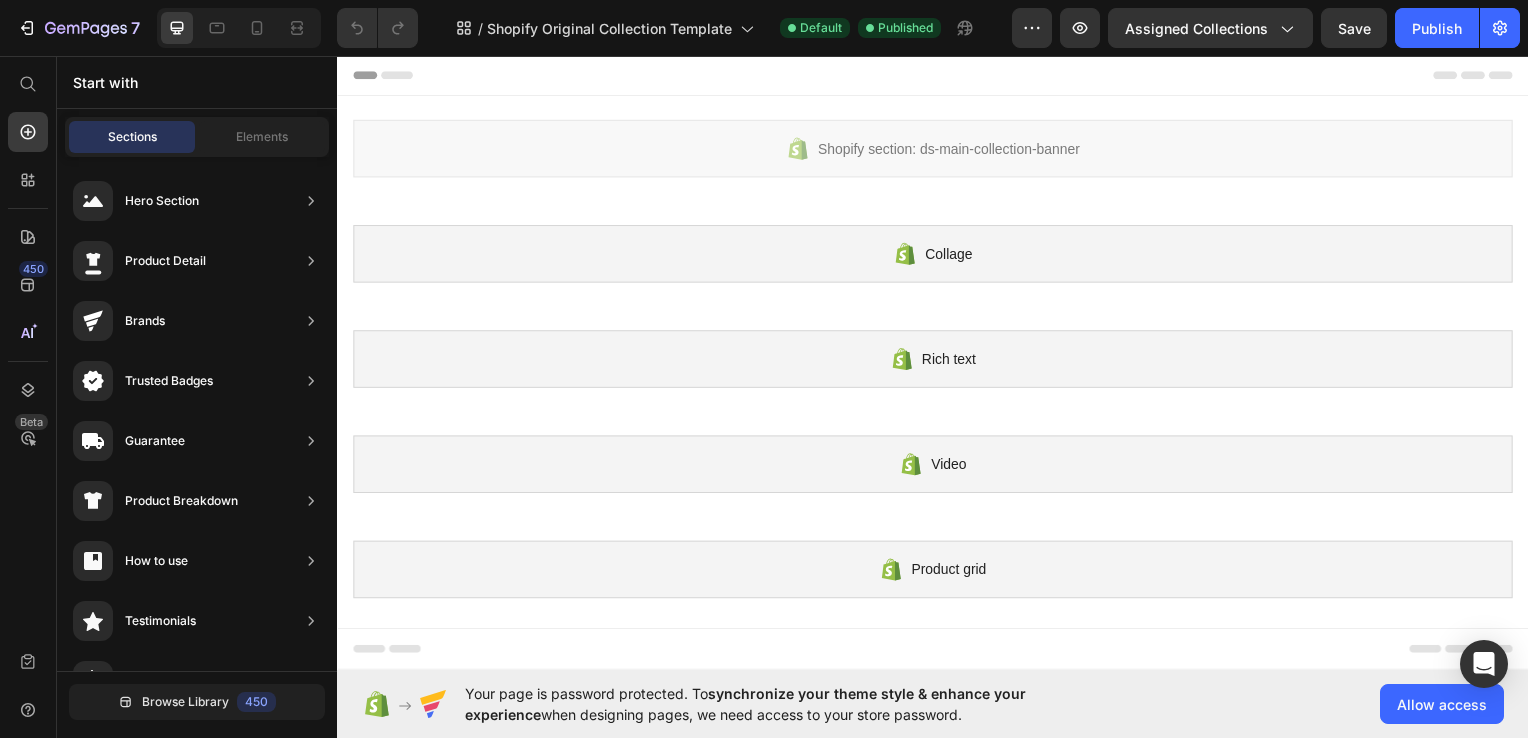 click on "7   /  Shopify Original Collection Template Default Published Preview Assigned Collections  Save   Publish" 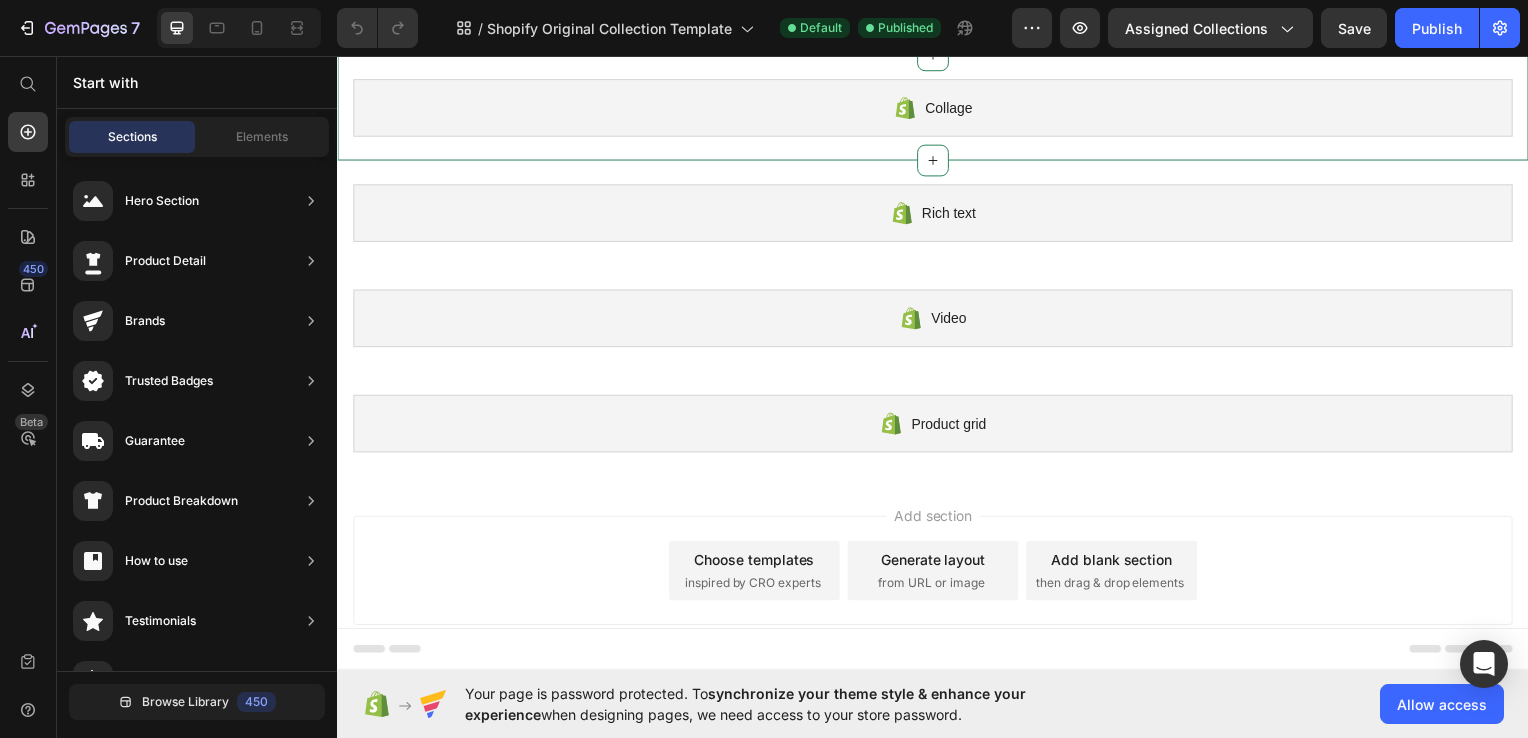 scroll, scrollTop: 0, scrollLeft: 0, axis: both 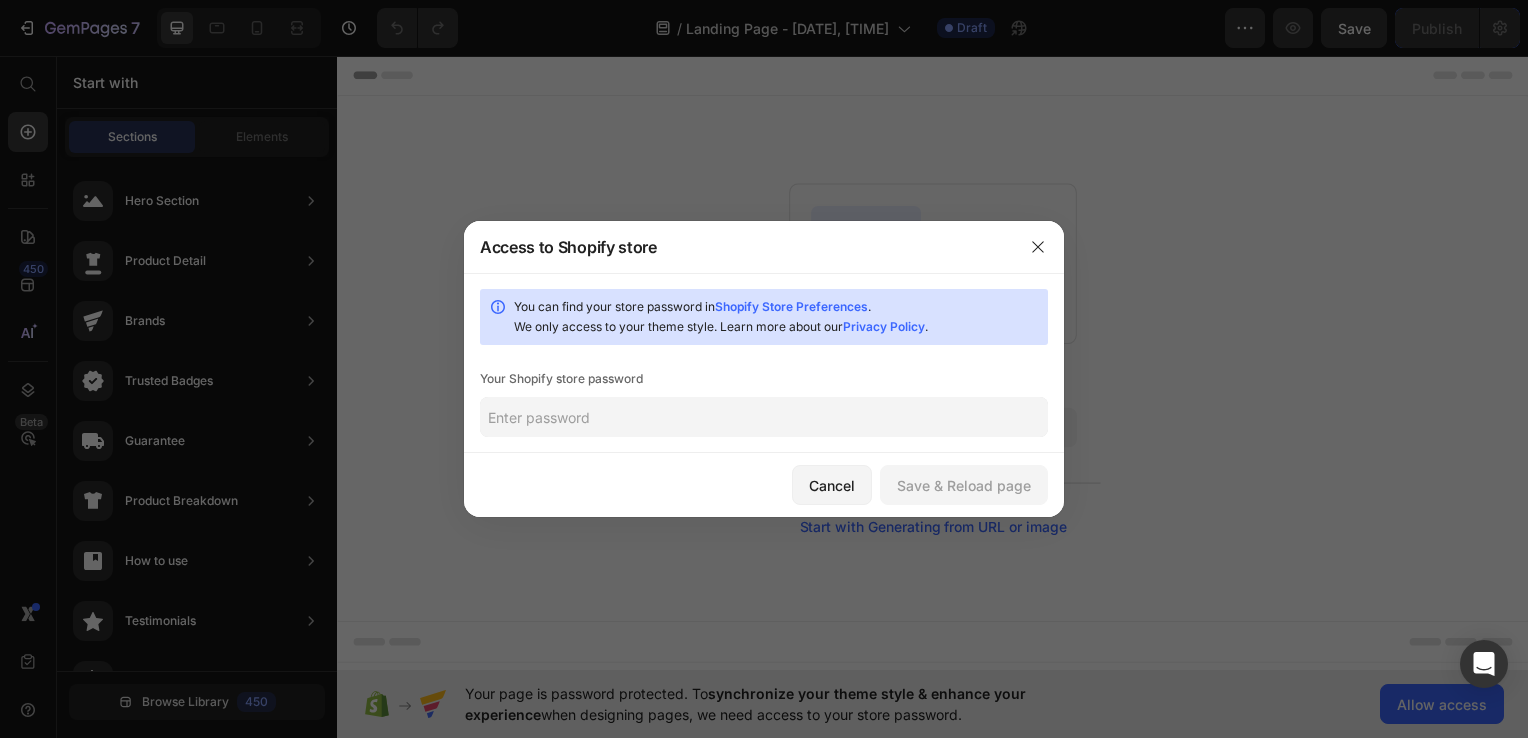 click 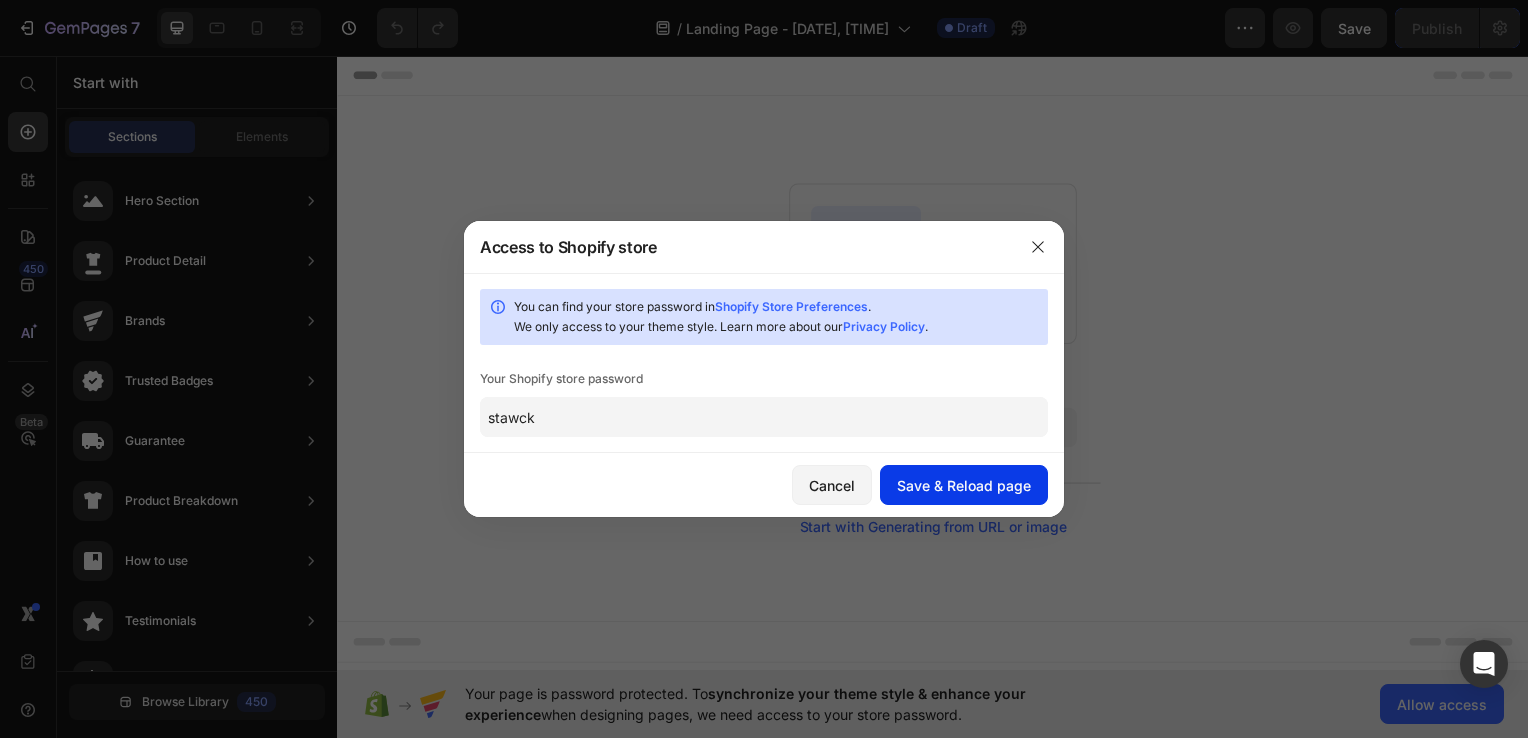type on "stawck" 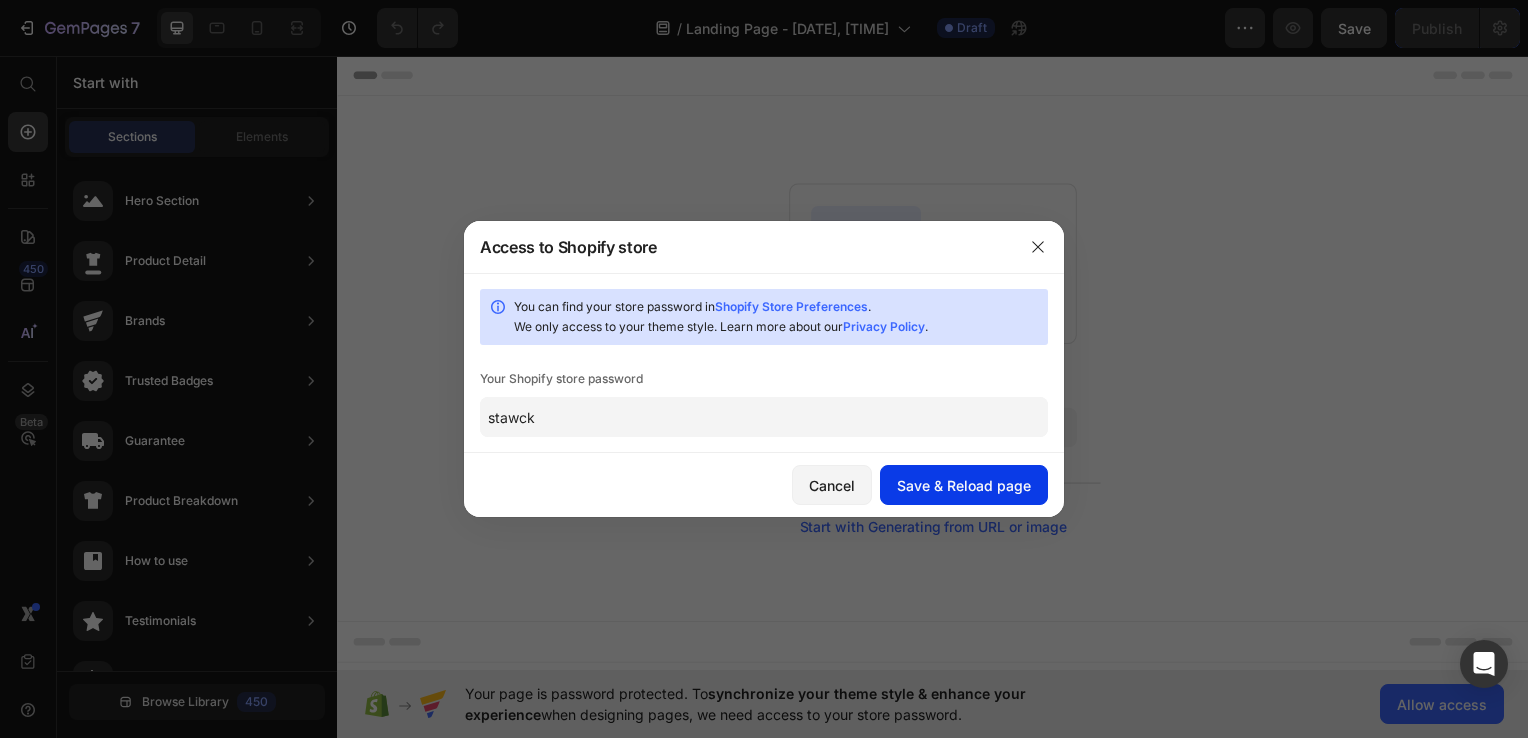 click on "Save & Reload page" 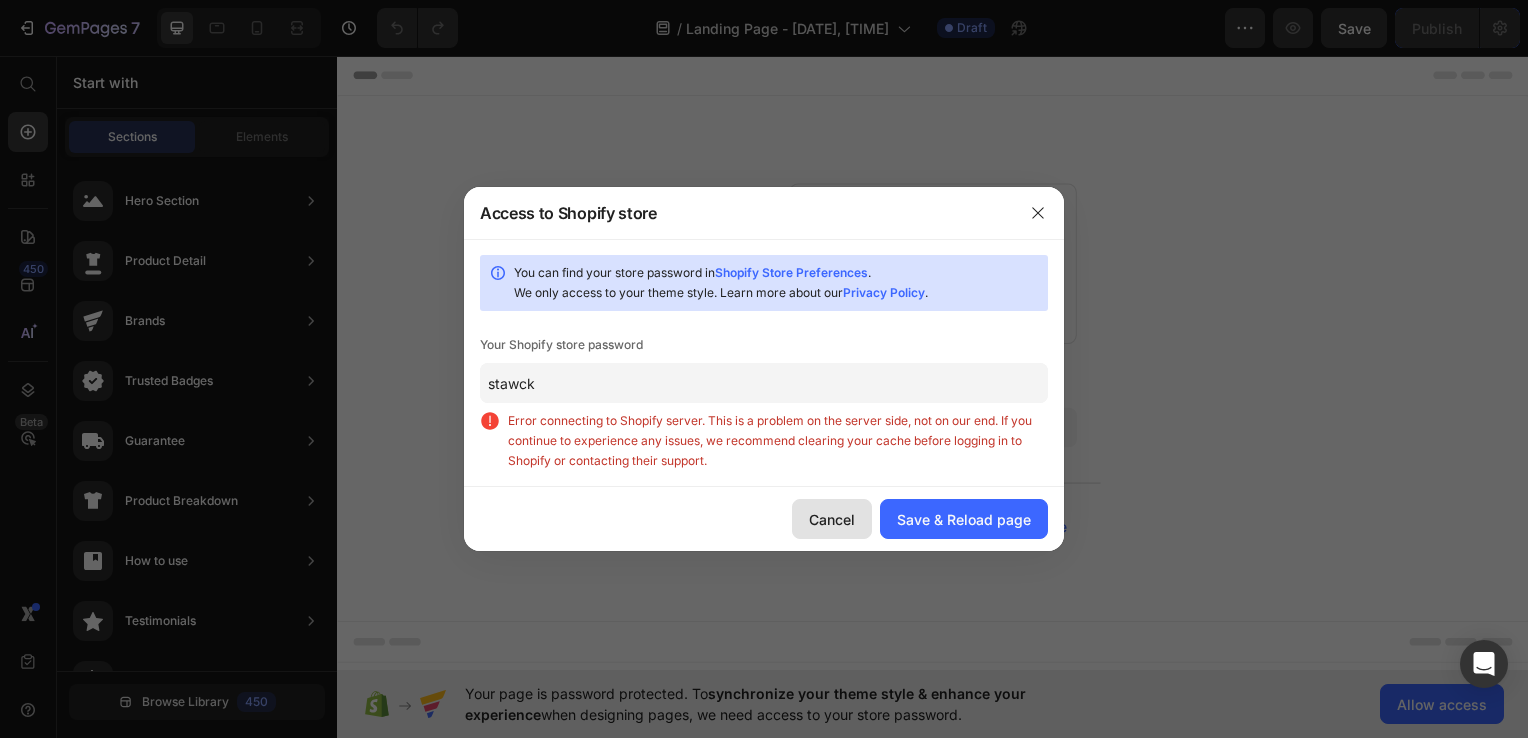click on "Cancel" at bounding box center (832, 519) 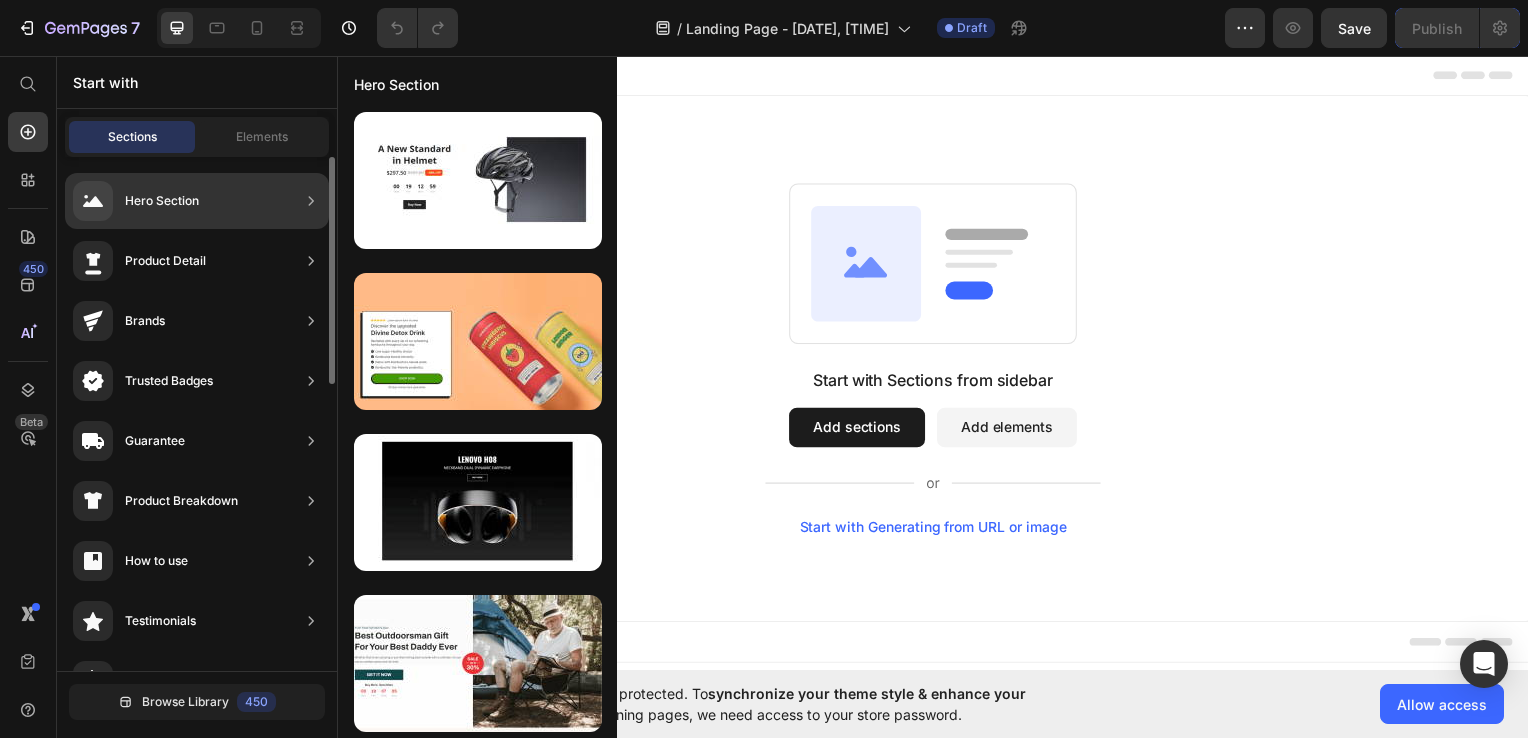 scroll, scrollTop: 164, scrollLeft: 0, axis: vertical 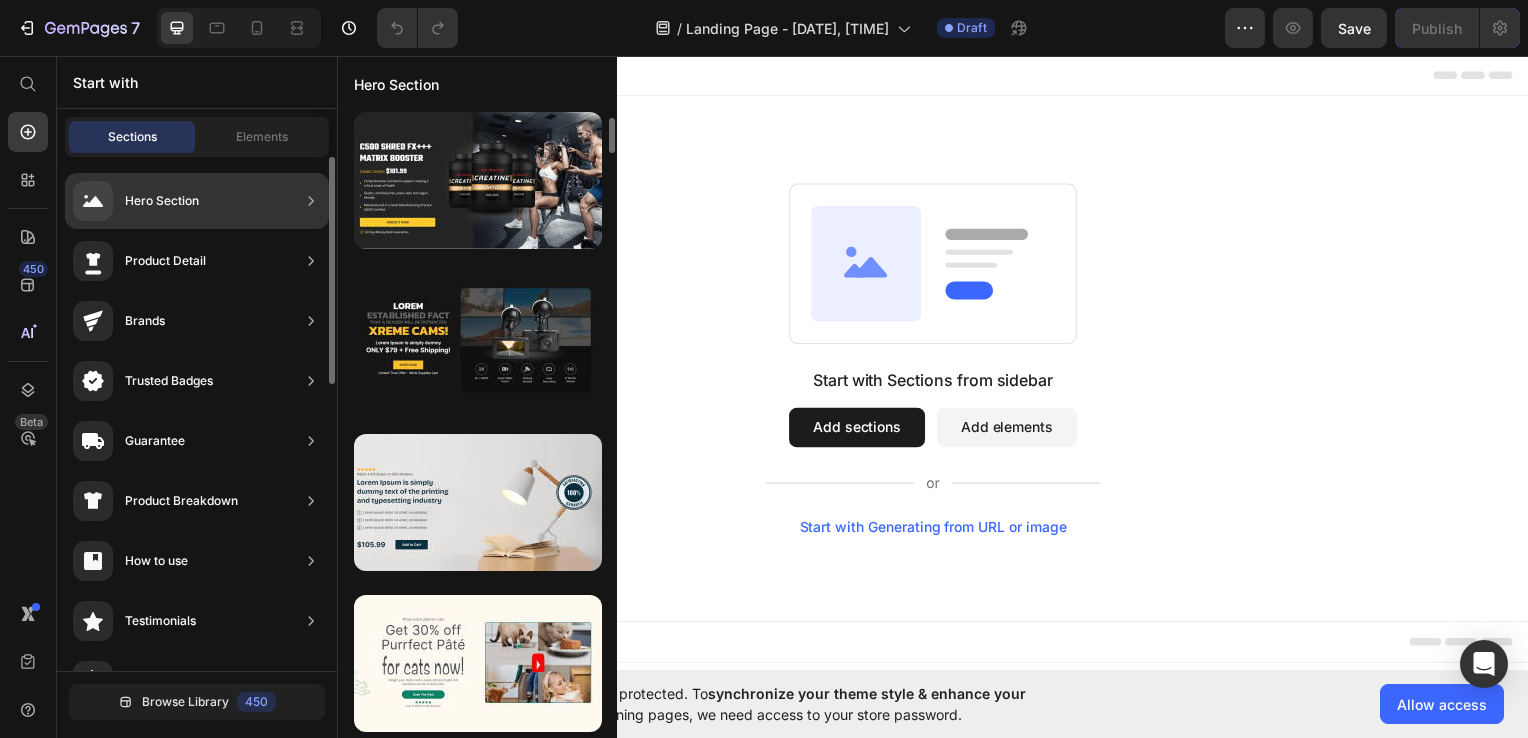 click 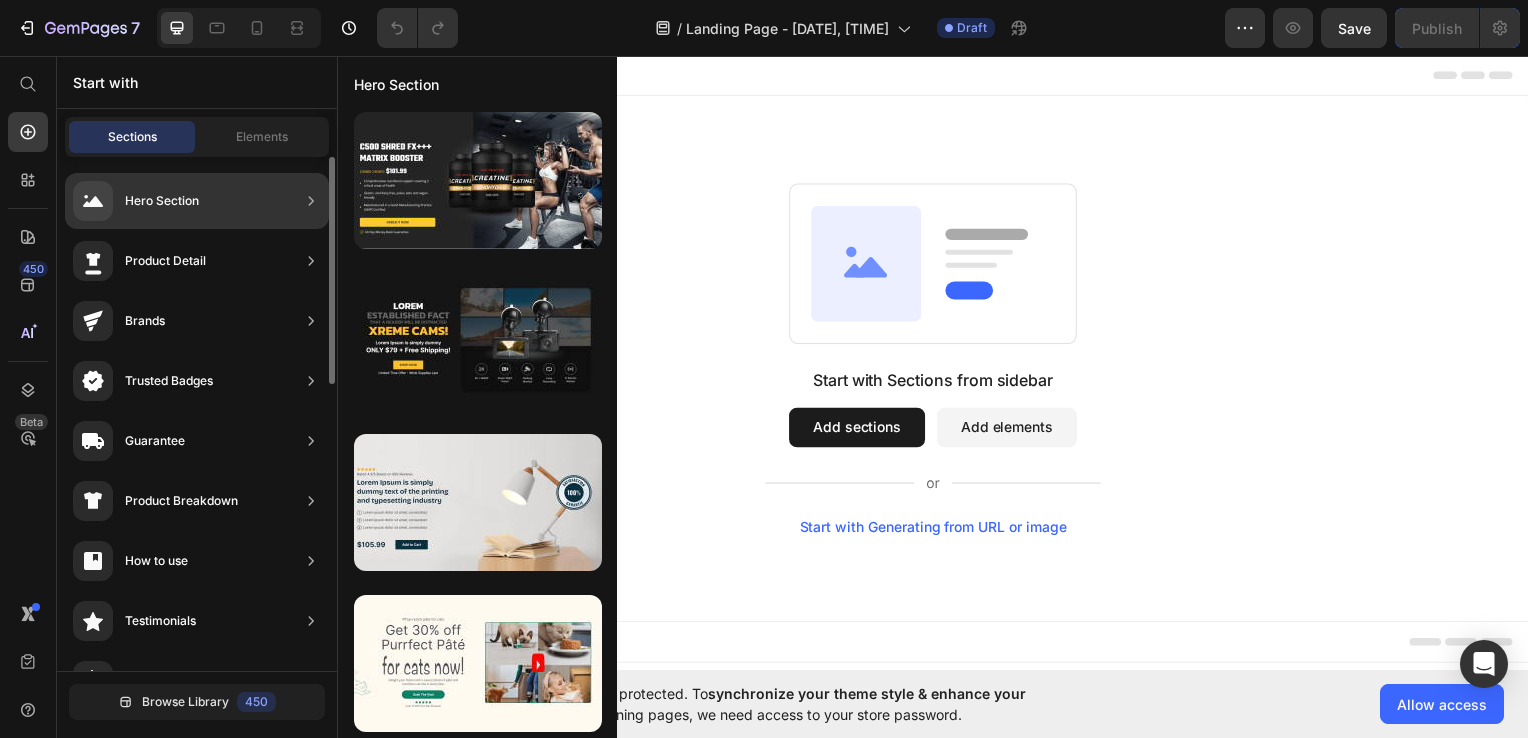 click 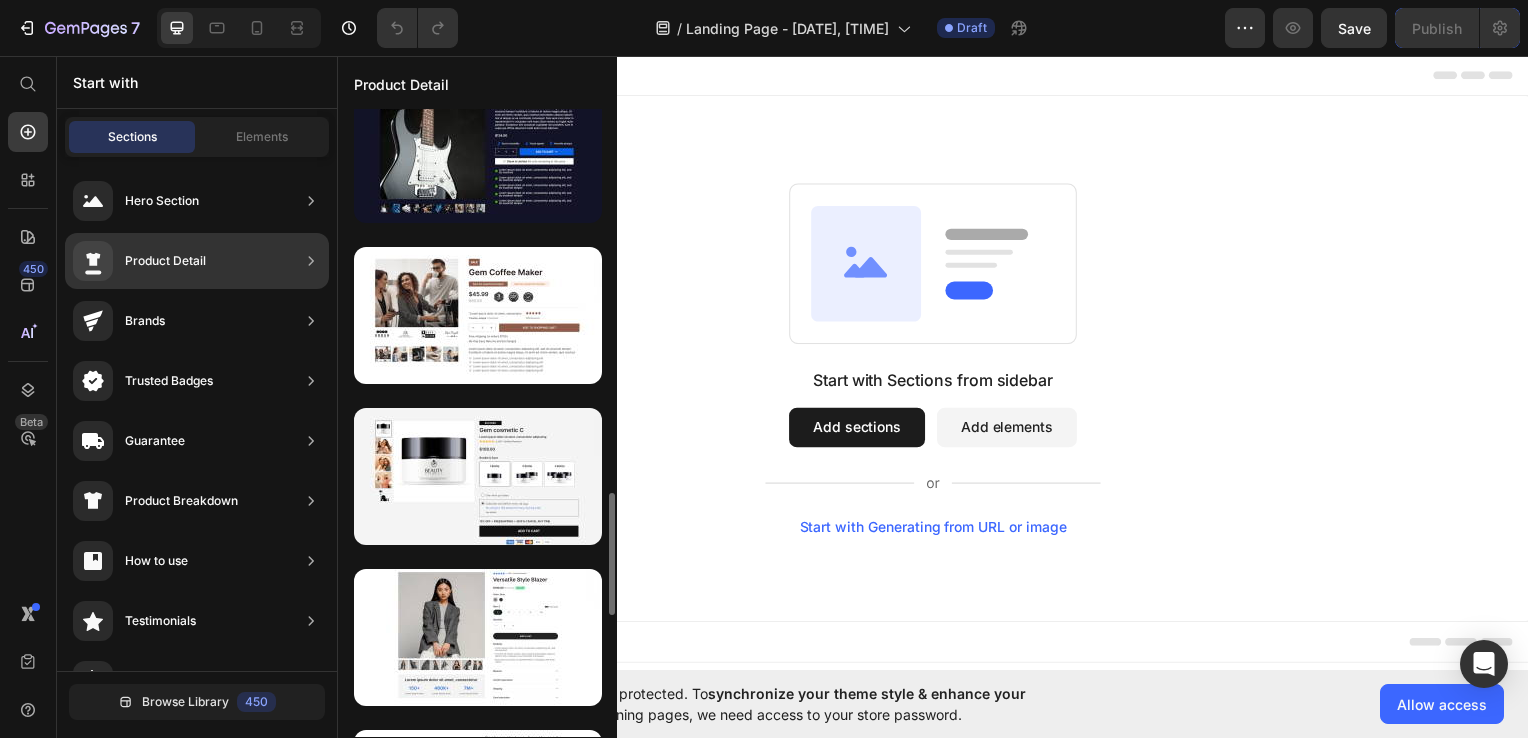 scroll, scrollTop: 1977, scrollLeft: 0, axis: vertical 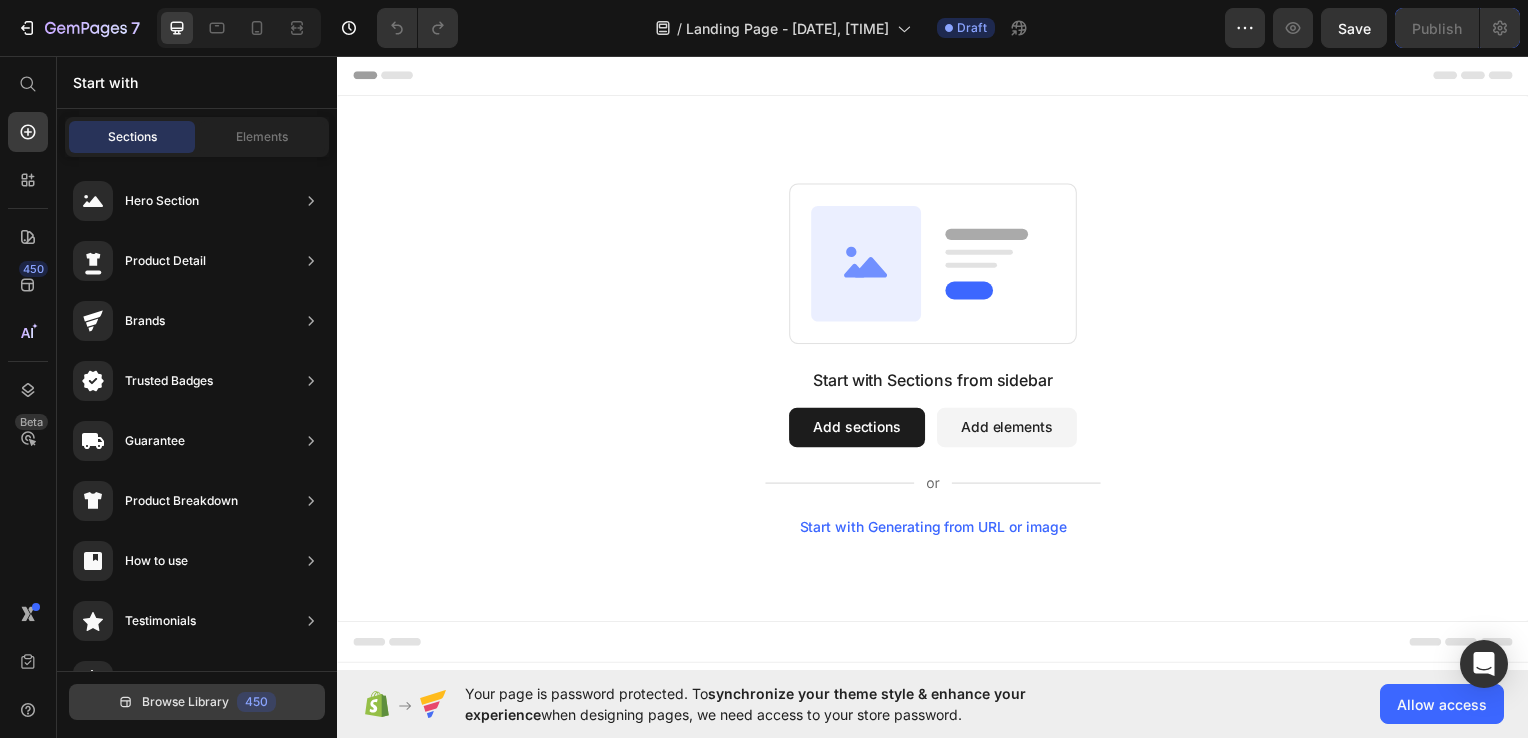 click on "Browse Library" at bounding box center (185, 702) 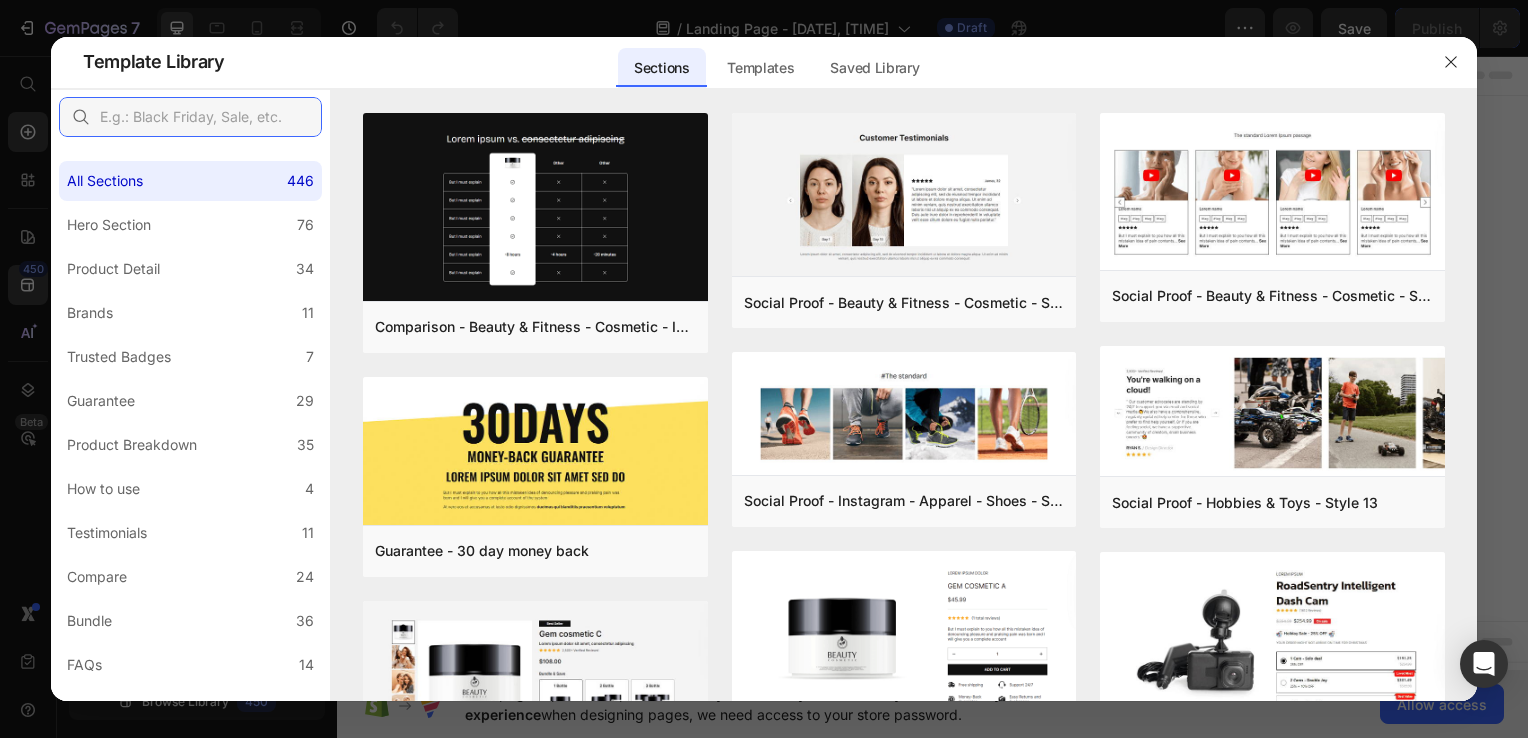 click at bounding box center [190, 117] 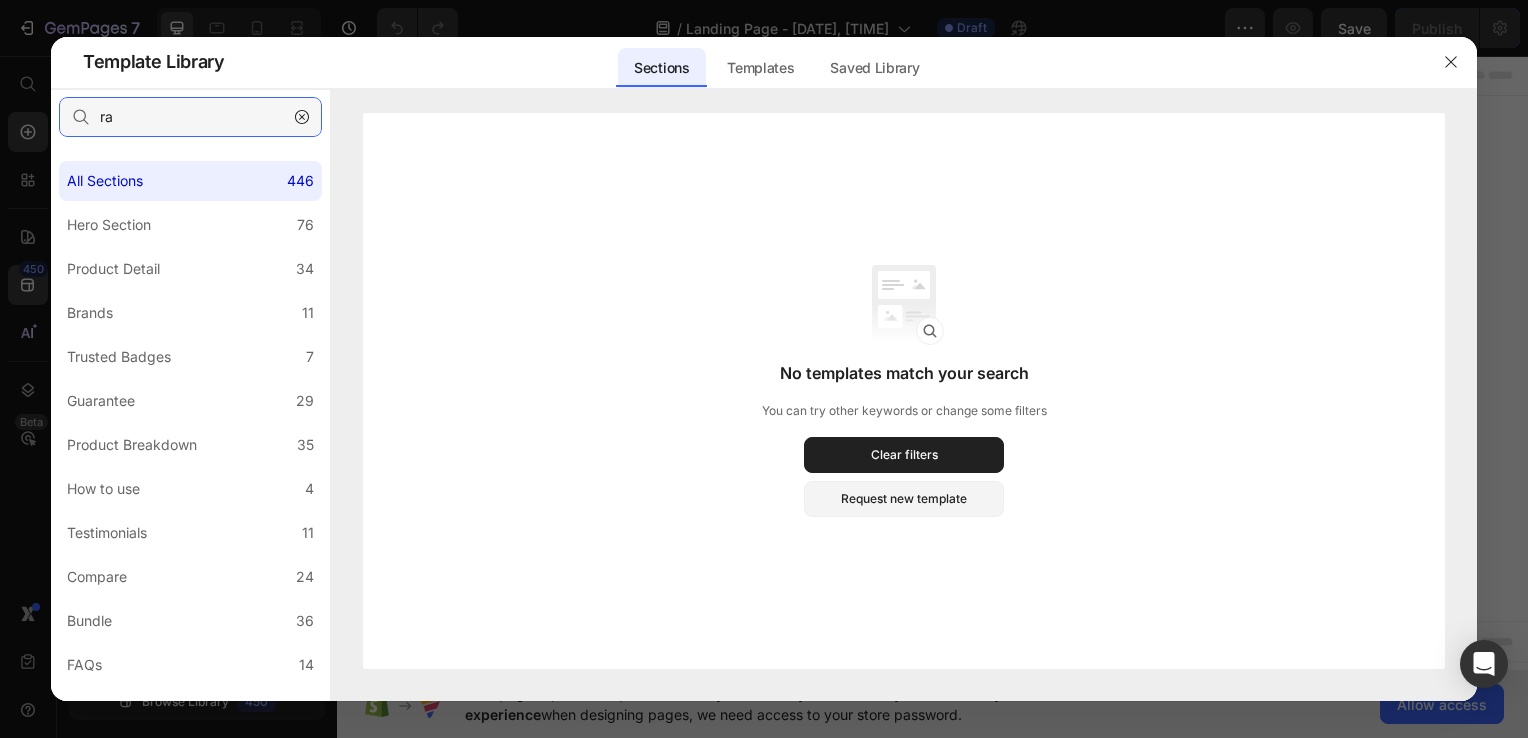 type on "r" 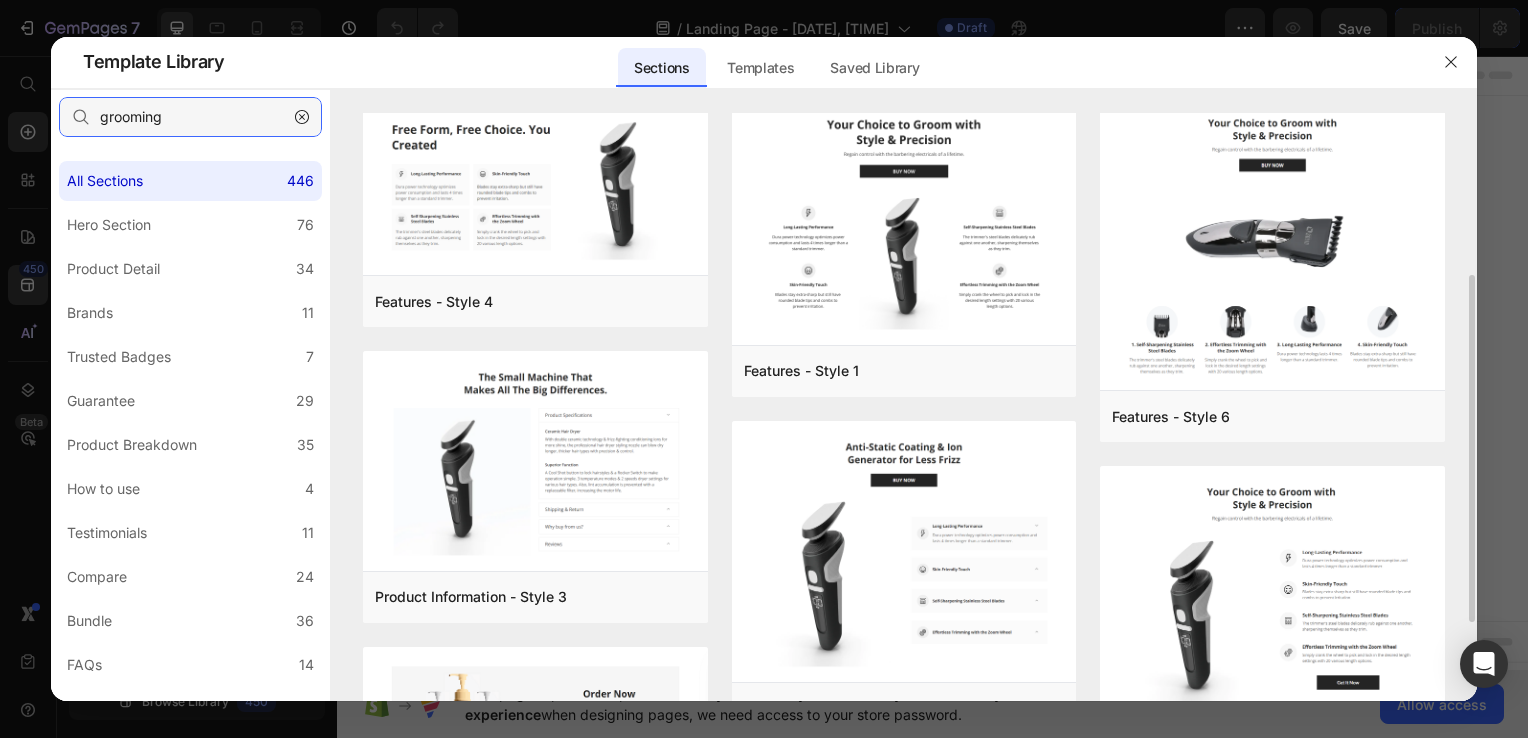 scroll, scrollTop: 0, scrollLeft: 0, axis: both 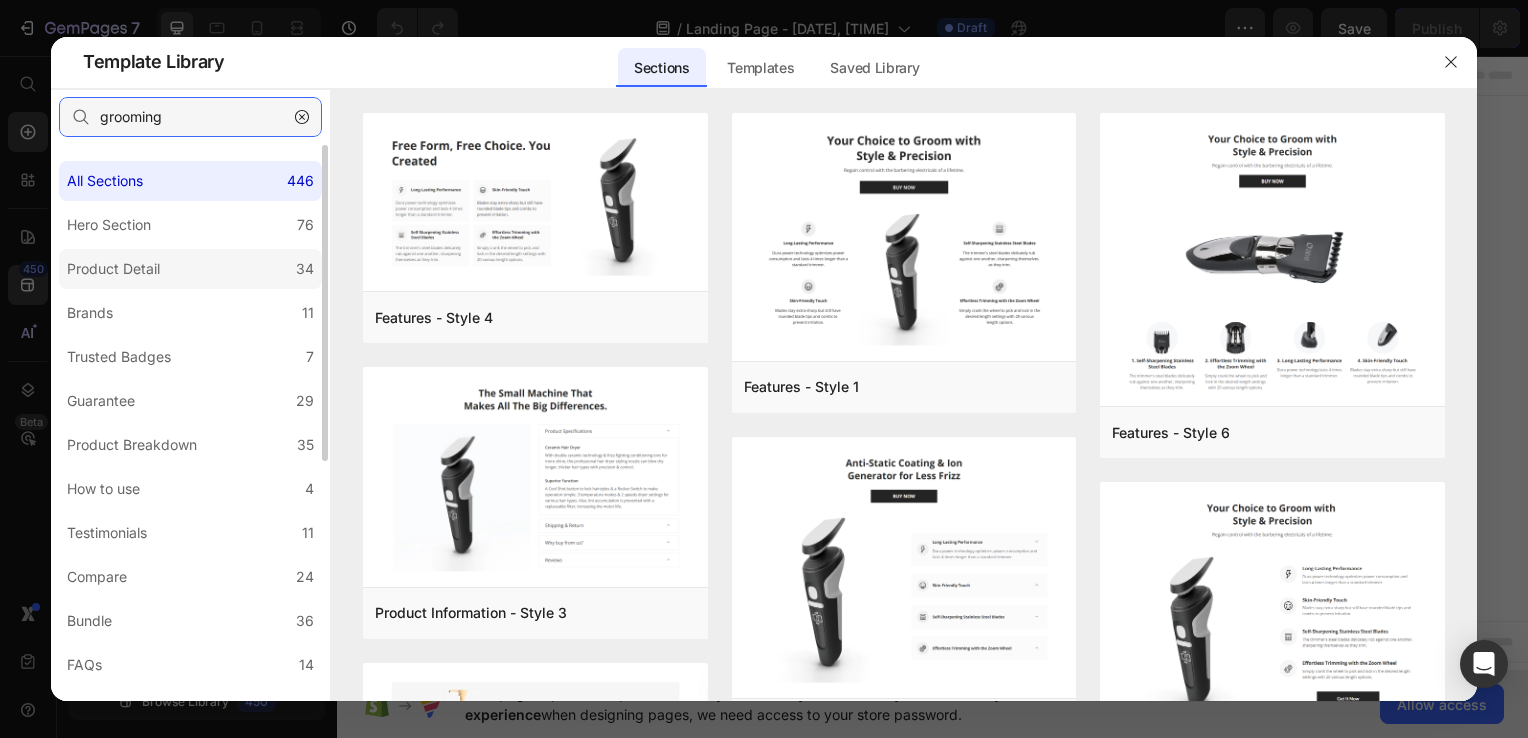 type on "grooming" 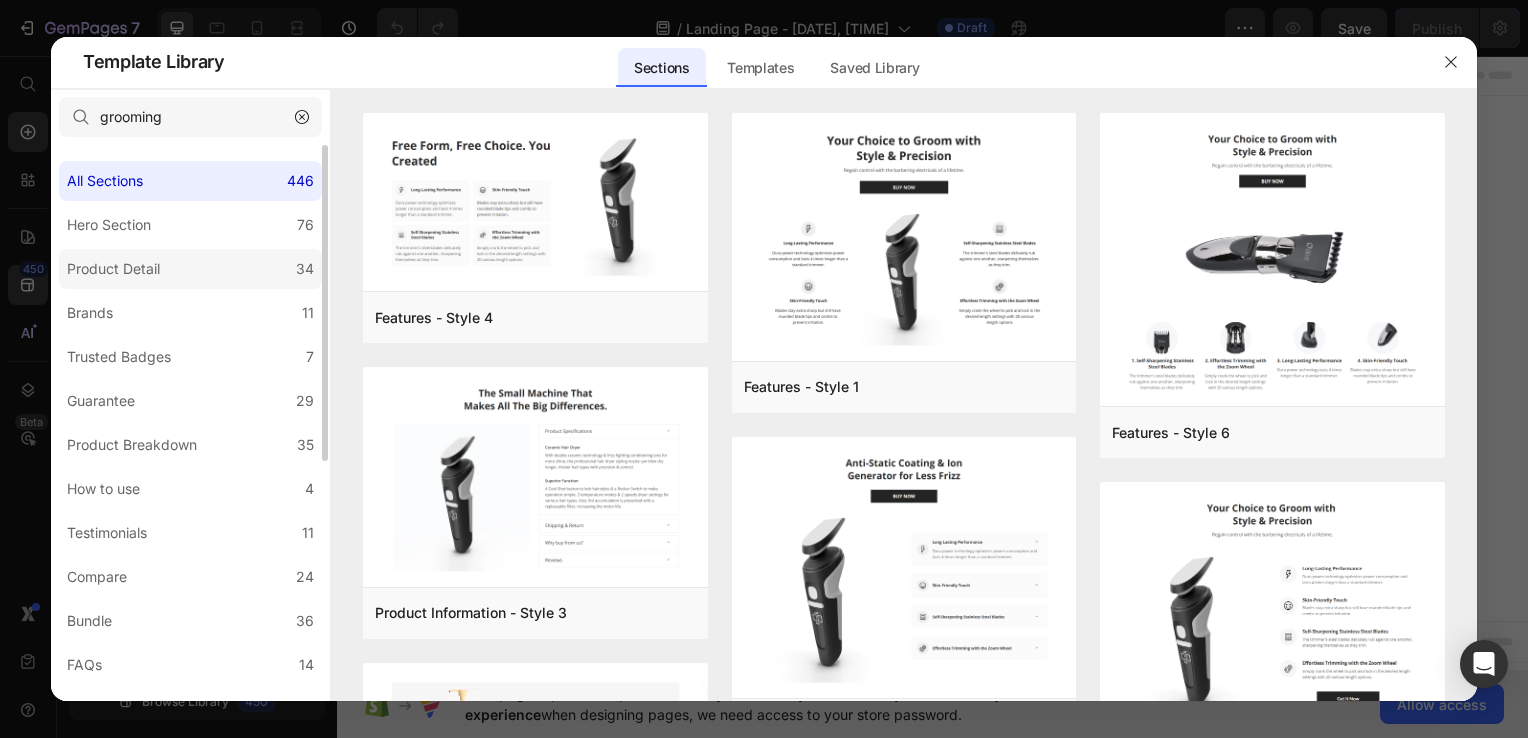 click on "Product Detail 34" 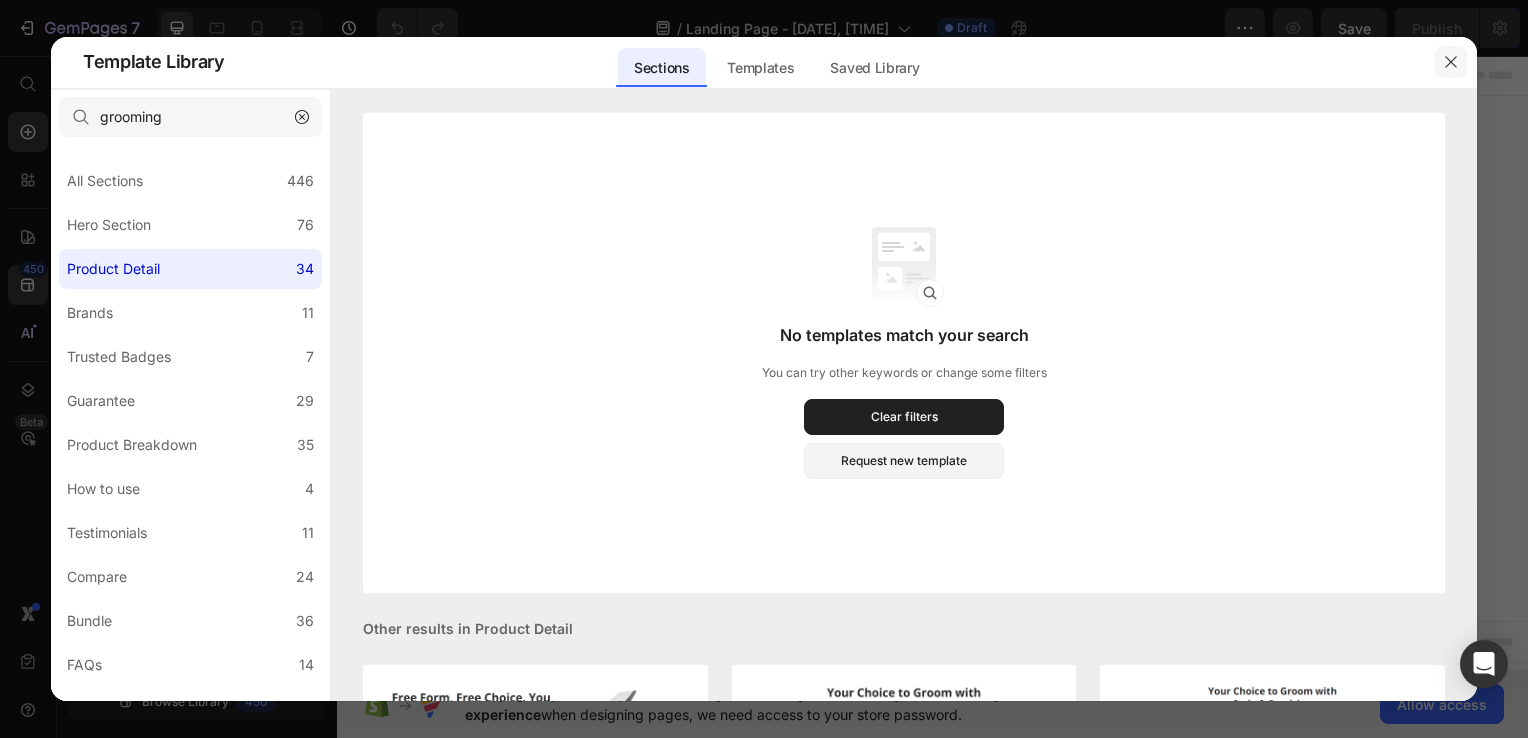 click 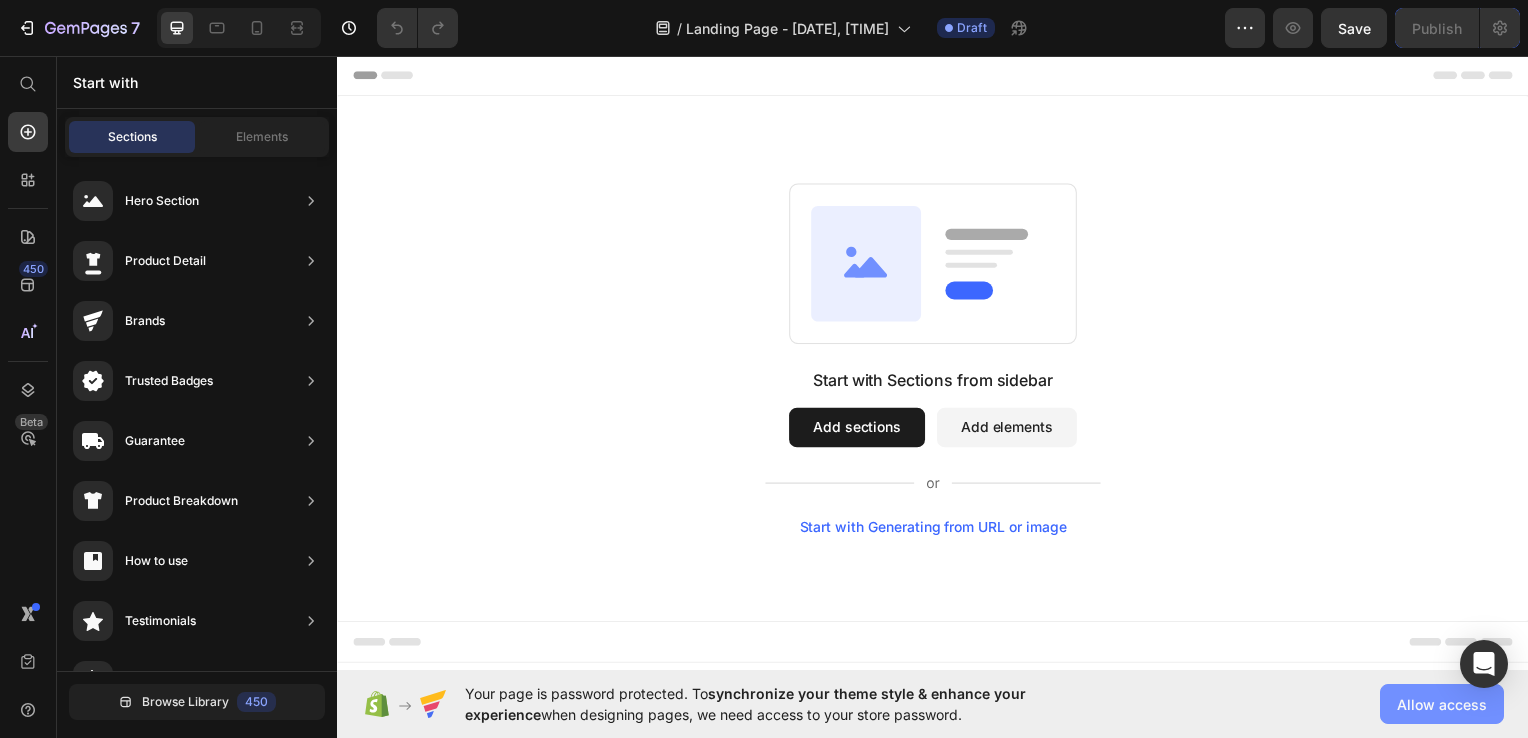 click on "Allow access" 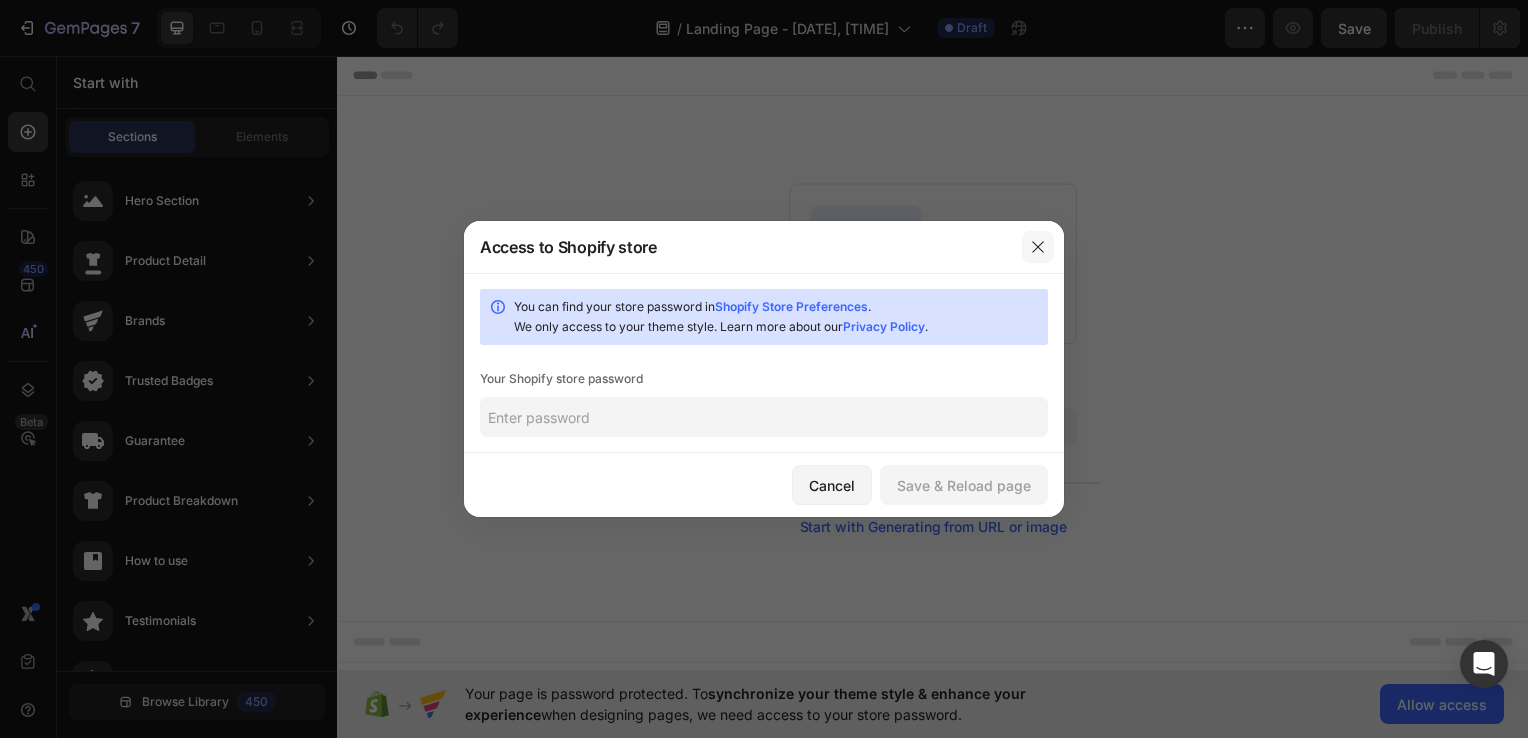click 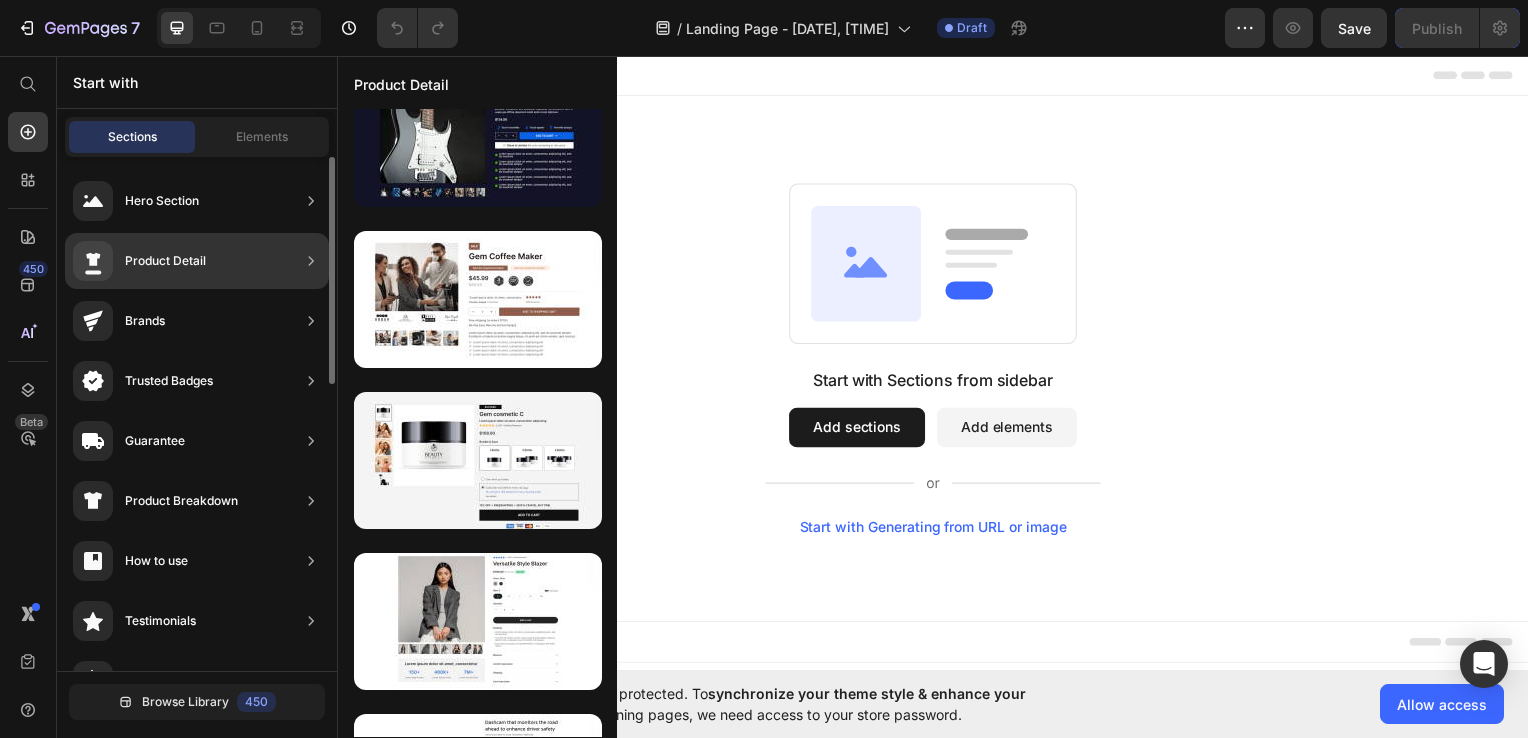 scroll, scrollTop: 164, scrollLeft: 0, axis: vertical 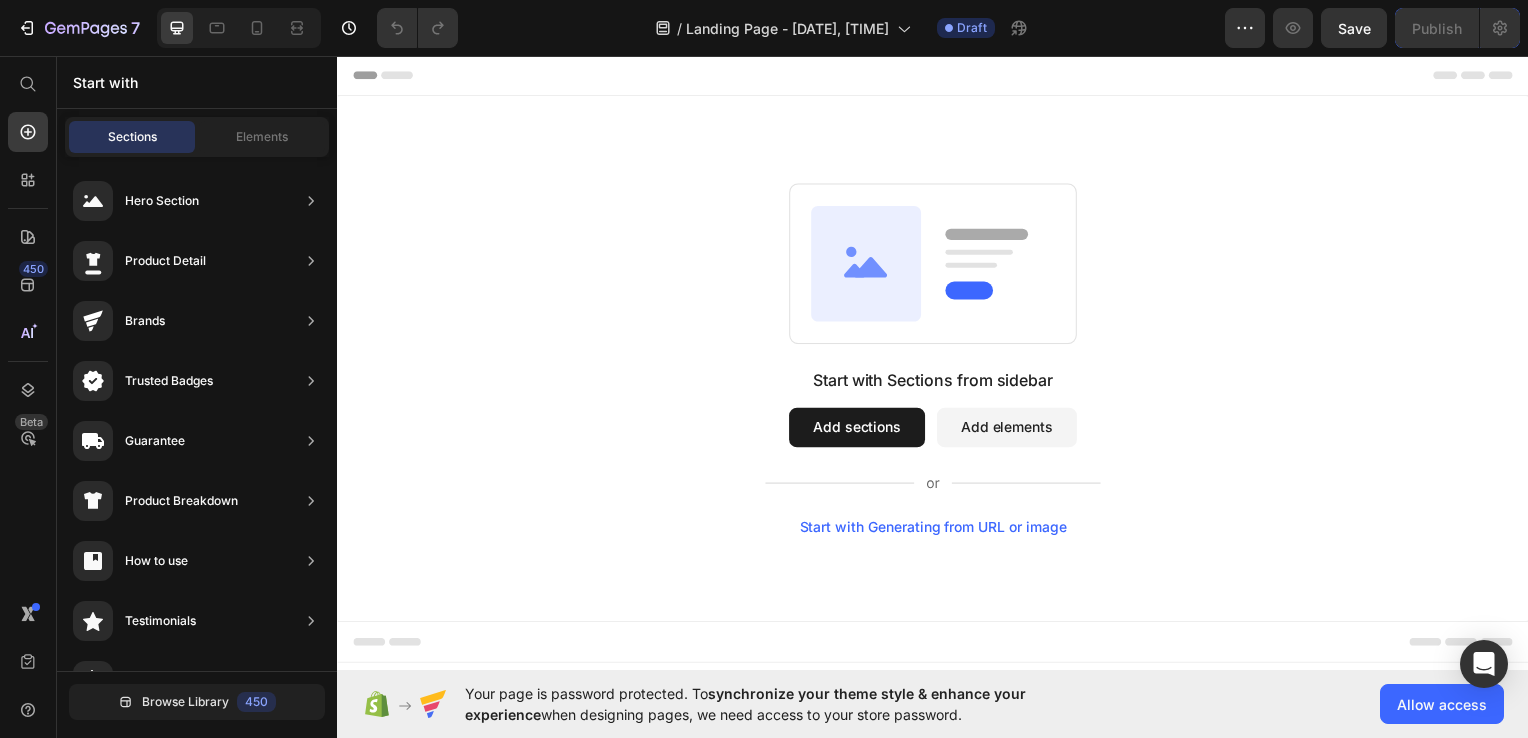 click on "Add sections" at bounding box center [860, 430] 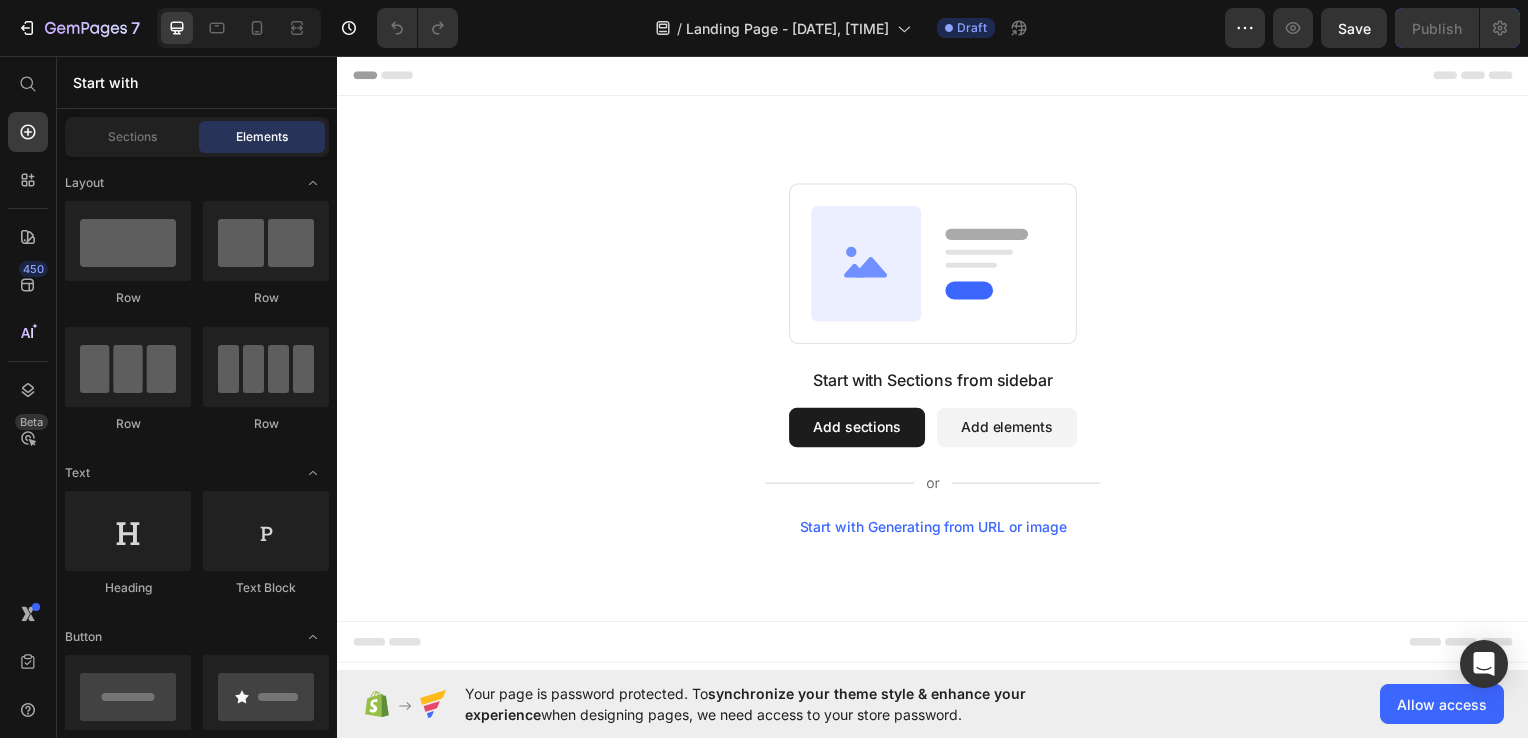 click on "Add sections" at bounding box center [860, 430] 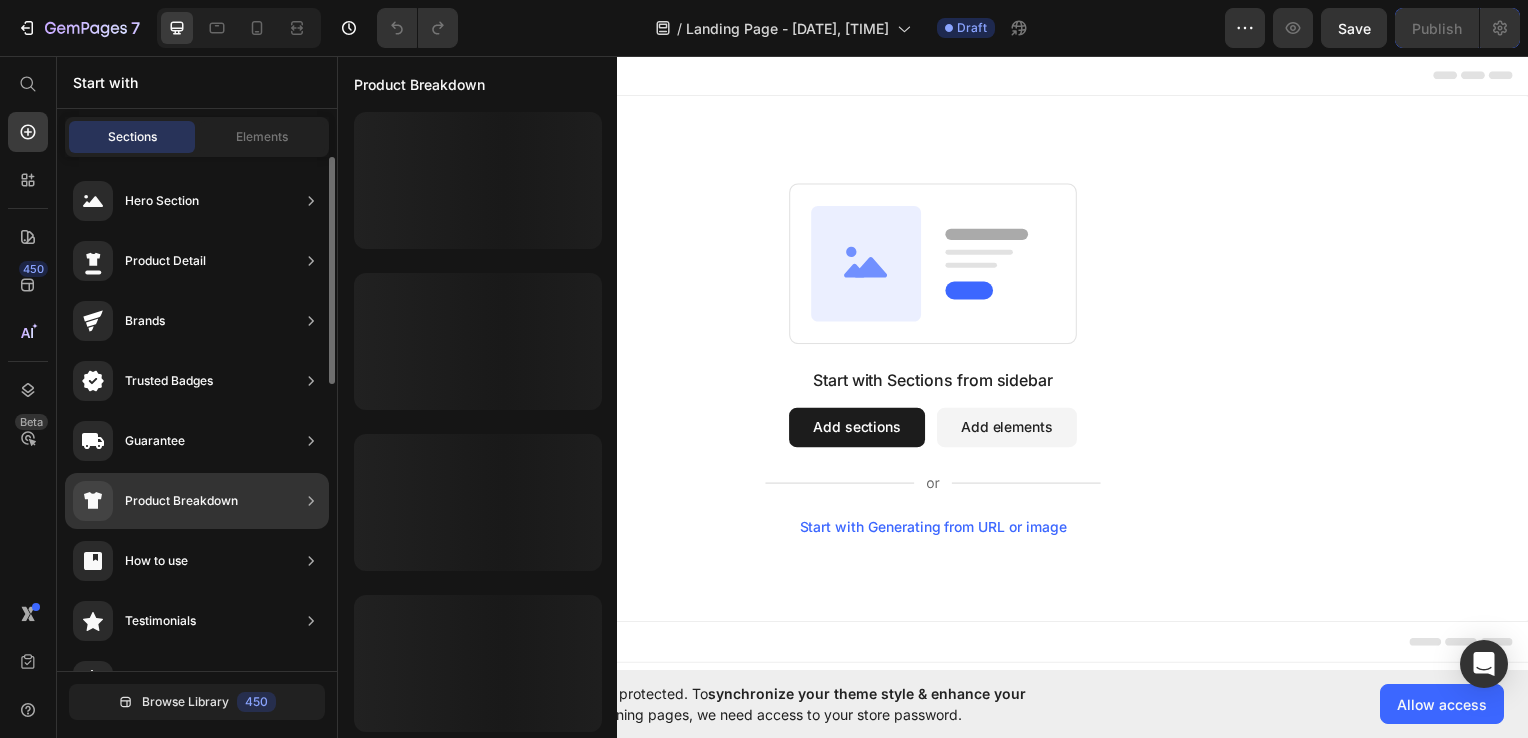 scroll, scrollTop: 3, scrollLeft: 0, axis: vertical 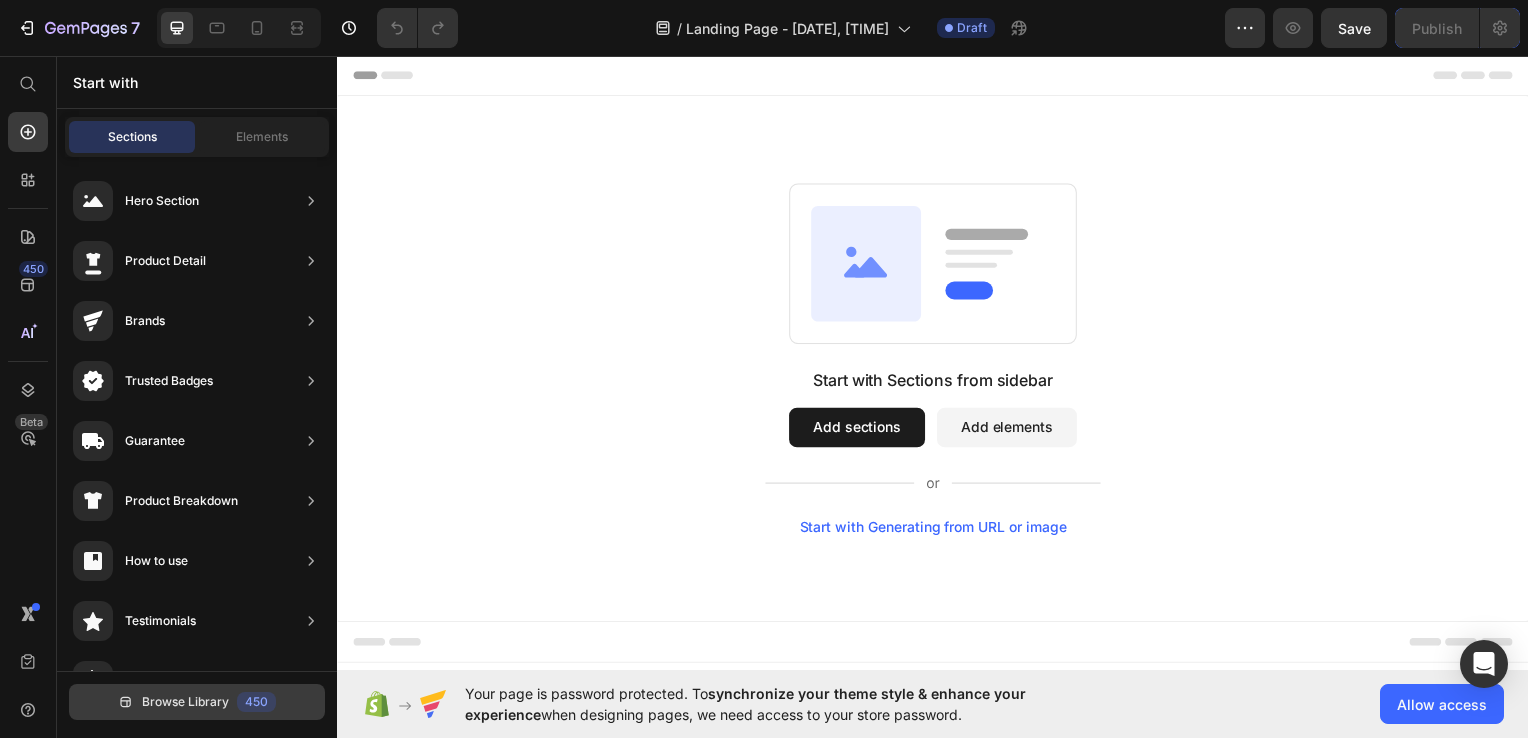 click on "450" at bounding box center [256, 702] 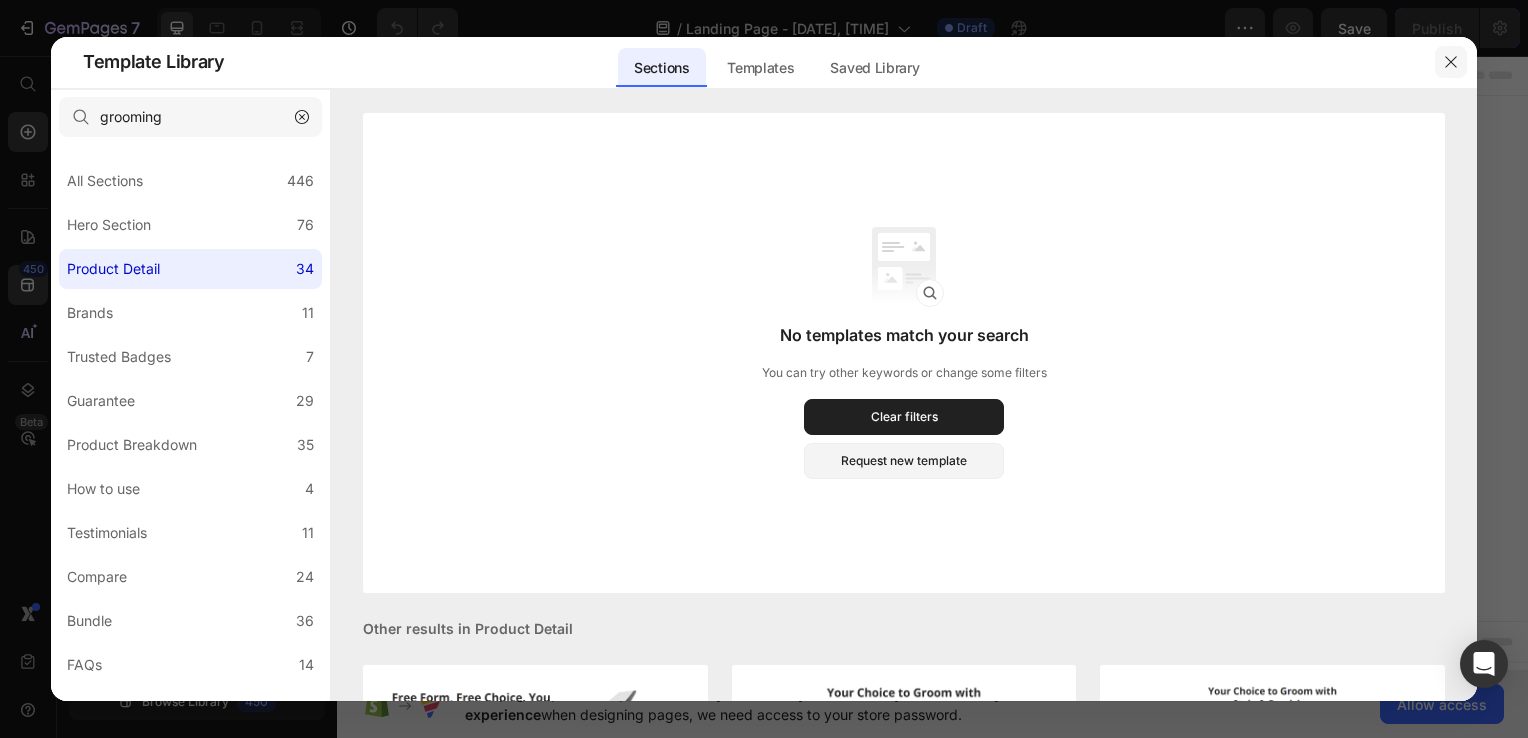 click at bounding box center (1451, 62) 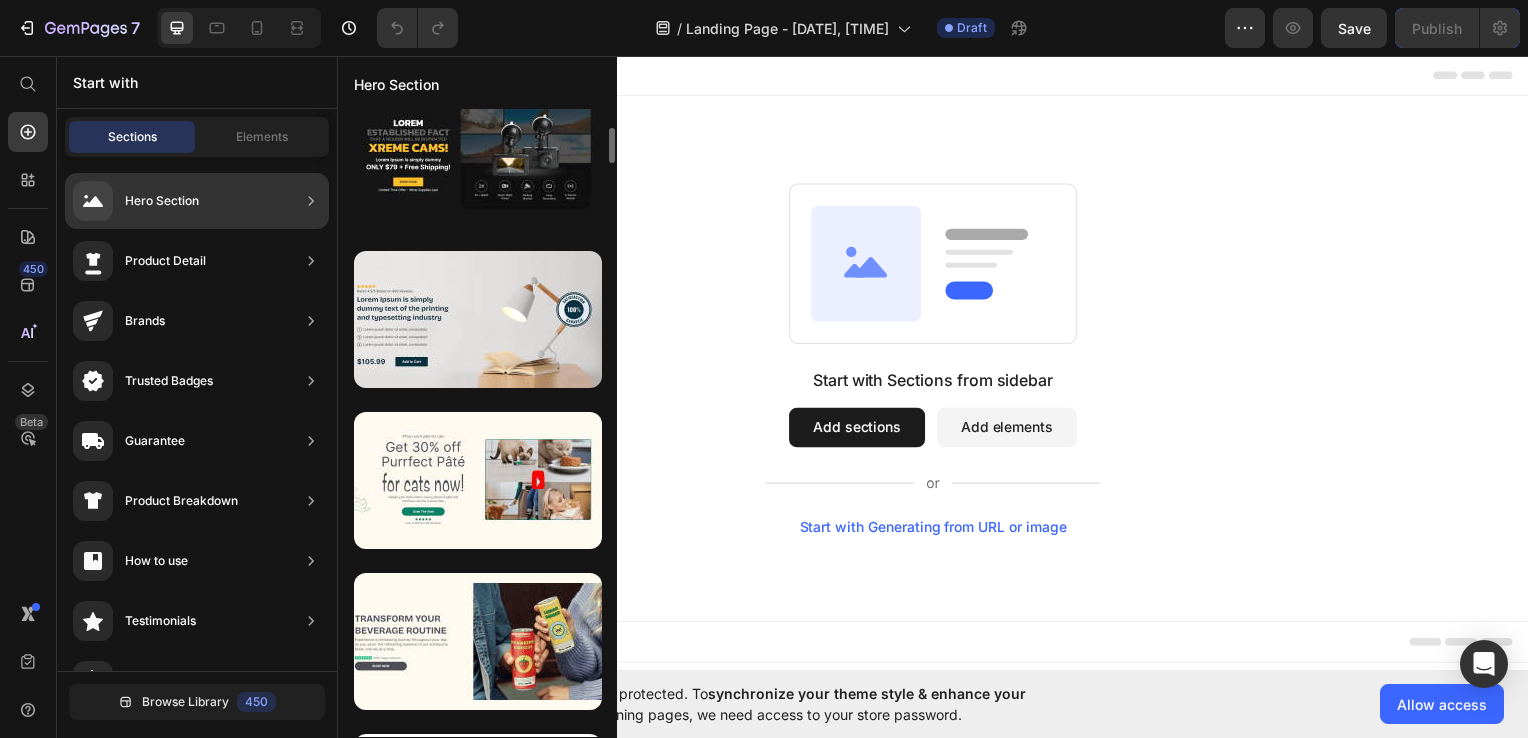 scroll, scrollTop: 0, scrollLeft: 0, axis: both 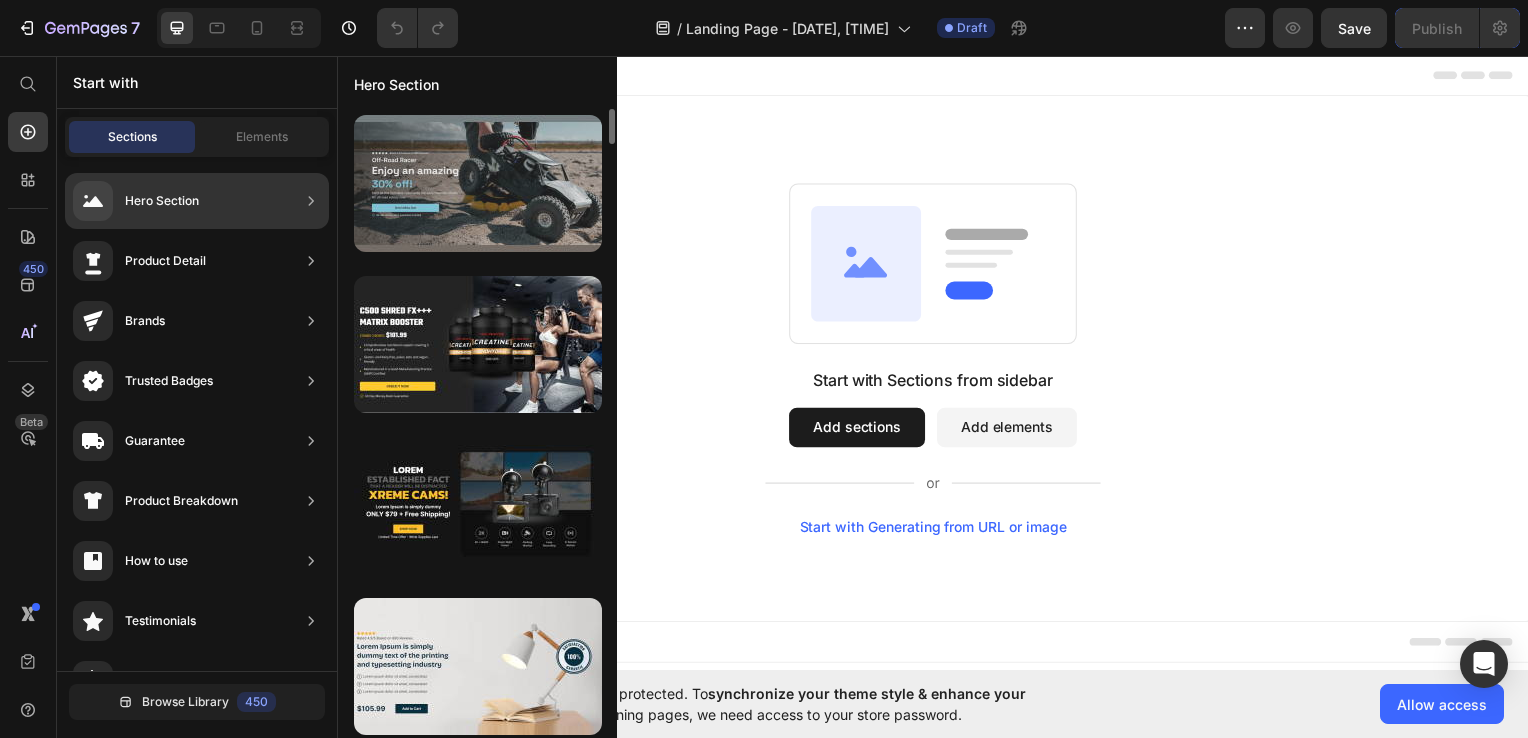 click at bounding box center [478, 183] 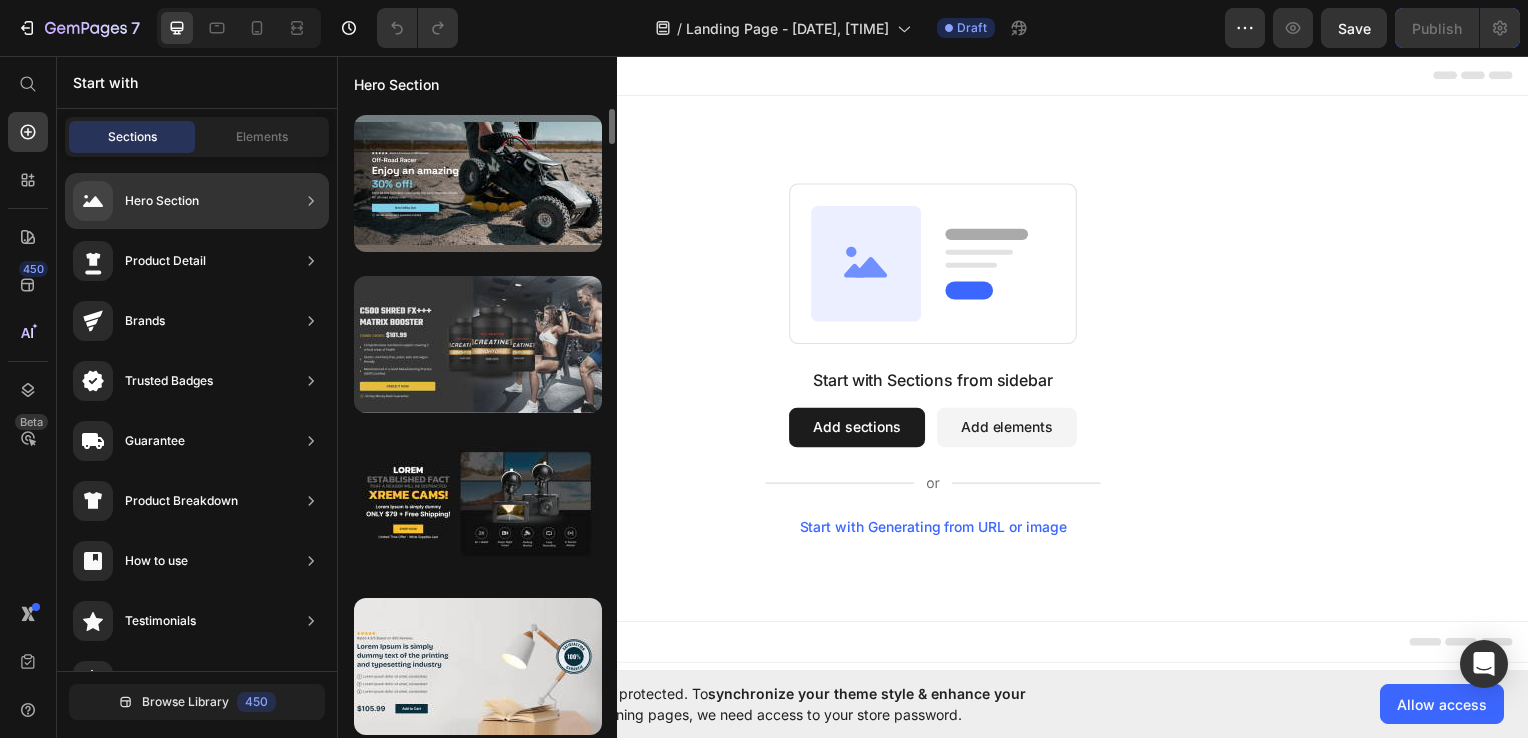 click at bounding box center [478, 344] 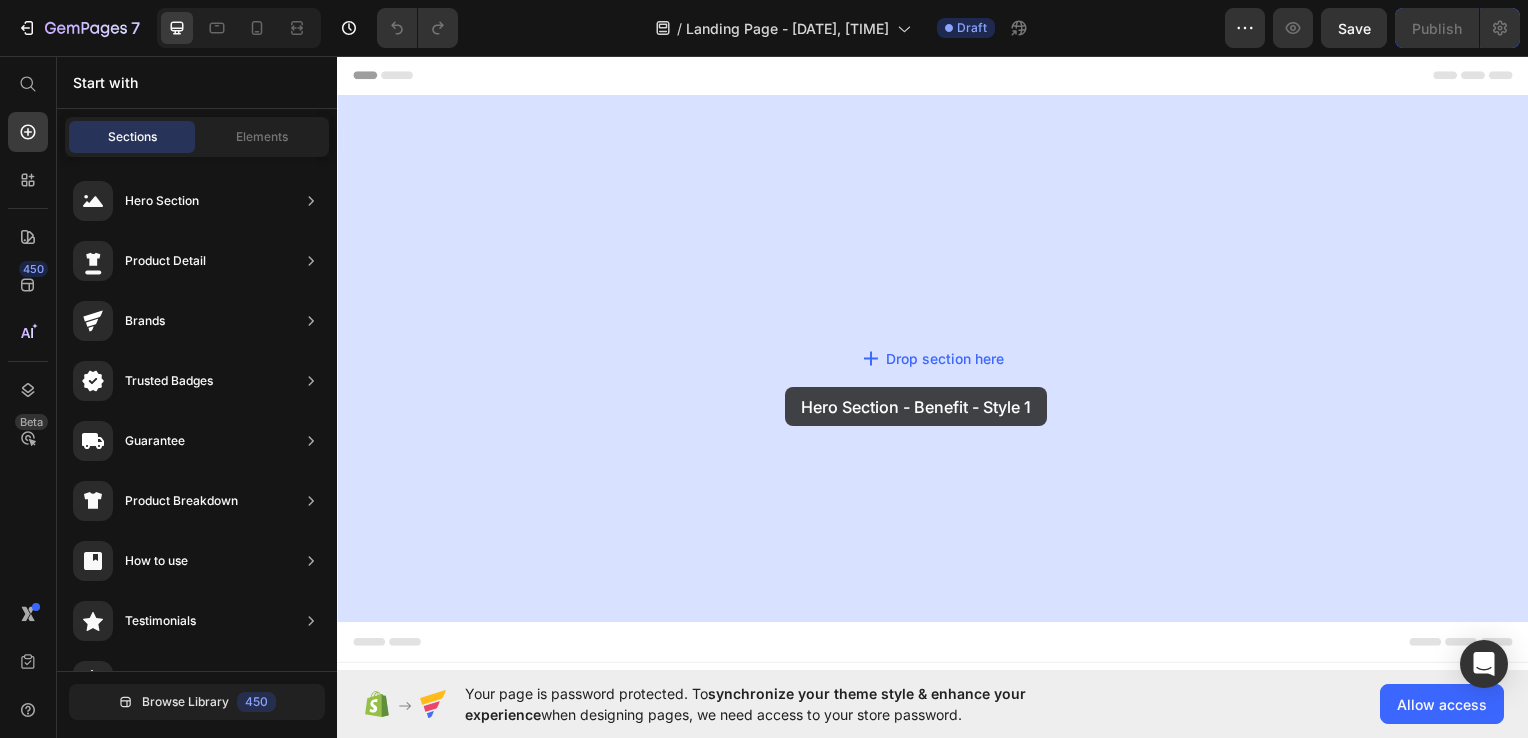 drag, startPoint x: 818, startPoint y: 423, endPoint x: 788, endPoint y: 389, distance: 45.343136 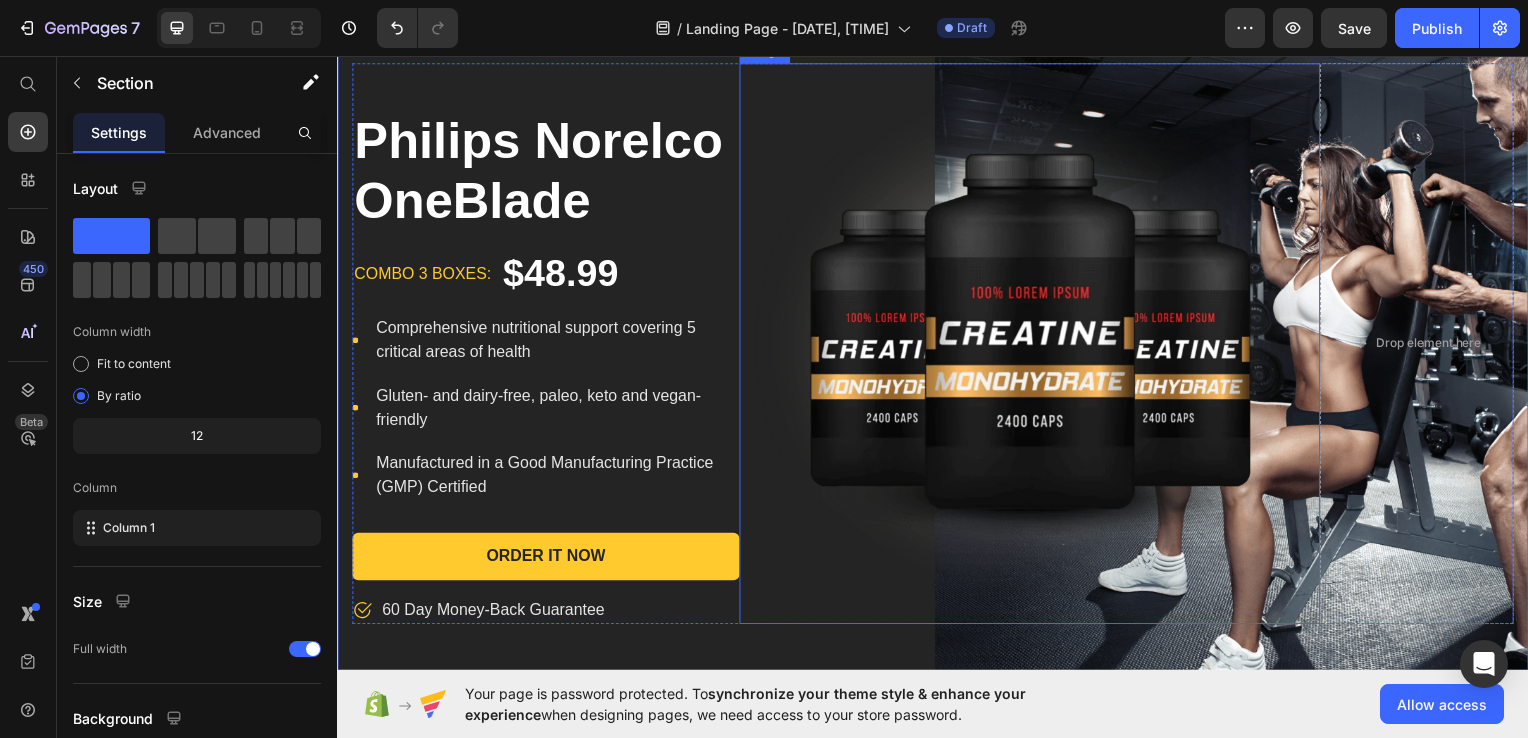 scroll, scrollTop: 100, scrollLeft: 0, axis: vertical 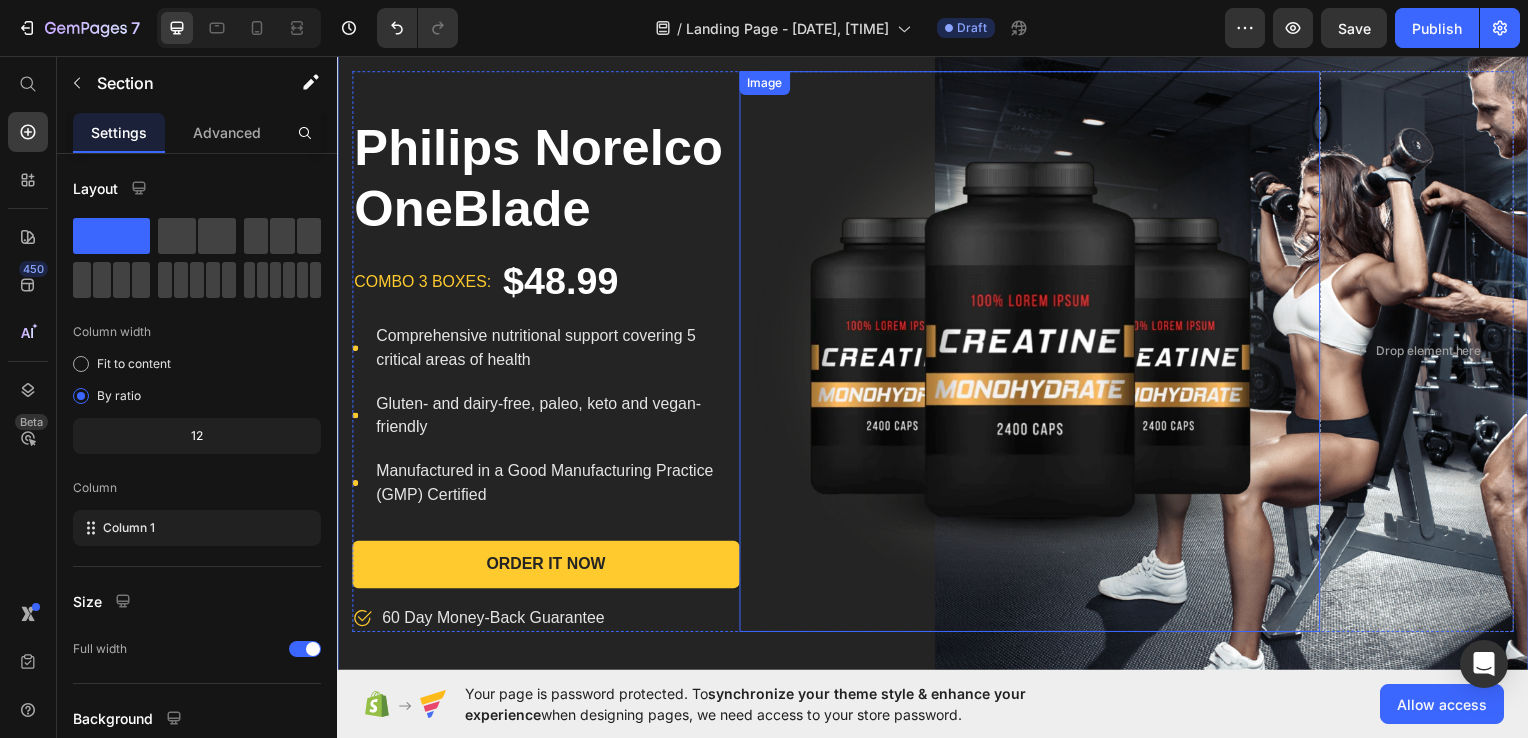 click at bounding box center [1034, 353] 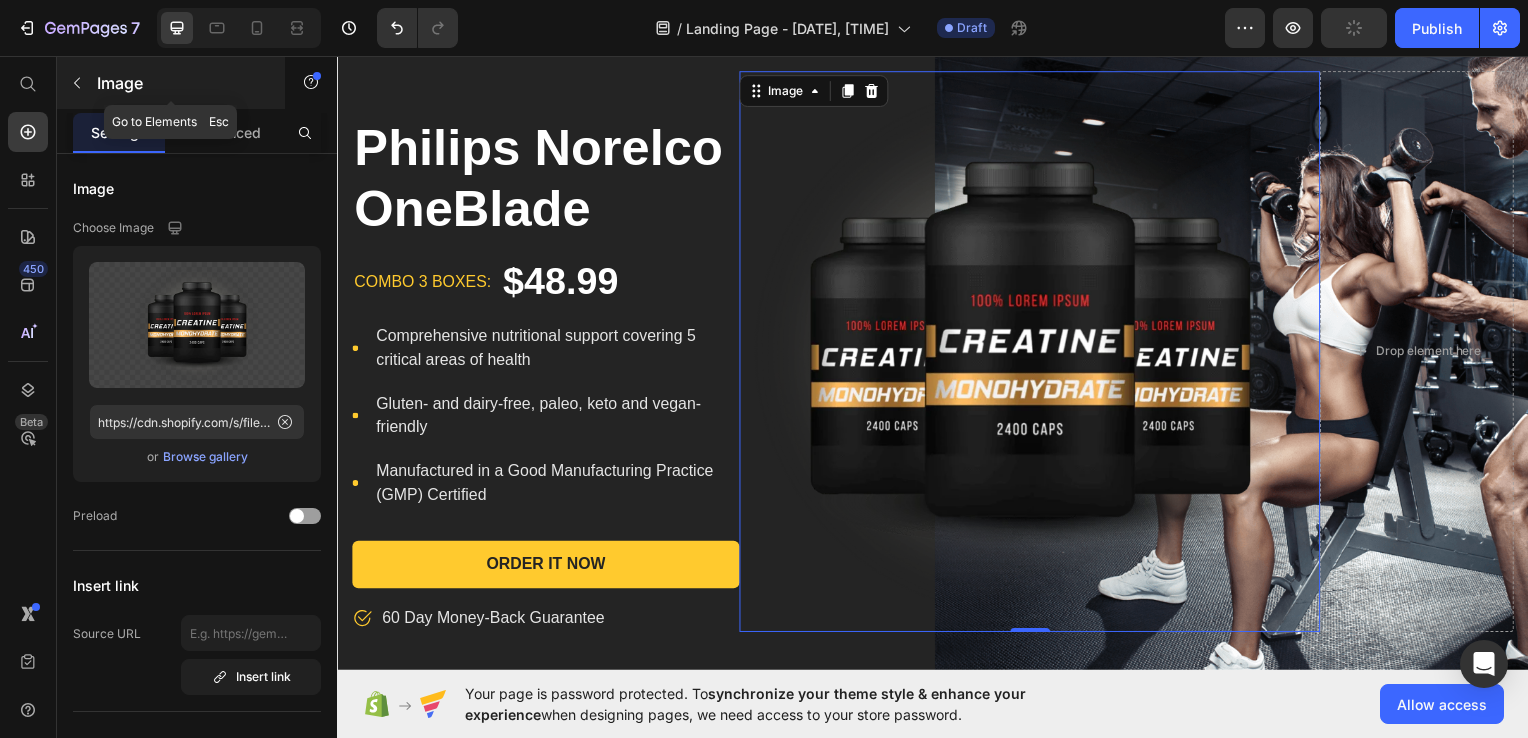 click 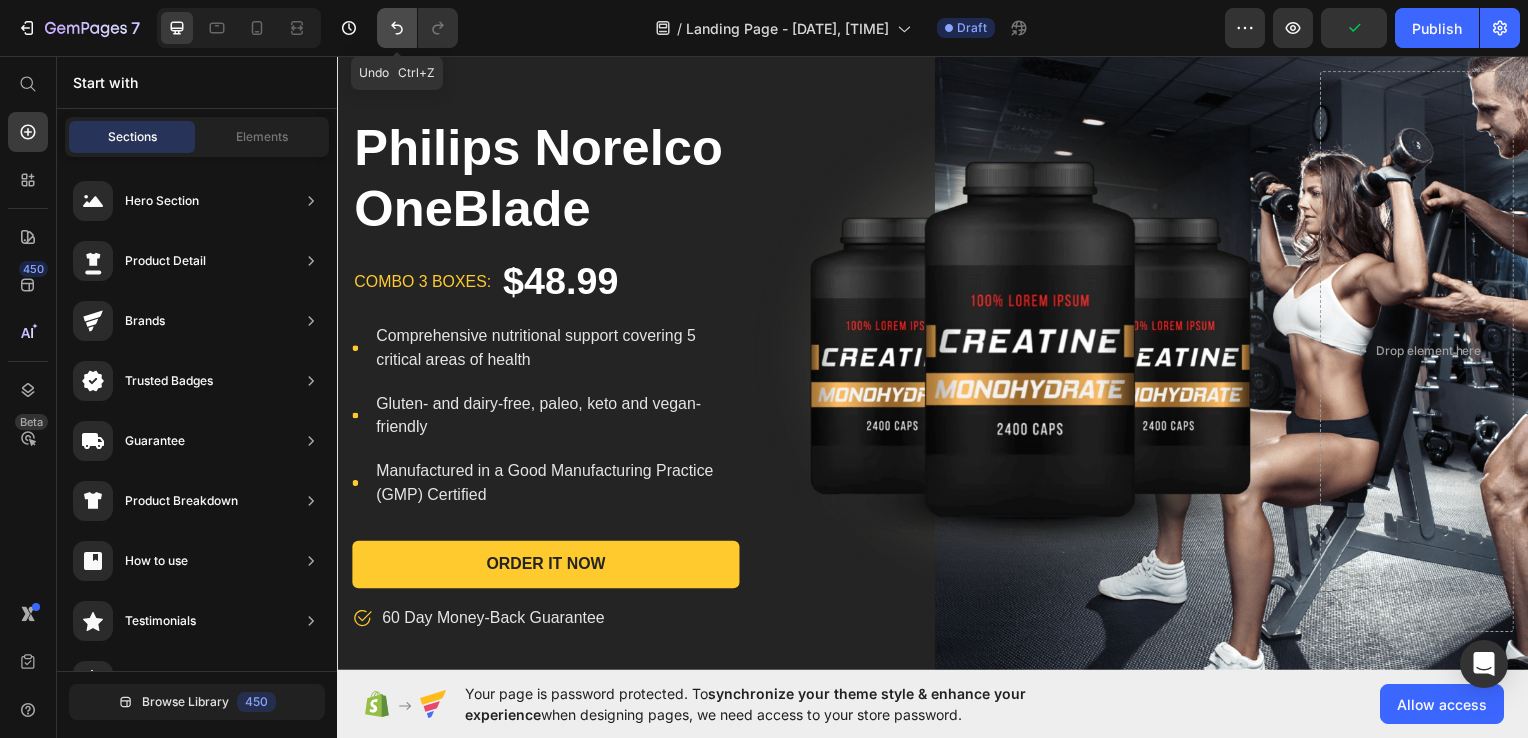 click 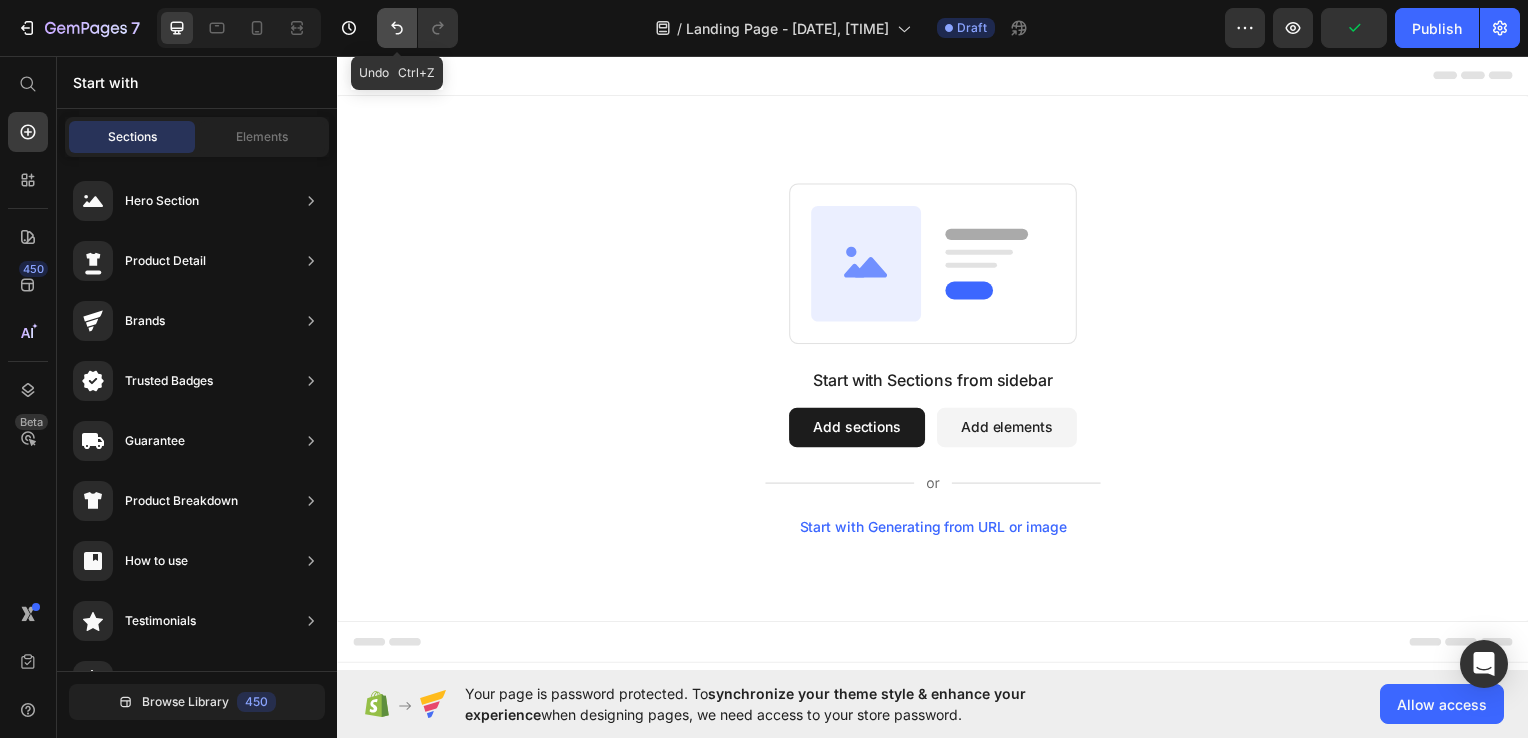 scroll, scrollTop: 0, scrollLeft: 0, axis: both 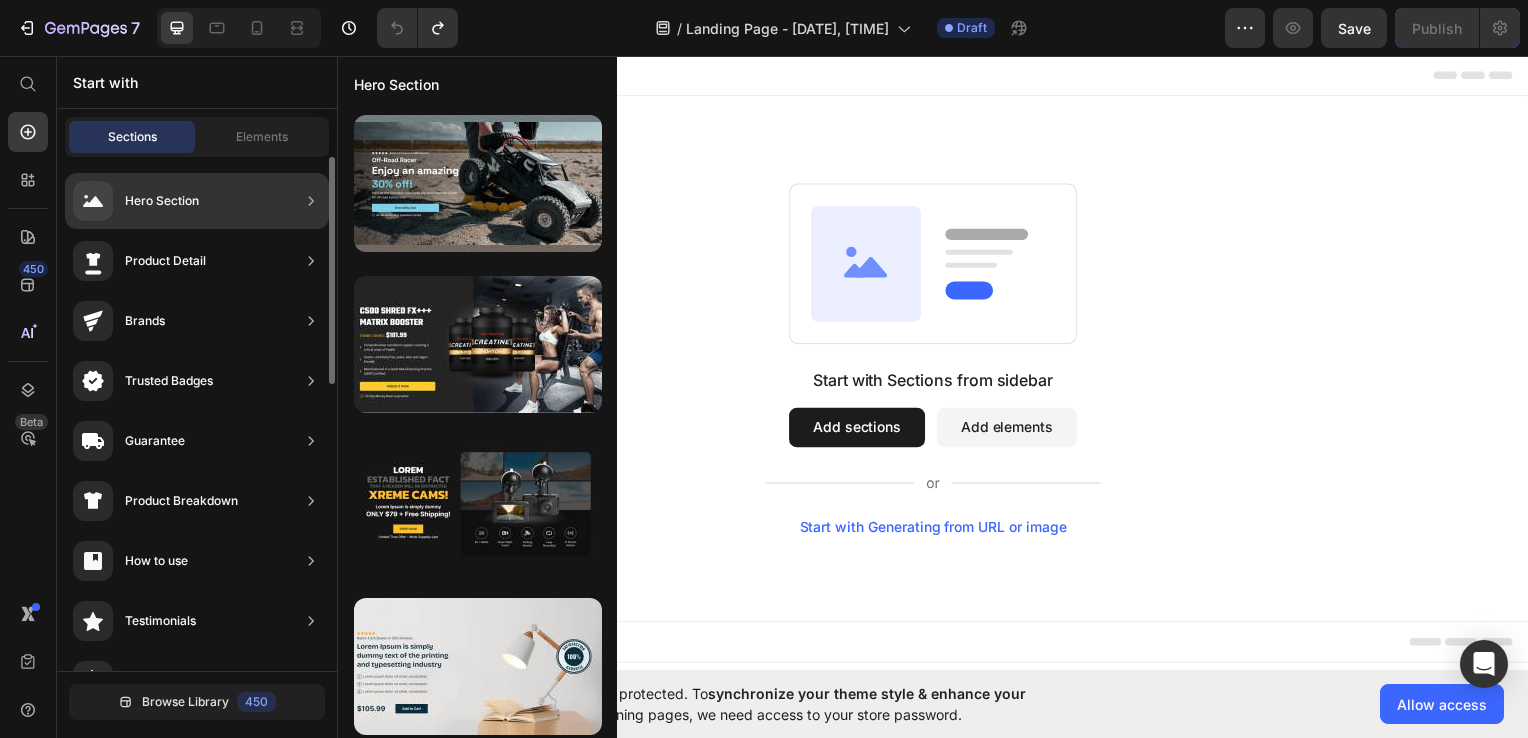 click on "Hero Section" 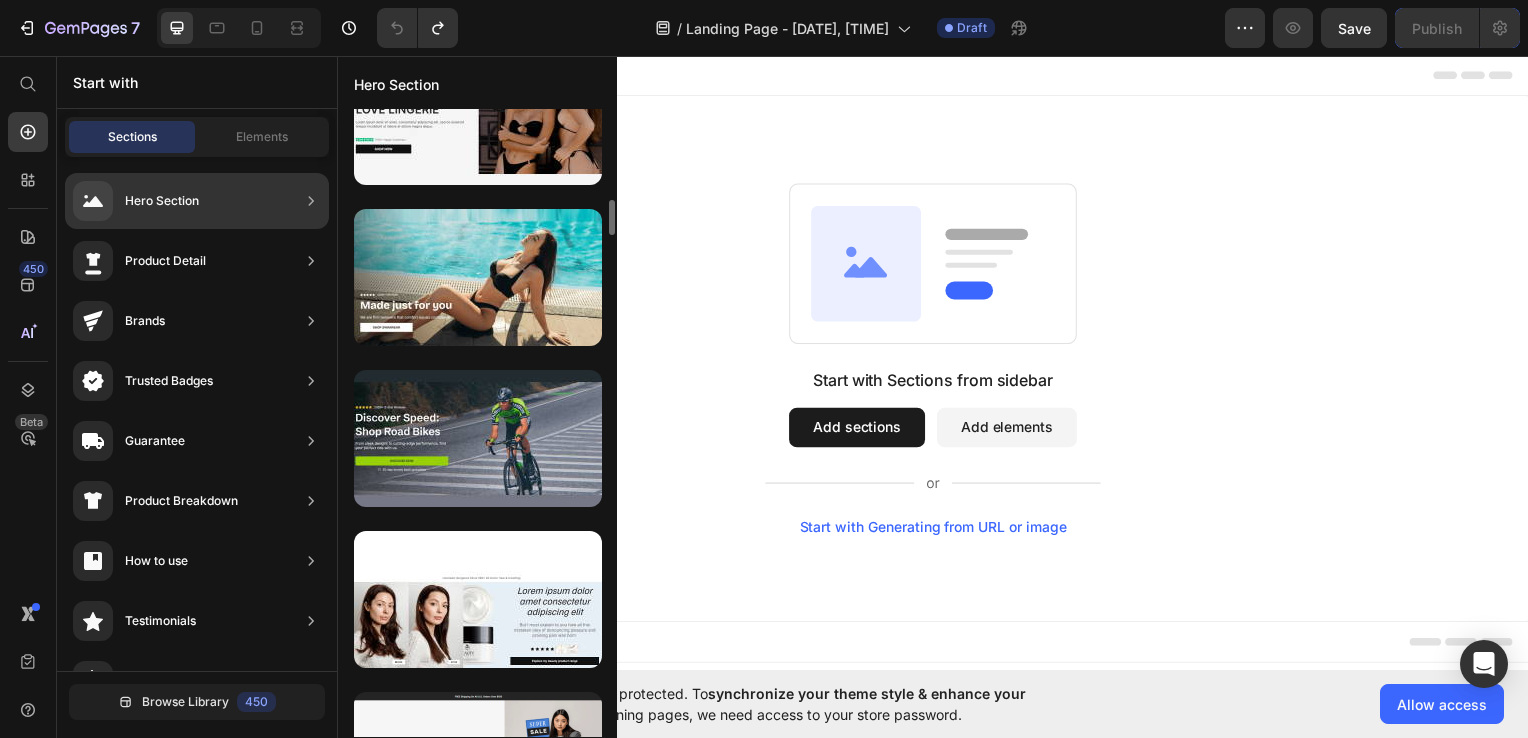 scroll, scrollTop: 1674, scrollLeft: 0, axis: vertical 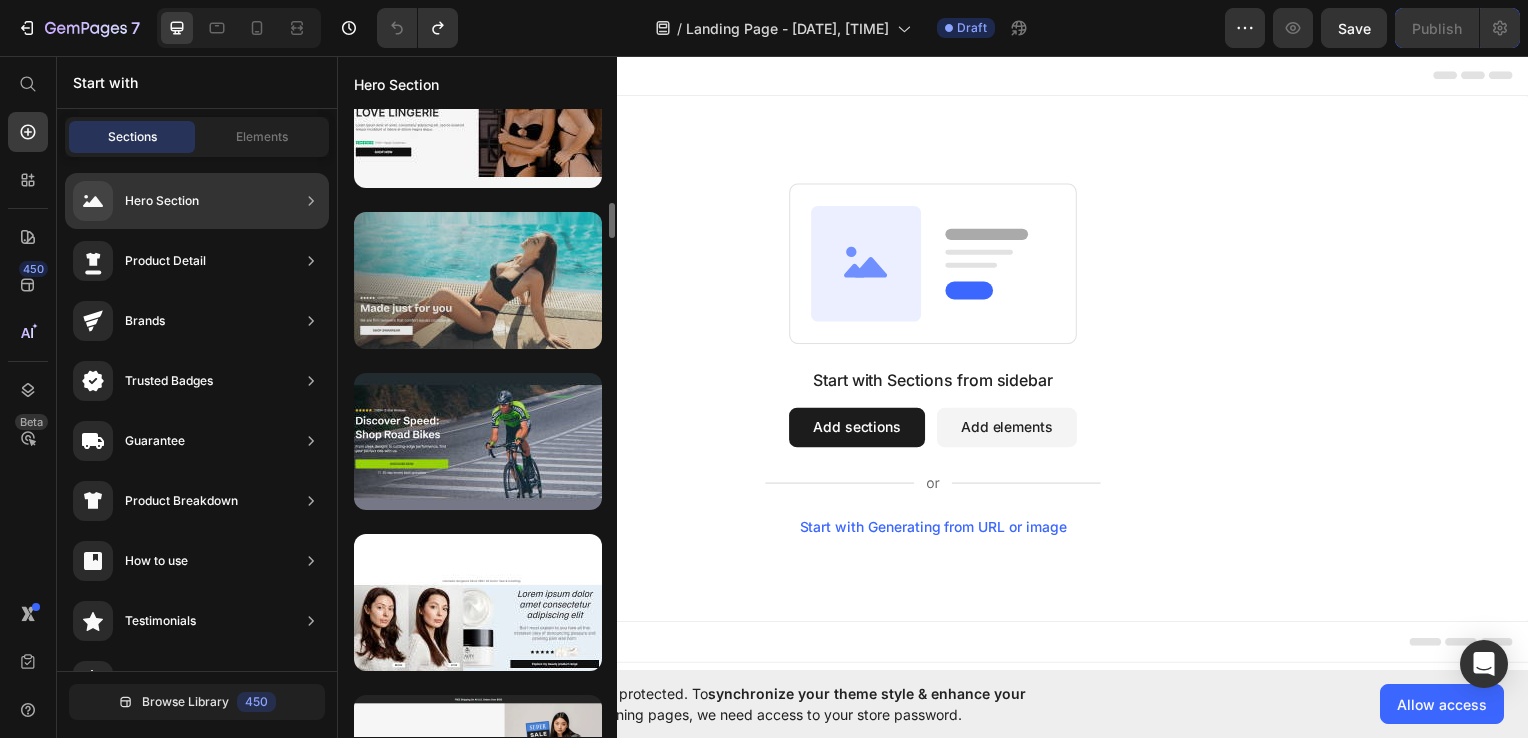 click at bounding box center (478, 280) 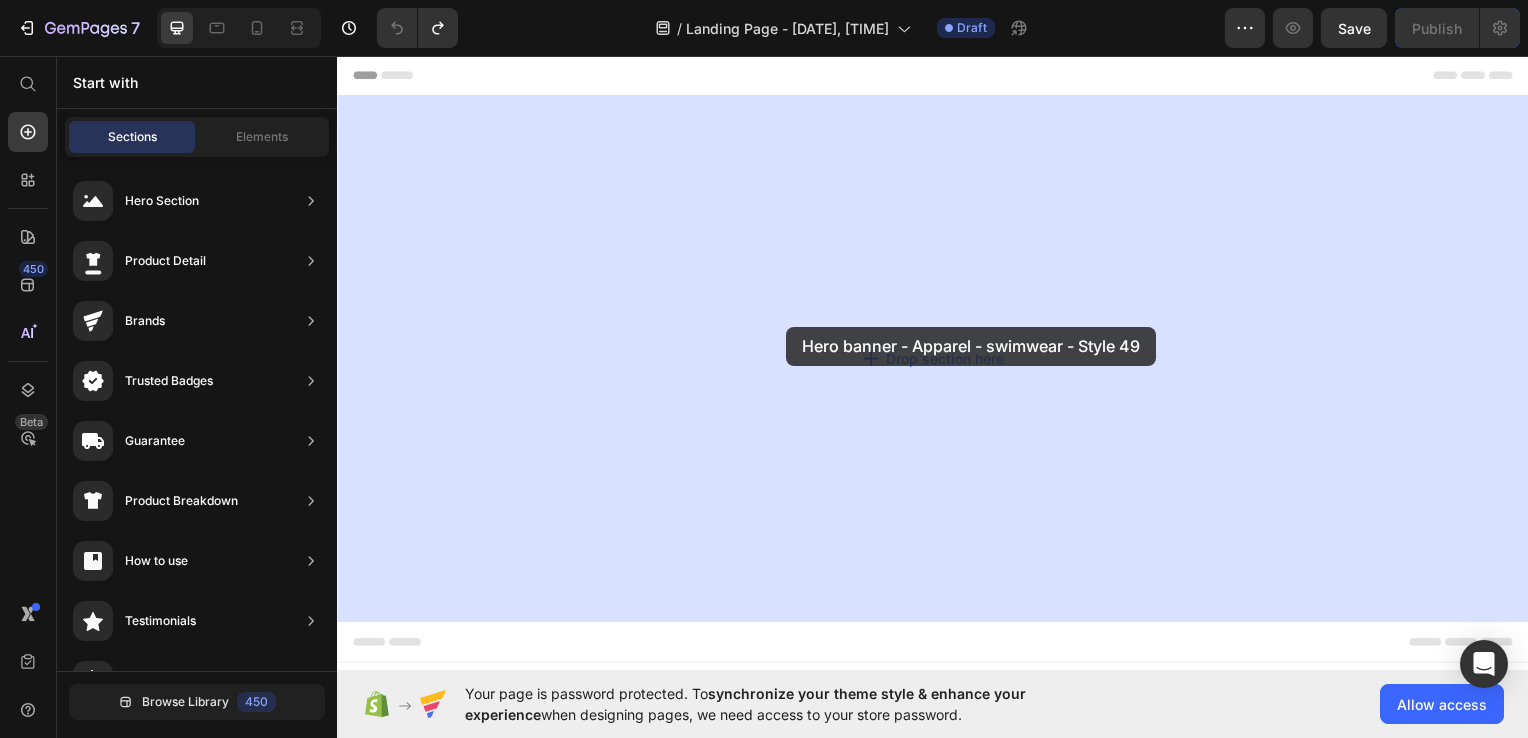 drag, startPoint x: 853, startPoint y: 359, endPoint x: 789, endPoint y: 328, distance: 71.11259 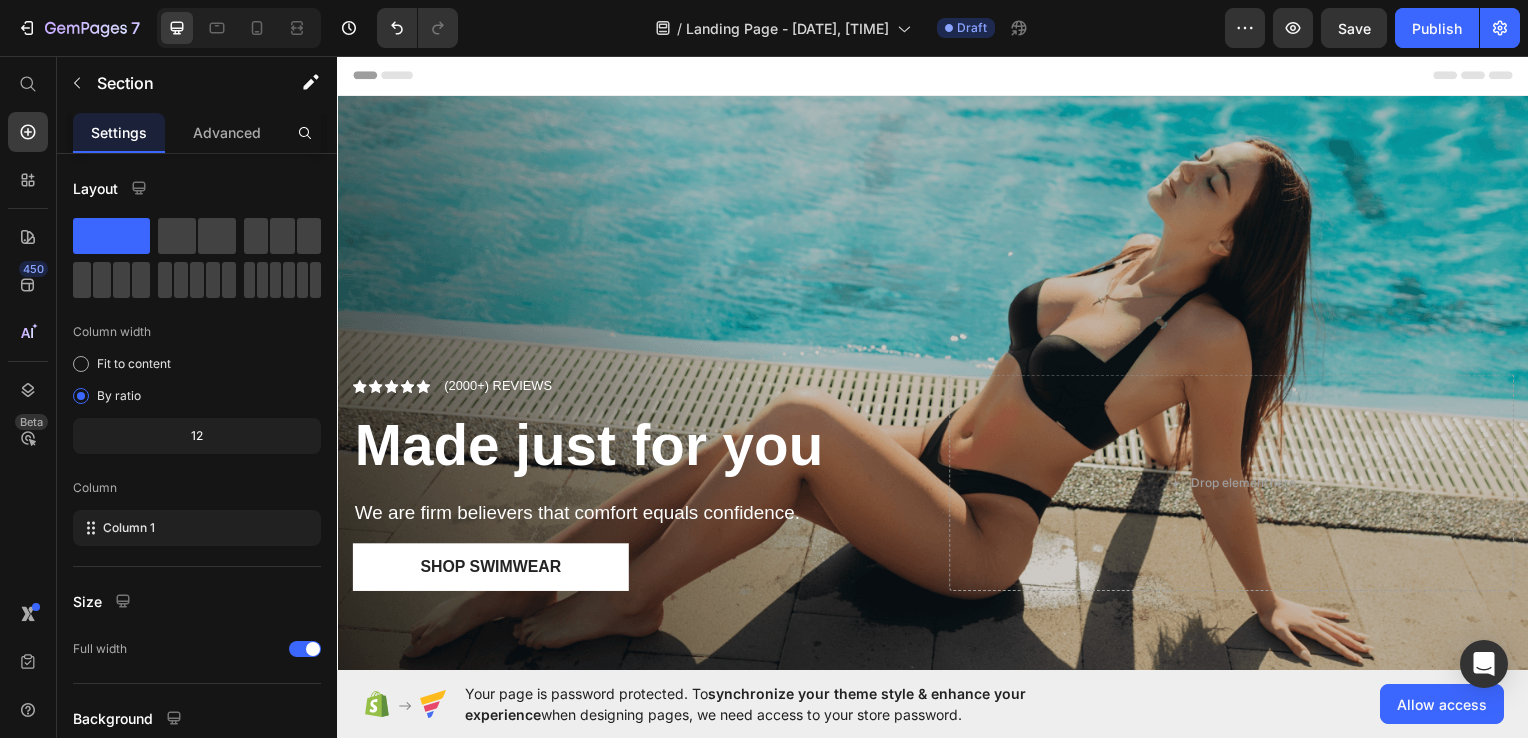 drag, startPoint x: 789, startPoint y: 328, endPoint x: 1314, endPoint y: 322, distance: 525.0343 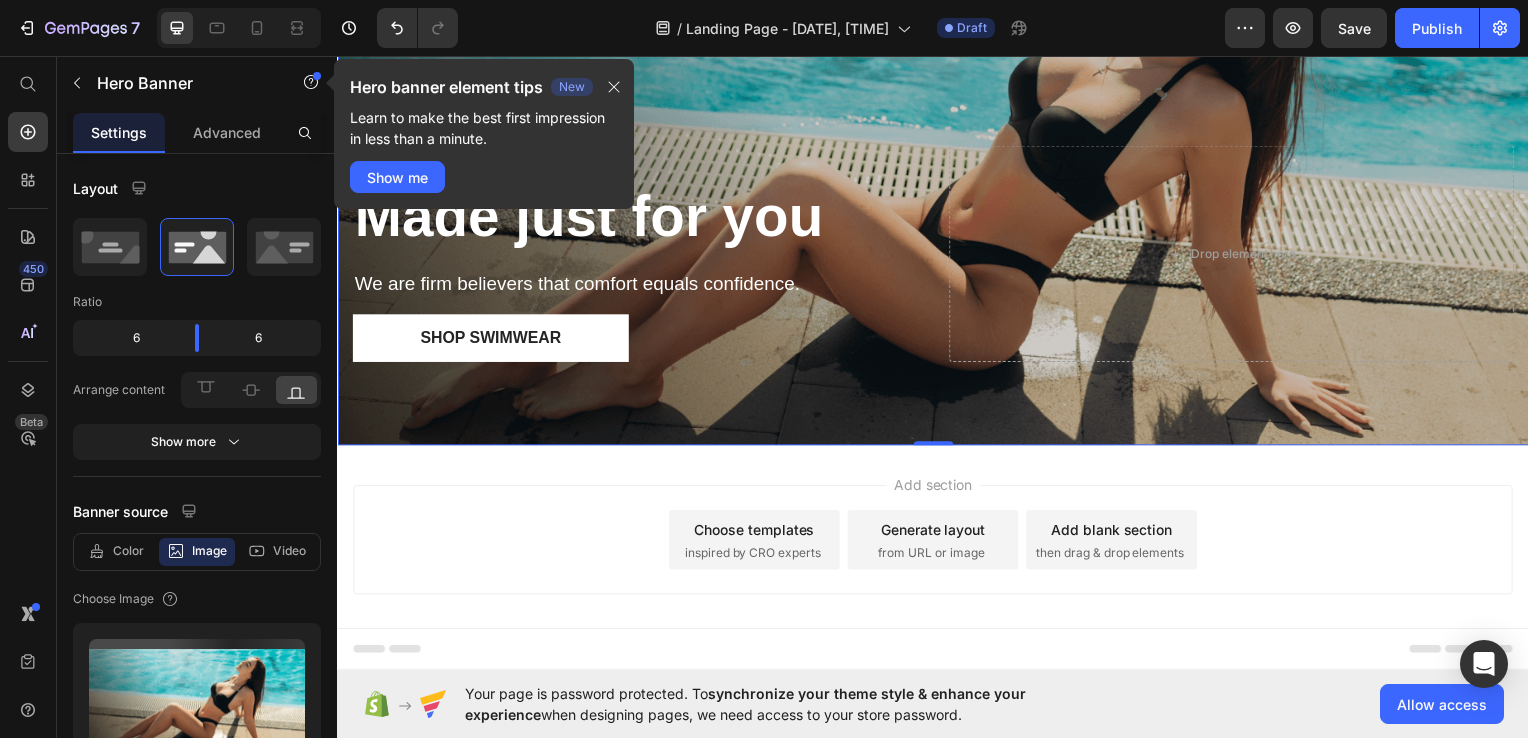 scroll, scrollTop: 243, scrollLeft: 0, axis: vertical 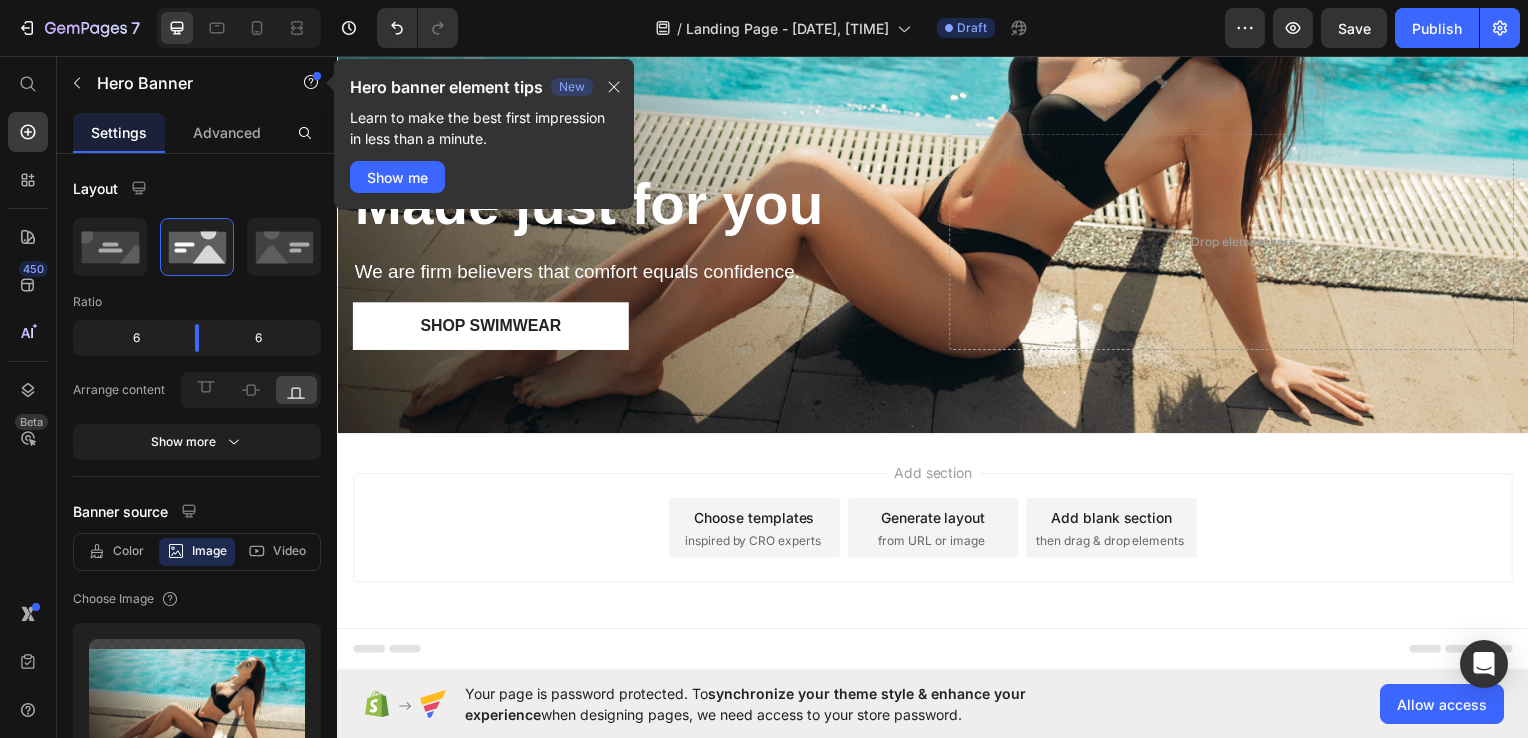click on "Add section" at bounding box center [937, 475] 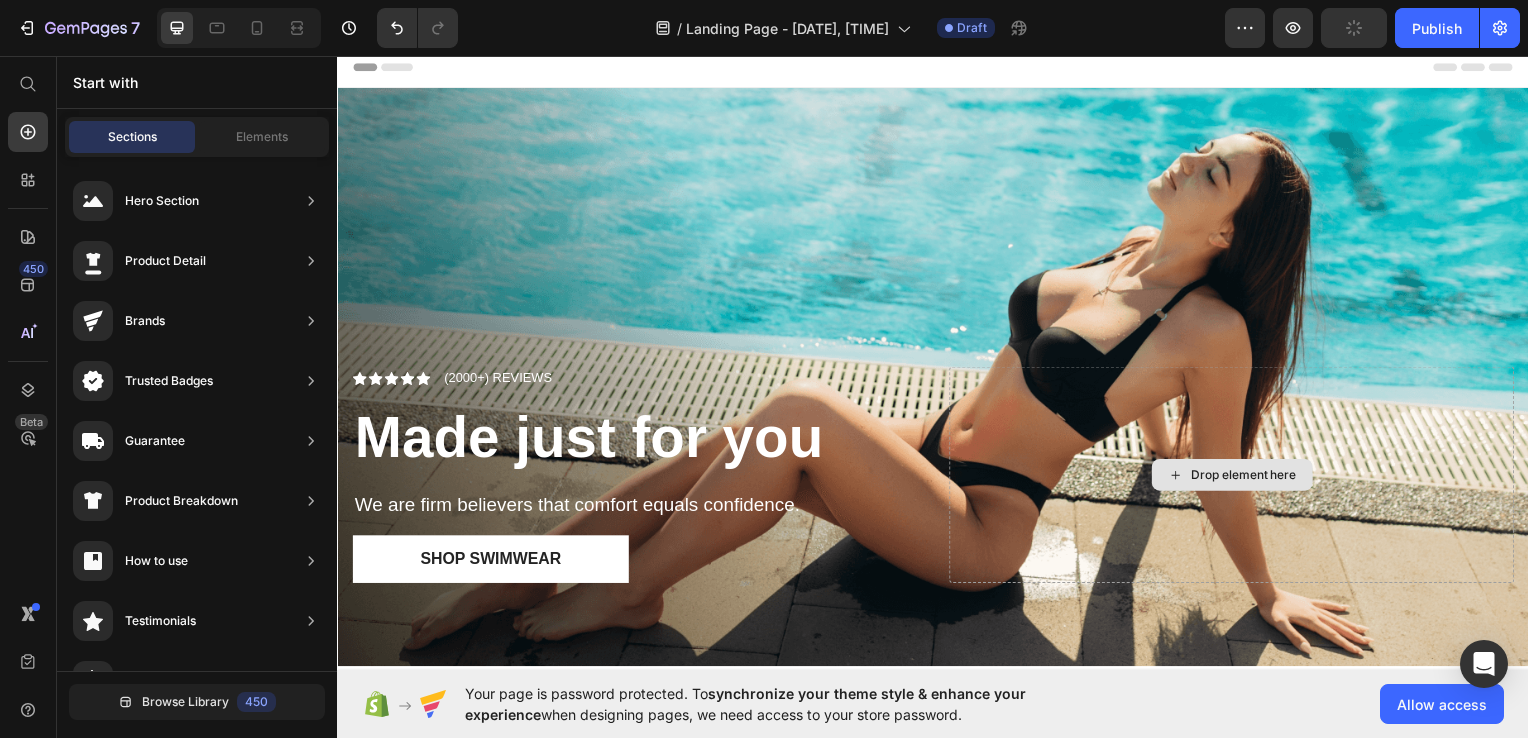scroll, scrollTop: 8, scrollLeft: 0, axis: vertical 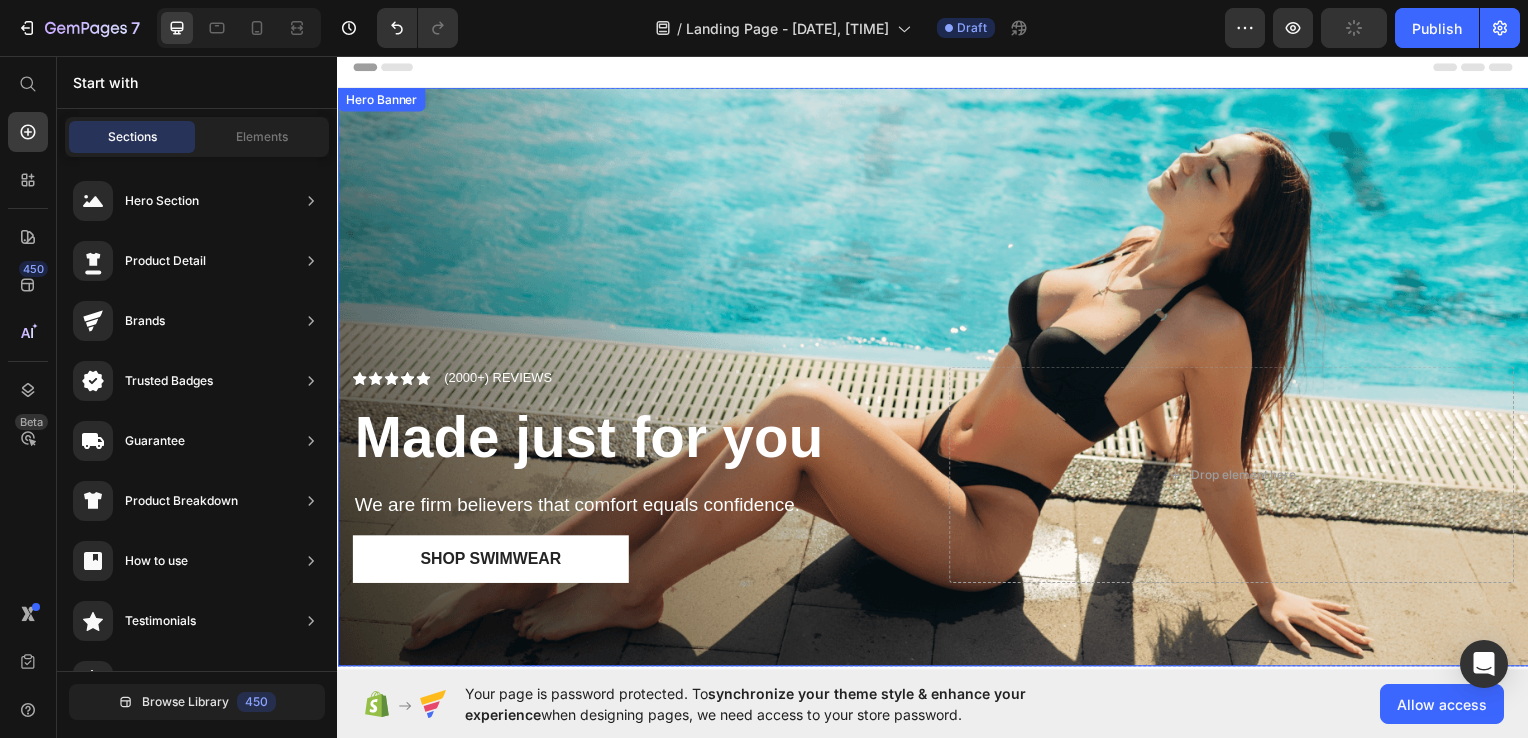click on "Icon Icon Icon Icon Icon Icon List (2000+) REVIEWS Text Block Row Made just for you Heading We are firm believers that comfort equals confidence. Text Block Shop Swimwear Button
Drop element here" at bounding box center [937, 504] 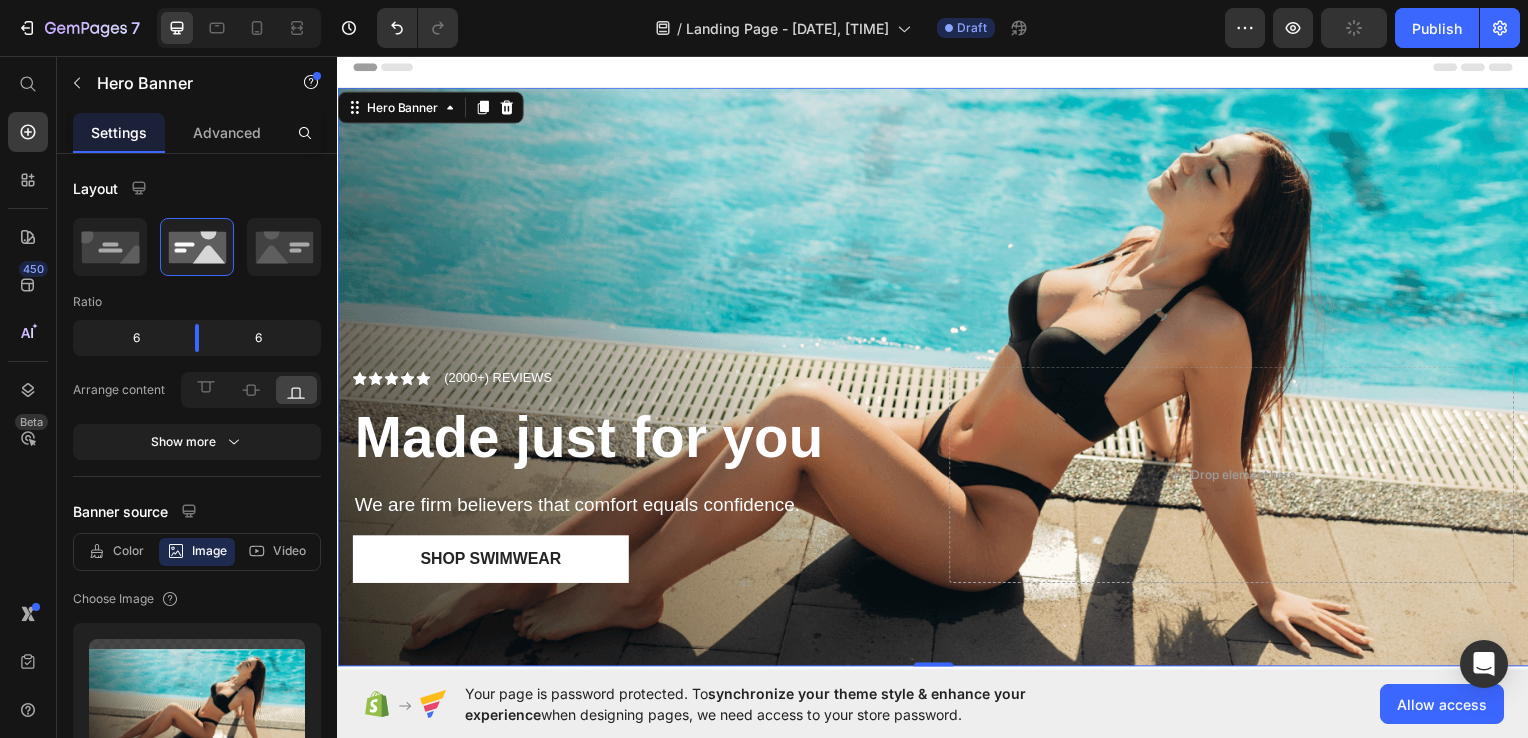 type on "https://cdn.shopify.com/s/files/1/0711/5364/7787/files/gempages_575052623200126064-d6aa8a84-37b8-40e9-942b-96c28a97e1c7.png" 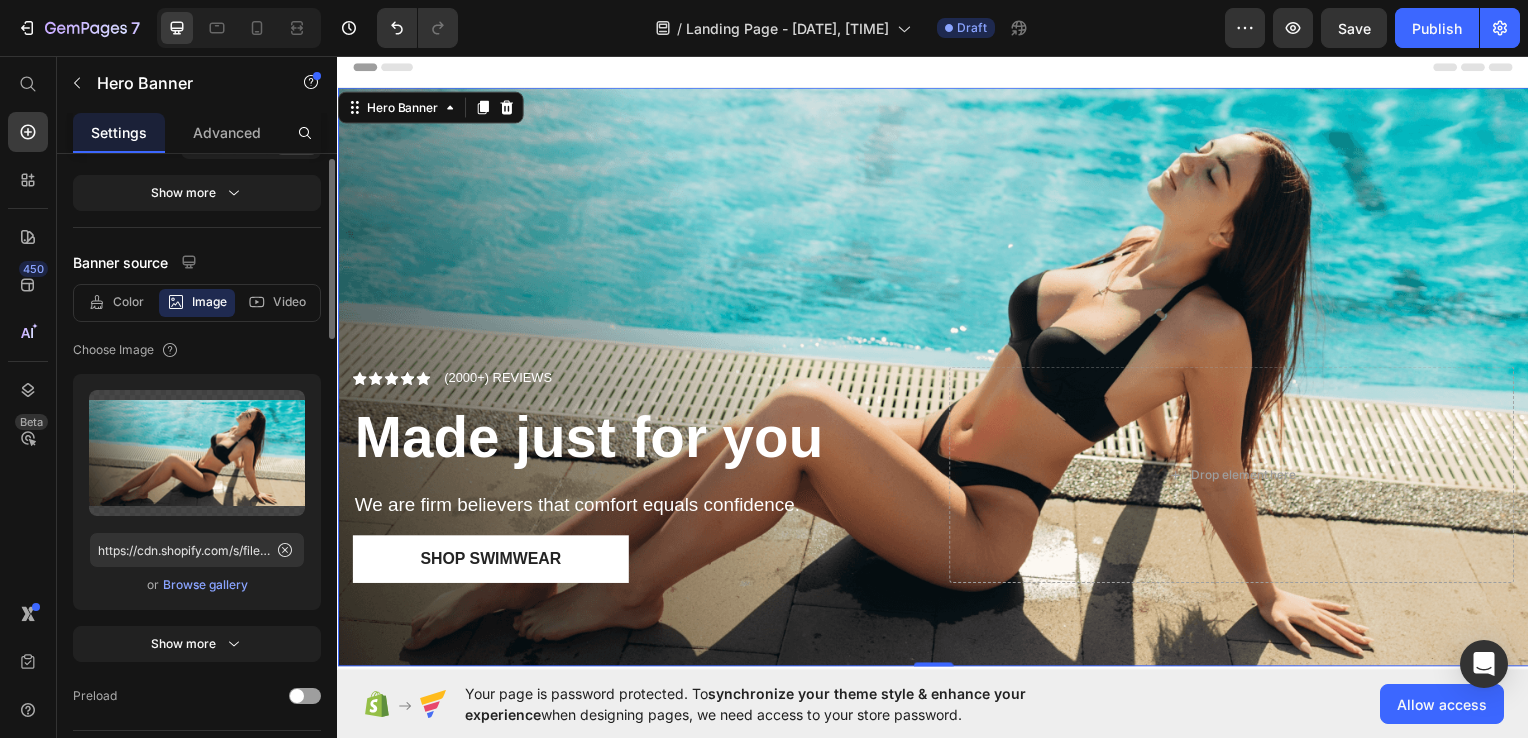 scroll, scrollTop: 160, scrollLeft: 0, axis: vertical 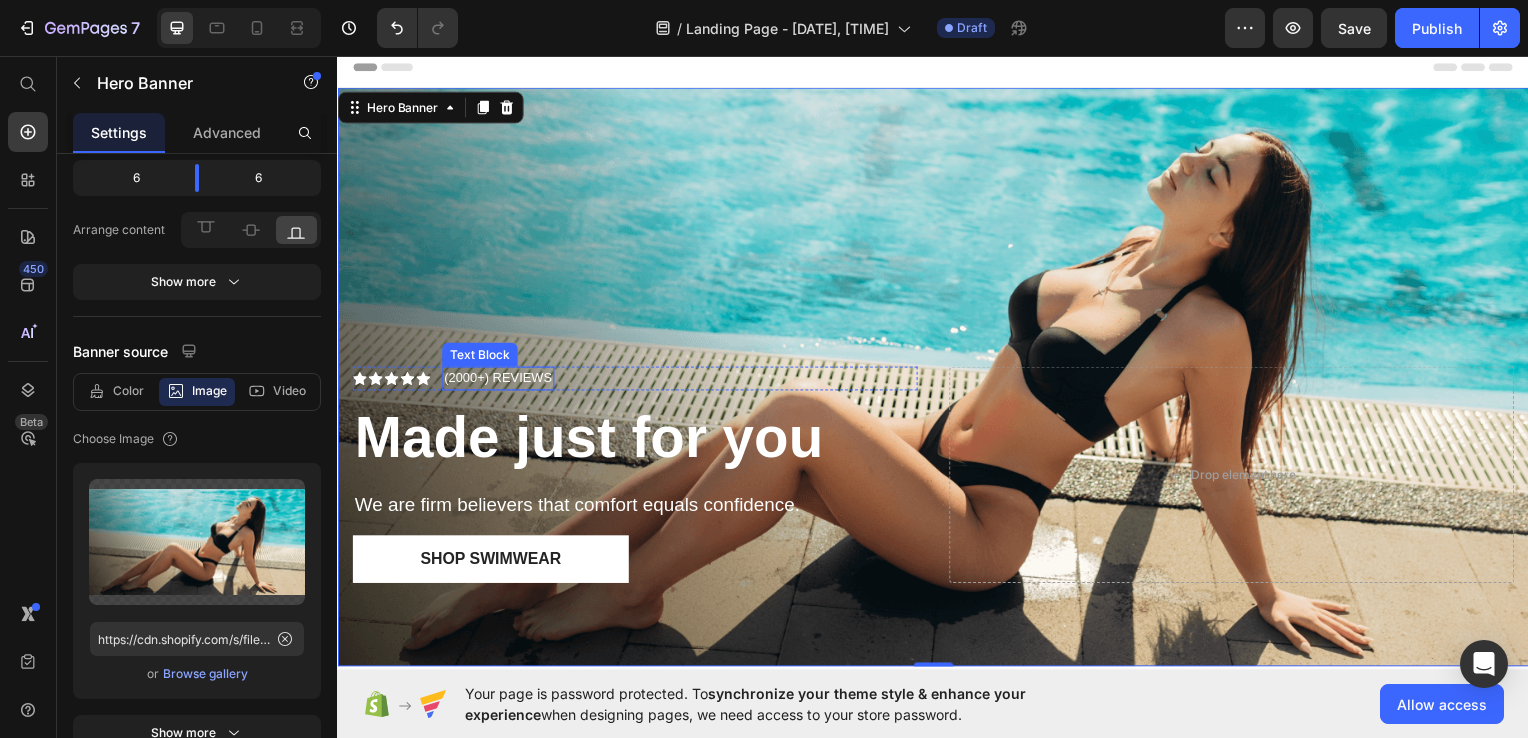 click on "(2000+) REVIEWS" at bounding box center (498, 381) 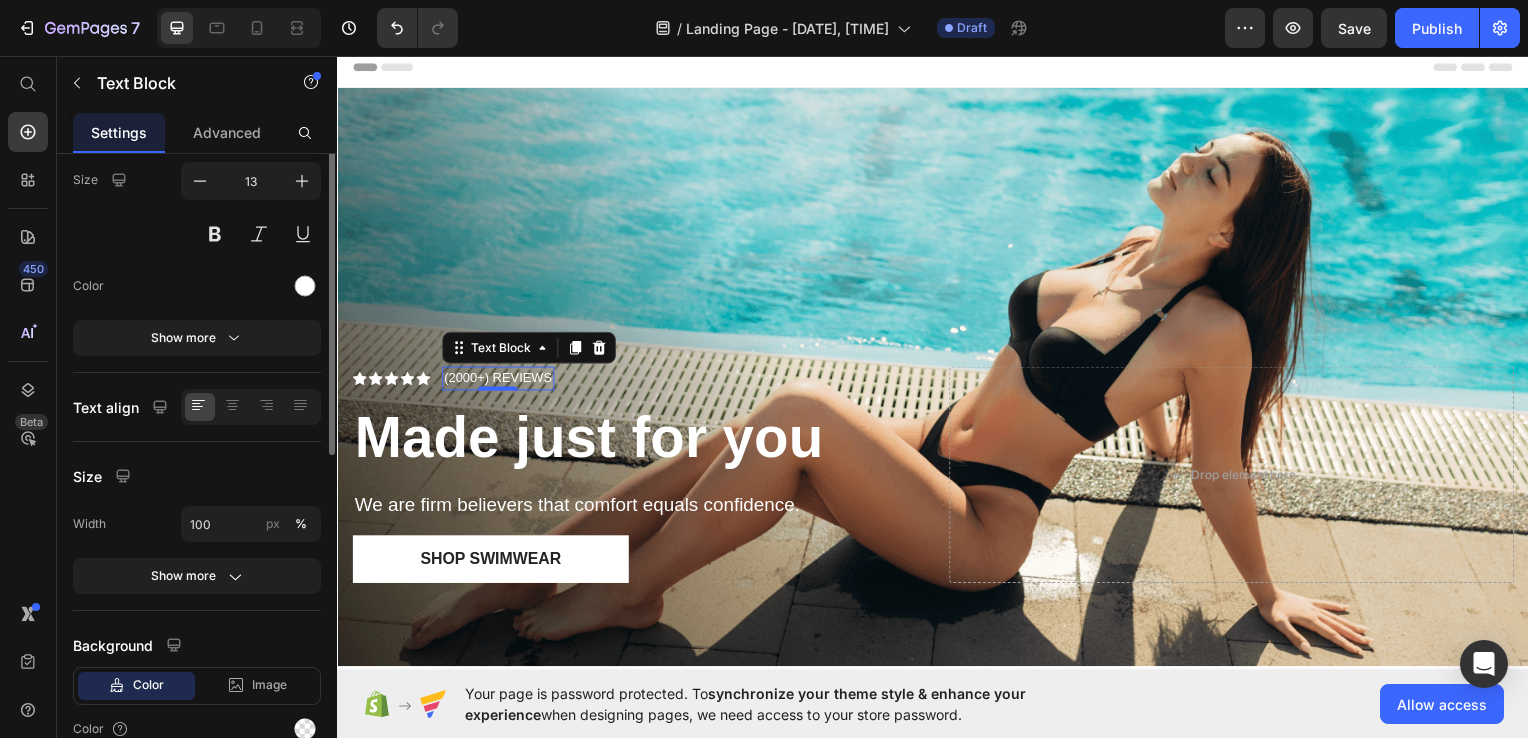 scroll, scrollTop: 0, scrollLeft: 0, axis: both 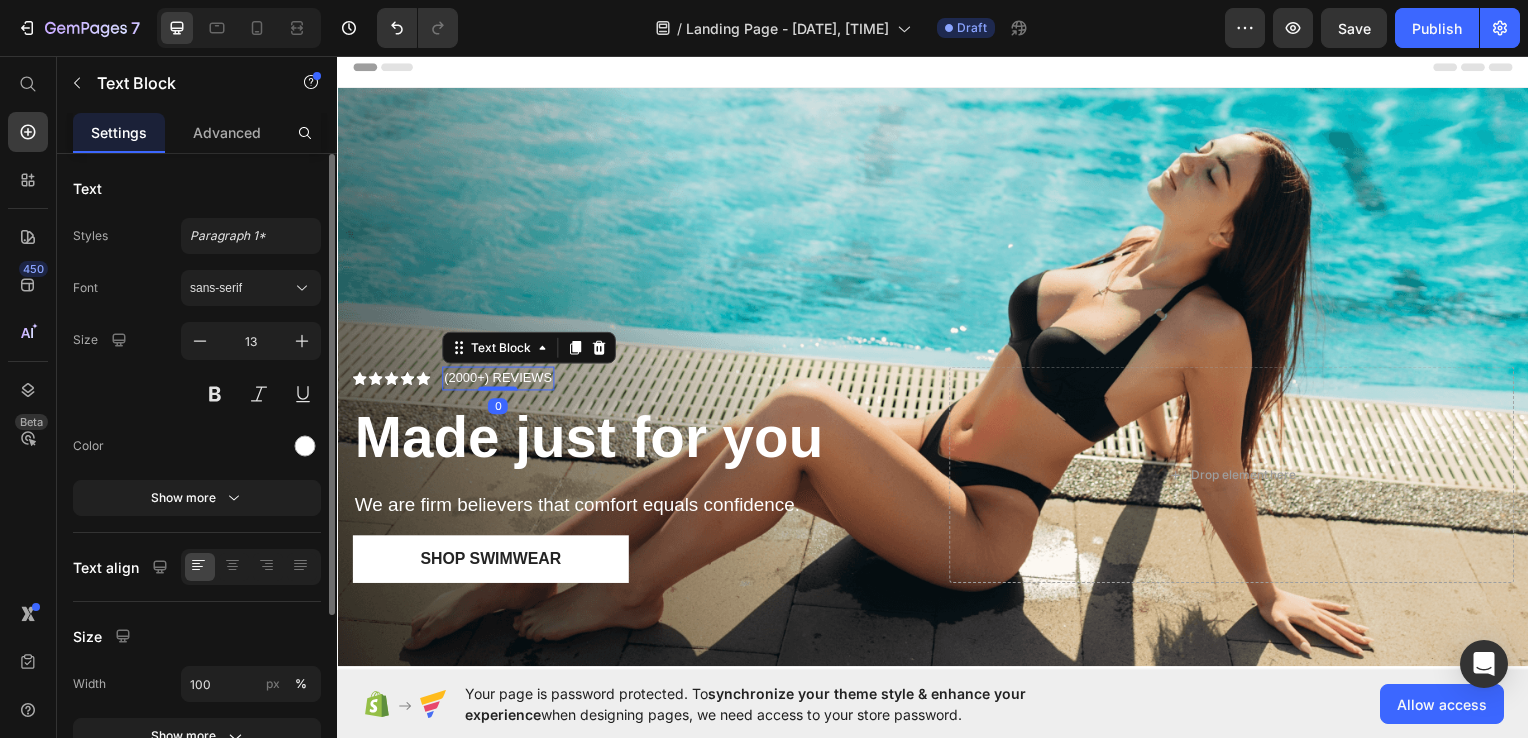 click on "(2000+) REVIEWS" at bounding box center (498, 381) 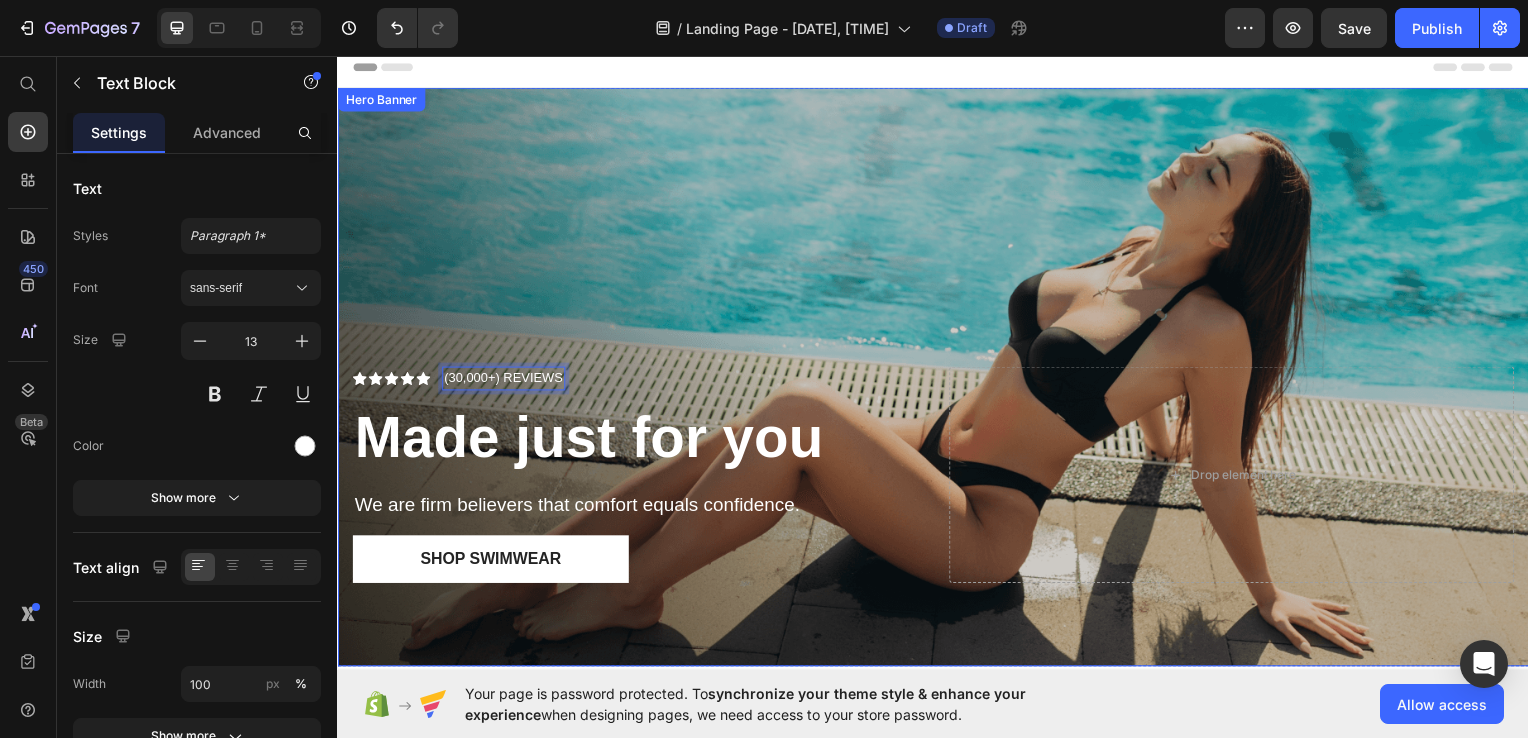 click at bounding box center [937, 379] 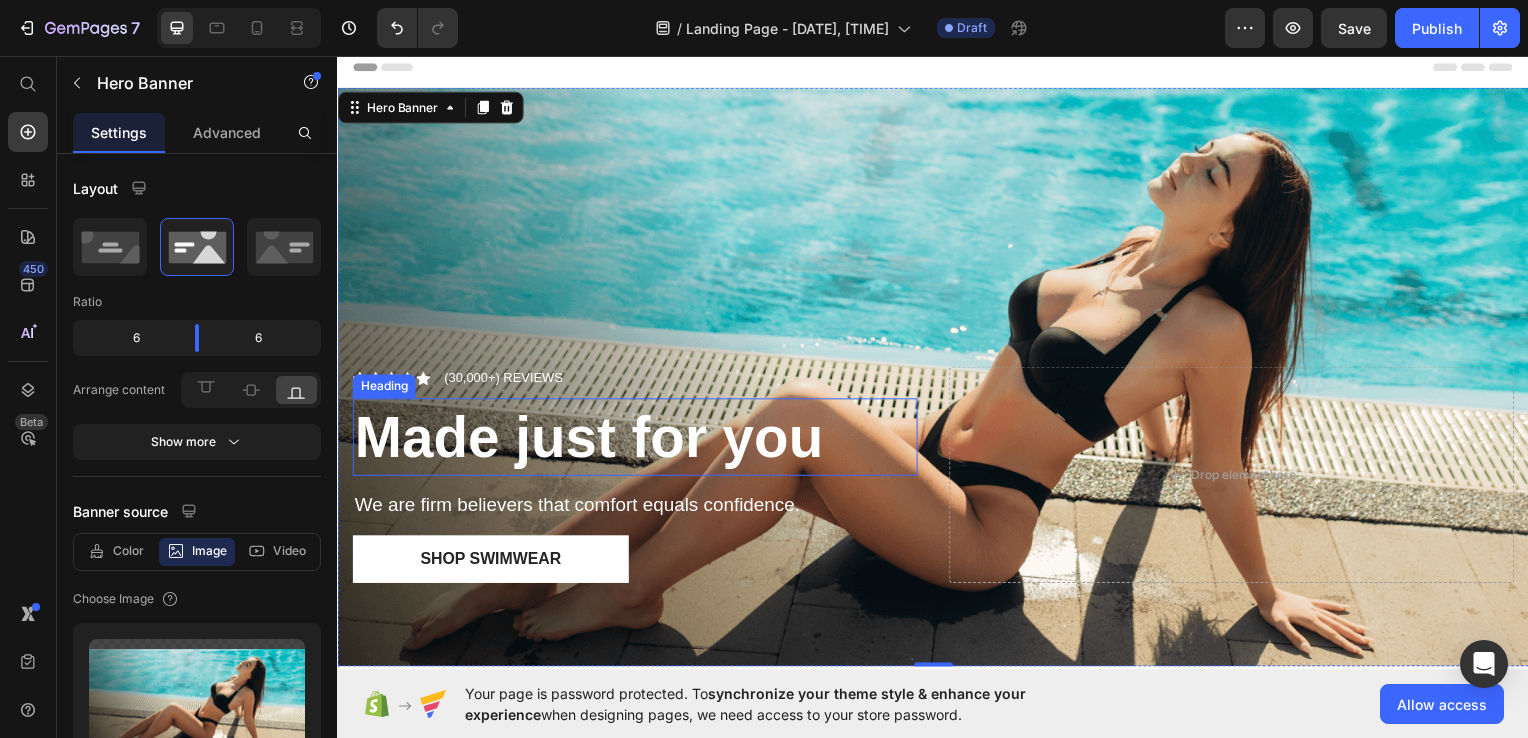 click on "Made just for you" at bounding box center [590, 440] 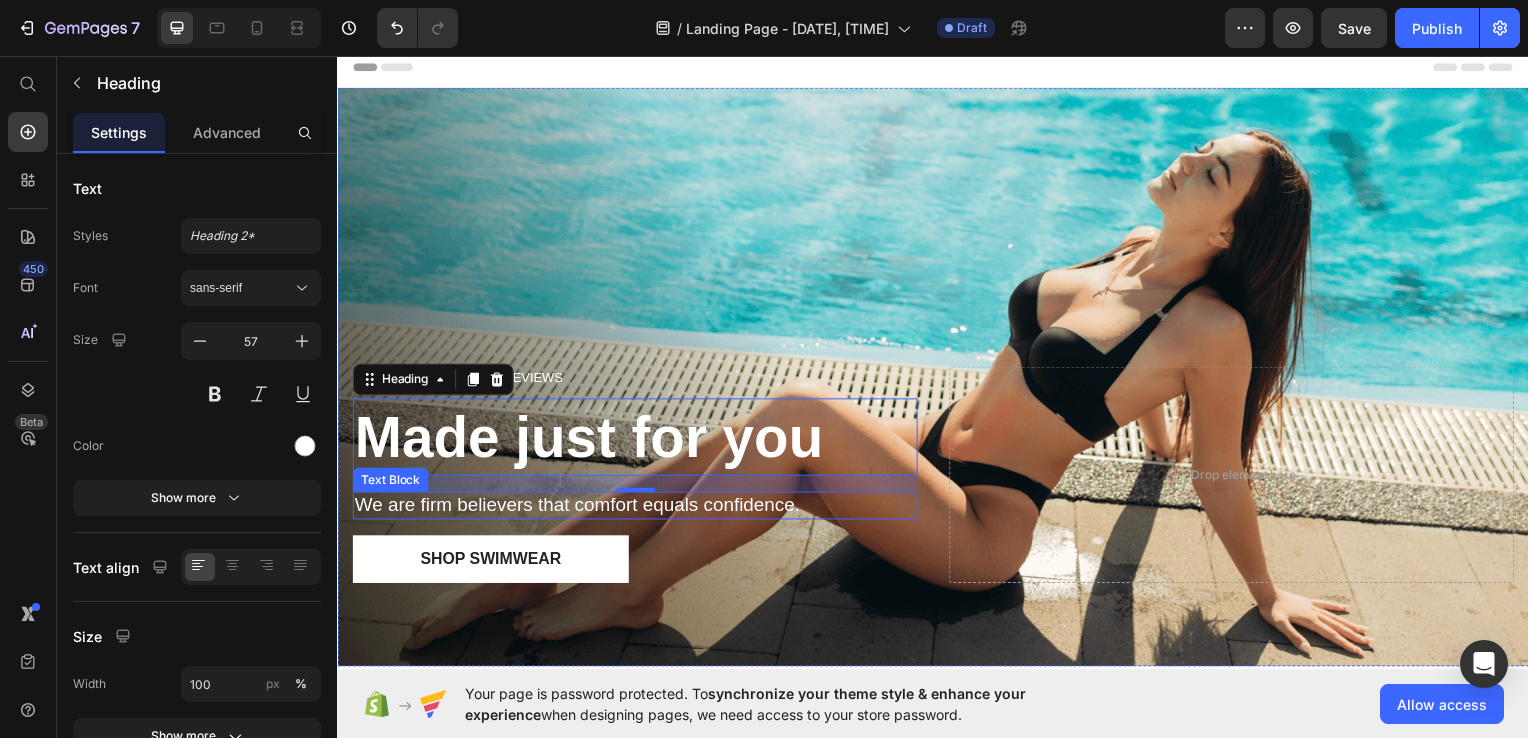 click on "We are firm believers that comfort equals confidence." at bounding box center (636, 509) 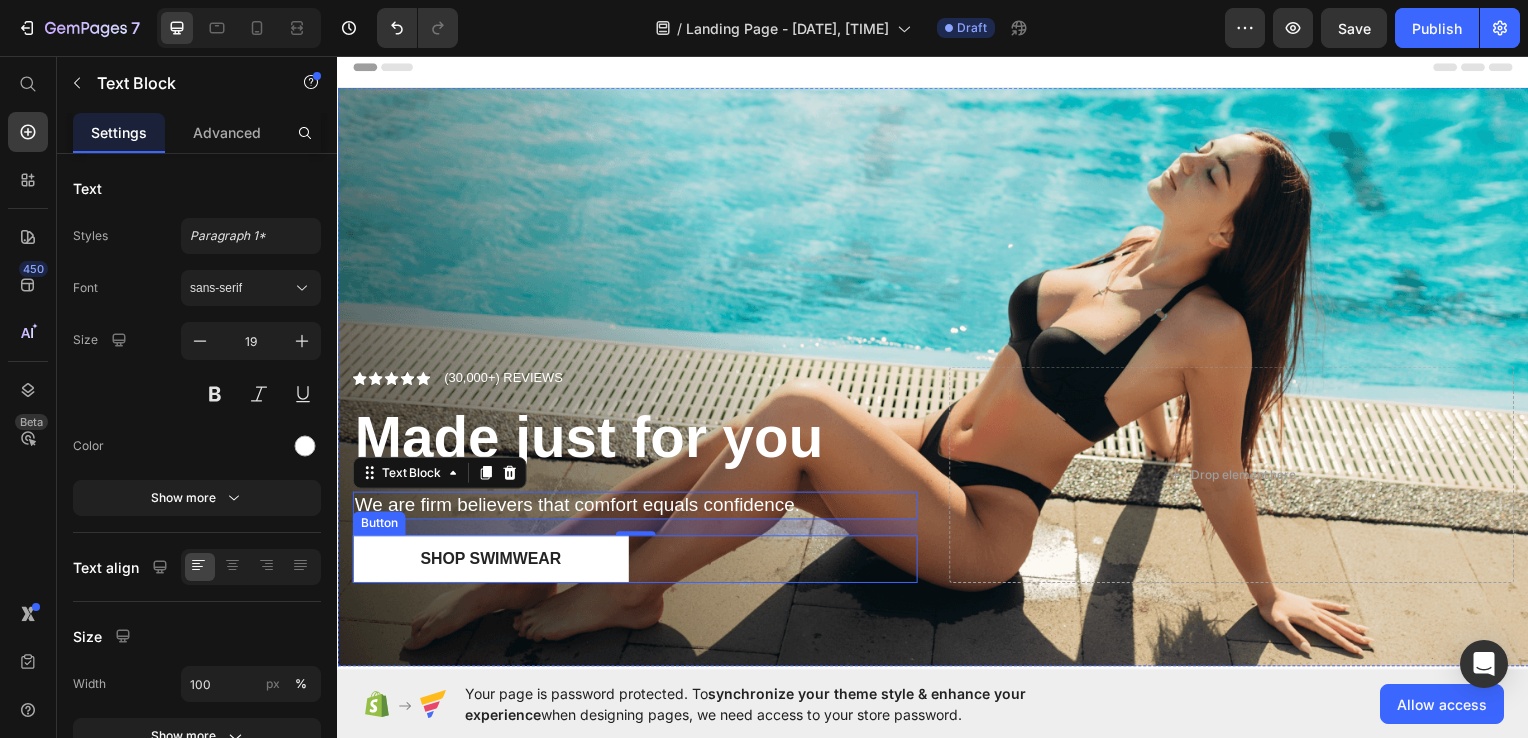 click on "Shop Swimwear Button" at bounding box center [636, 563] 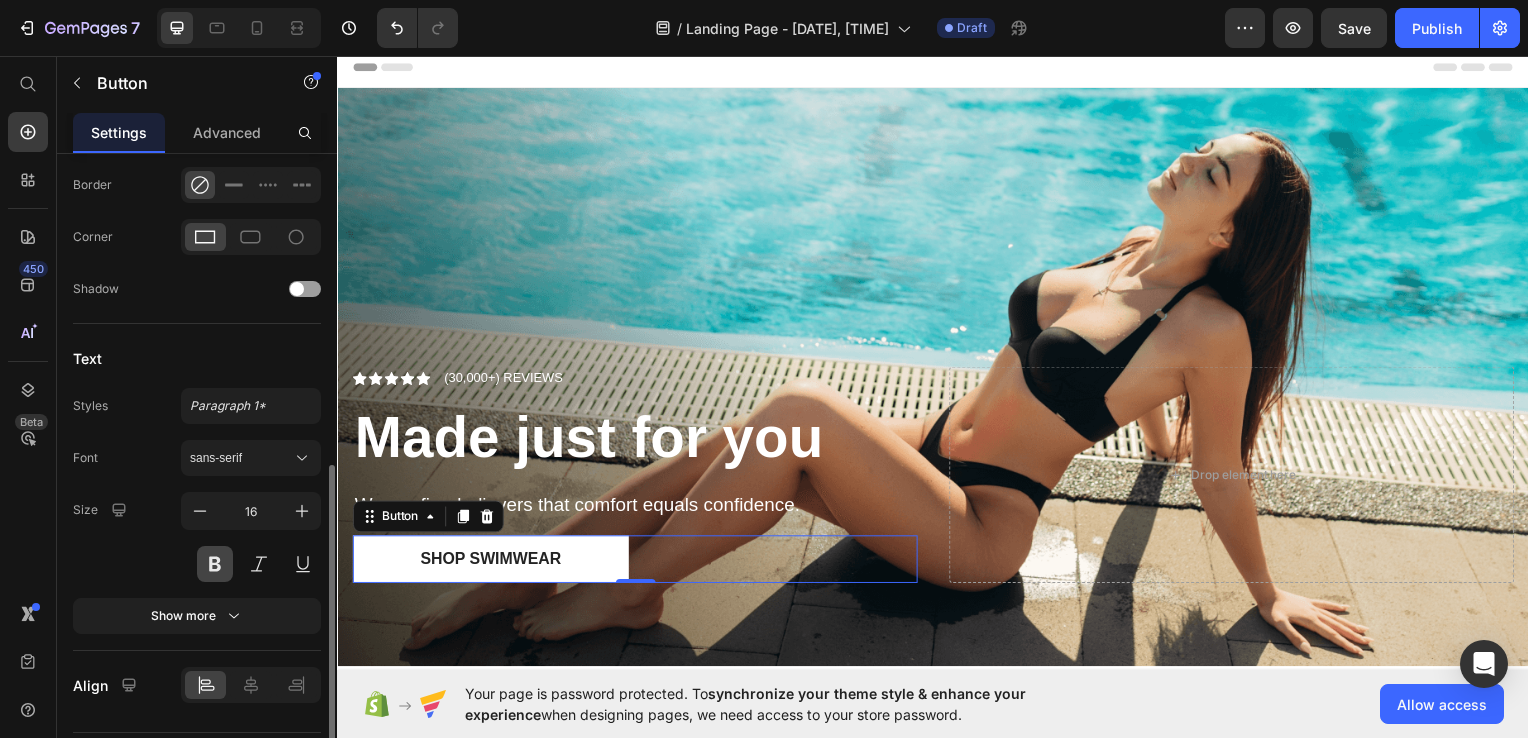 scroll, scrollTop: 697, scrollLeft: 0, axis: vertical 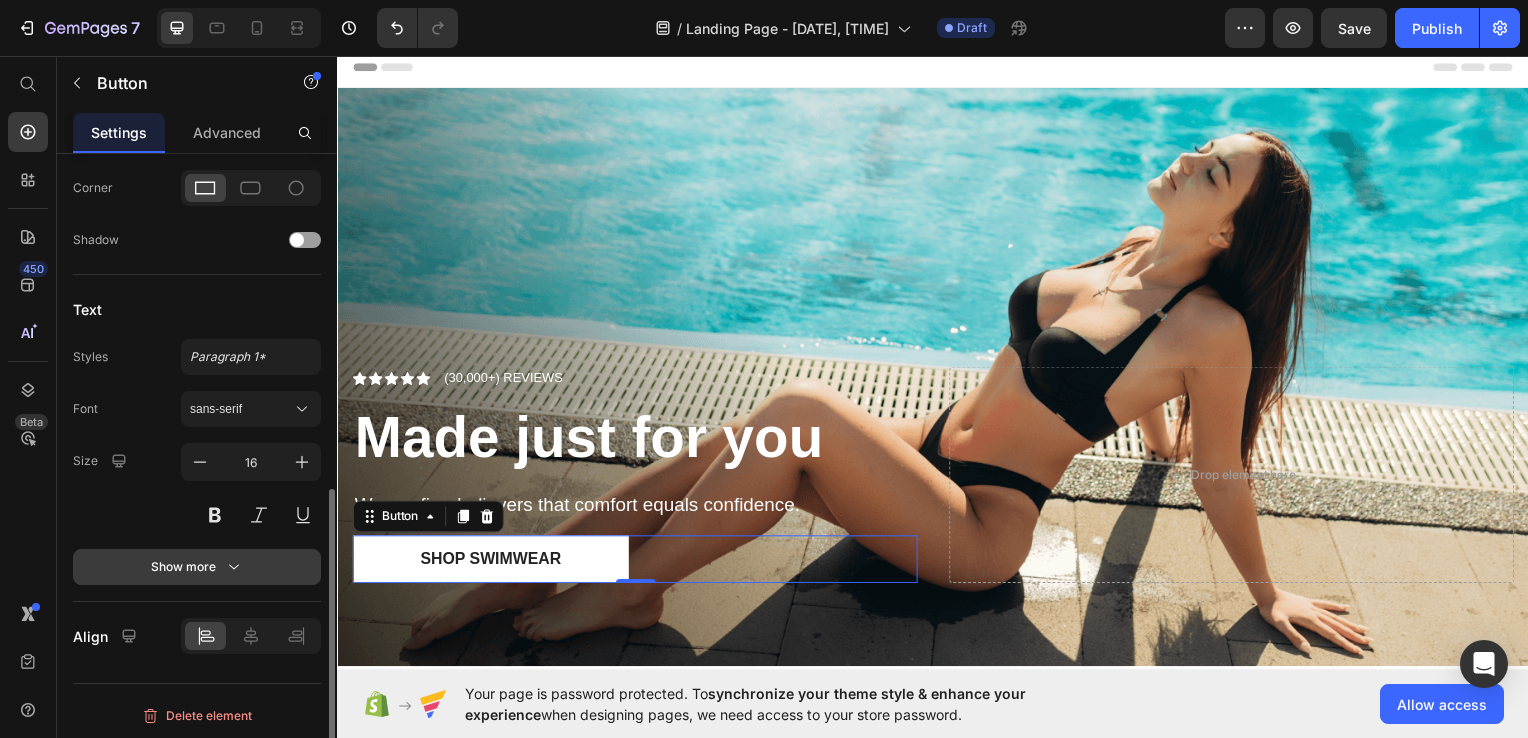 click 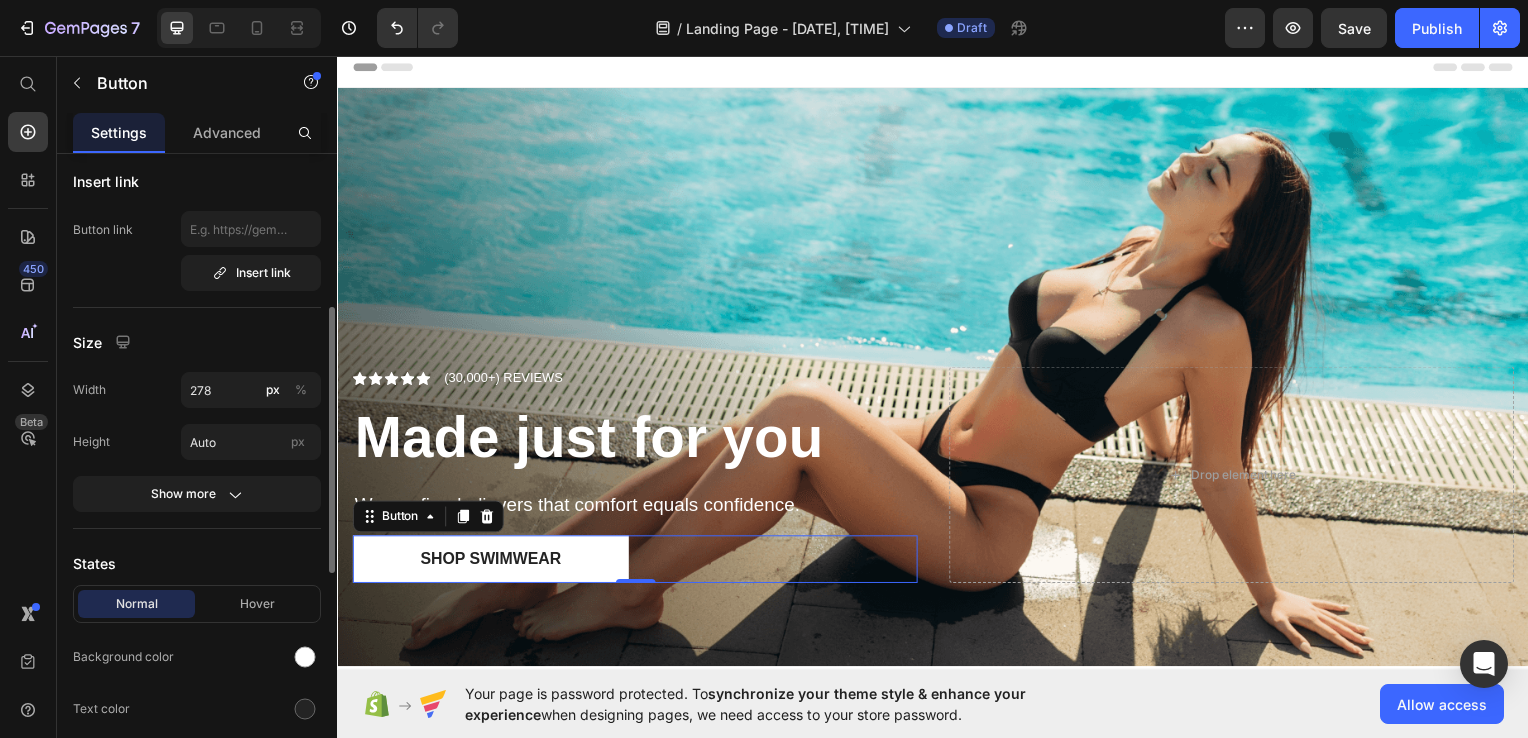 scroll, scrollTop: 0, scrollLeft: 0, axis: both 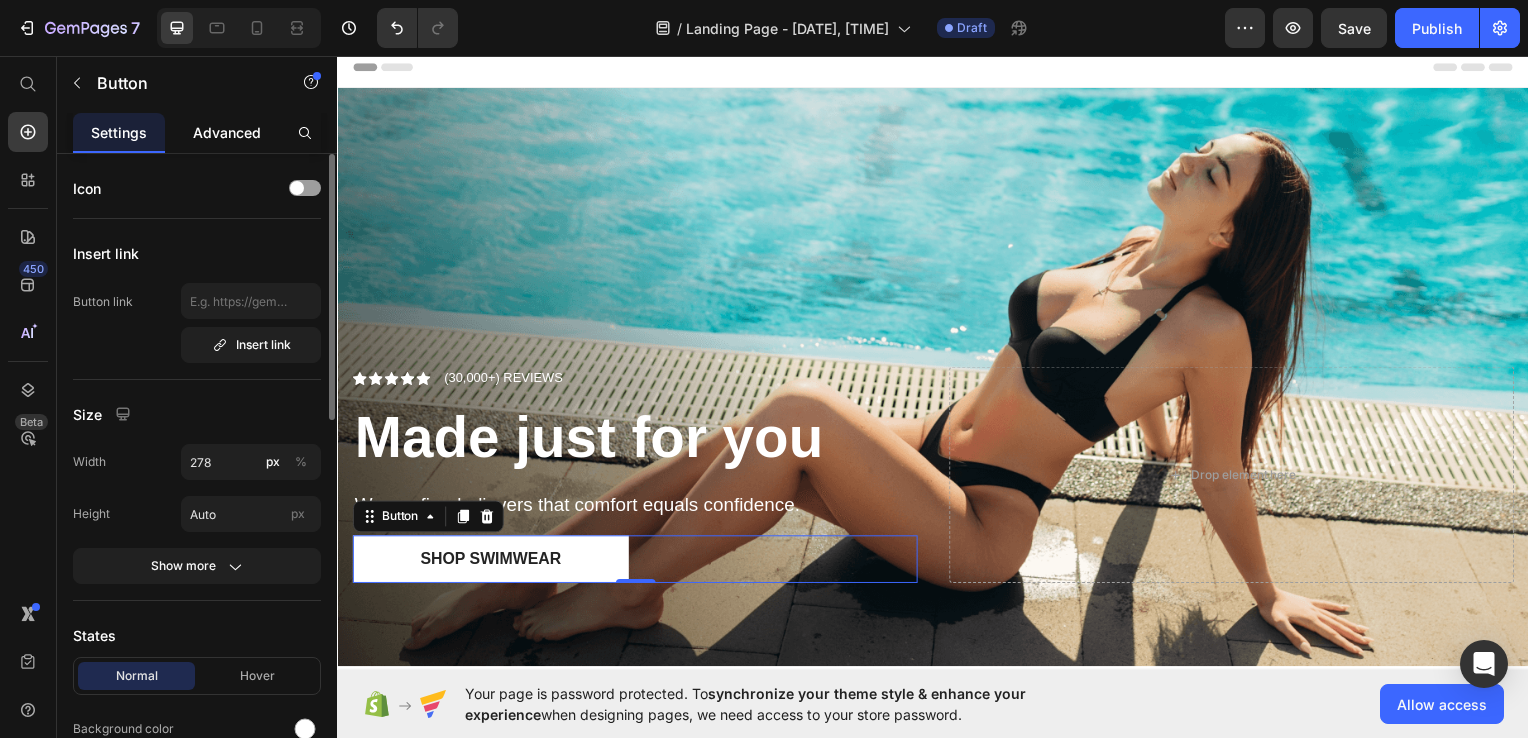 click on "Advanced" at bounding box center (227, 132) 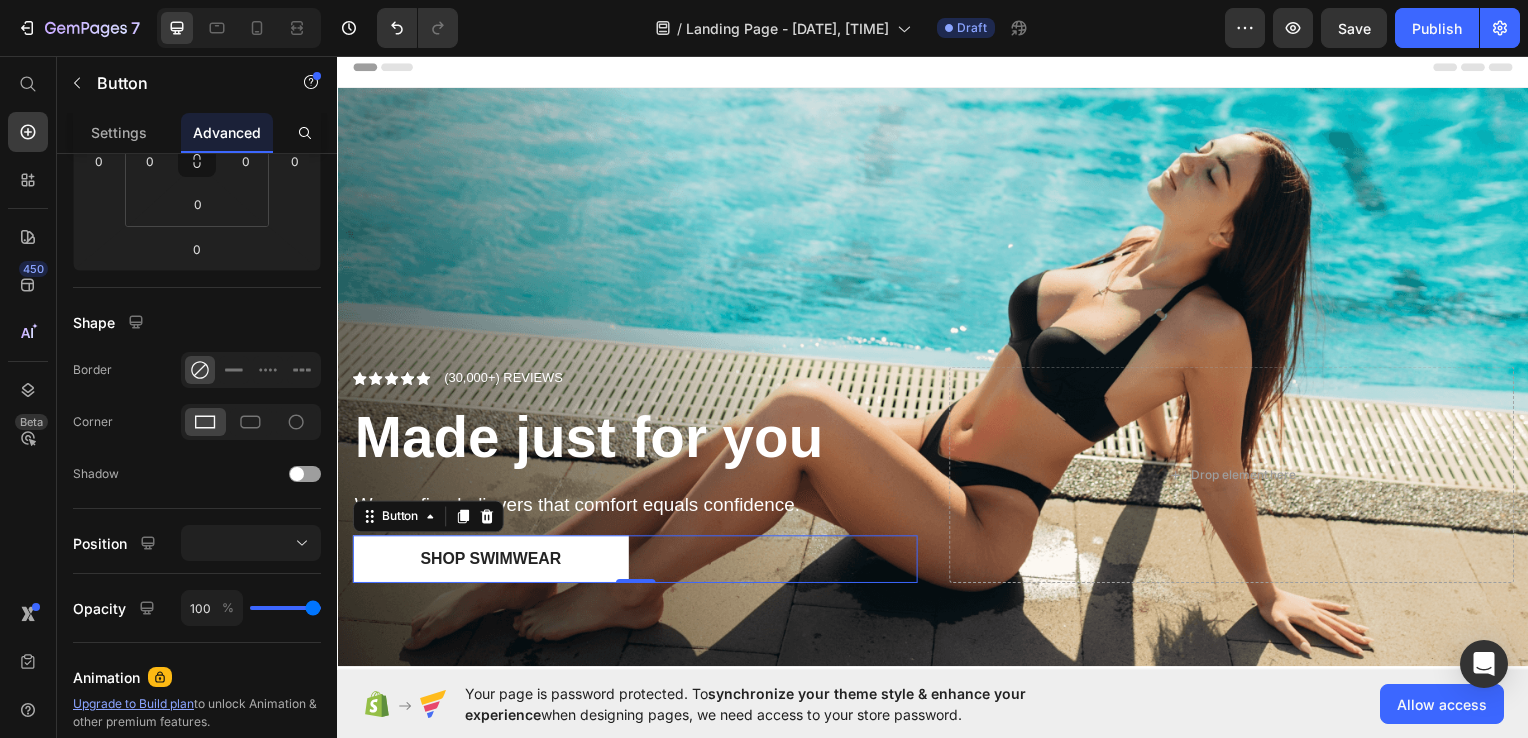 scroll, scrollTop: 661, scrollLeft: 0, axis: vertical 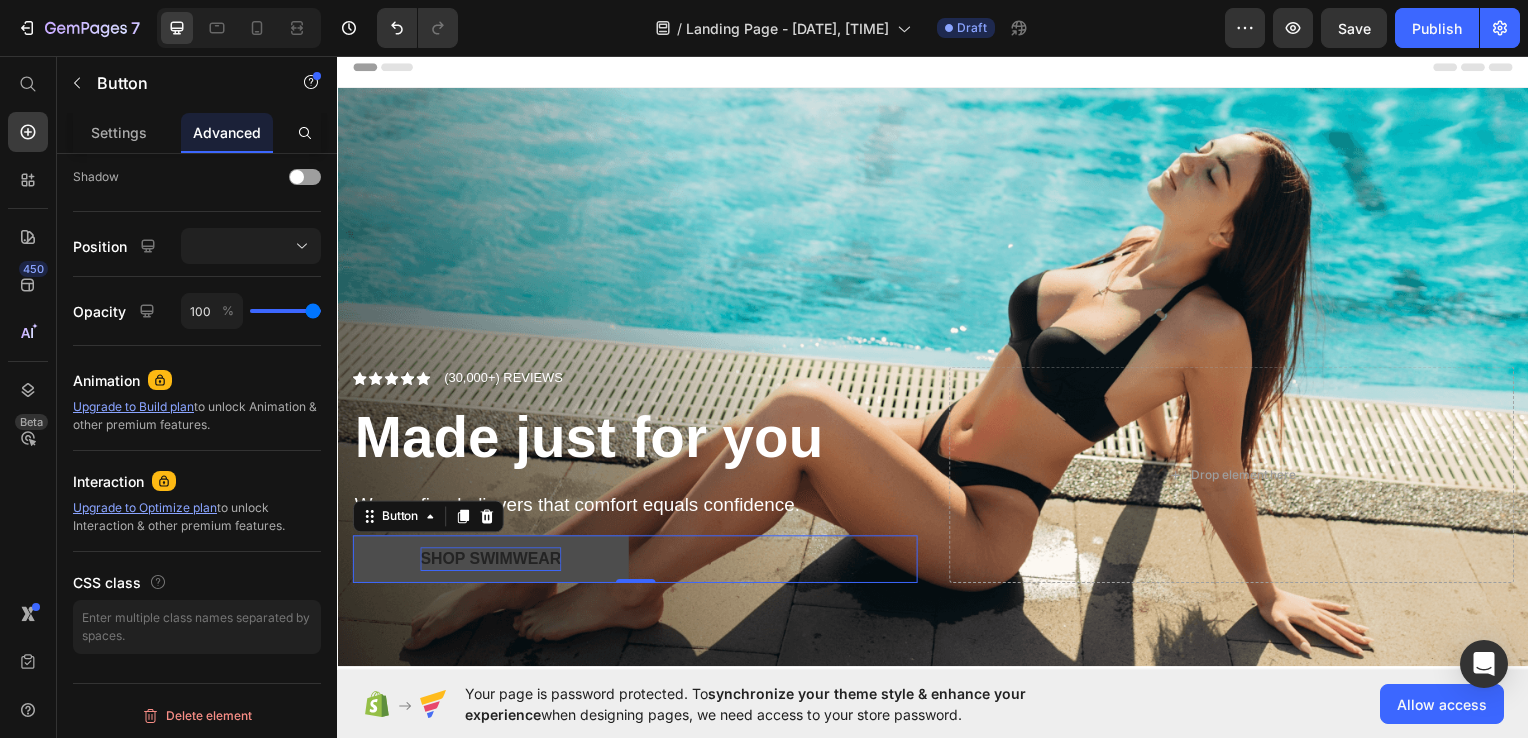 click on "Shop Swimwear" at bounding box center (491, 563) 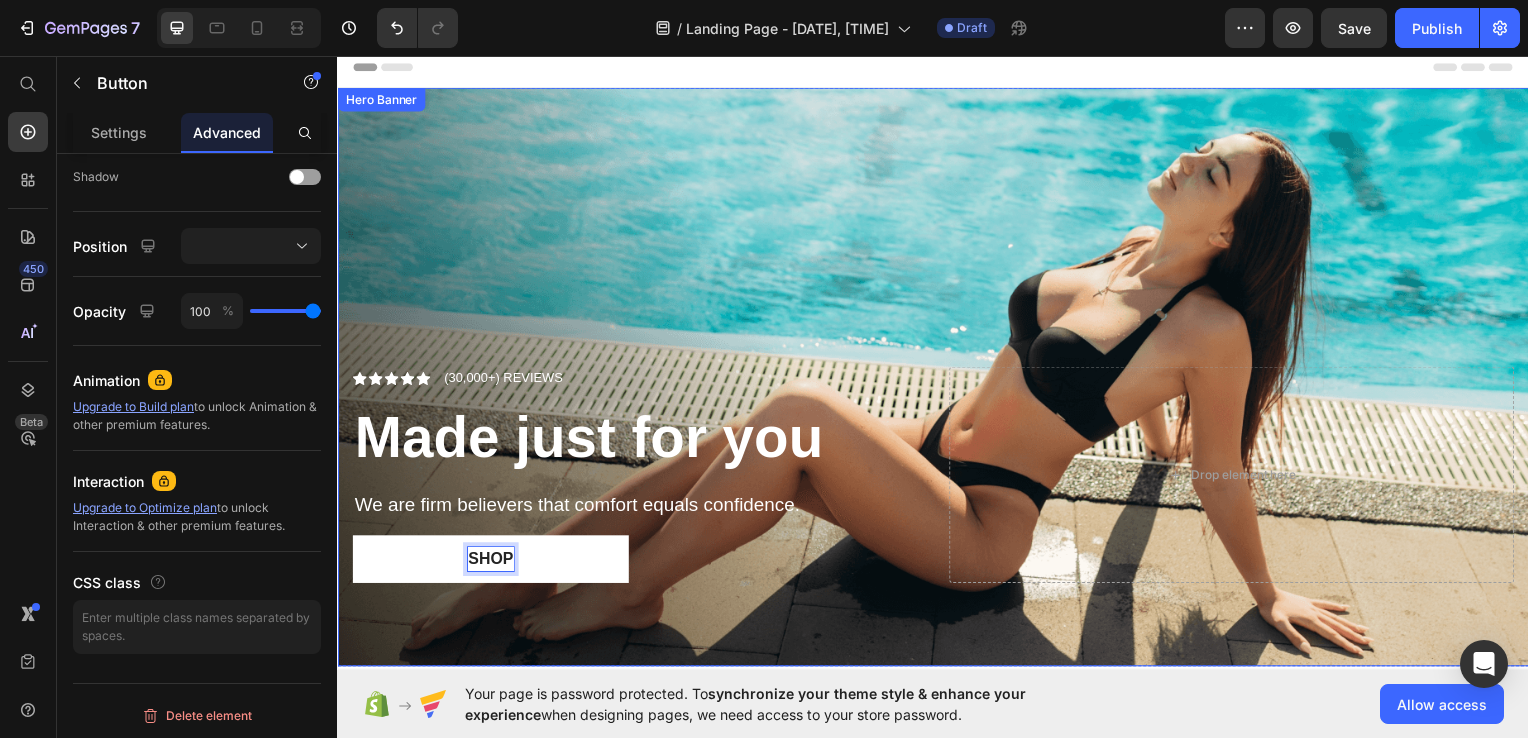 click on "Shop" at bounding box center (491, 563) 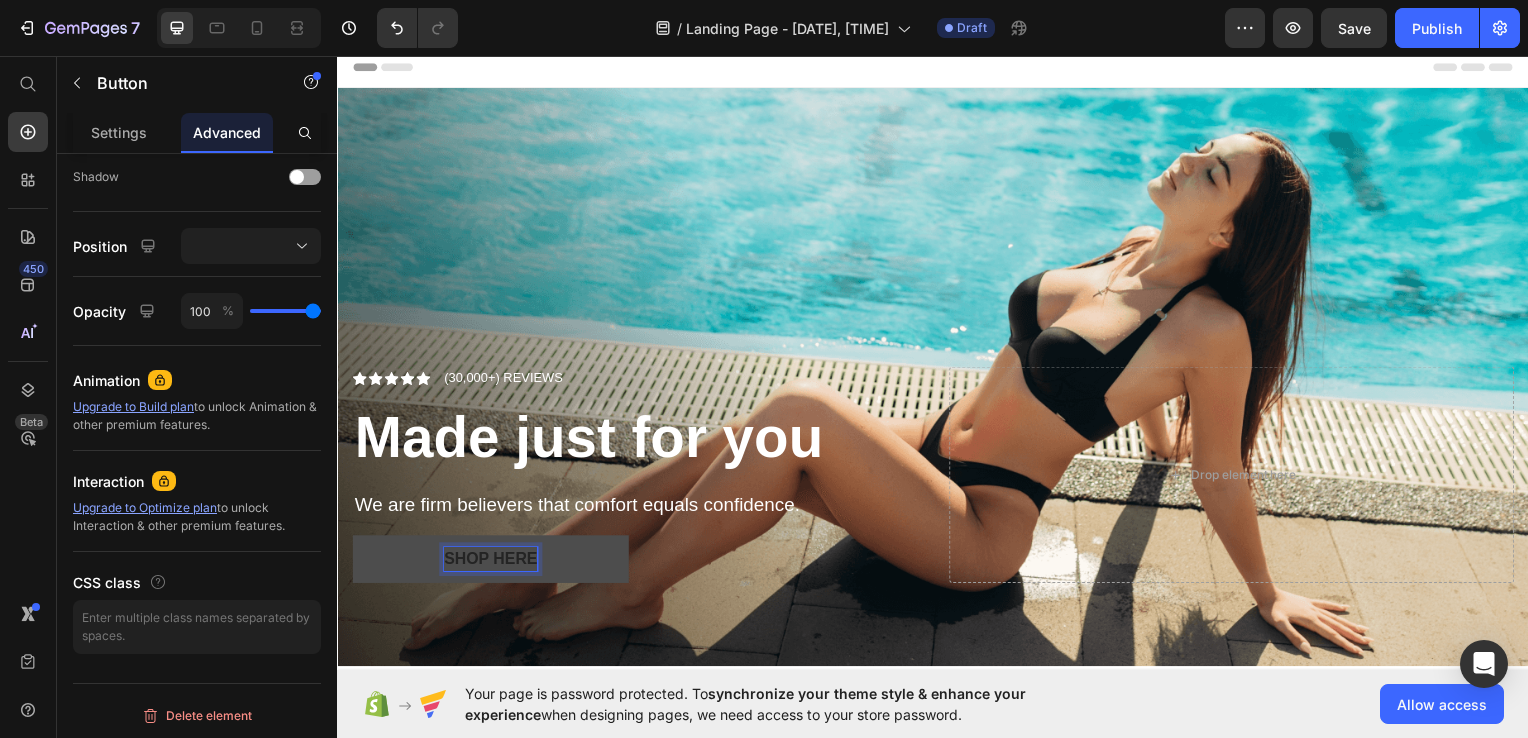 click on "Shop Here" at bounding box center [491, 563] 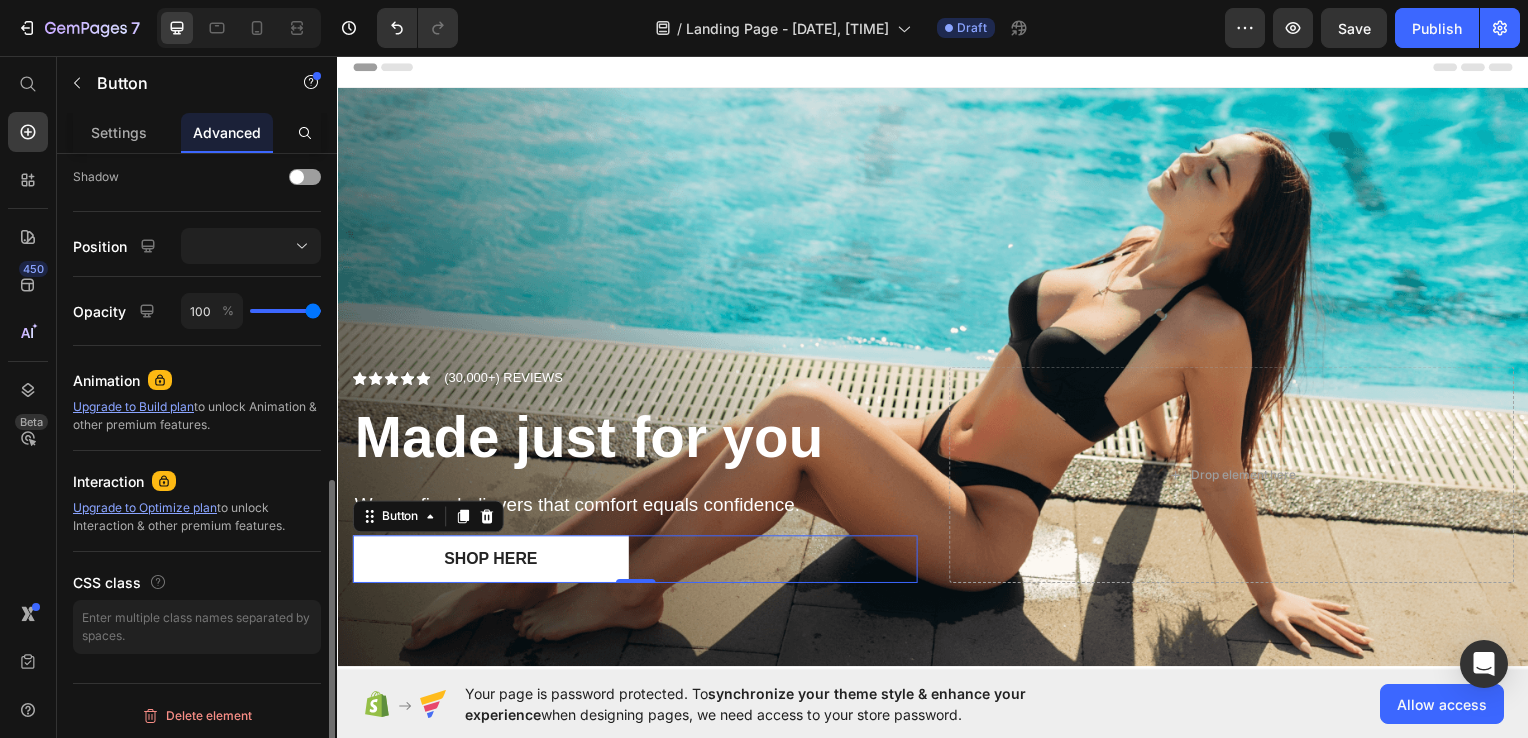 type on "95" 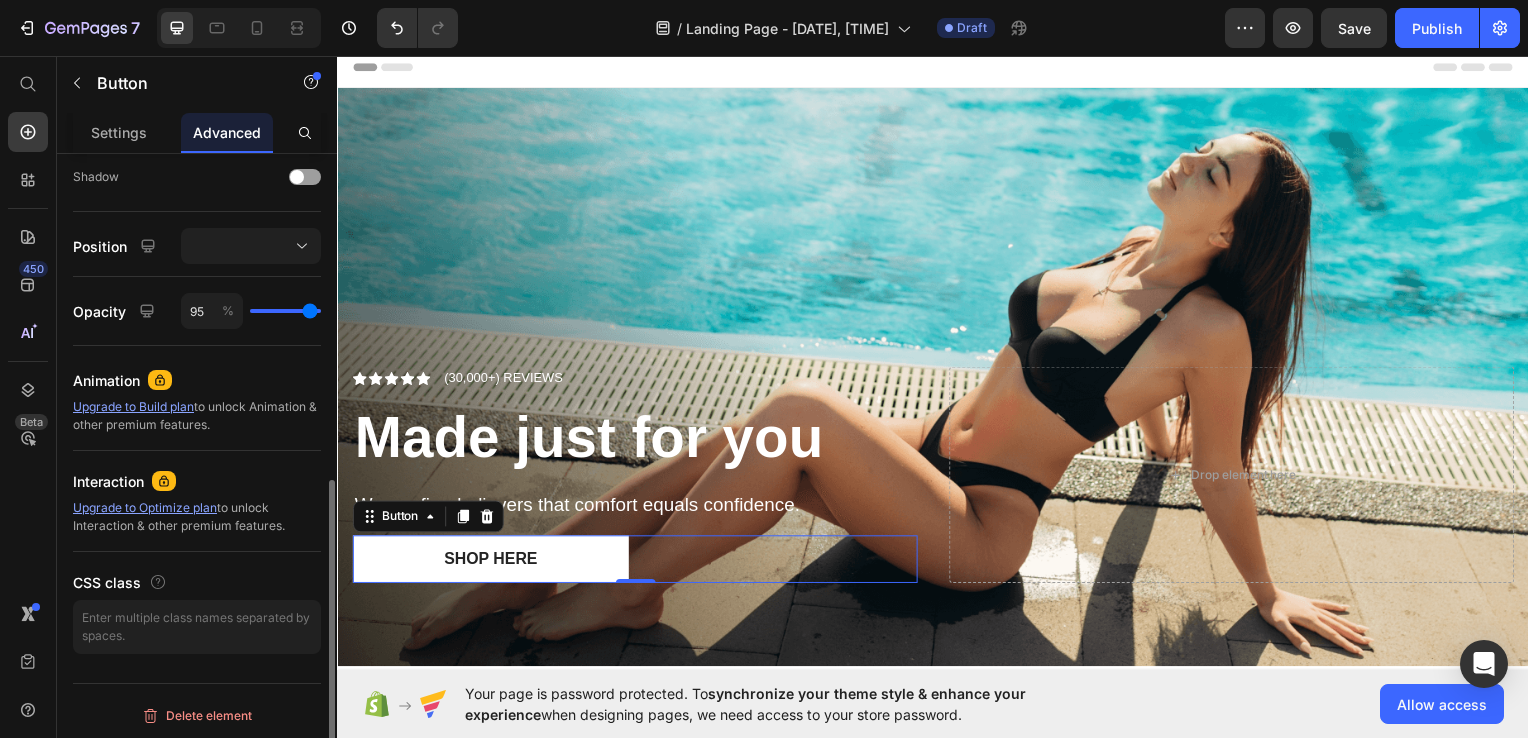 type on "94" 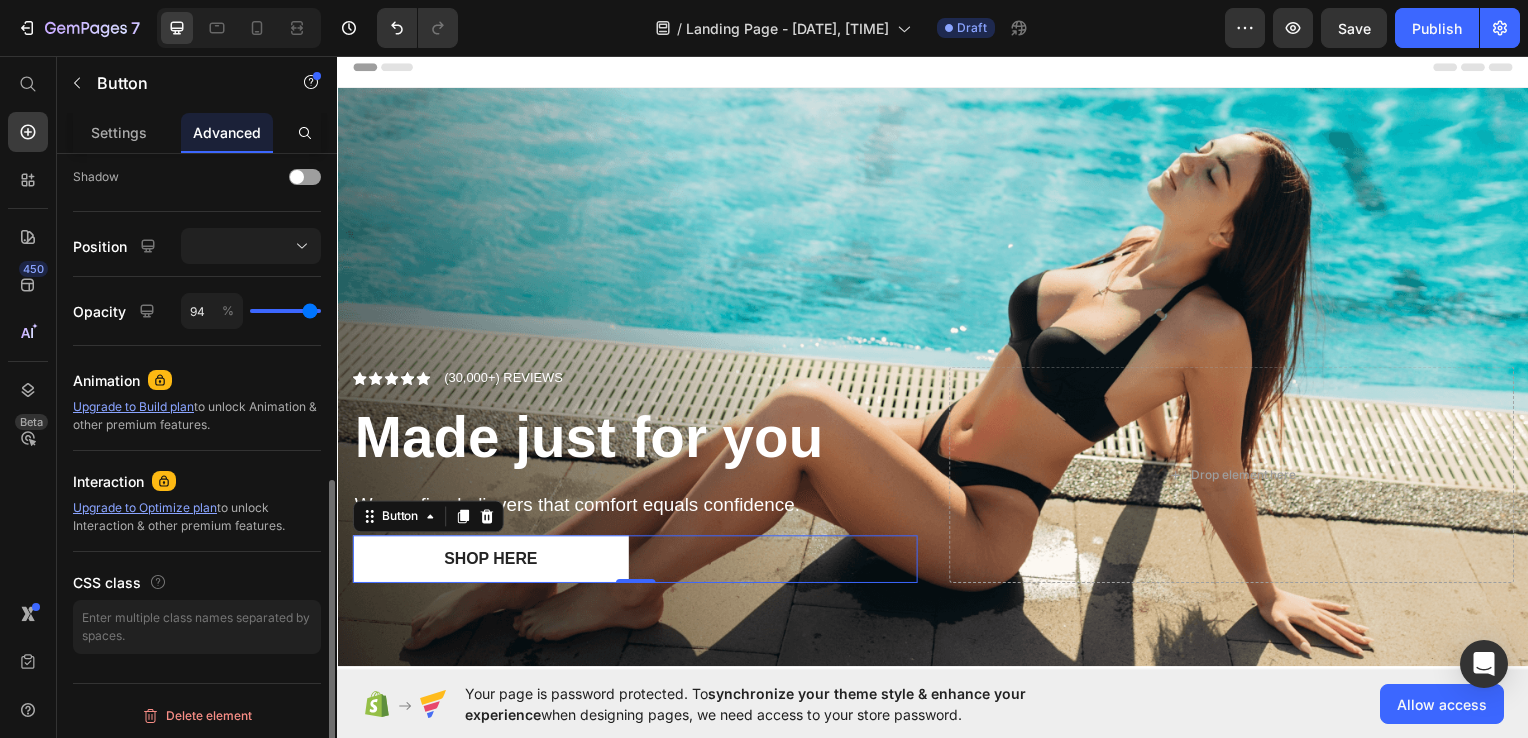 type on "92" 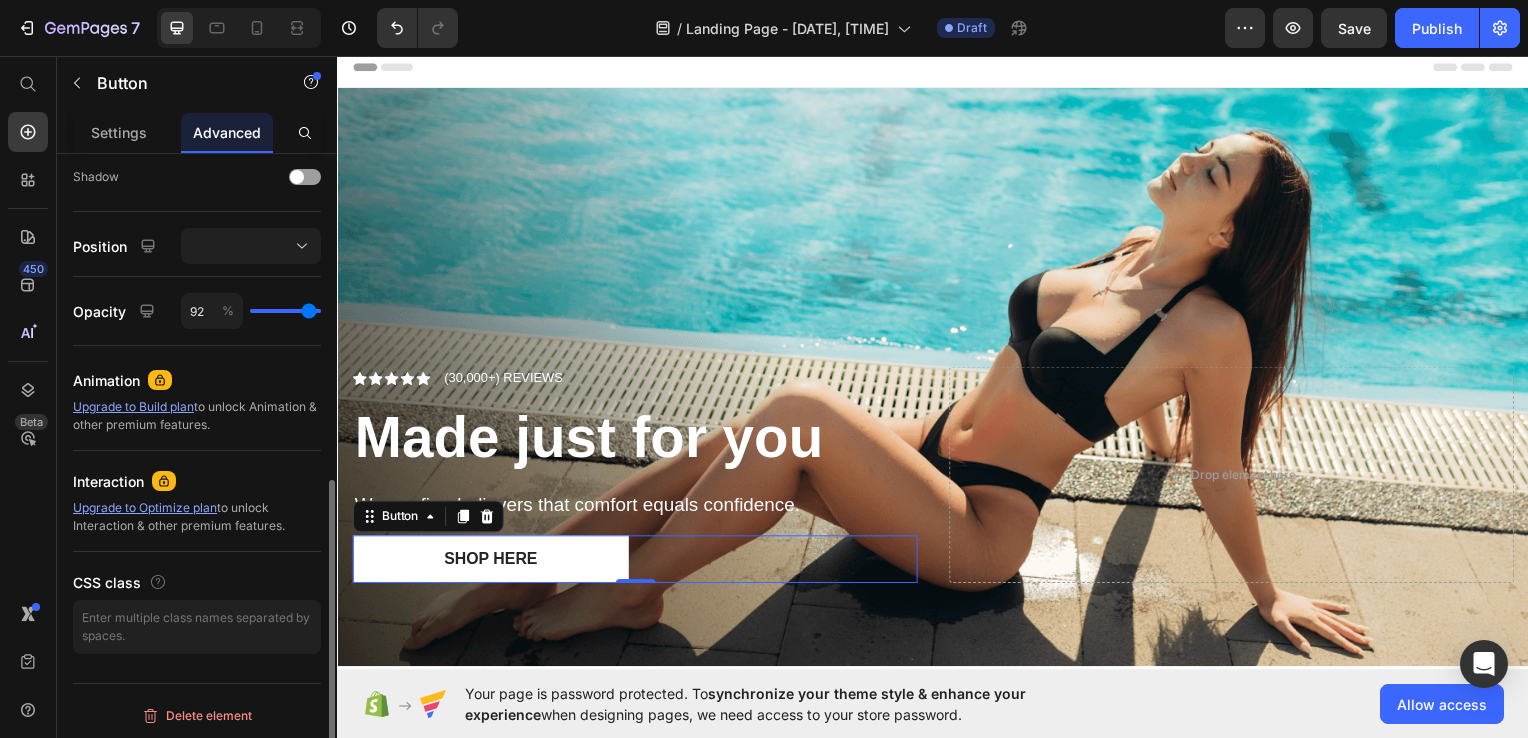 type on "88" 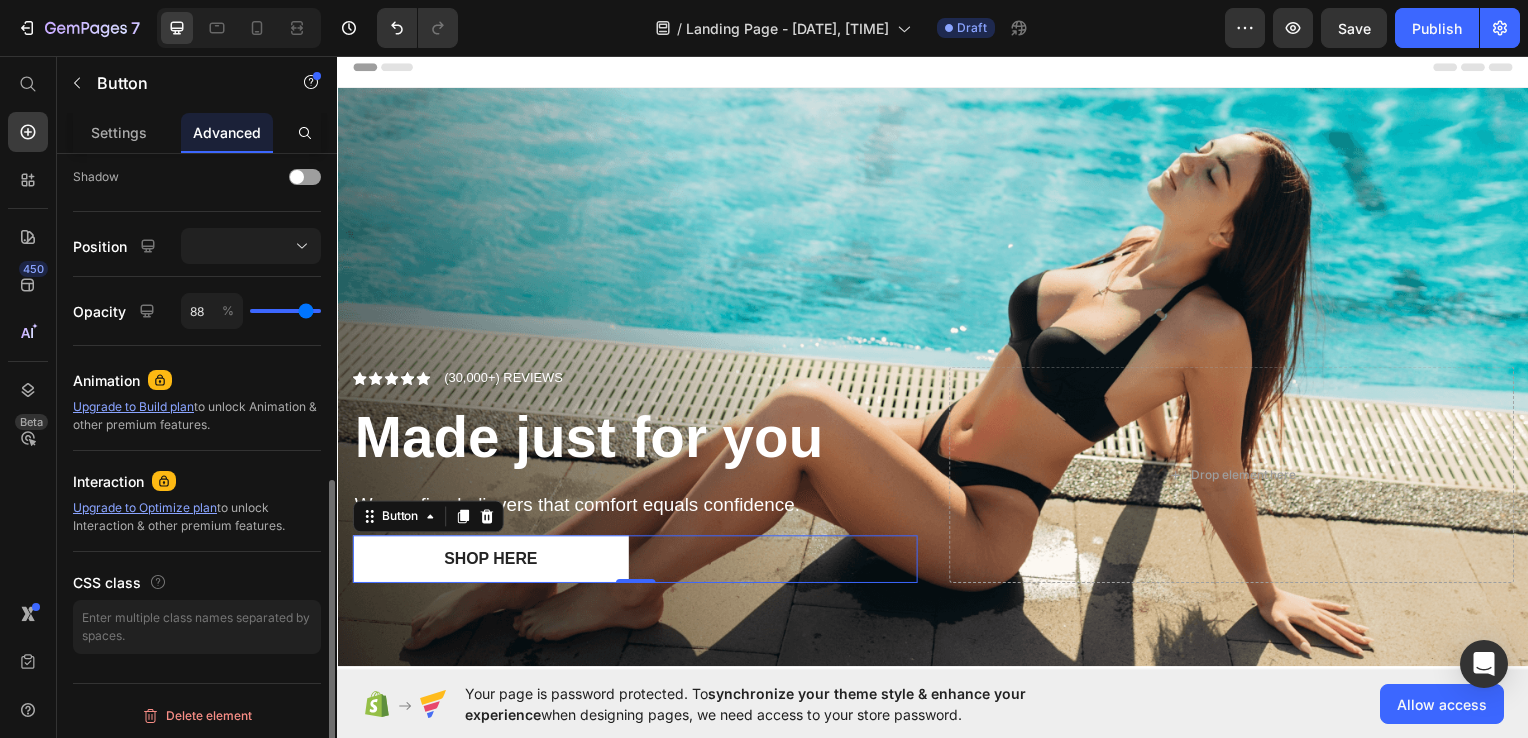 type on "79" 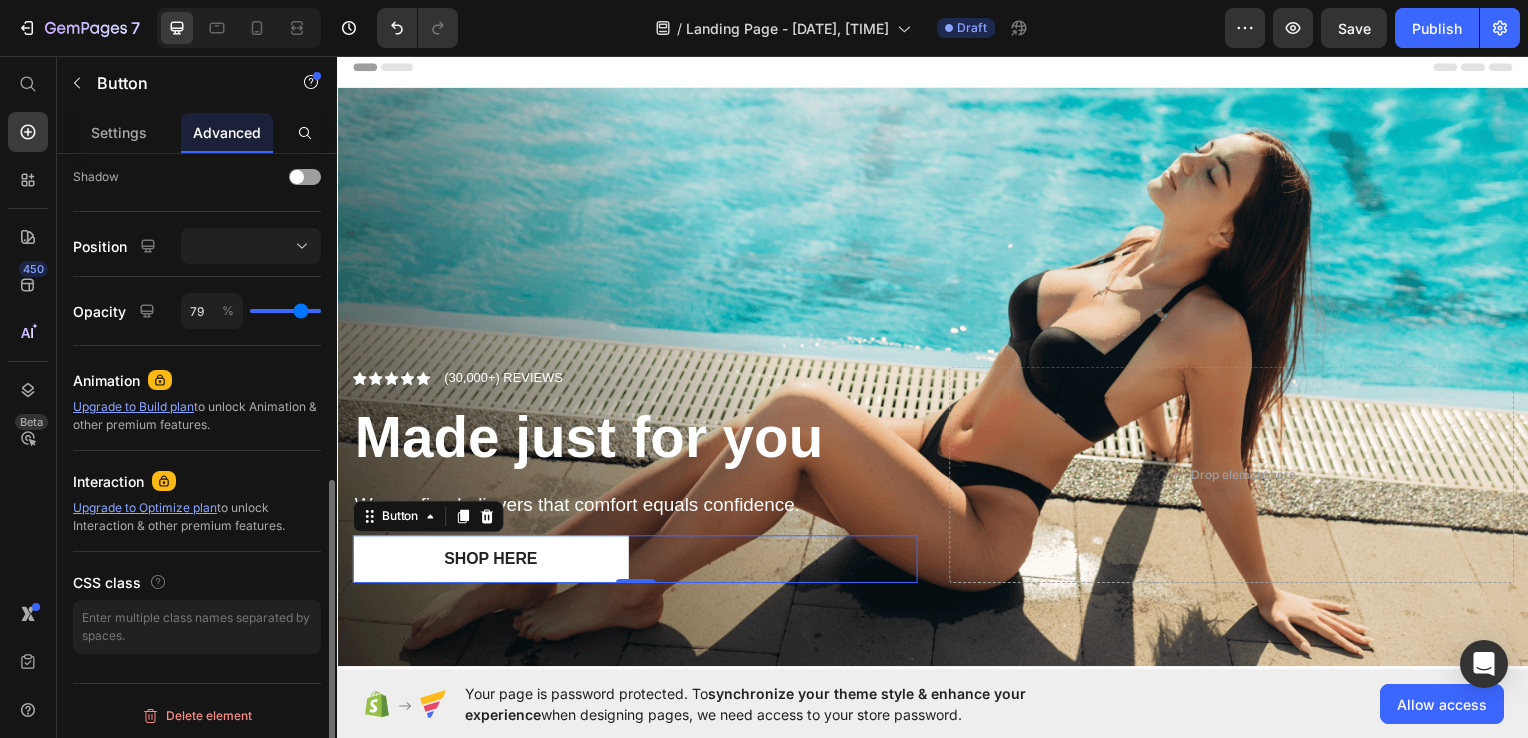 type on "76" 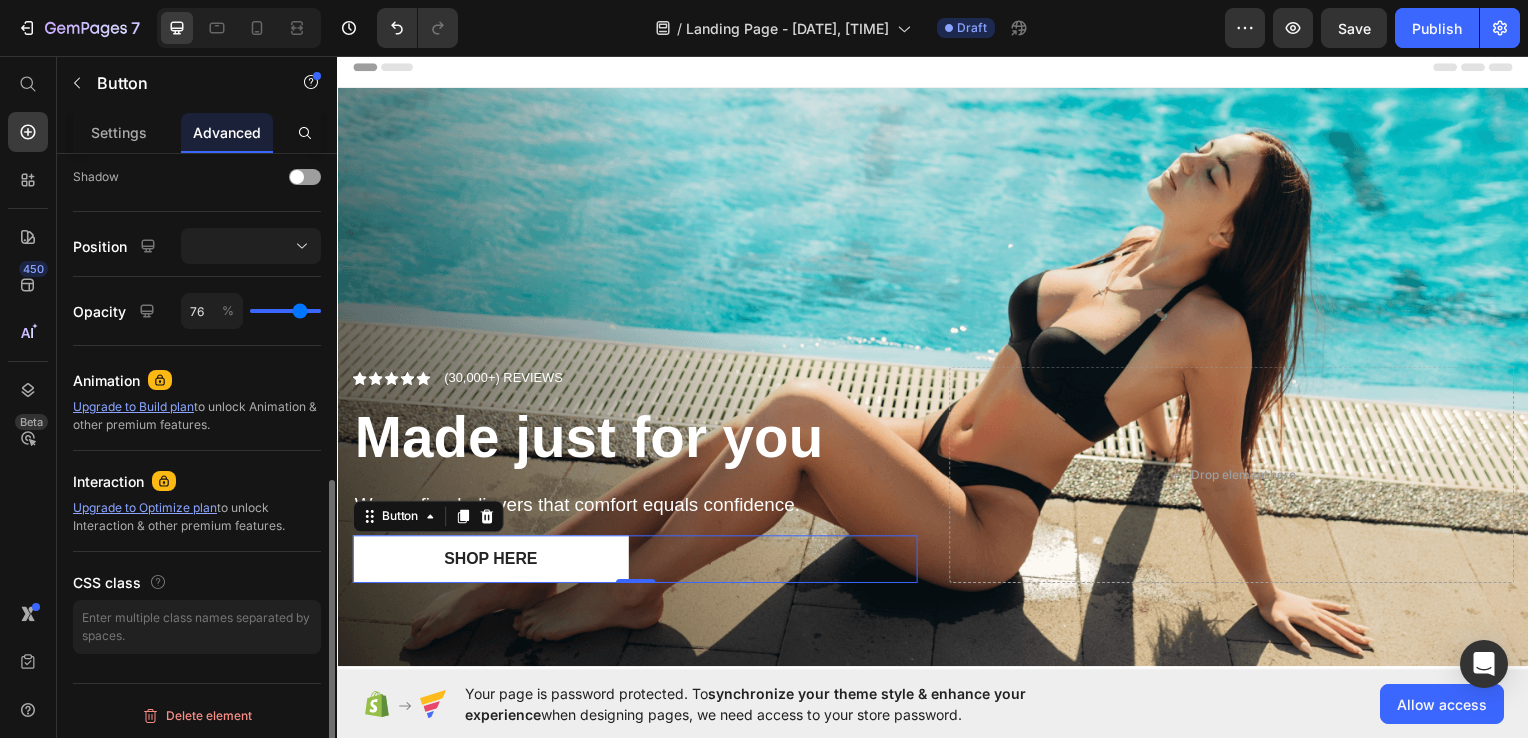 type on "63" 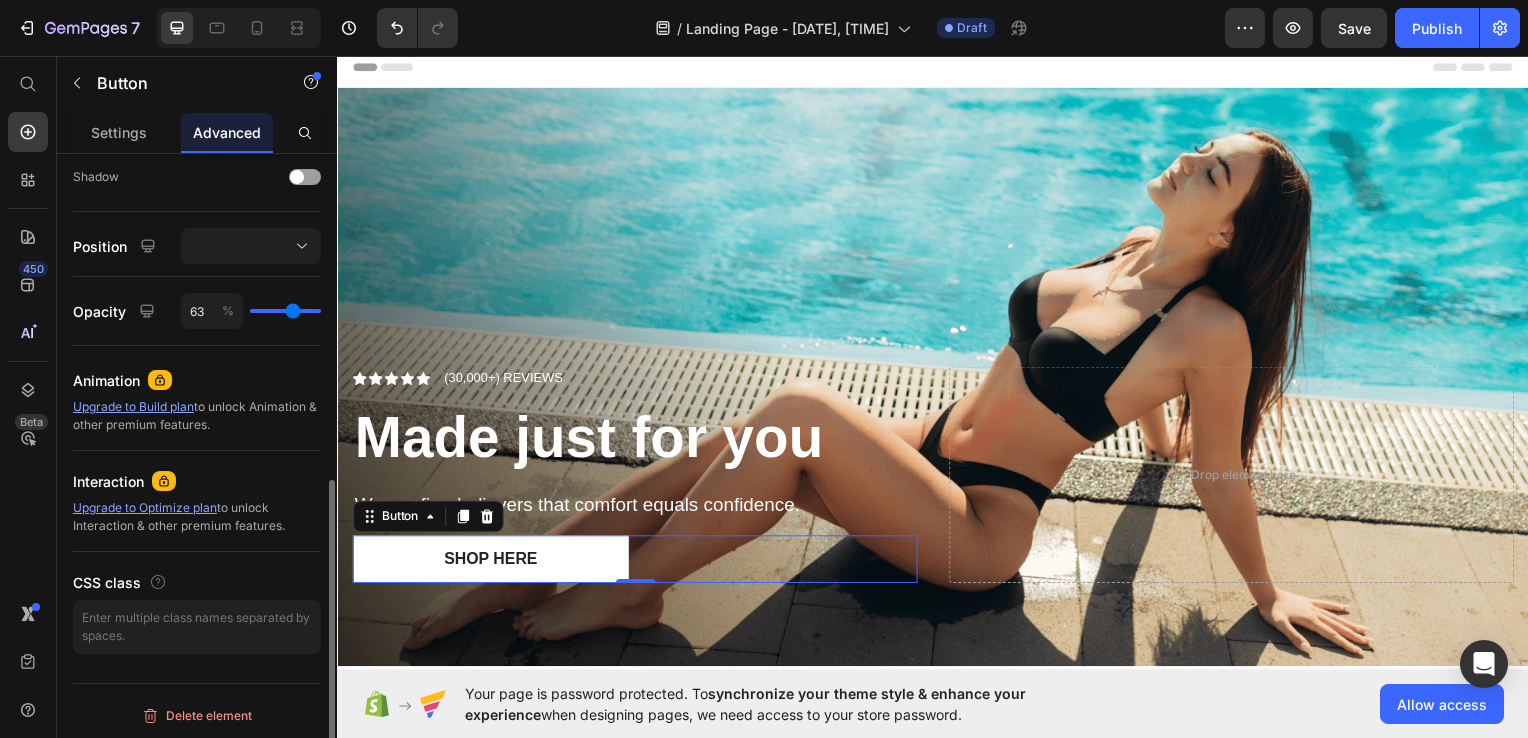 type on "62" 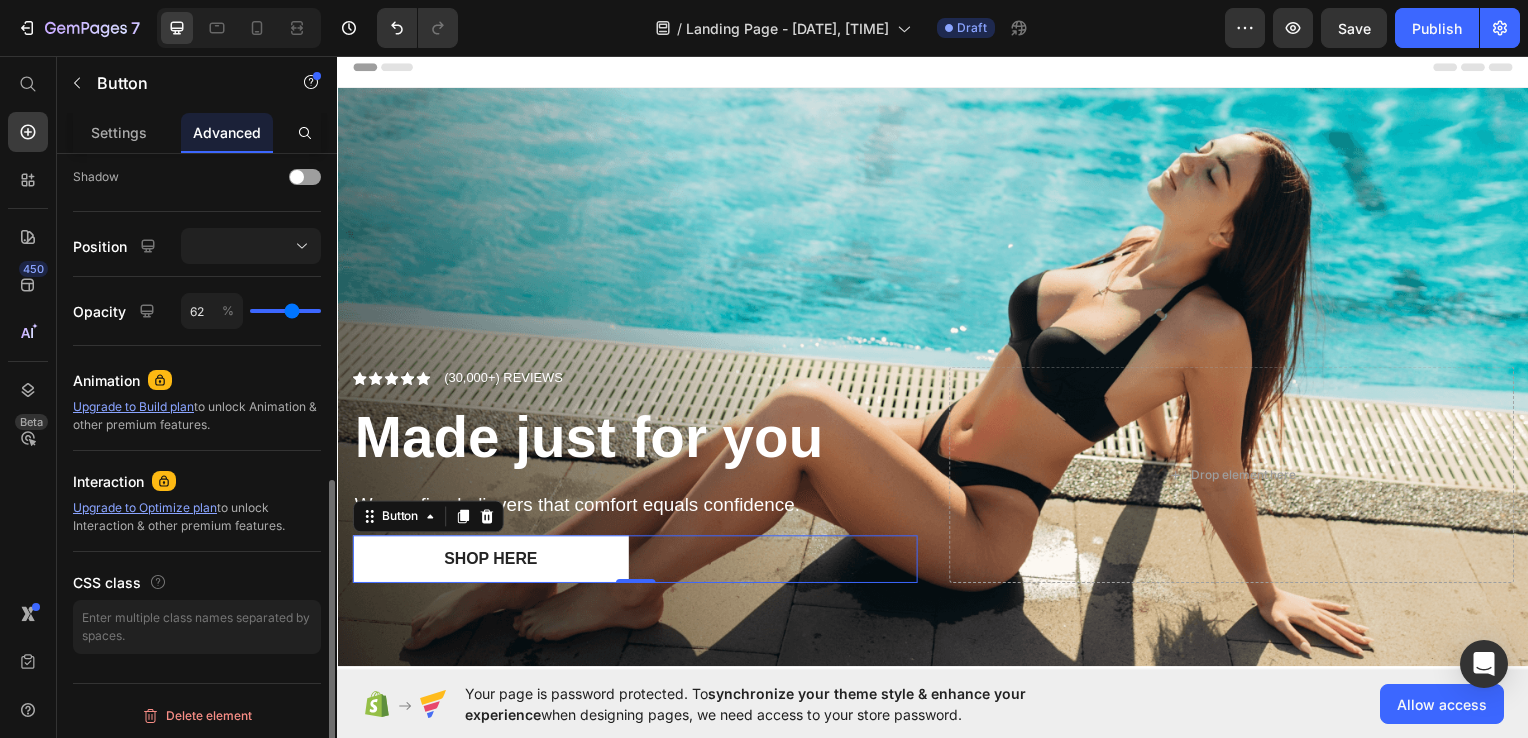 type on "60" 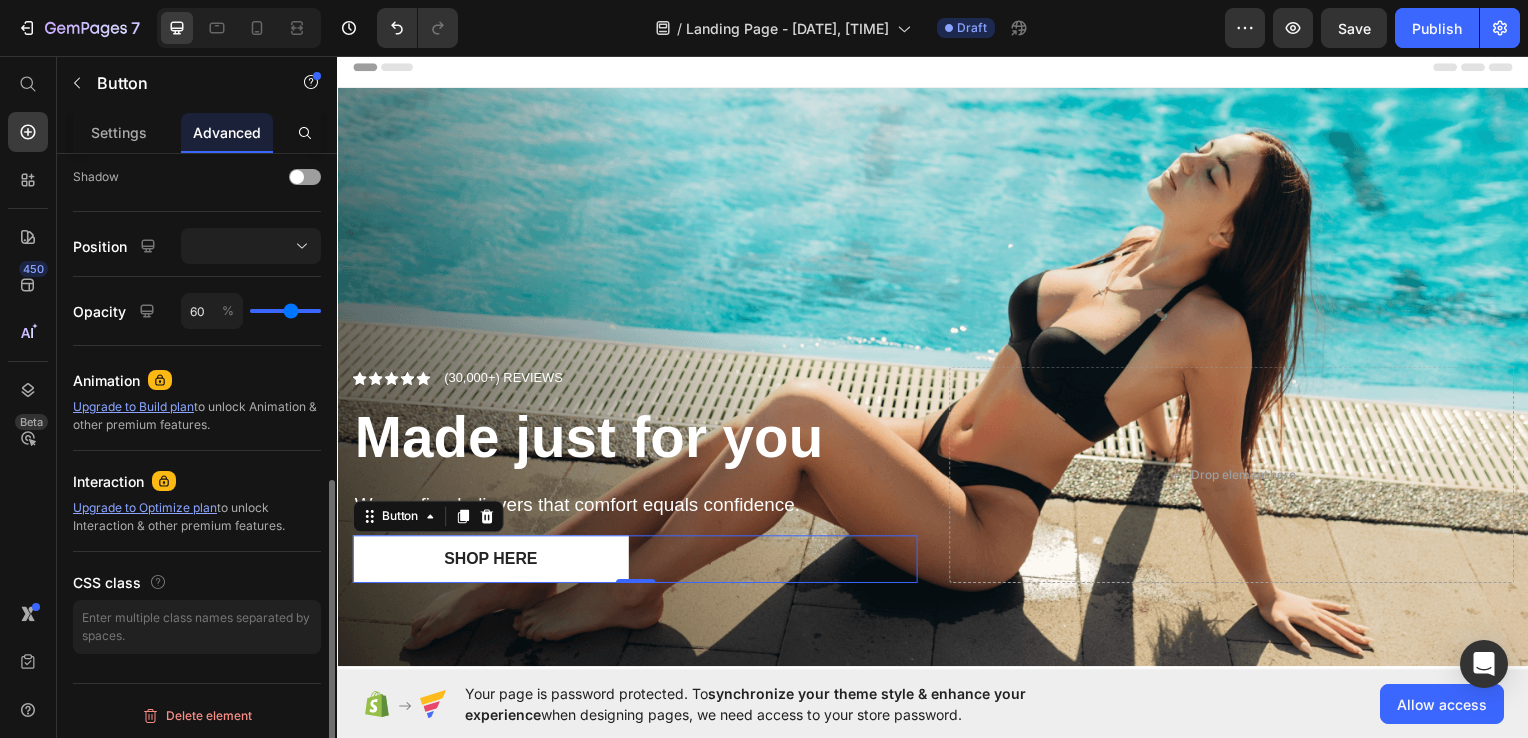 type on "59" 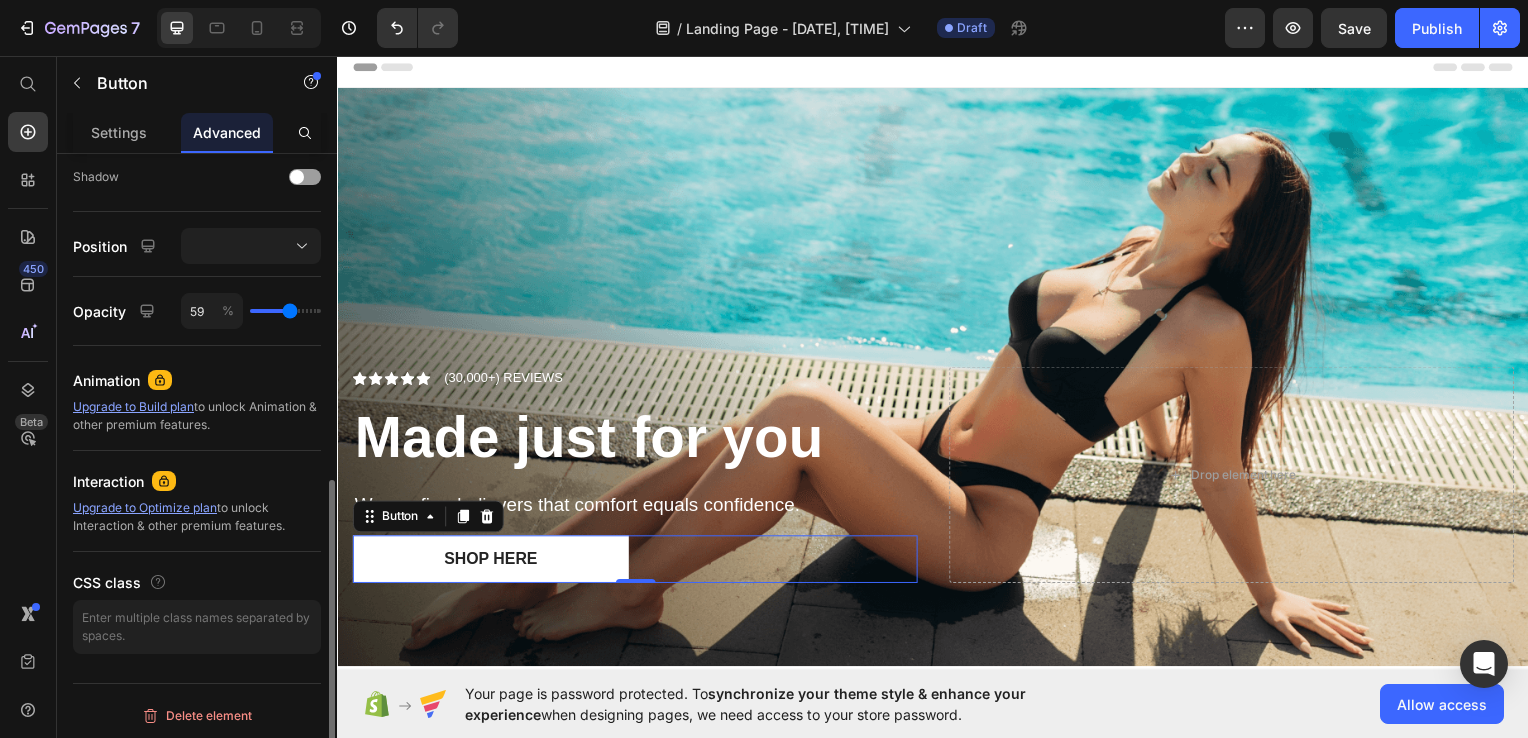 type on "57" 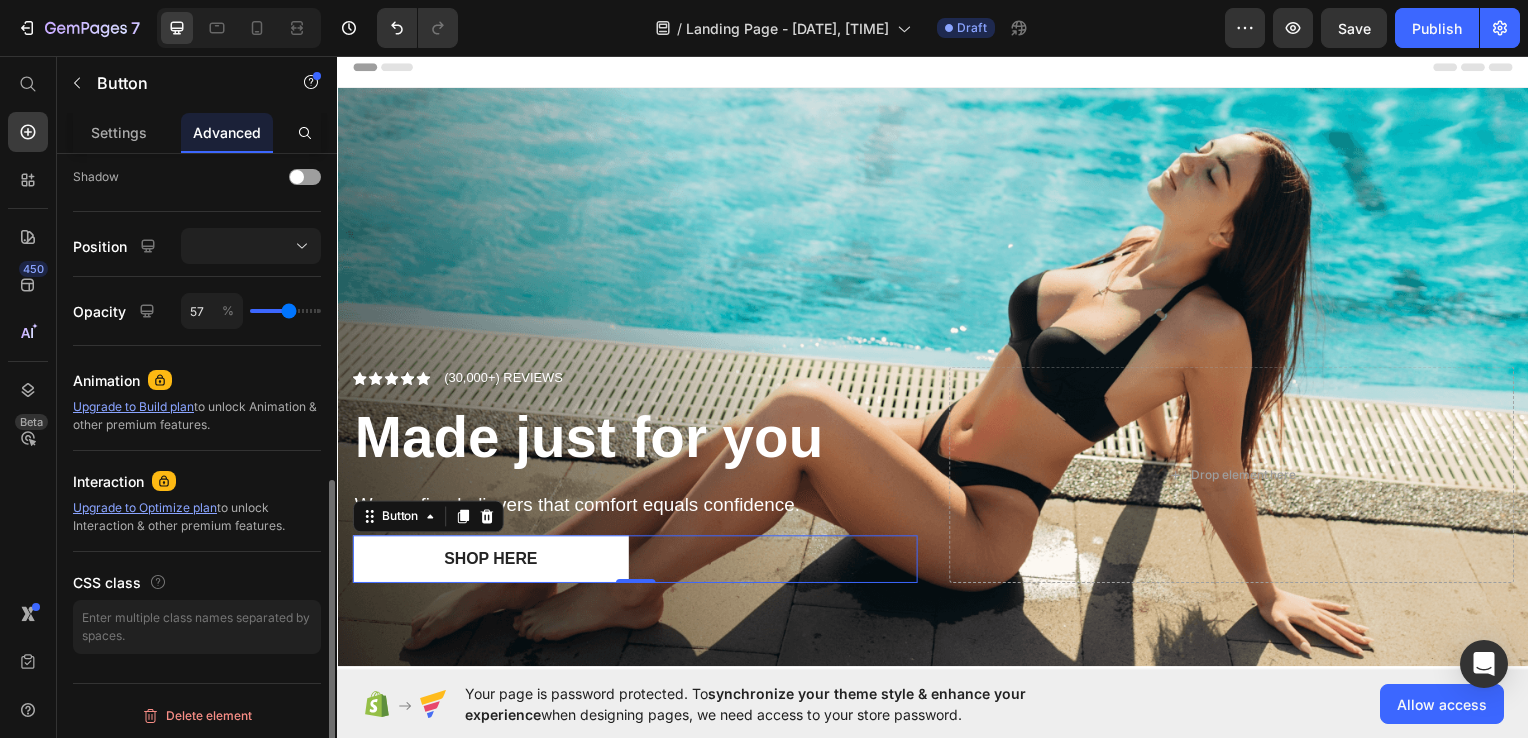 type on "52" 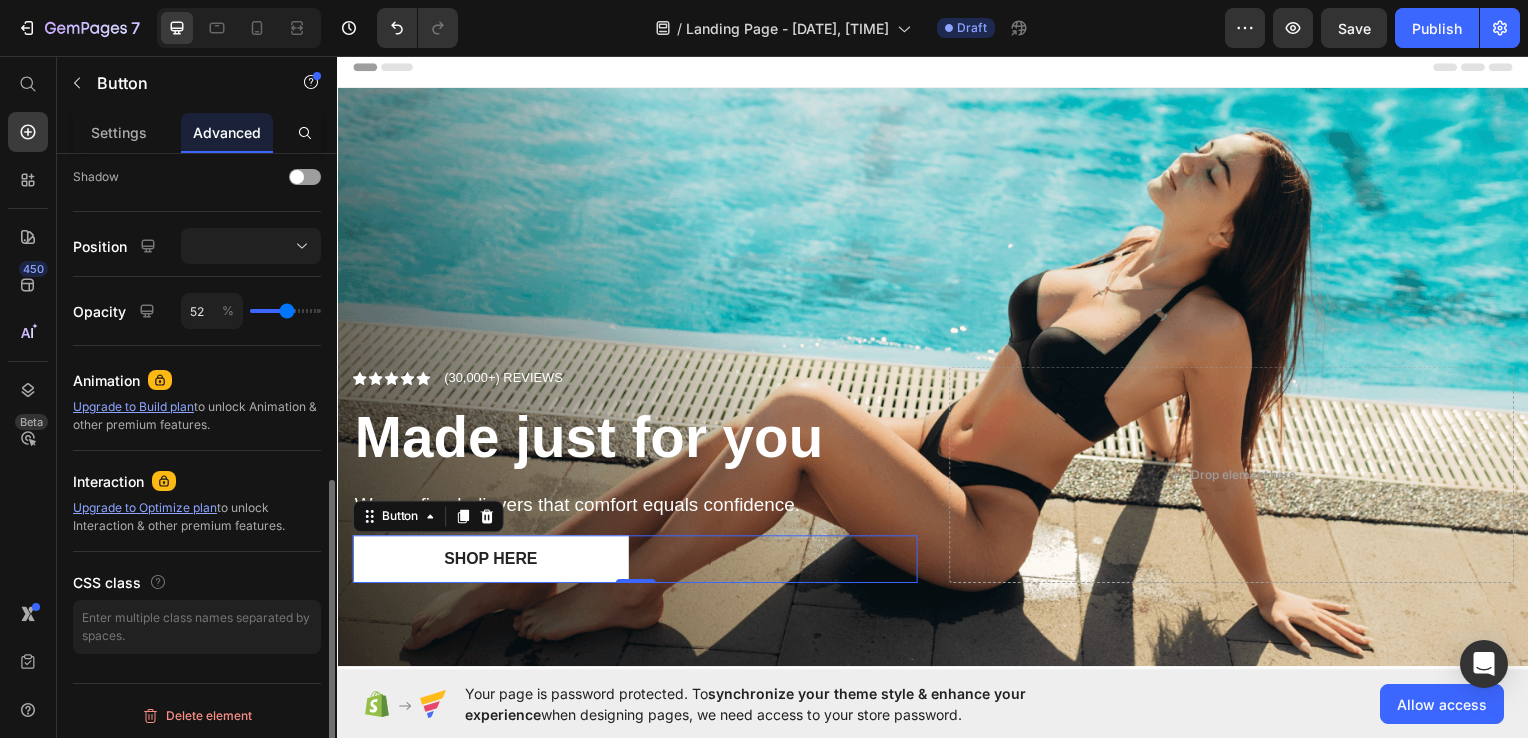 type on "49" 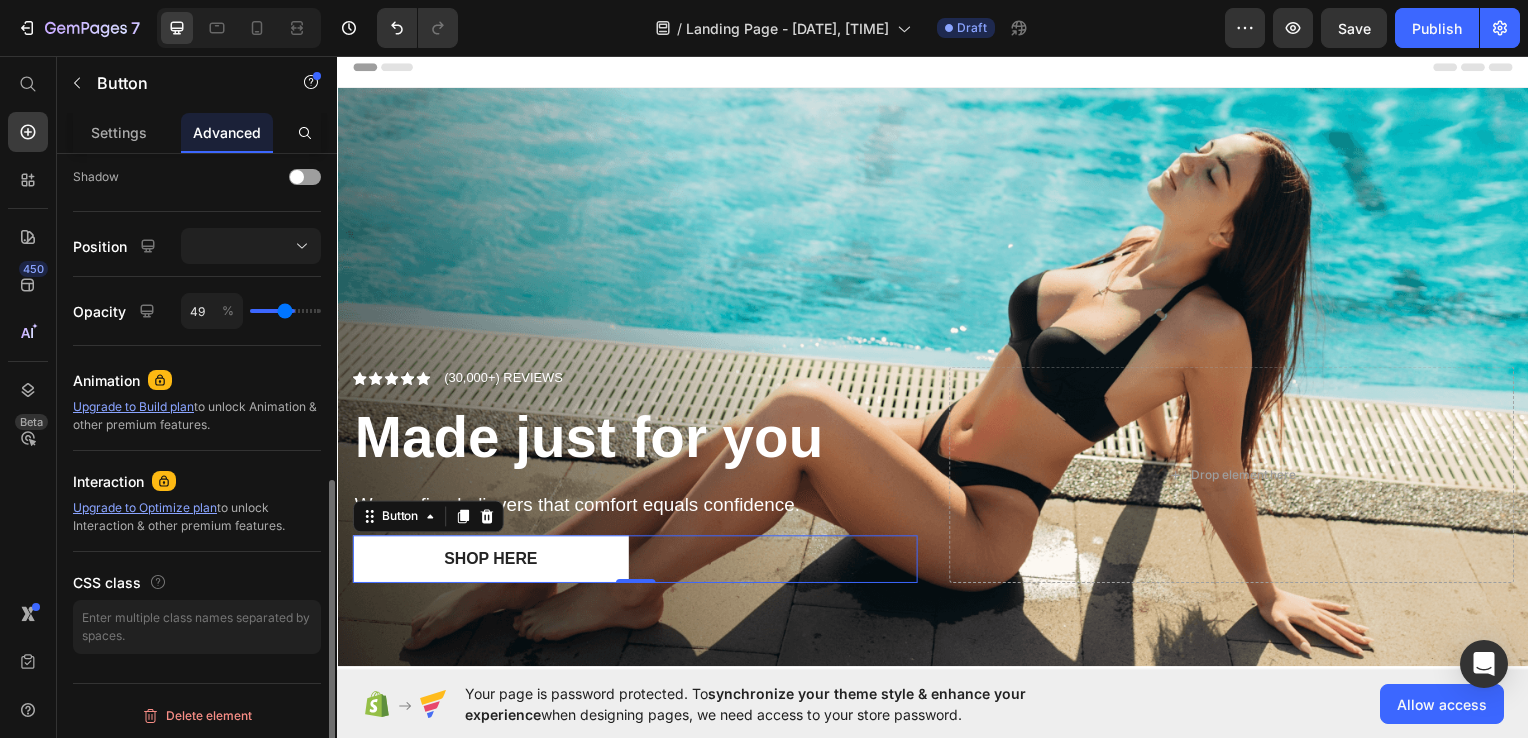 type on "46" 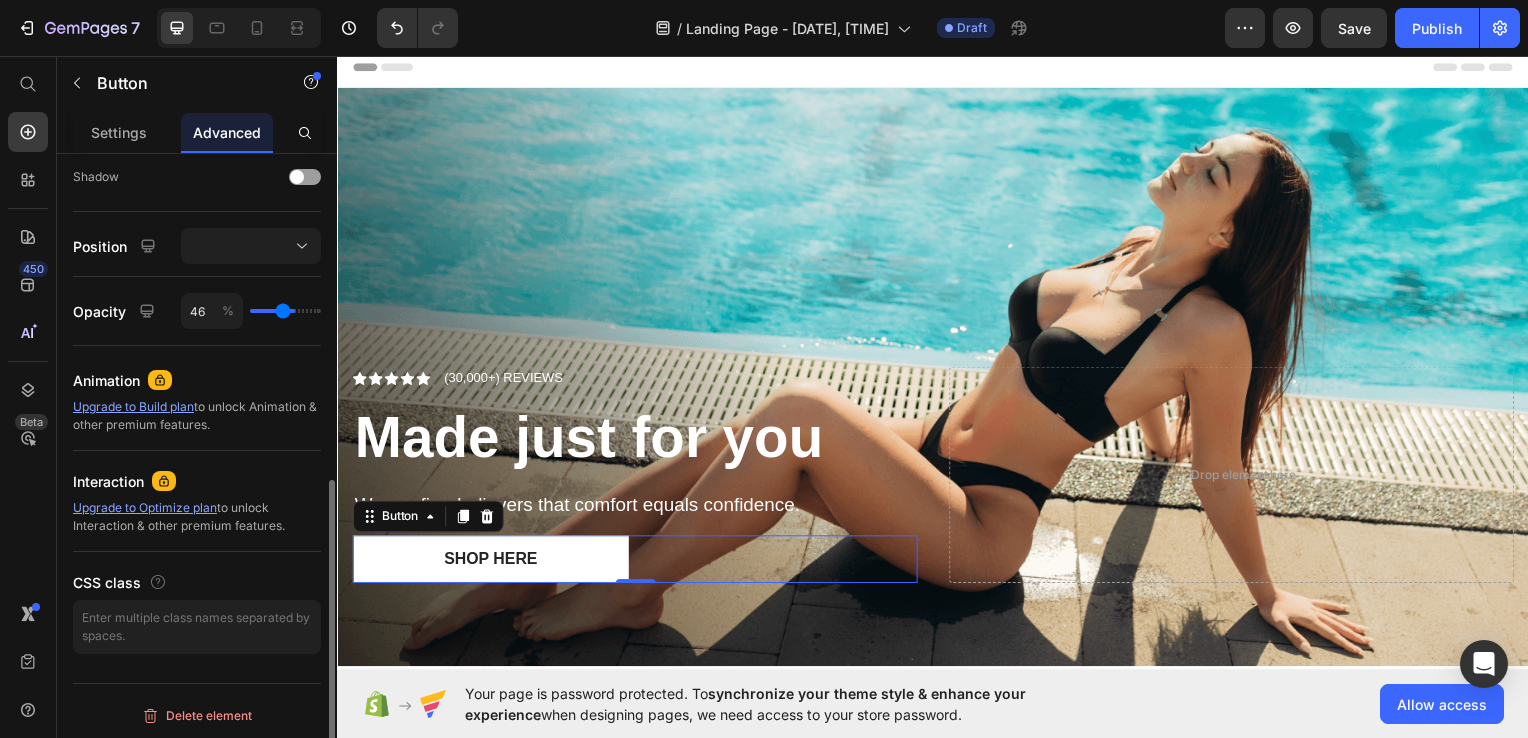 type on "31" 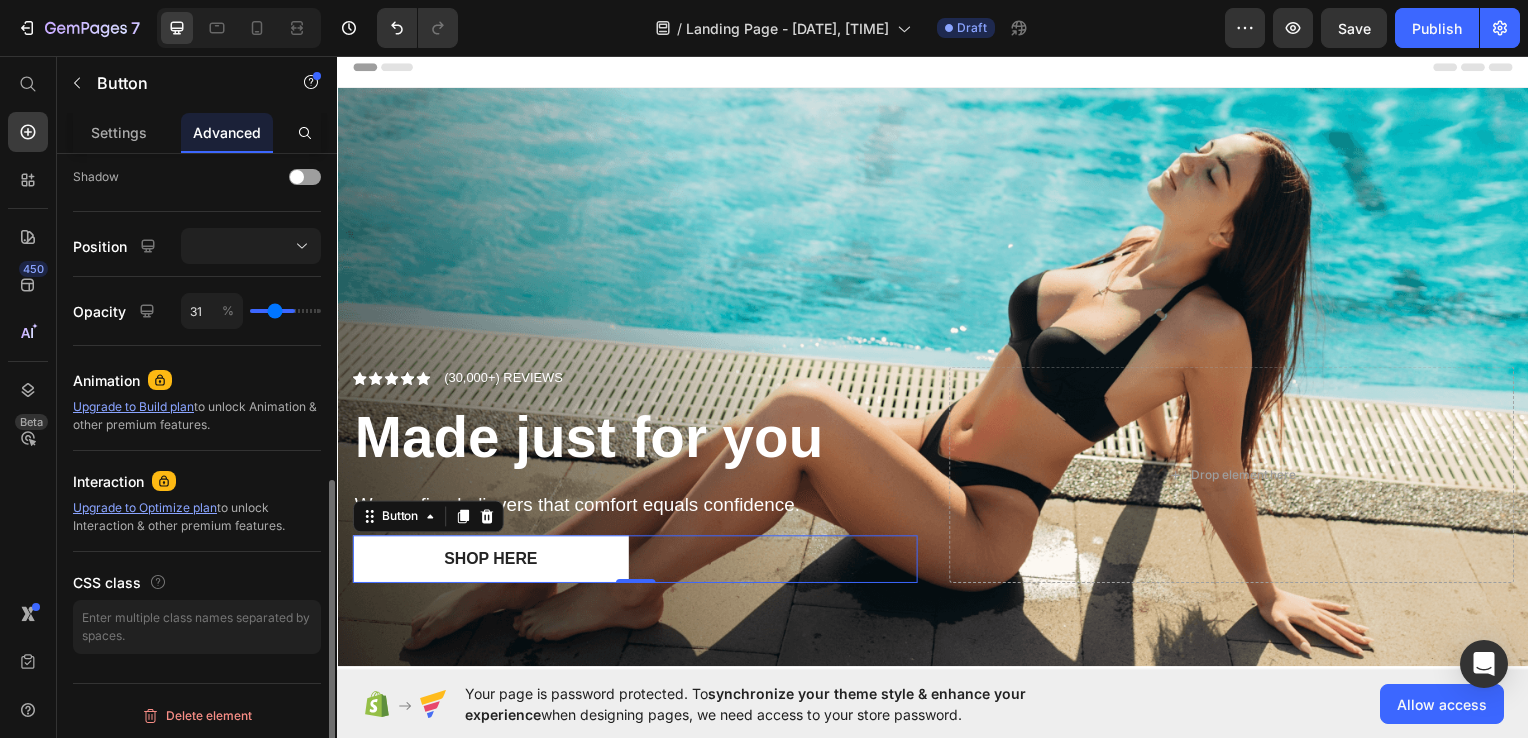 type on "24" 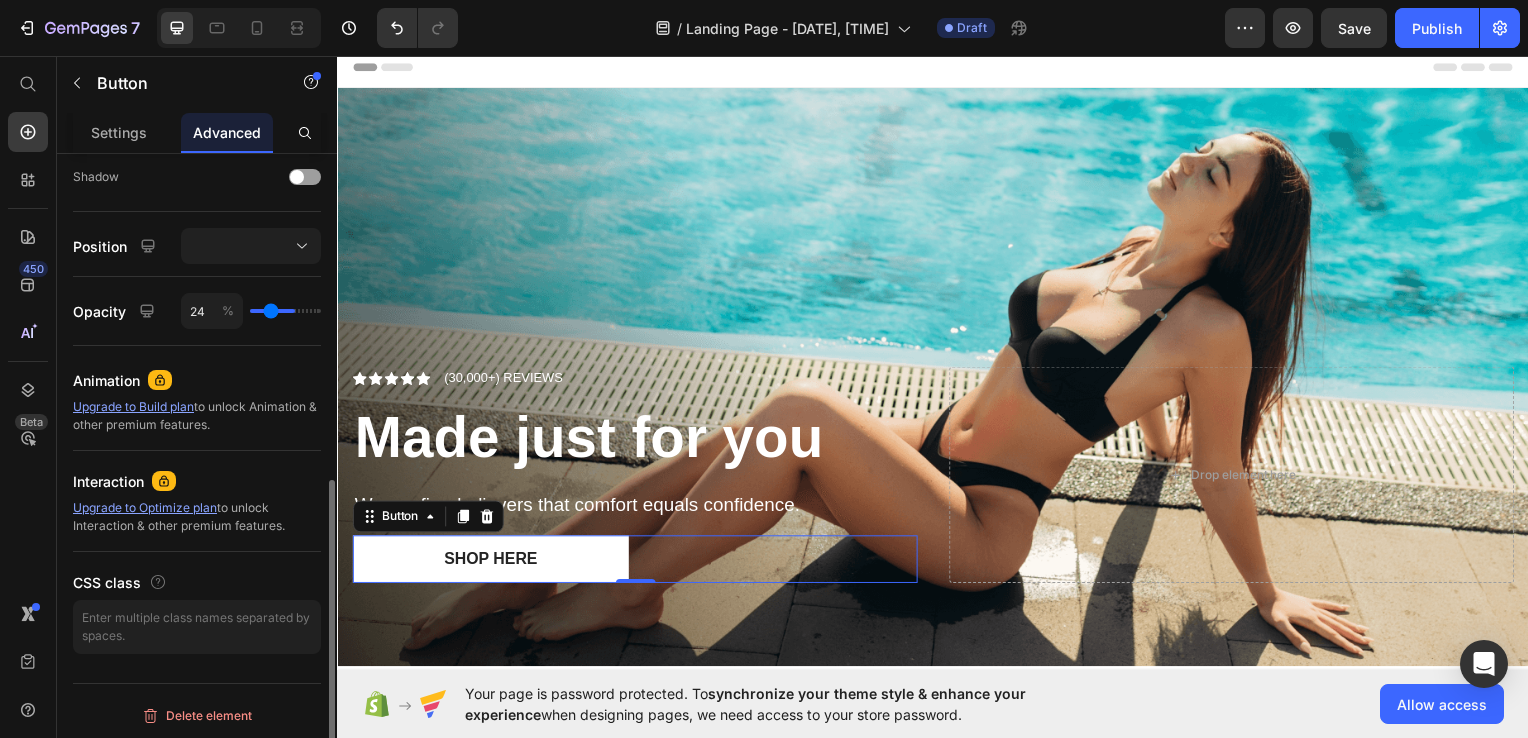 type on "23" 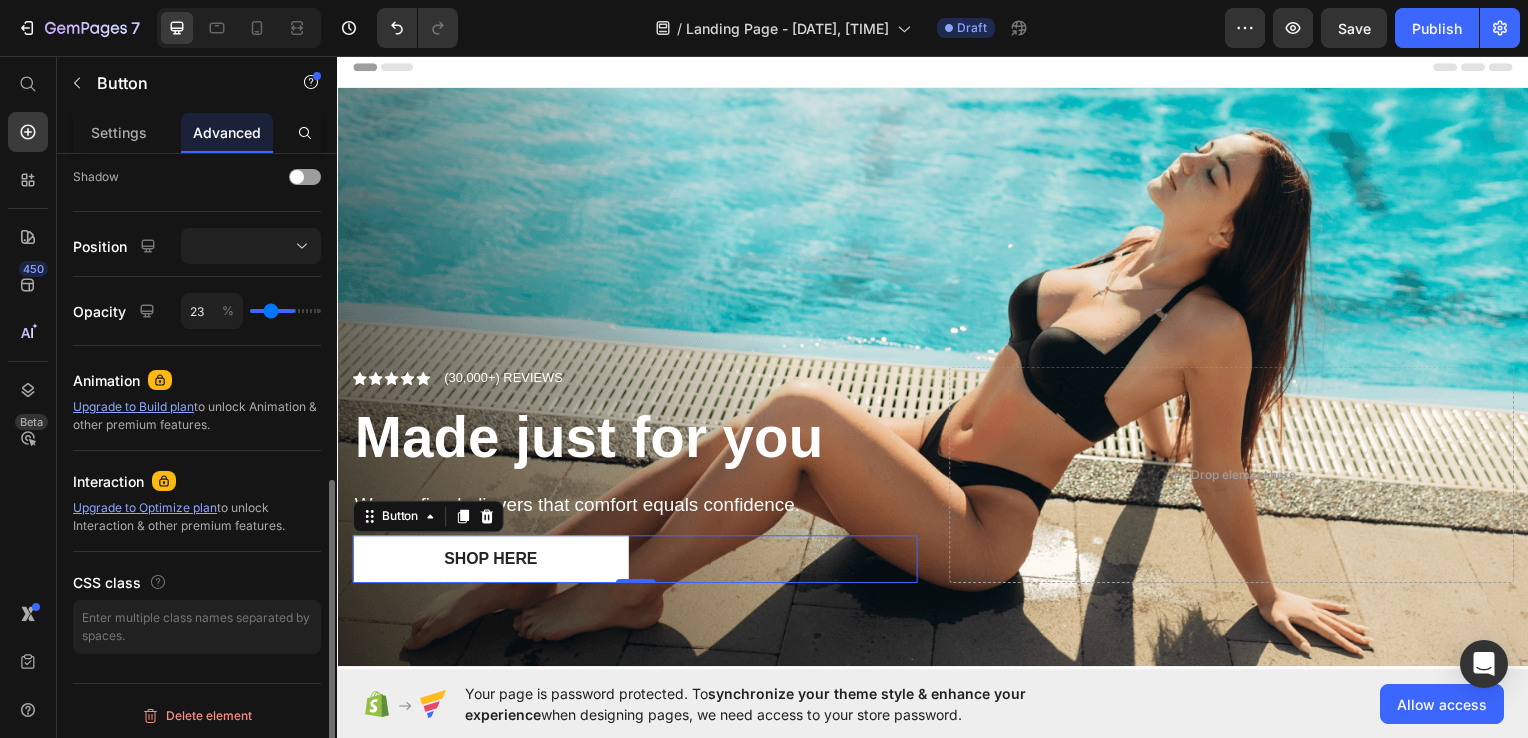 type on "21" 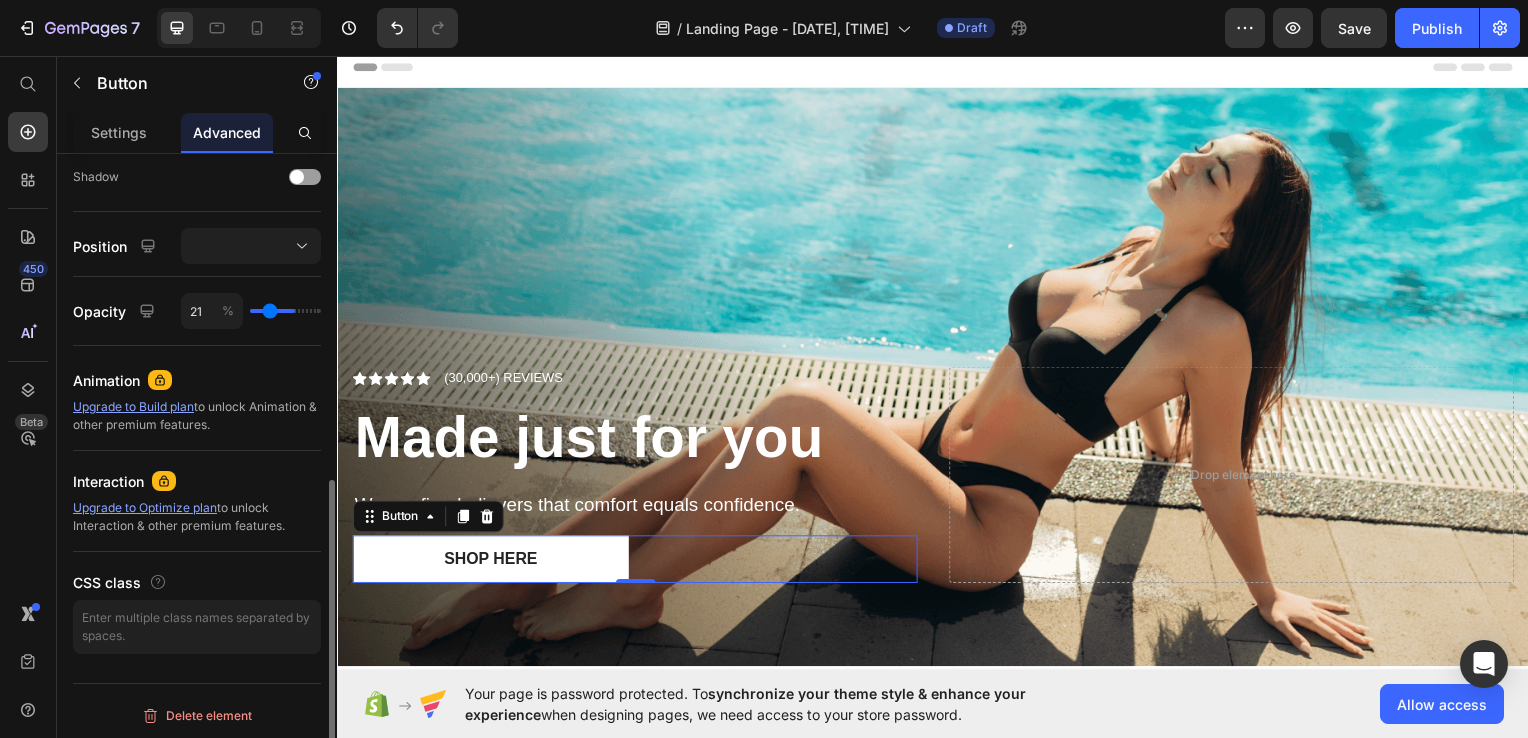 type on "12" 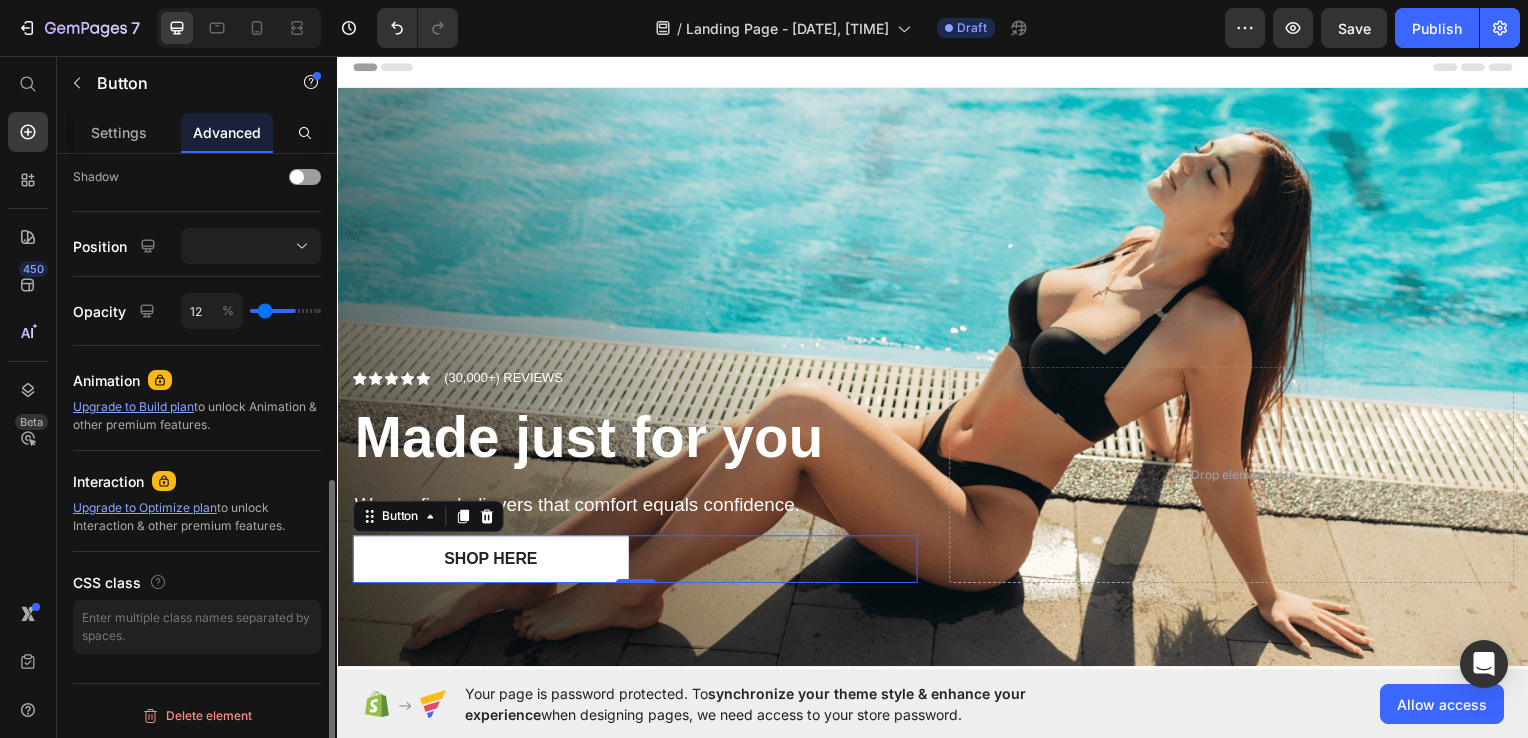 type on "5" 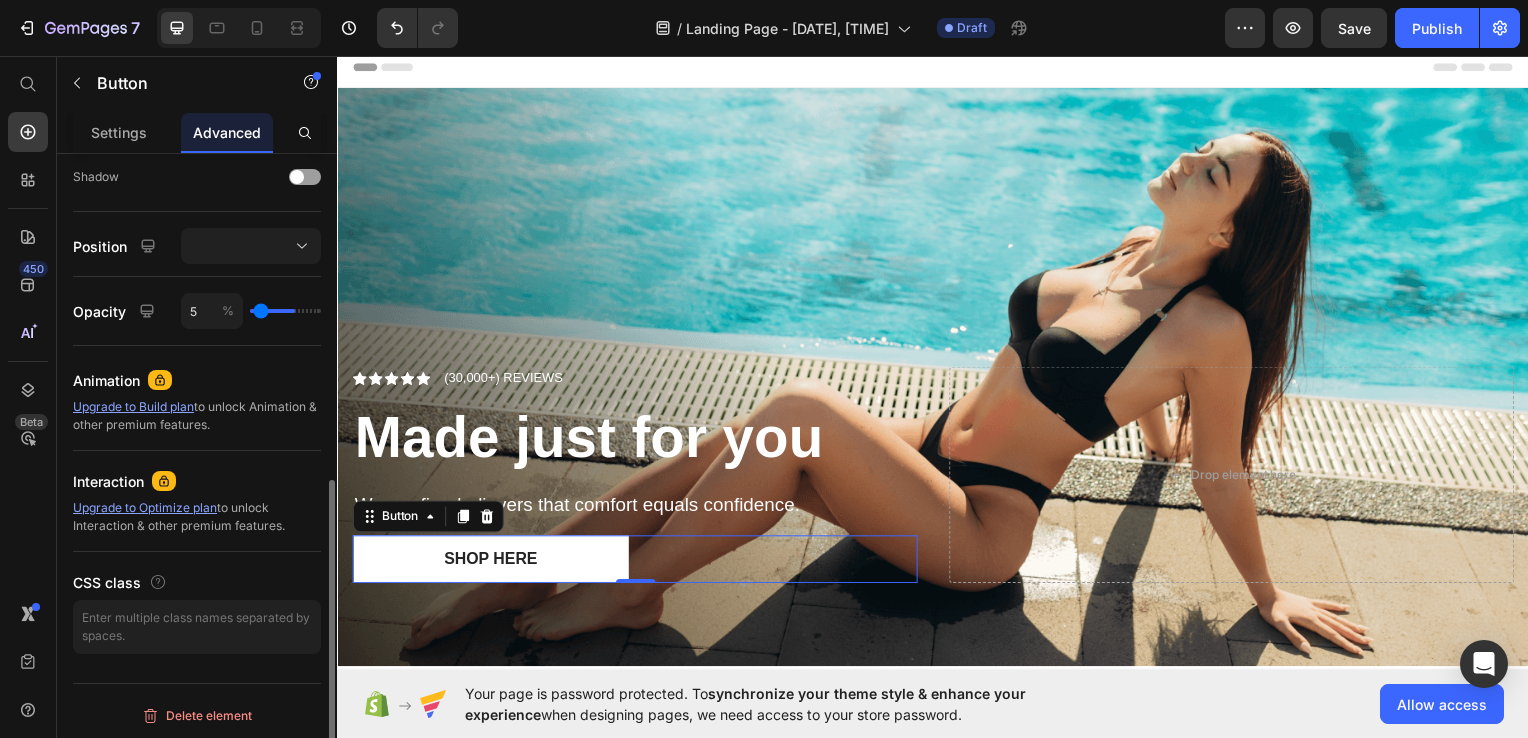 type on "4" 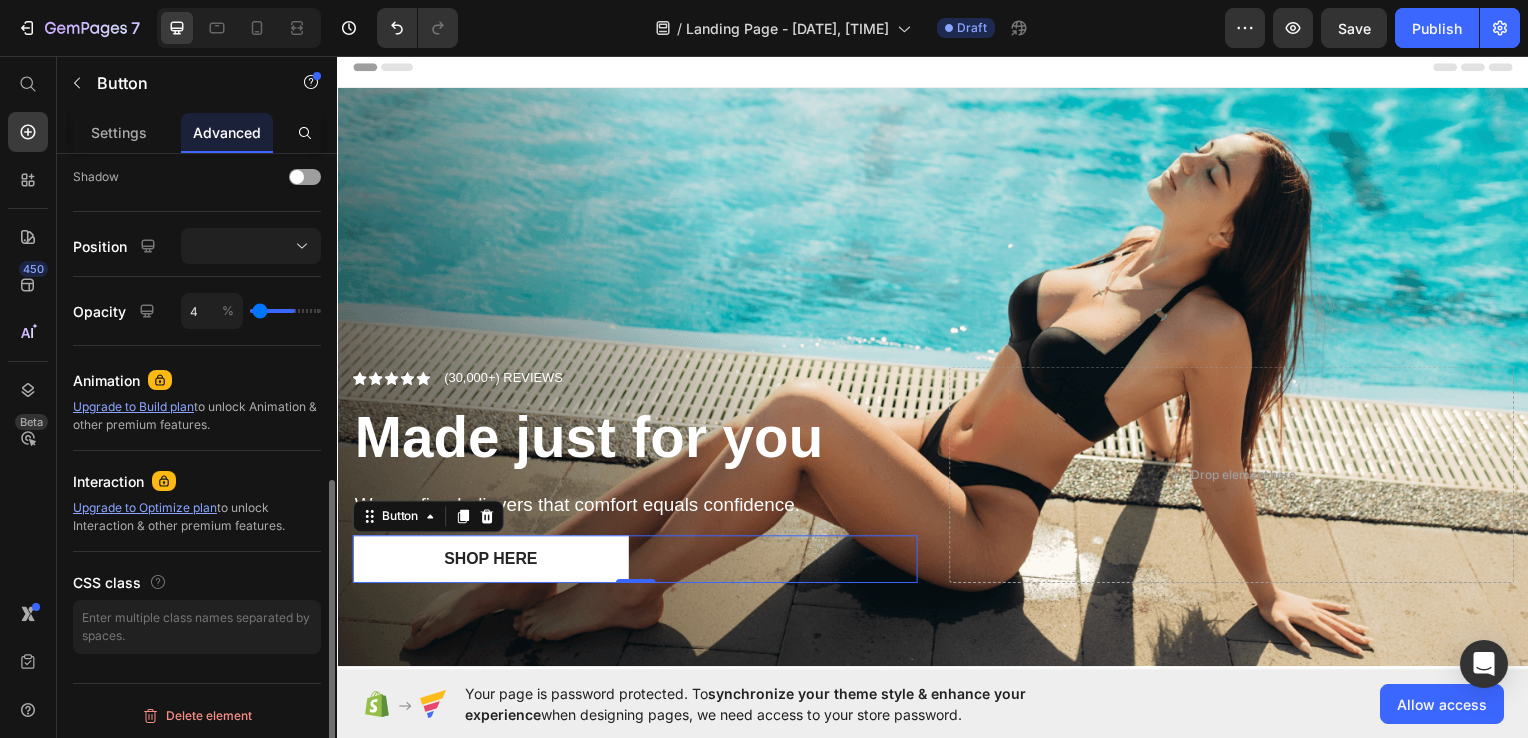 type on "2" 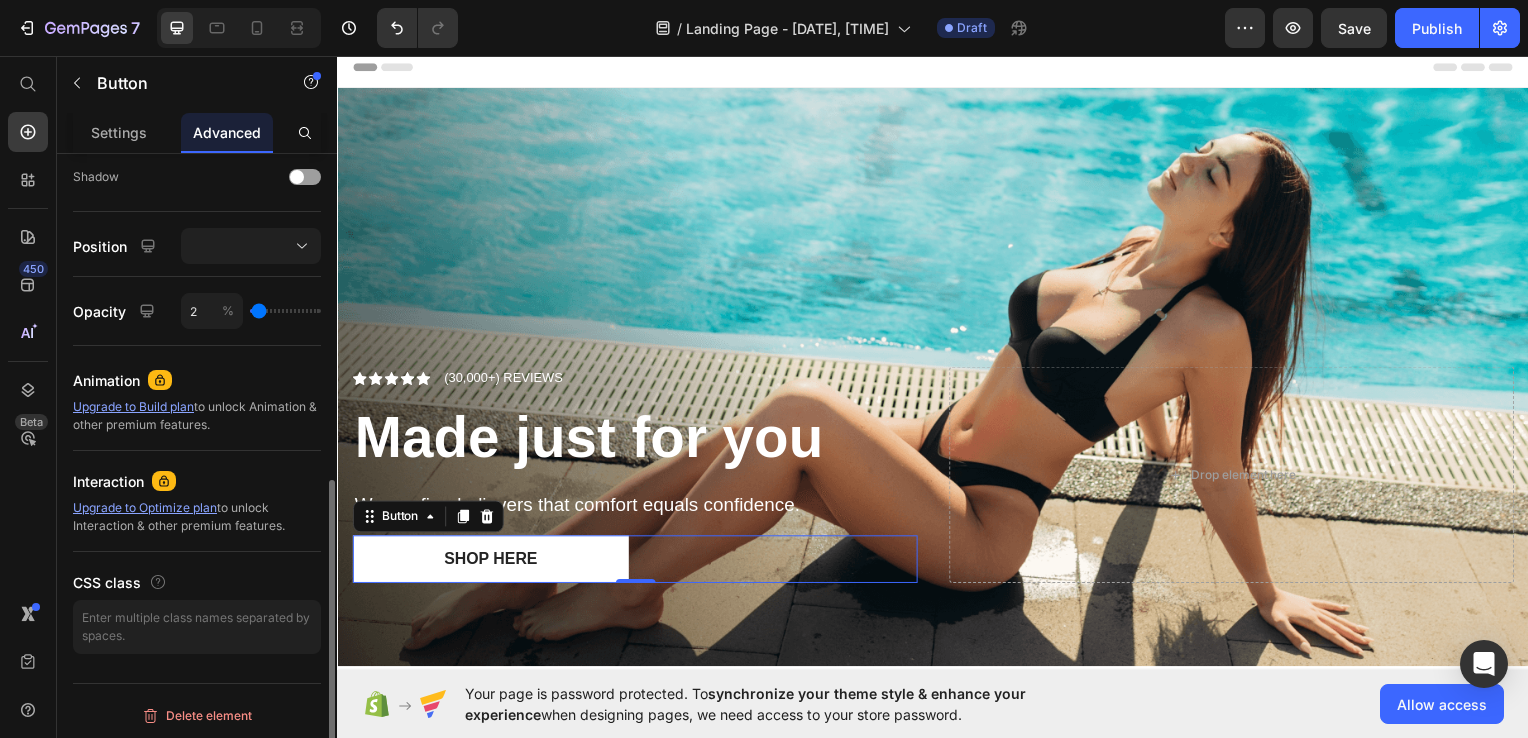 type on "1" 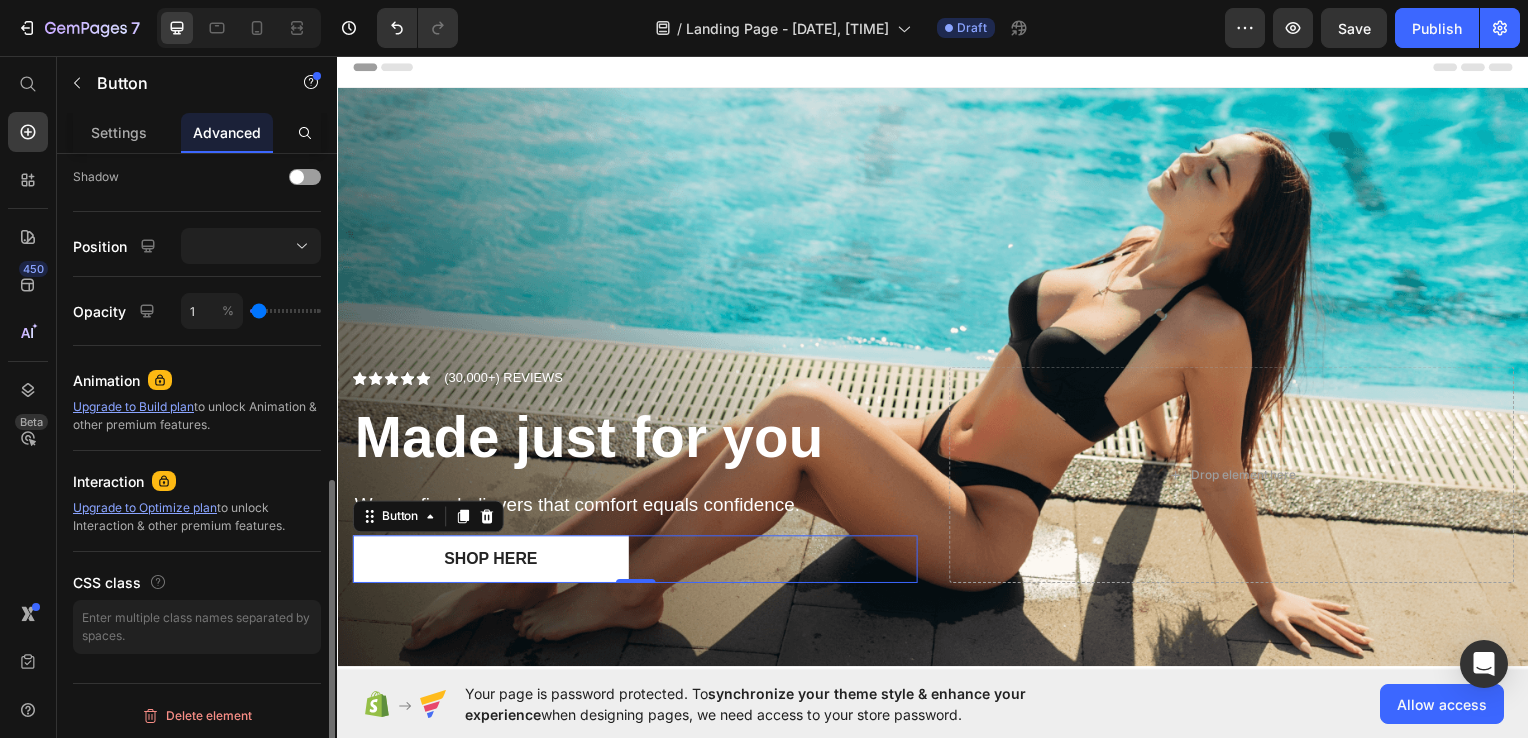 drag, startPoint x: 316, startPoint y: 312, endPoint x: 258, endPoint y: 307, distance: 58.21512 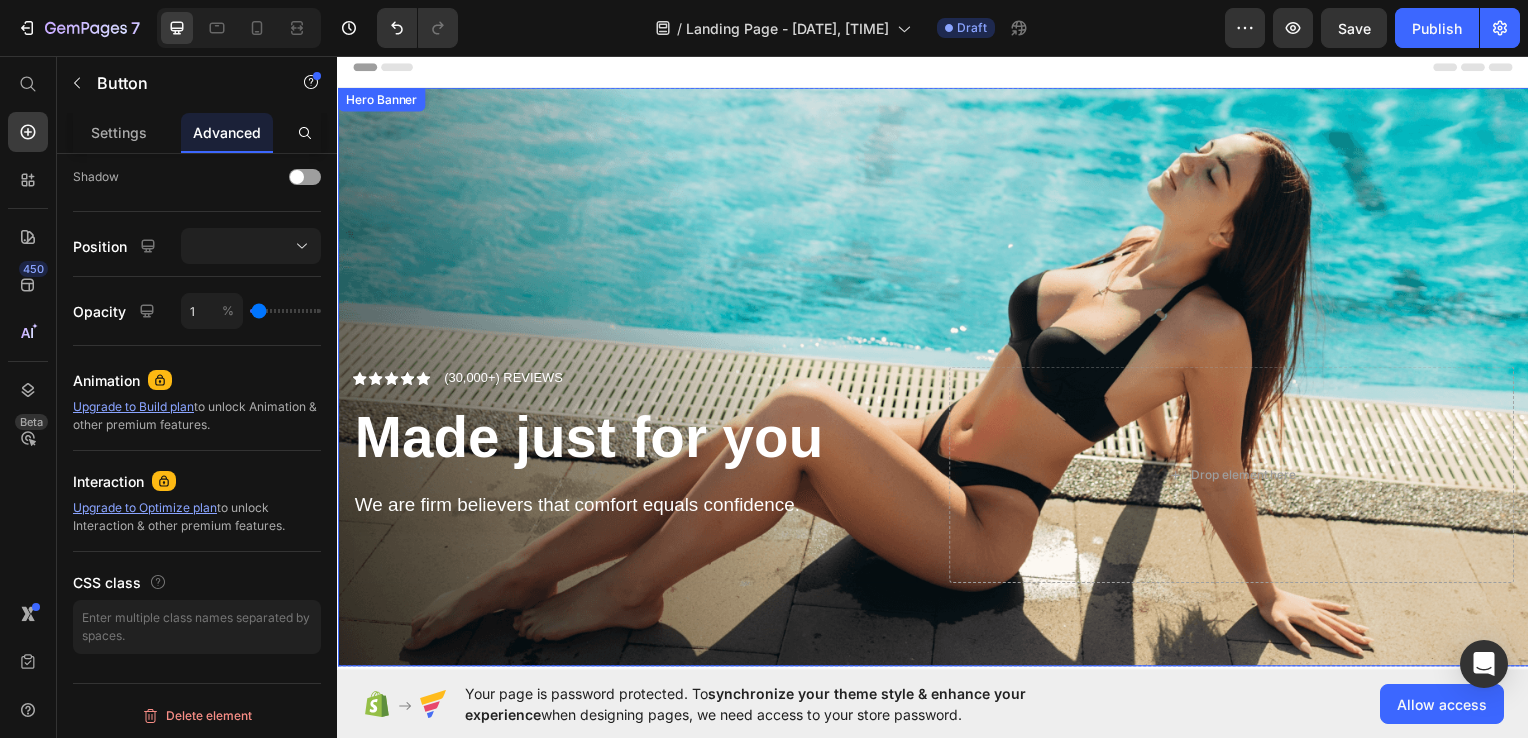 drag, startPoint x: 595, startPoint y: 362, endPoint x: 444, endPoint y: 362, distance: 151 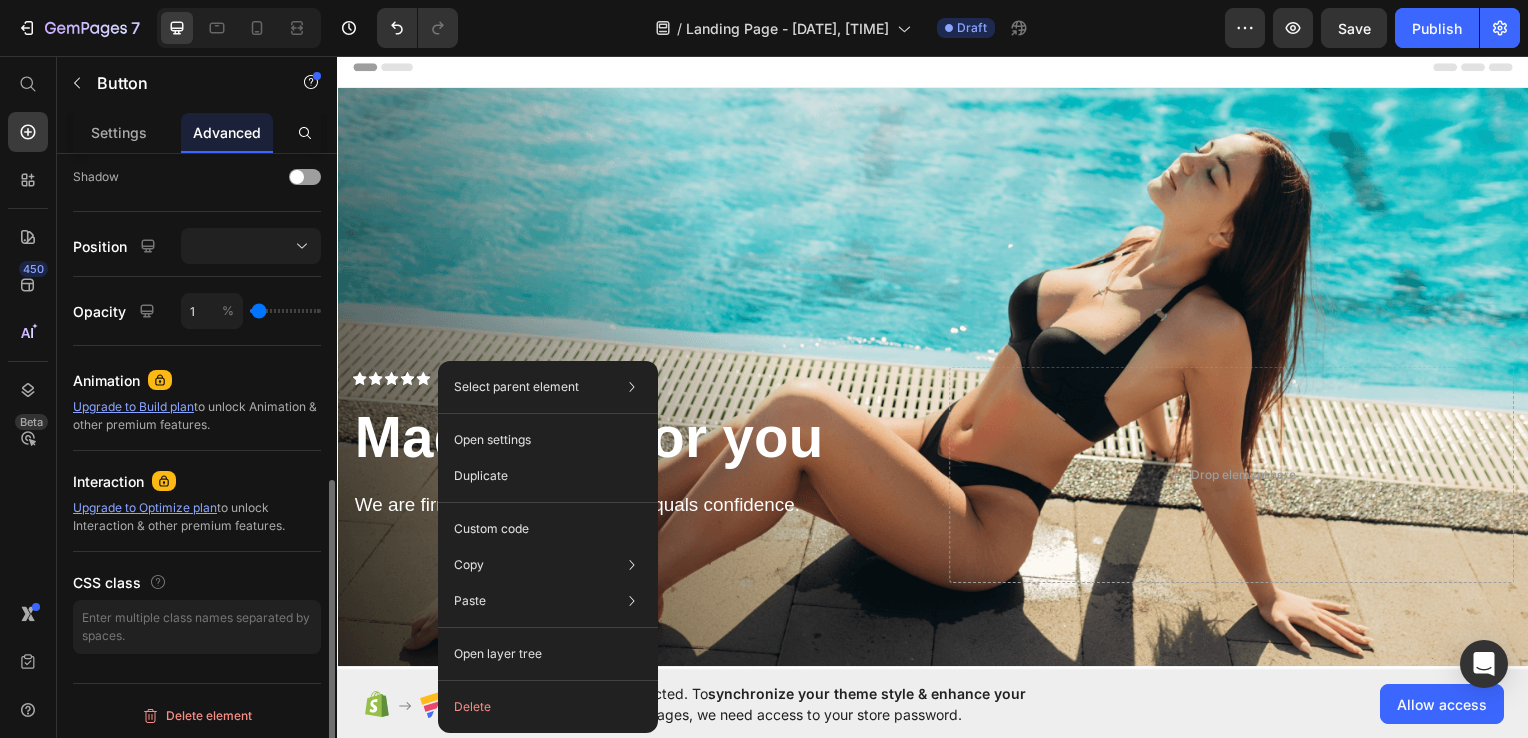 click on "1 %" 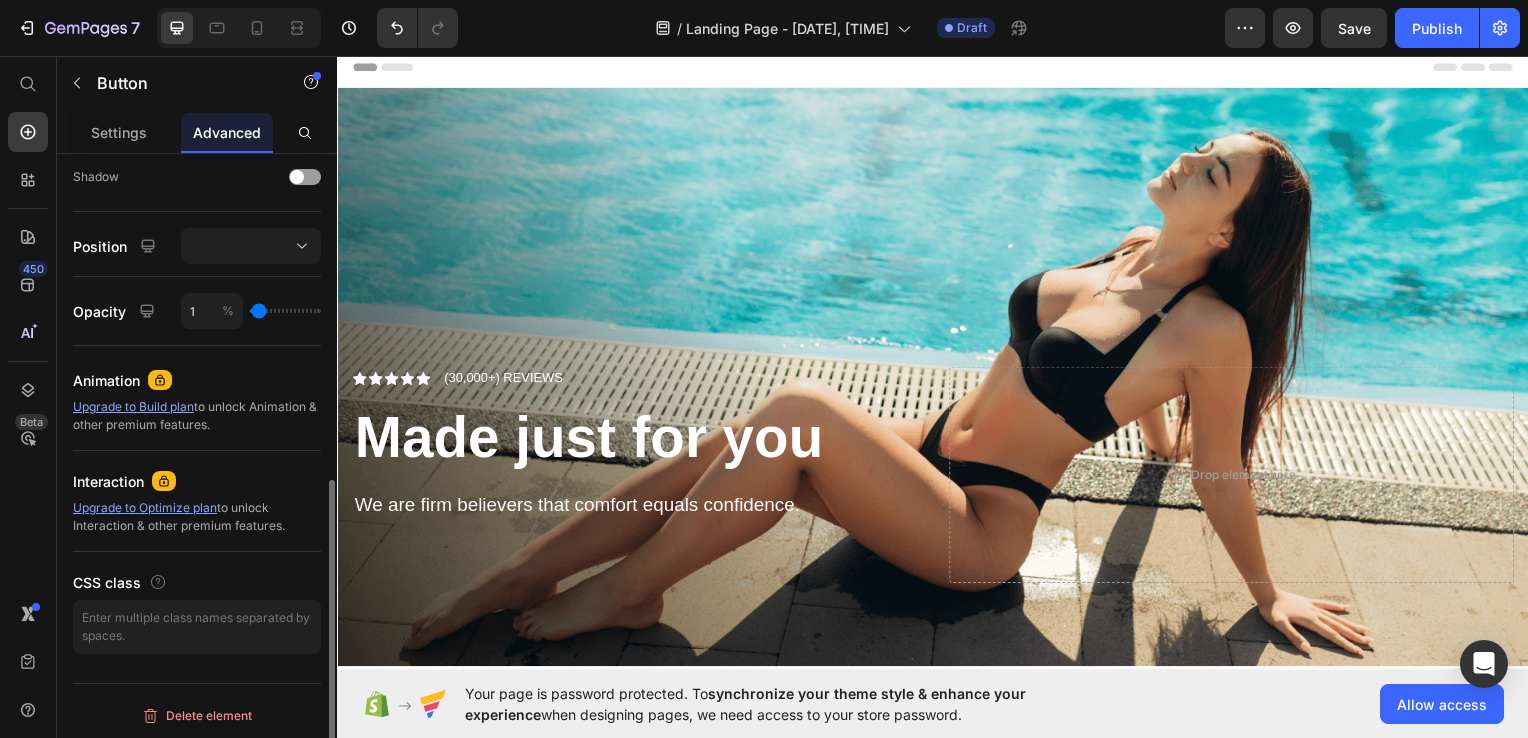 type on "7" 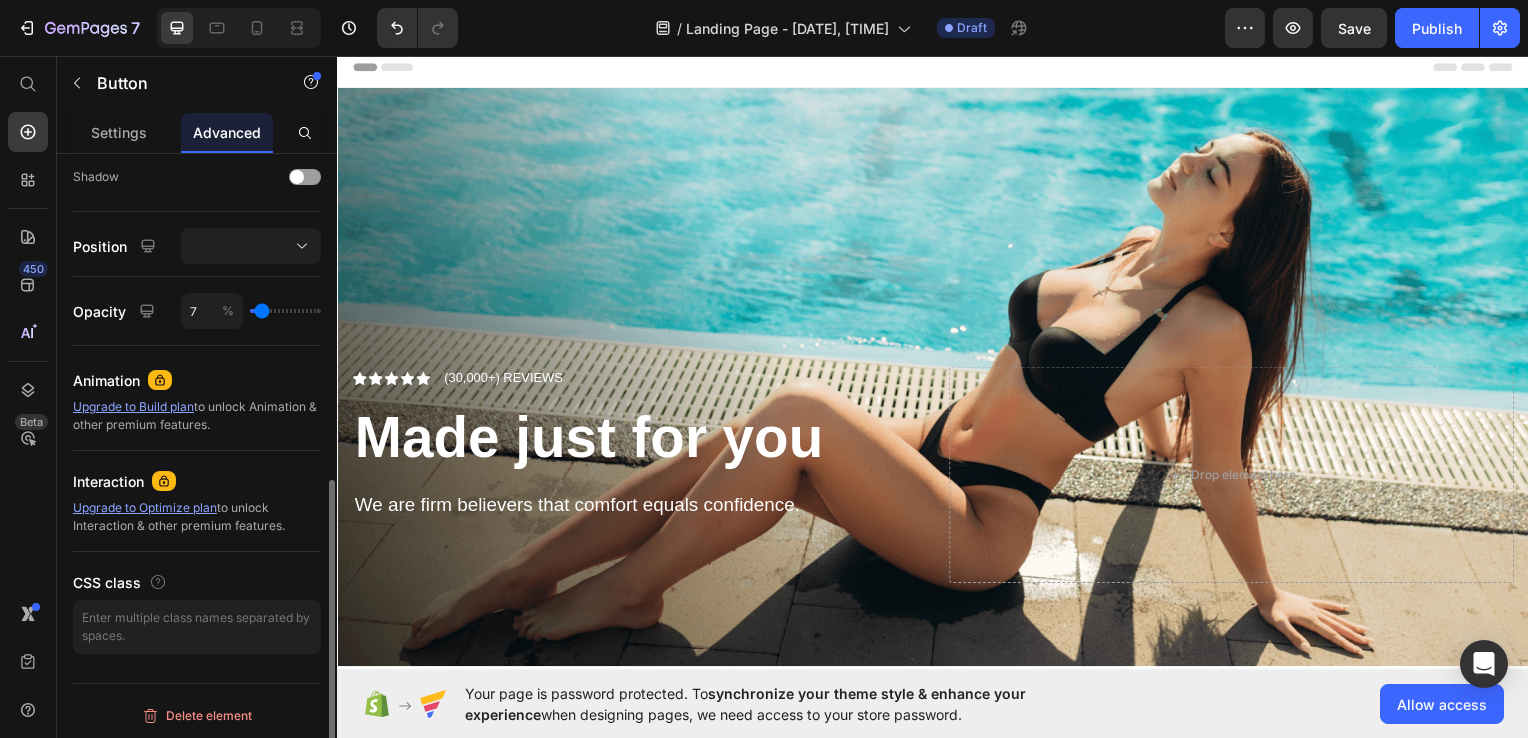 type on "34" 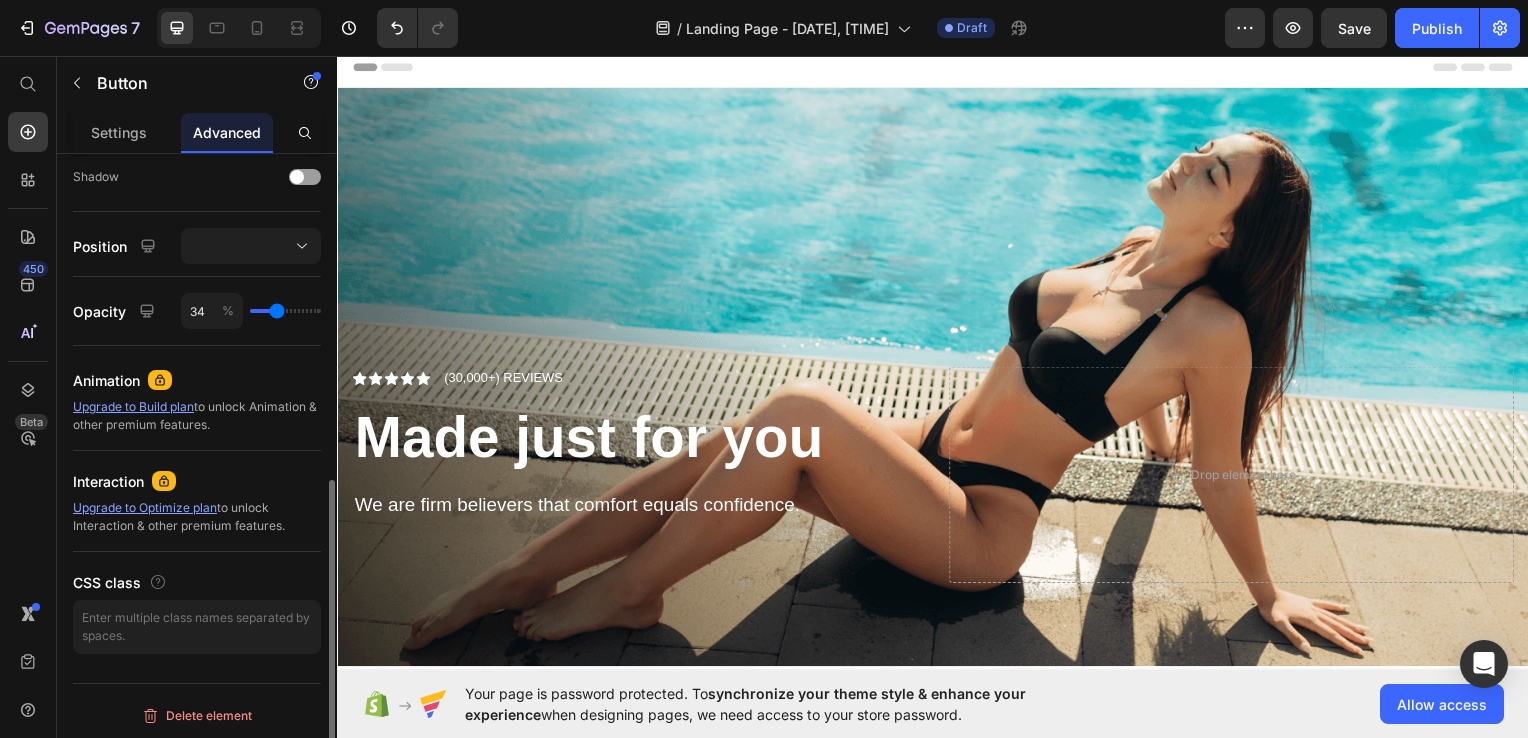 type on "50" 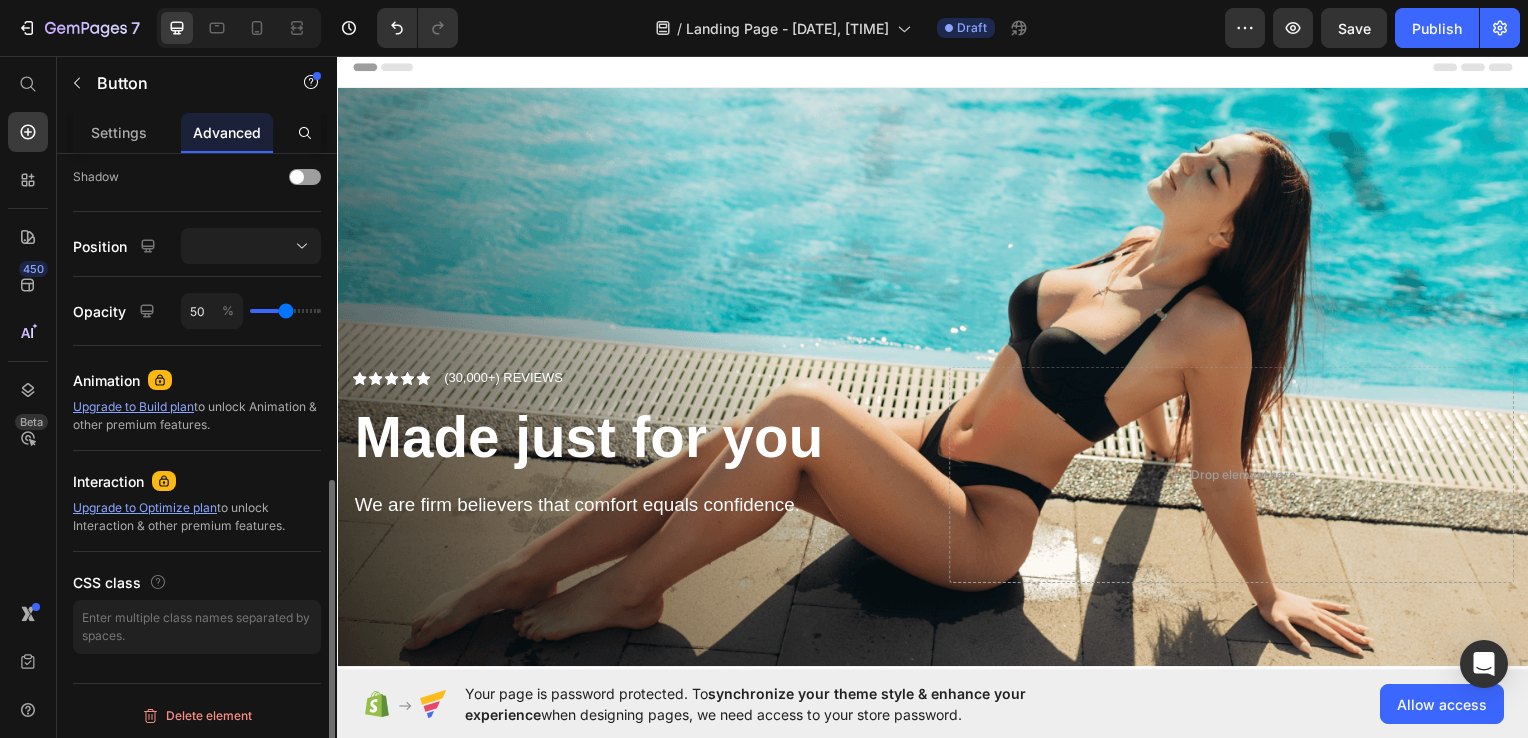 type on "63" 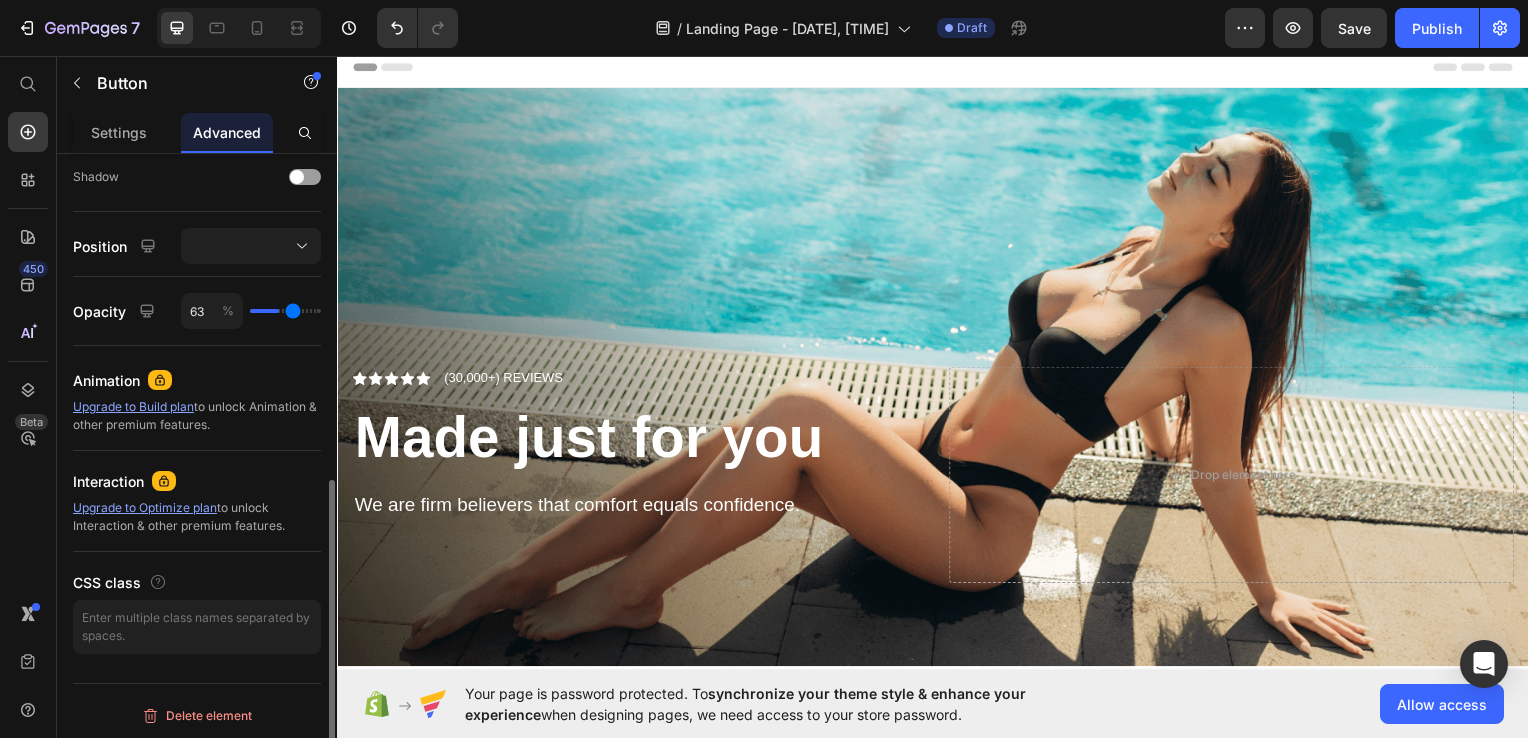 type on "73" 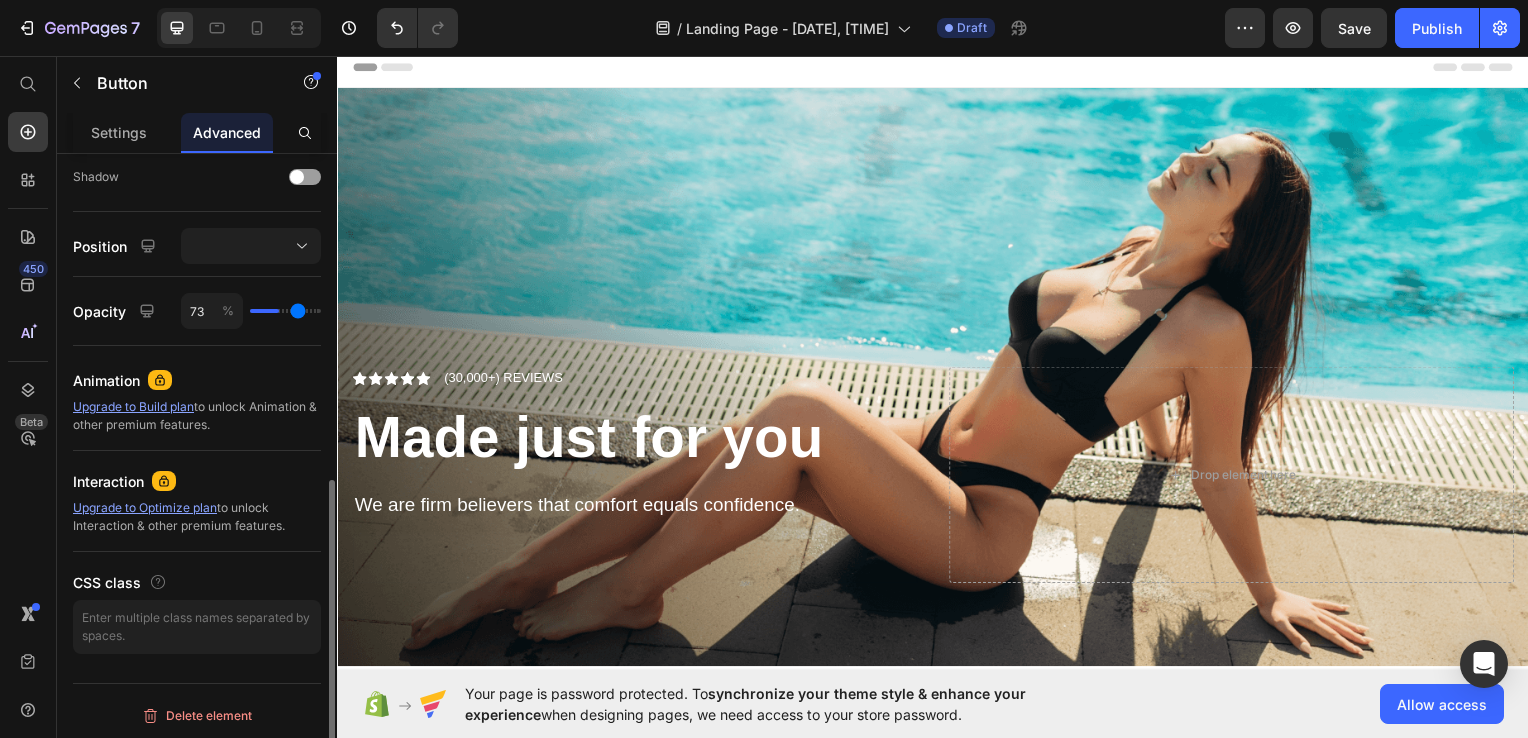 type on "78" 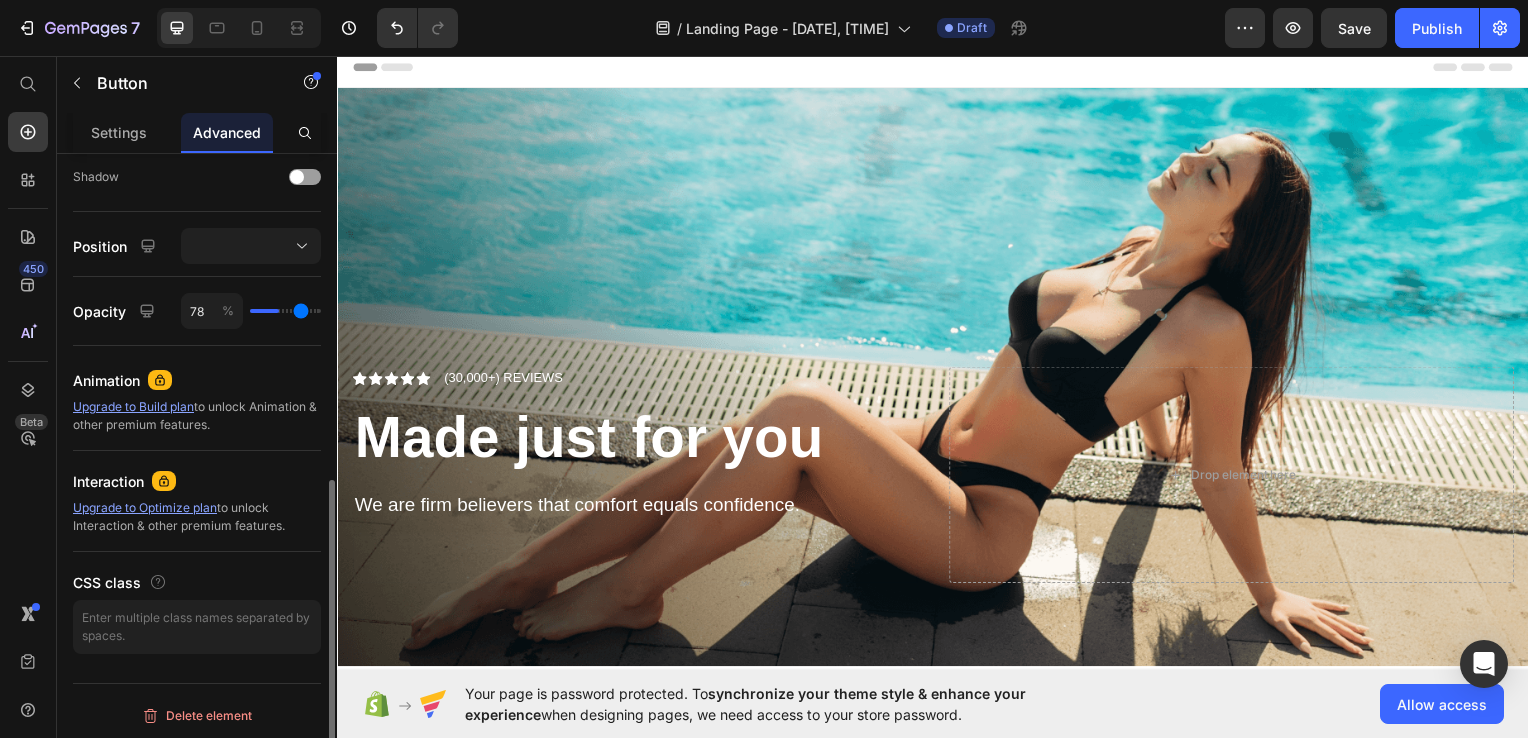 type on "85" 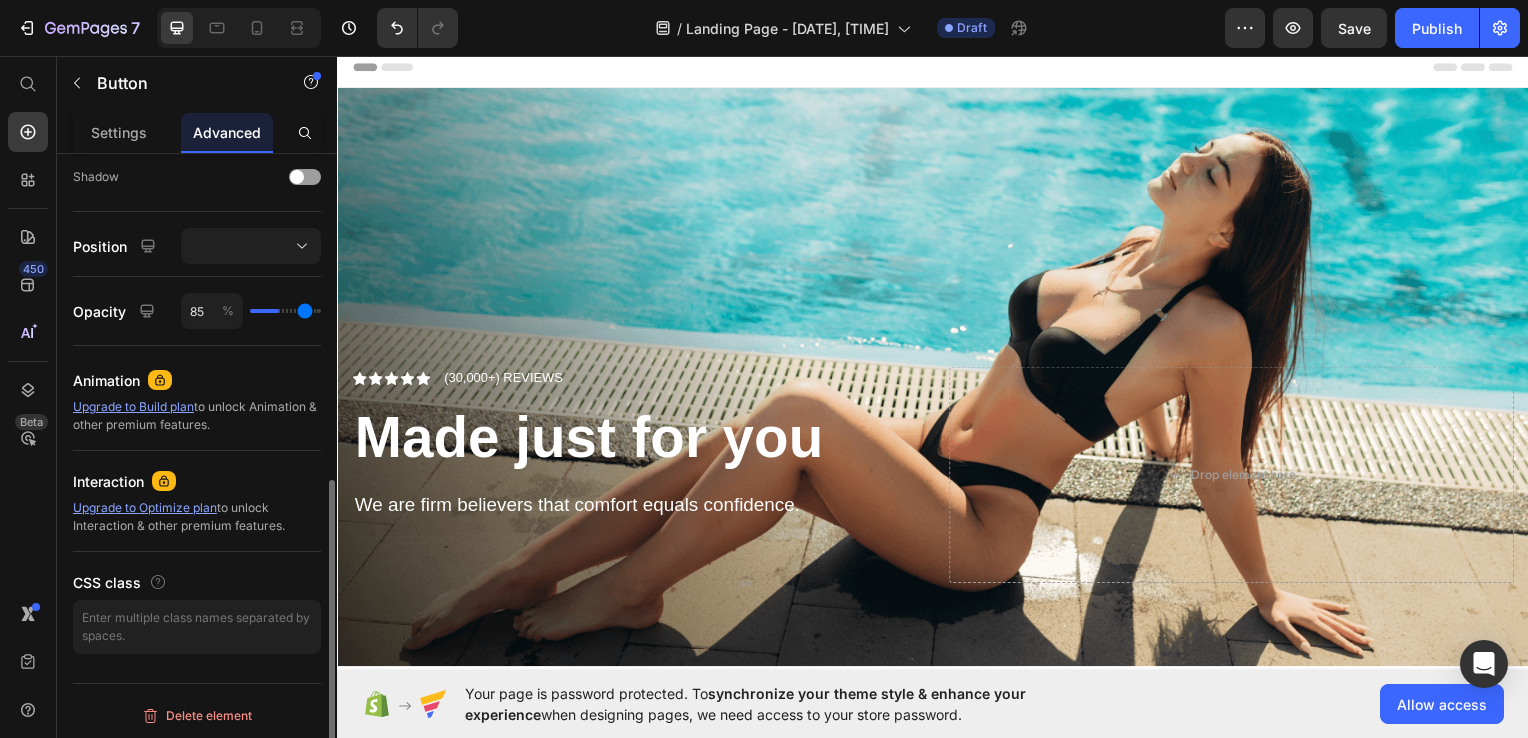 type on "100" 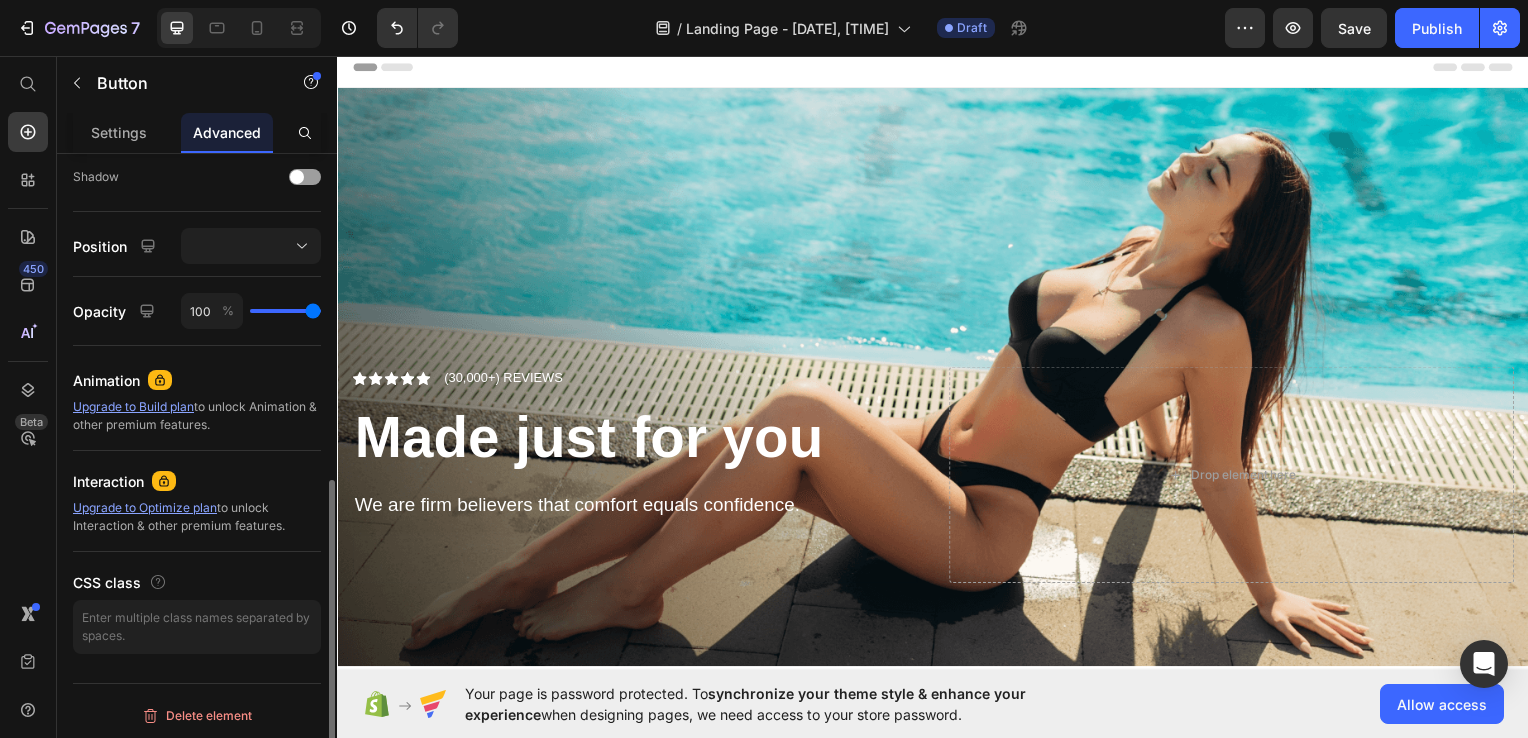 drag, startPoint x: 256, startPoint y: 307, endPoint x: 371, endPoint y: 305, distance: 115.01739 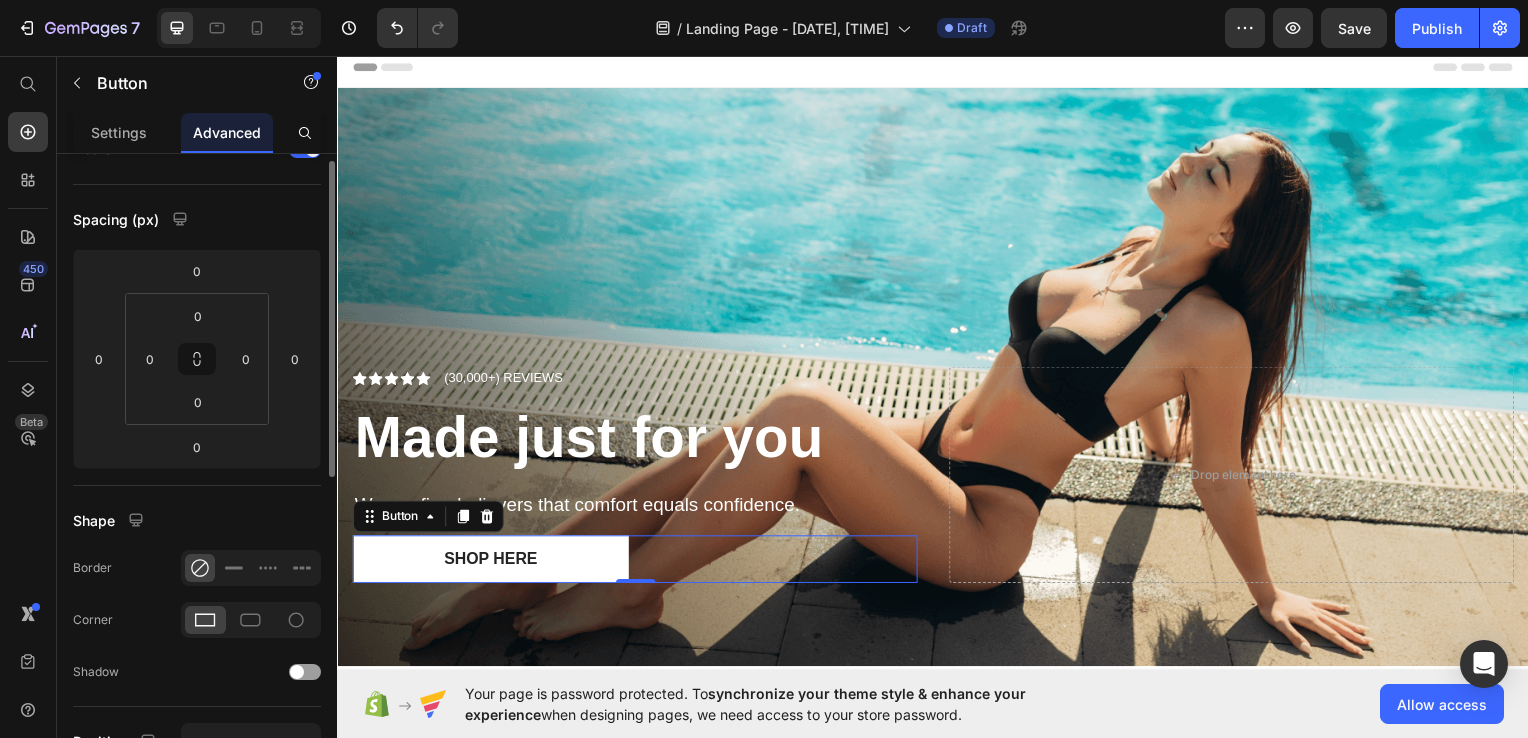 scroll, scrollTop: 116, scrollLeft: 0, axis: vertical 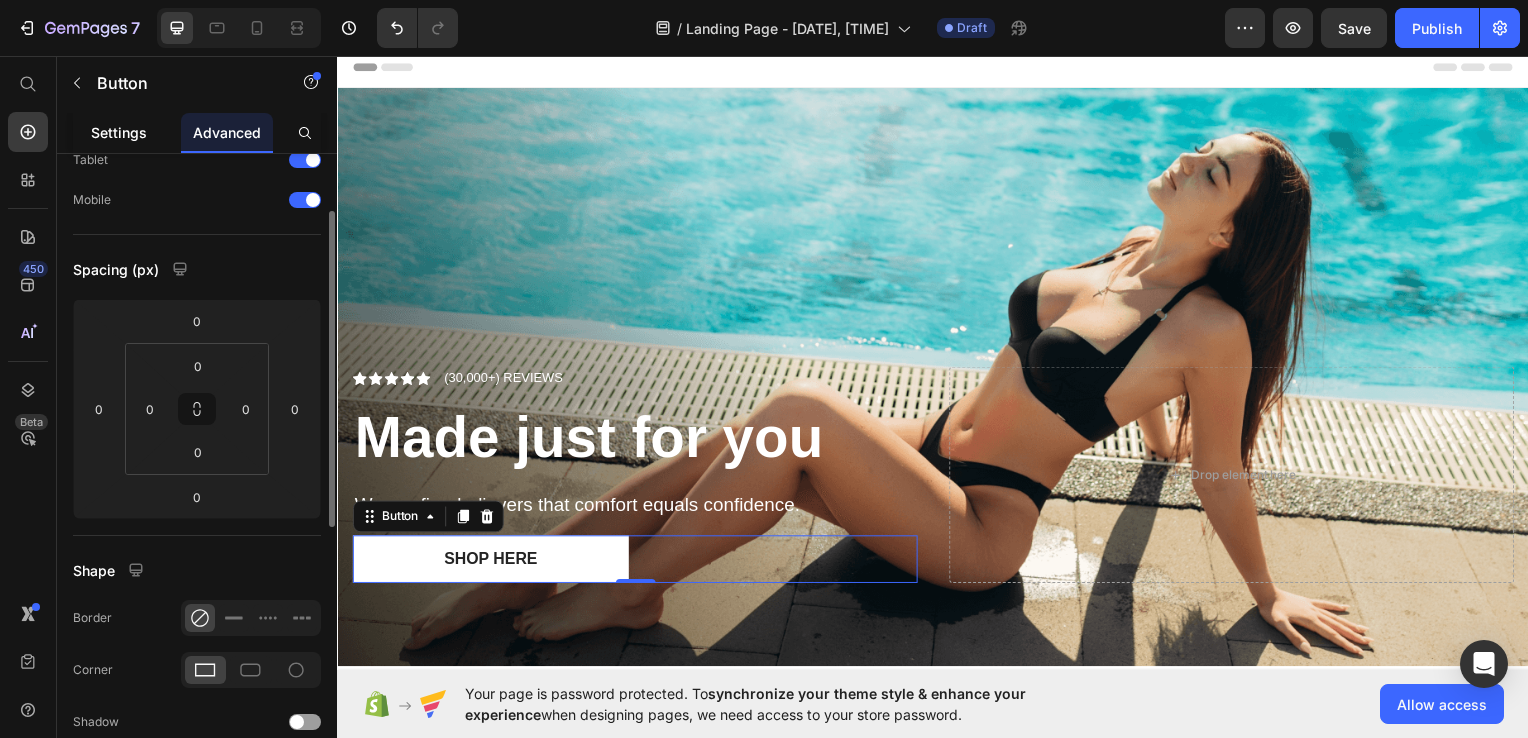 click on "Settings" at bounding box center [119, 132] 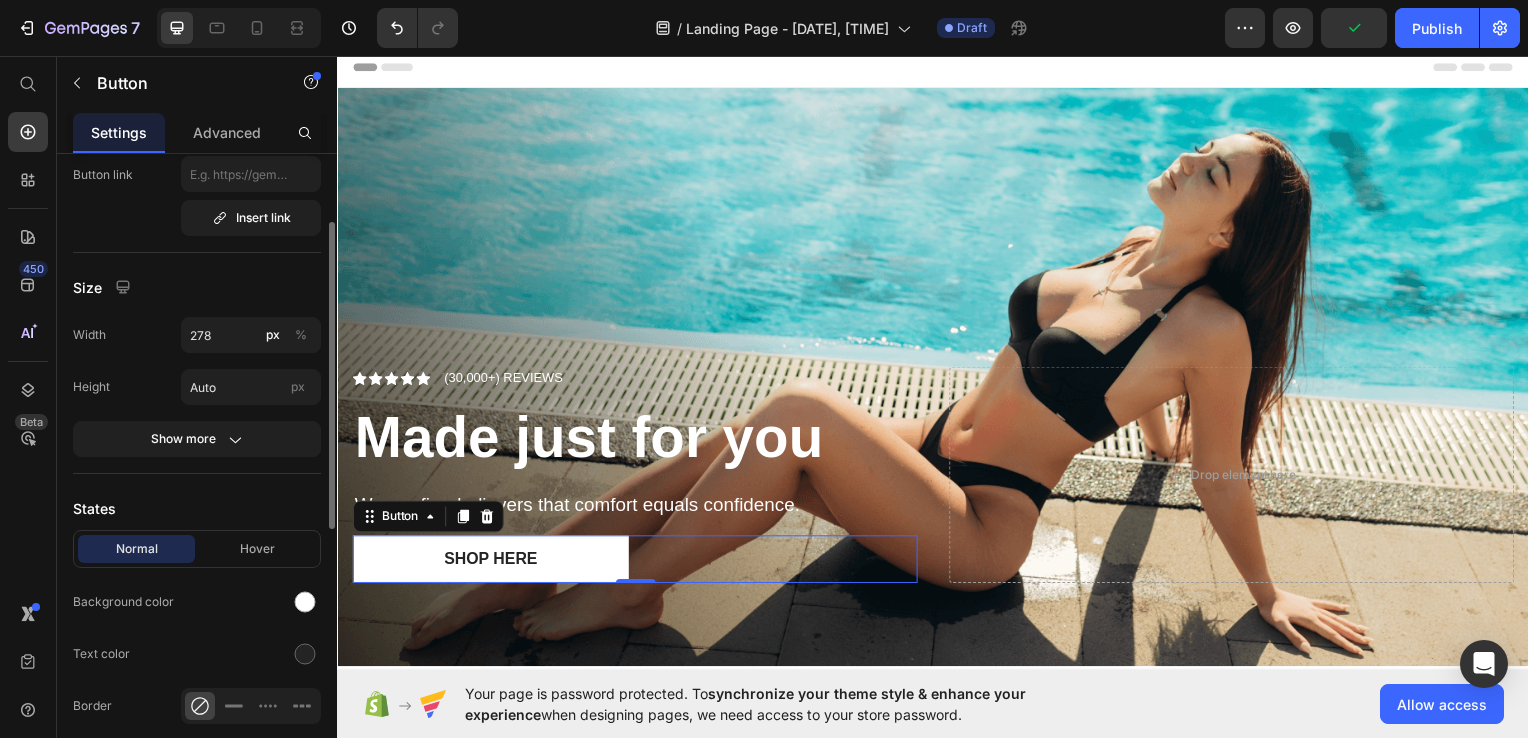 scroll, scrollTop: 133, scrollLeft: 0, axis: vertical 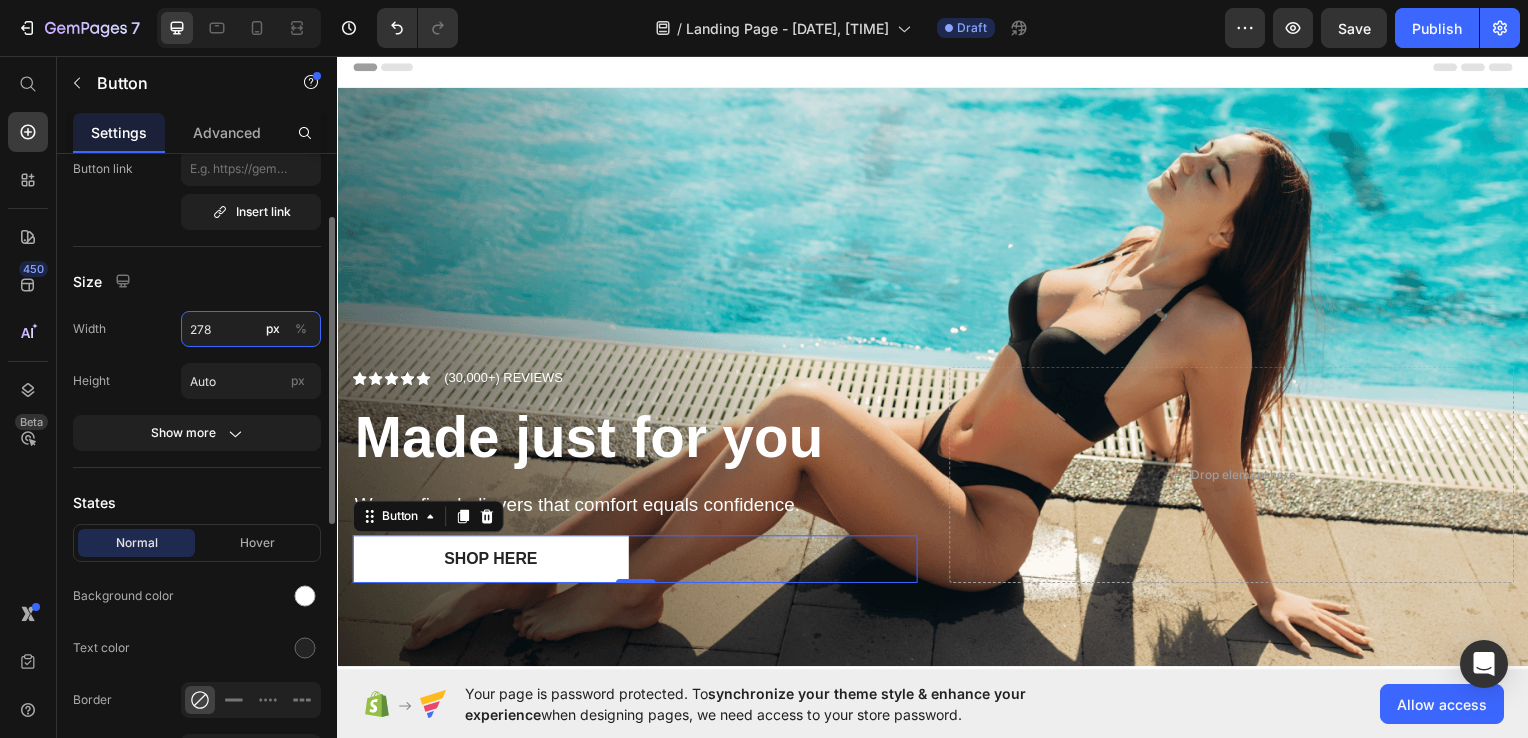 click on "278" at bounding box center (251, 329) 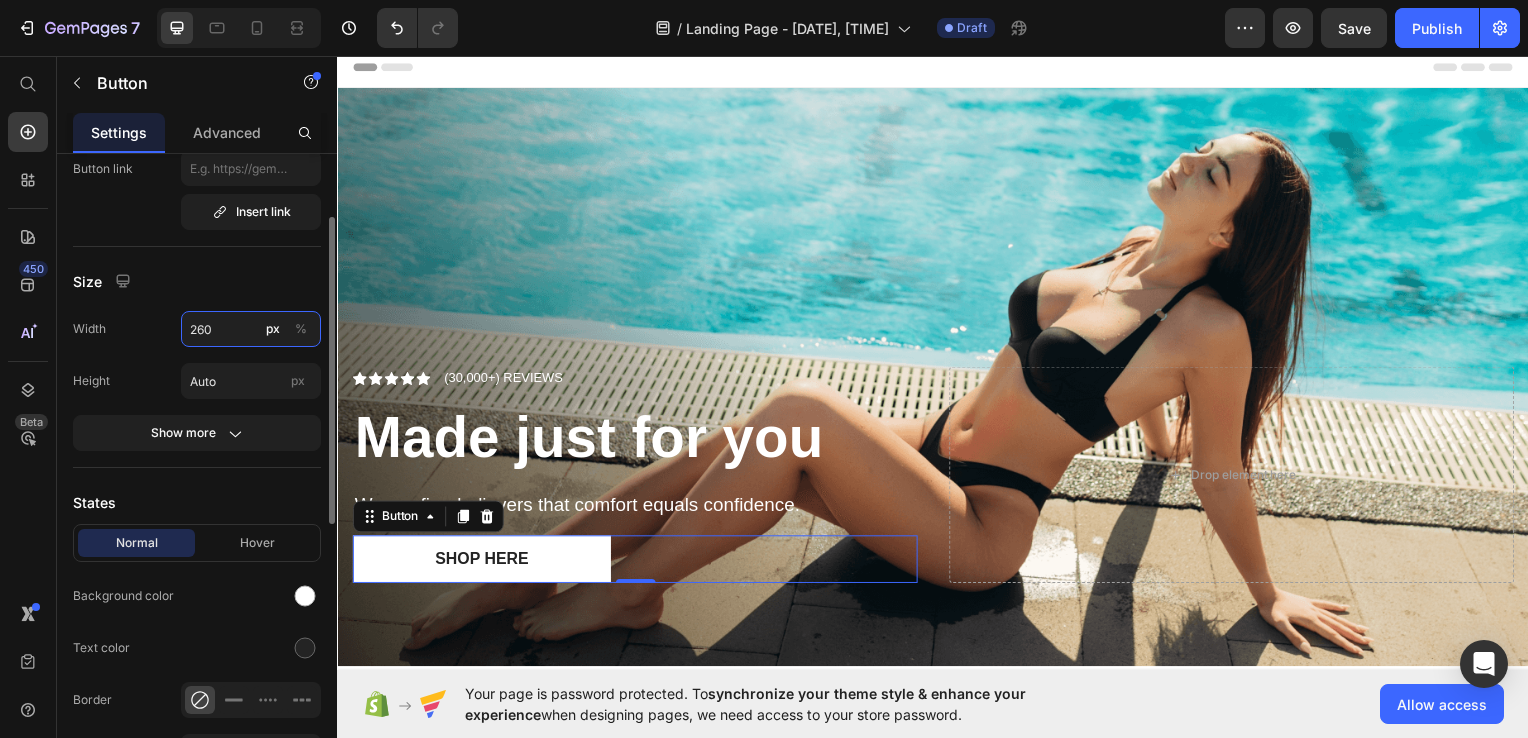 type on "260" 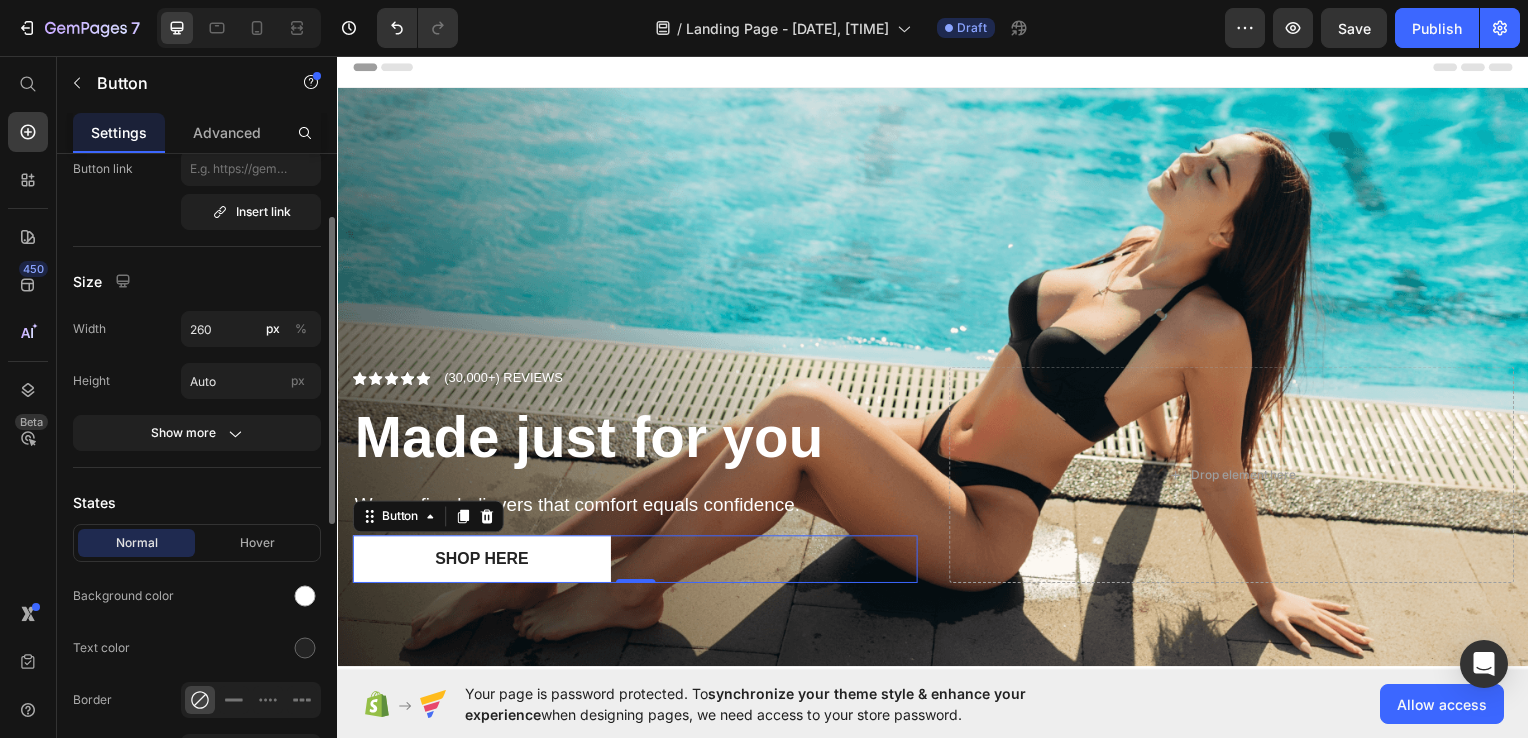 click on "Size" at bounding box center (197, 281) 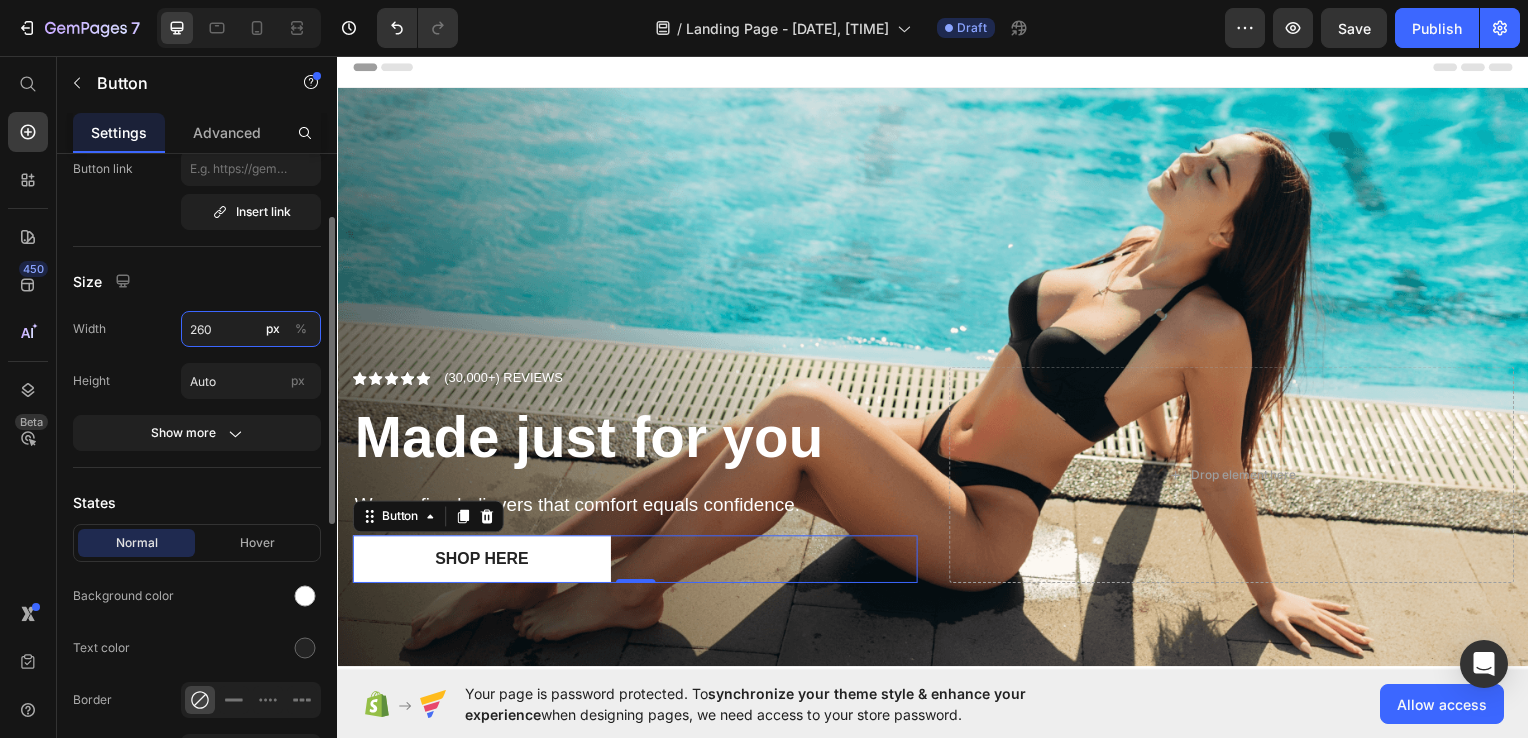 click on "260" at bounding box center [251, 329] 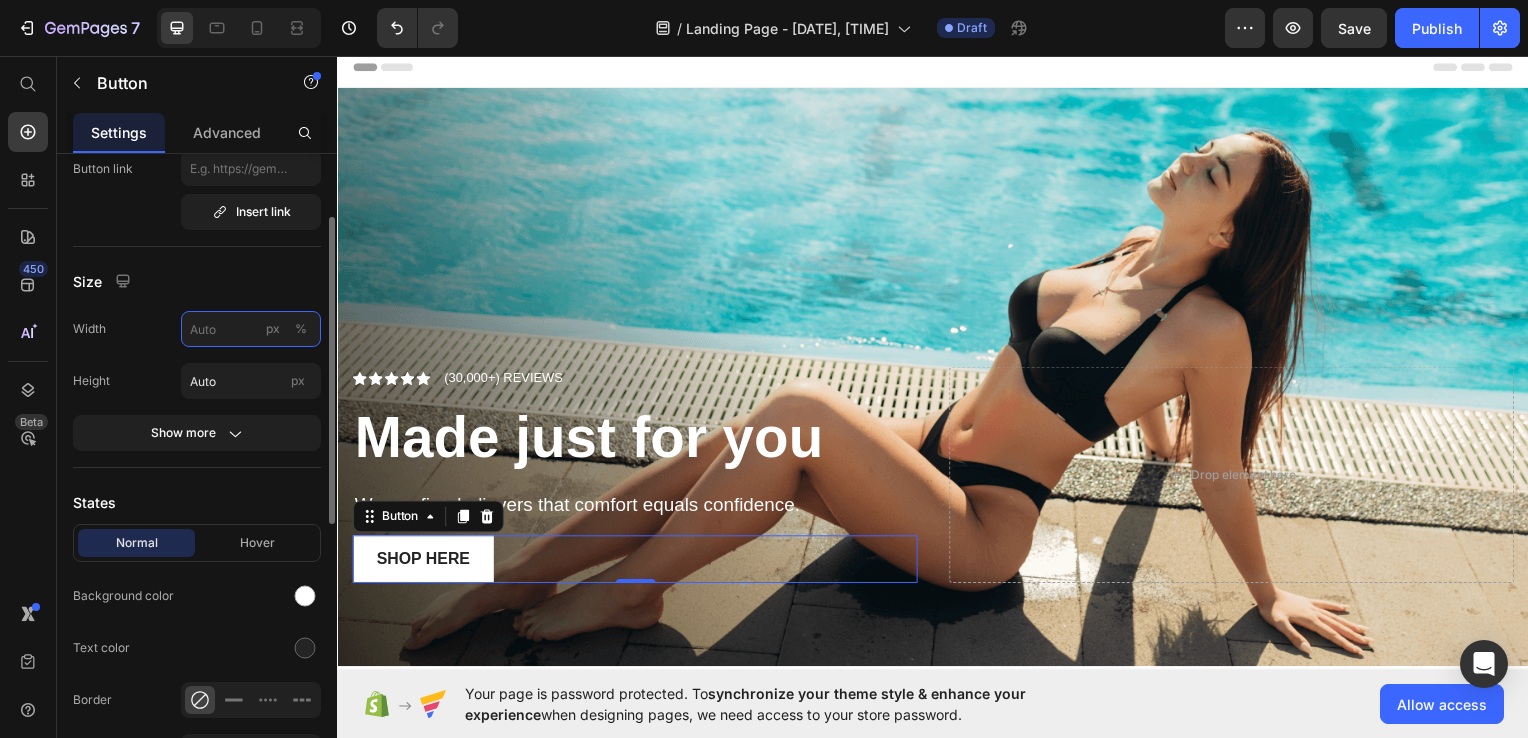 type on "2" 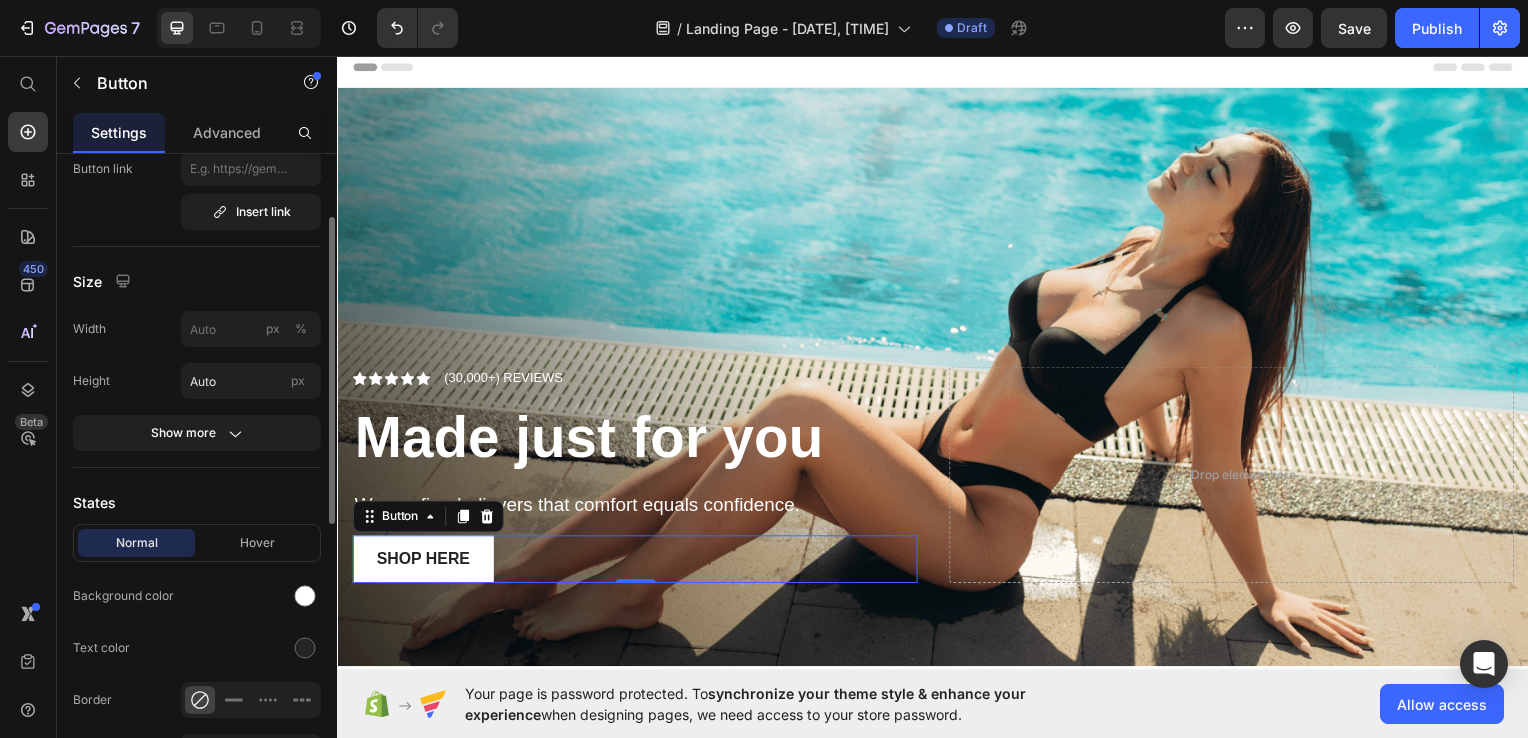 click on "Width px % Height Auto px" 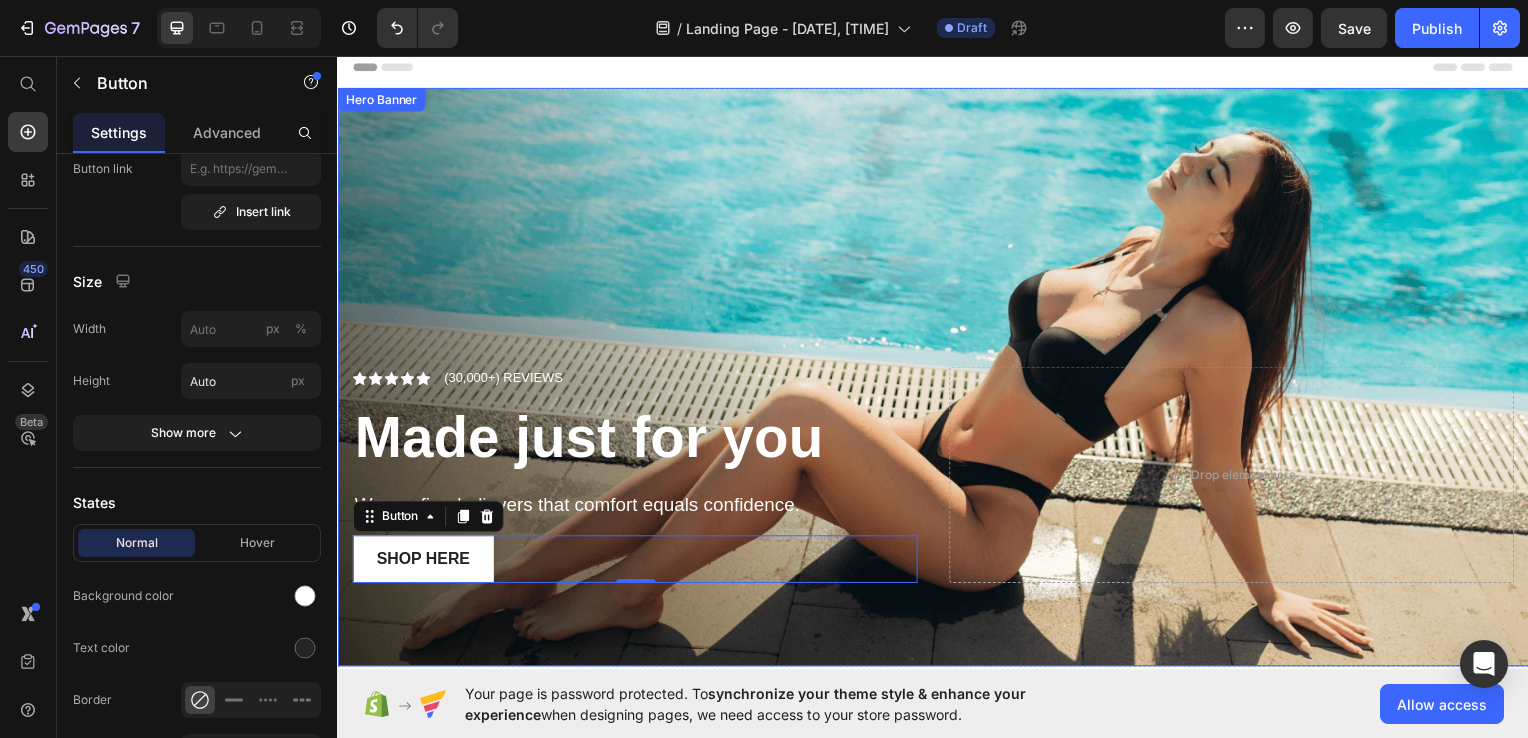 click on "Icon Icon Icon Icon Icon Icon List (30,000+) REVIEWS Text Block Row Made just for you Heading We are firm believers that comfort equals confidence. Text Block Shop Here Button 0
Drop element here" at bounding box center (937, 504) 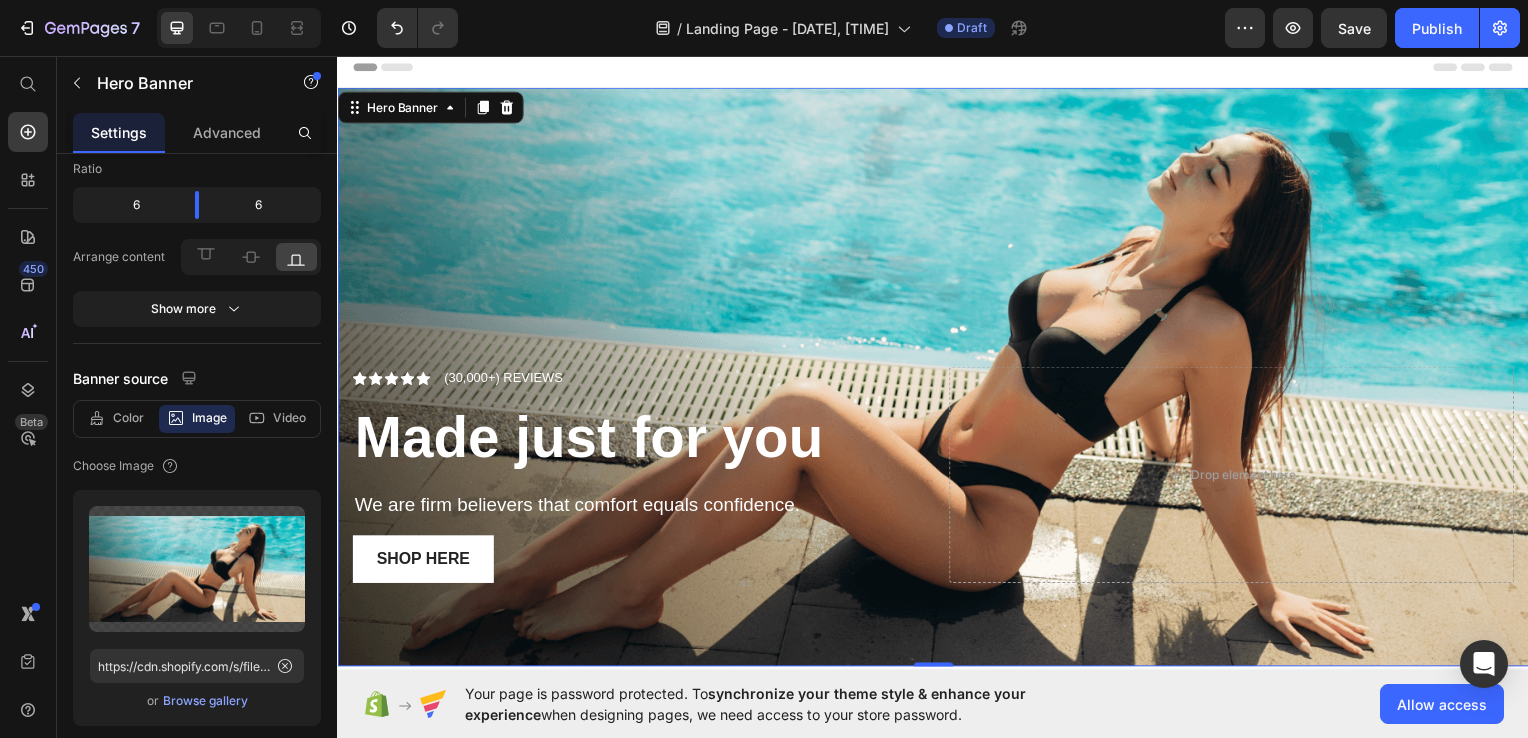 scroll, scrollTop: 0, scrollLeft: 0, axis: both 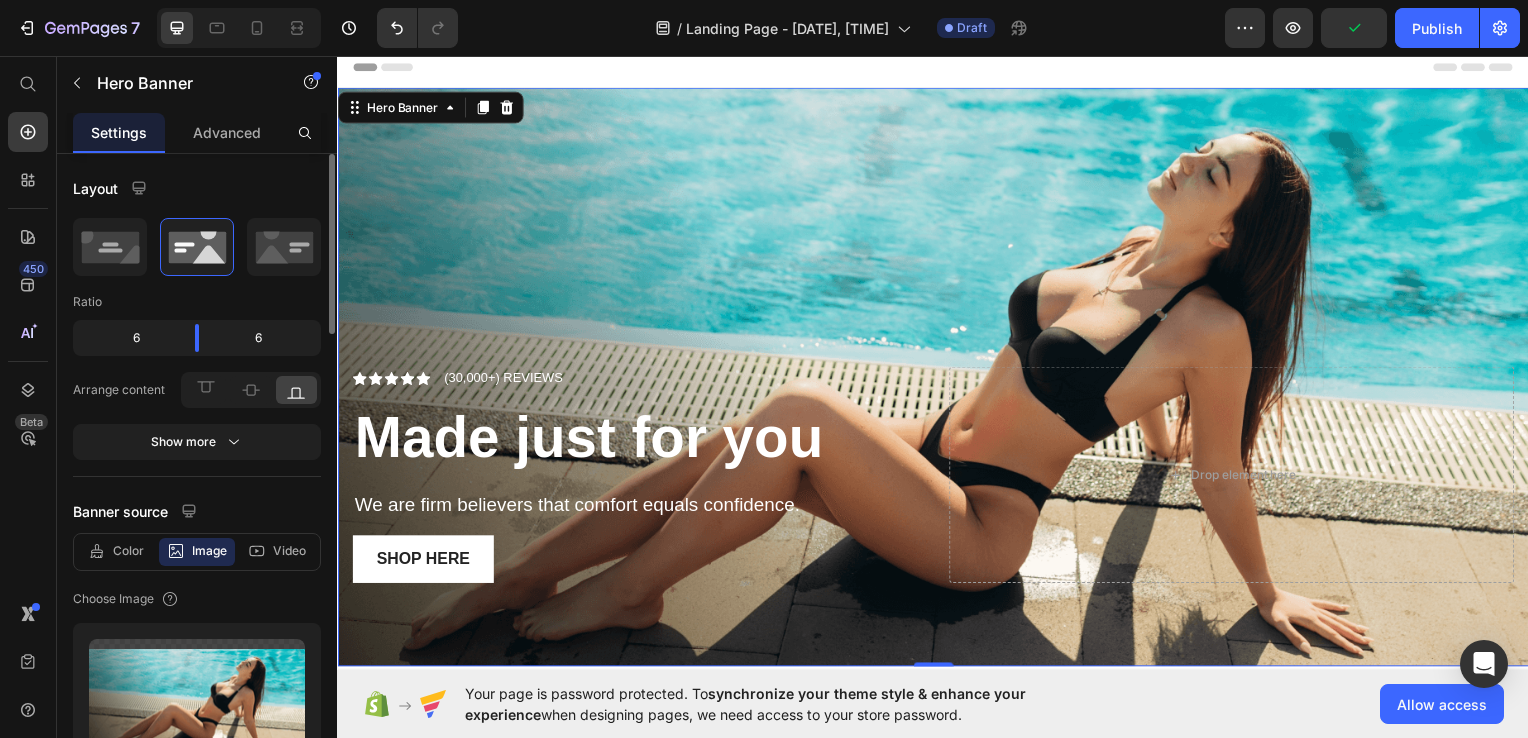 click on "Your page is password protected. To  synchronize your theme style & enhance your experience  when designing pages, we need access to your store password.  Allow access" 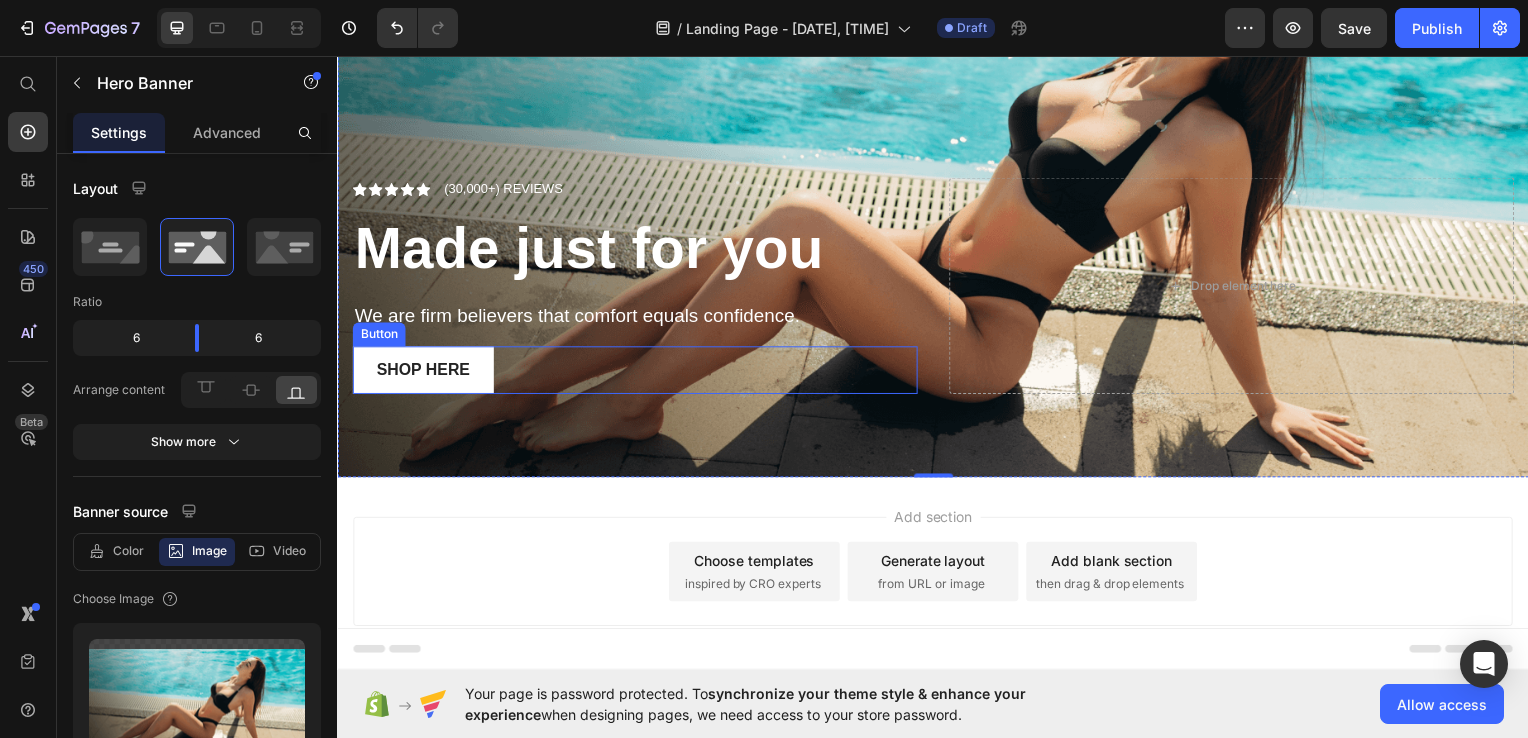 scroll, scrollTop: 200, scrollLeft: 0, axis: vertical 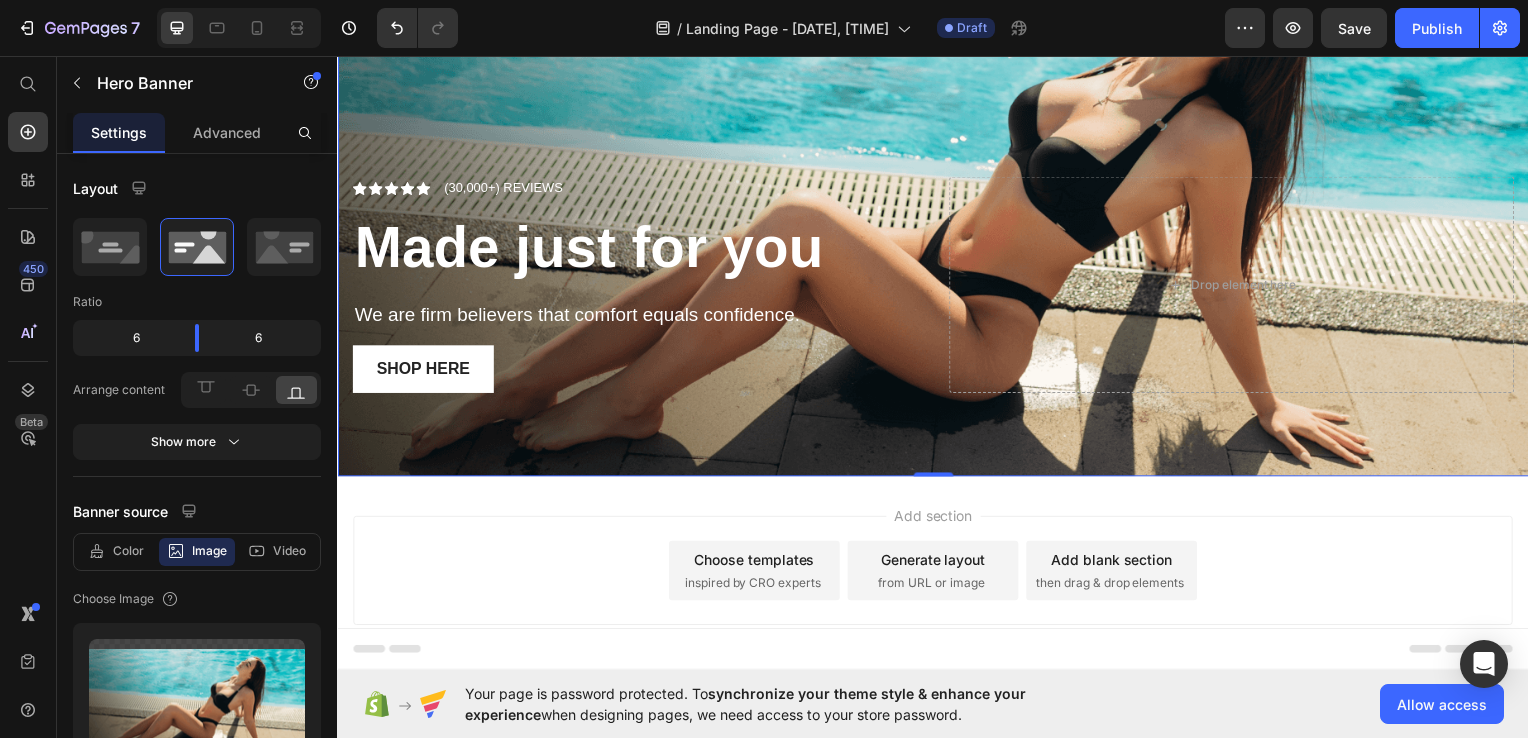 click on "Add section" at bounding box center [937, 518] 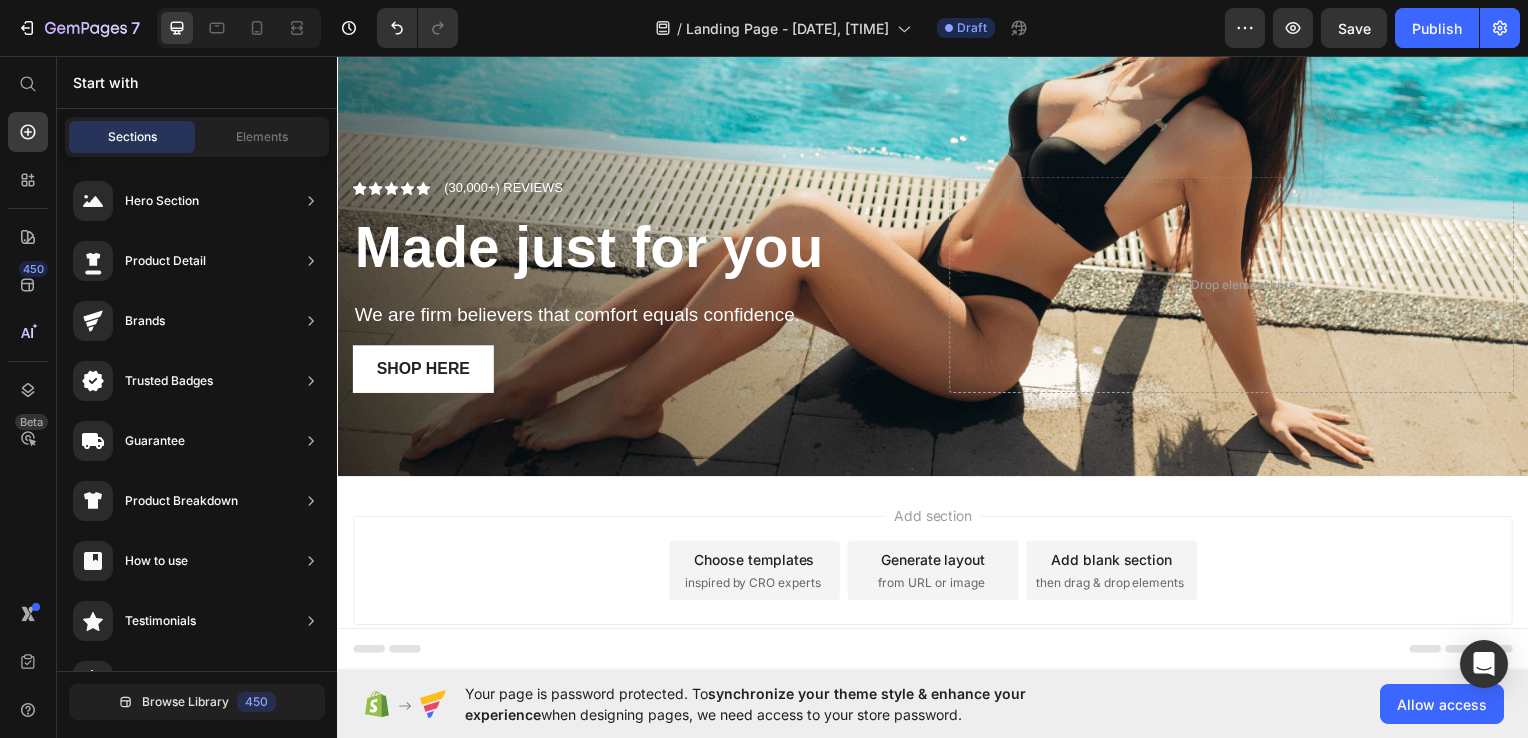 click on "Add blank section then drag & drop elements" at bounding box center [1117, 574] 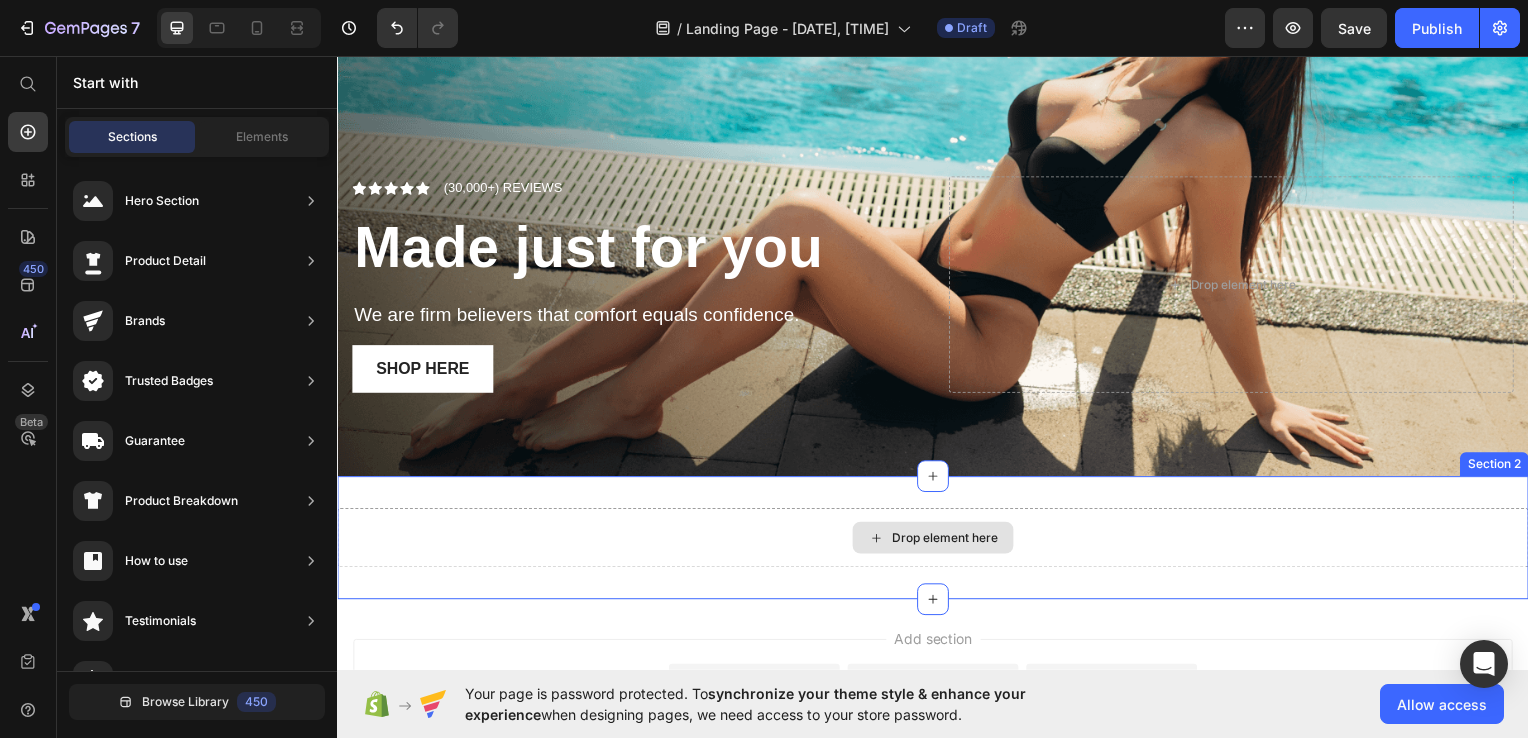 click on "Drop element here" at bounding box center [949, 541] 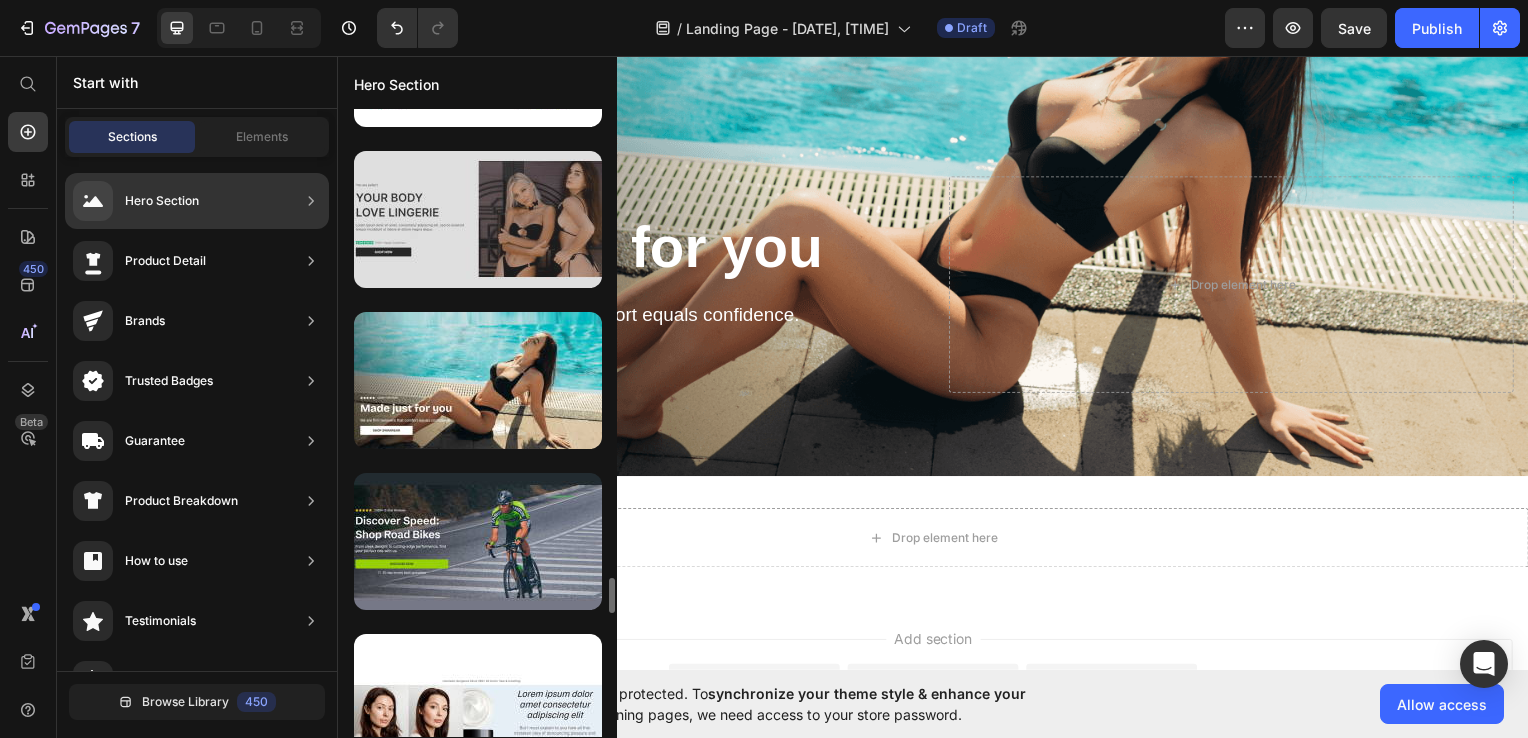 scroll, scrollTop: 1427, scrollLeft: 0, axis: vertical 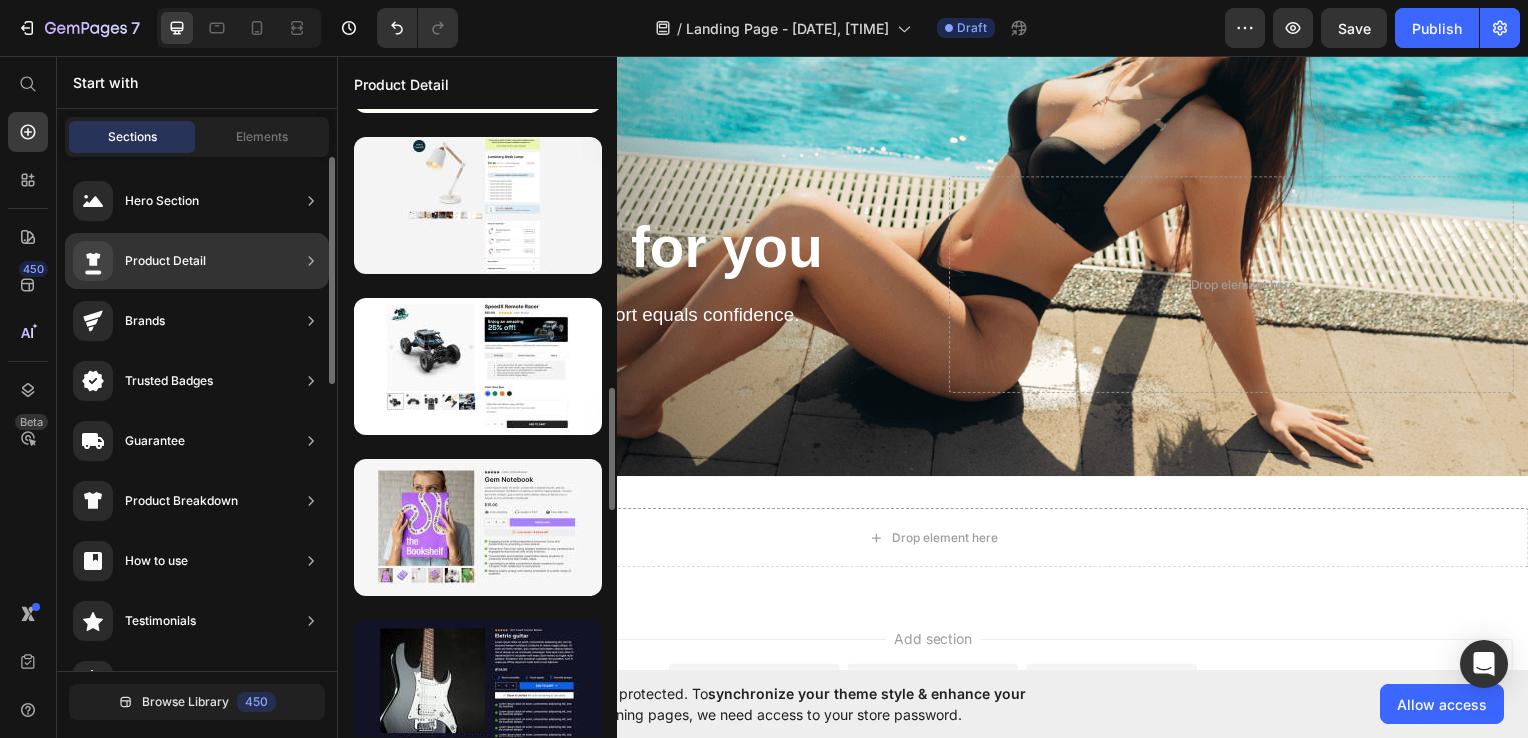 click on "Product Detail" 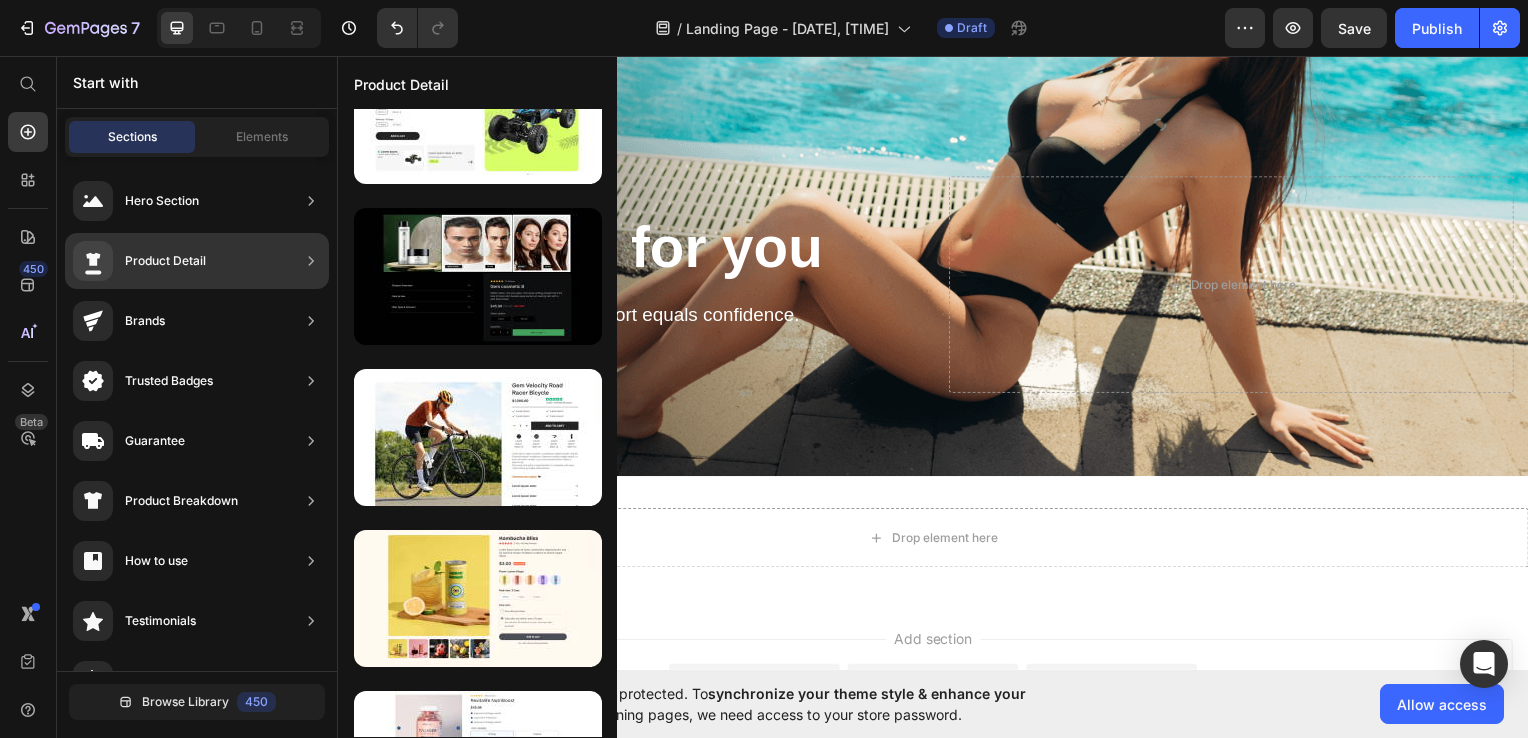 scroll, scrollTop: 0, scrollLeft: 0, axis: both 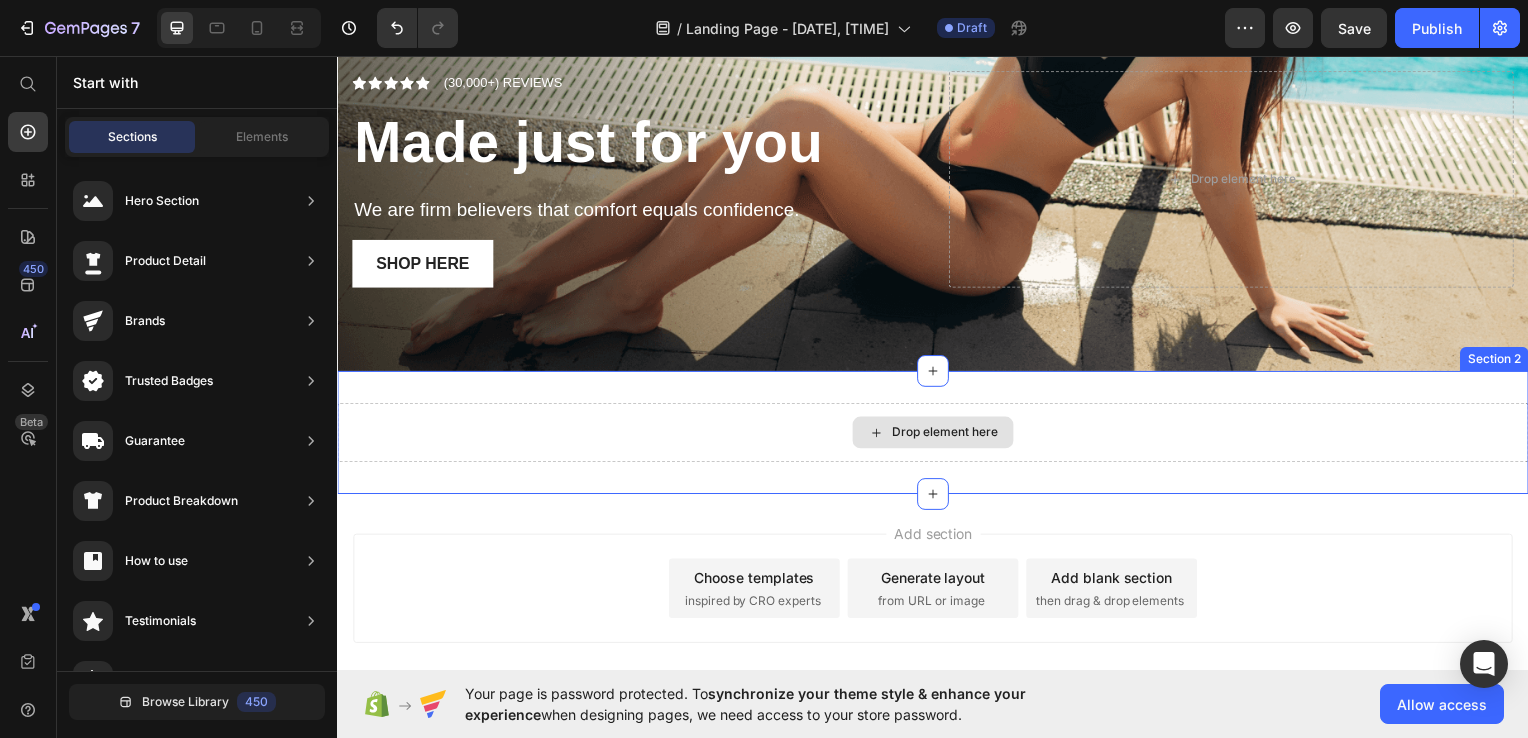 click on "Drop element here" at bounding box center (949, 435) 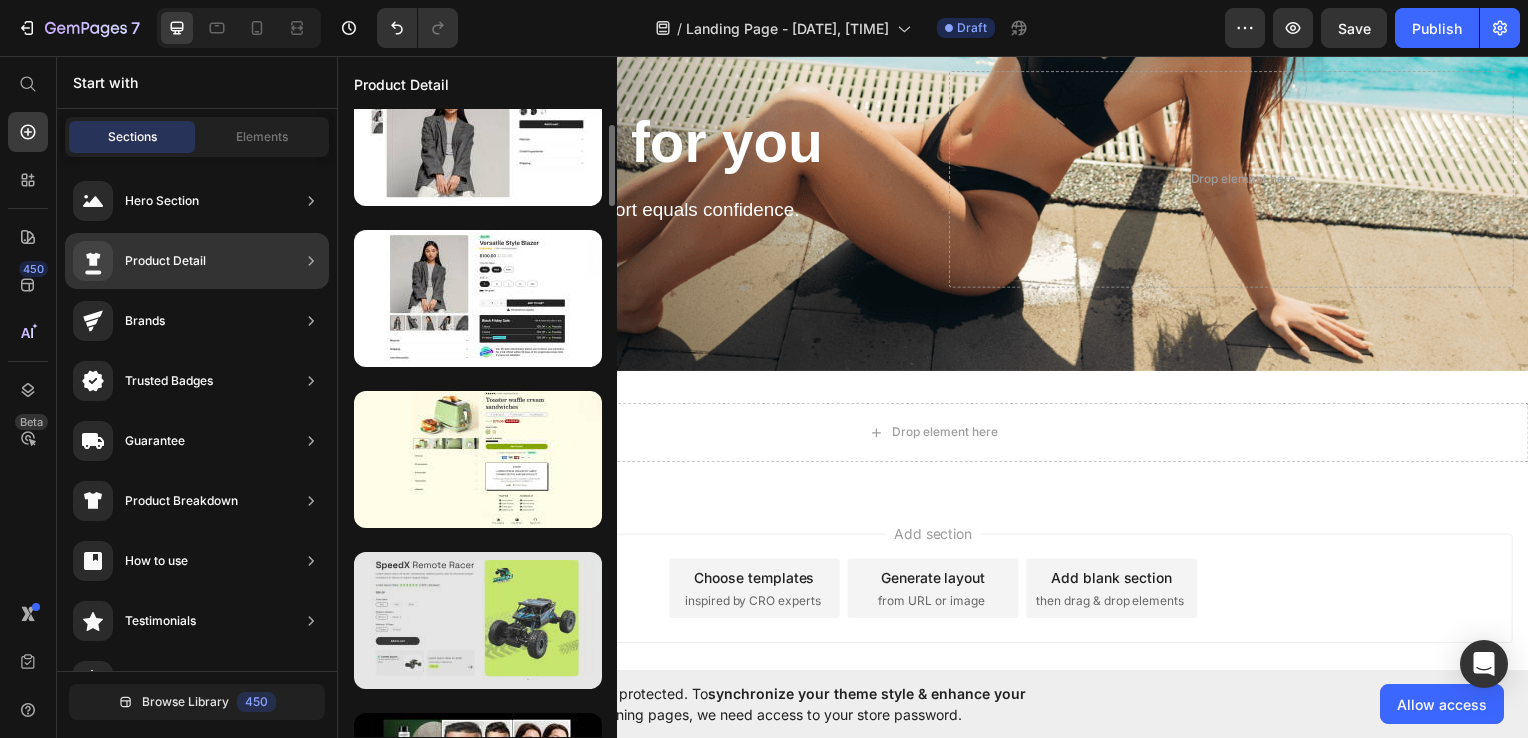 scroll, scrollTop: 0, scrollLeft: 0, axis: both 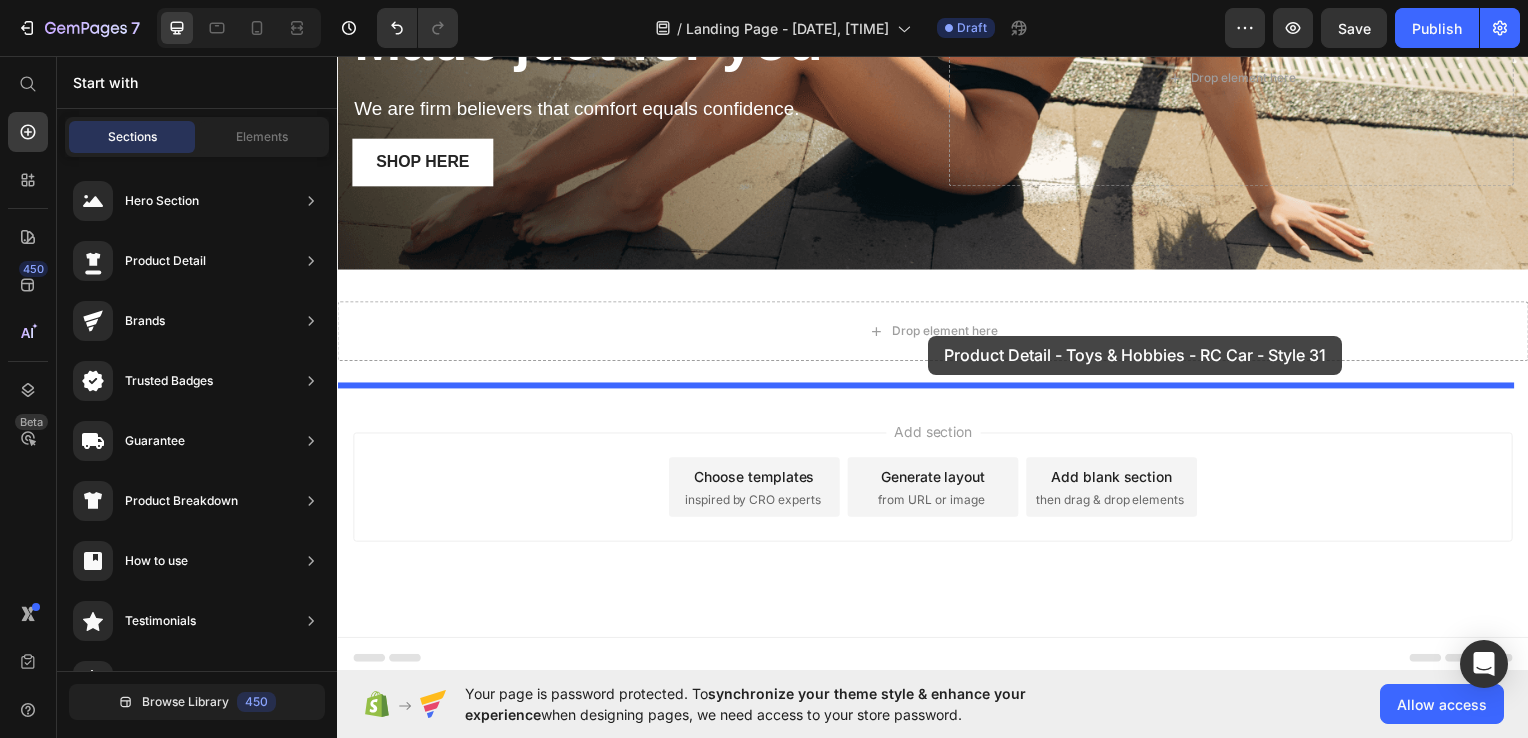 drag, startPoint x: 839, startPoint y: 604, endPoint x: 932, endPoint y: 337, distance: 282.7331 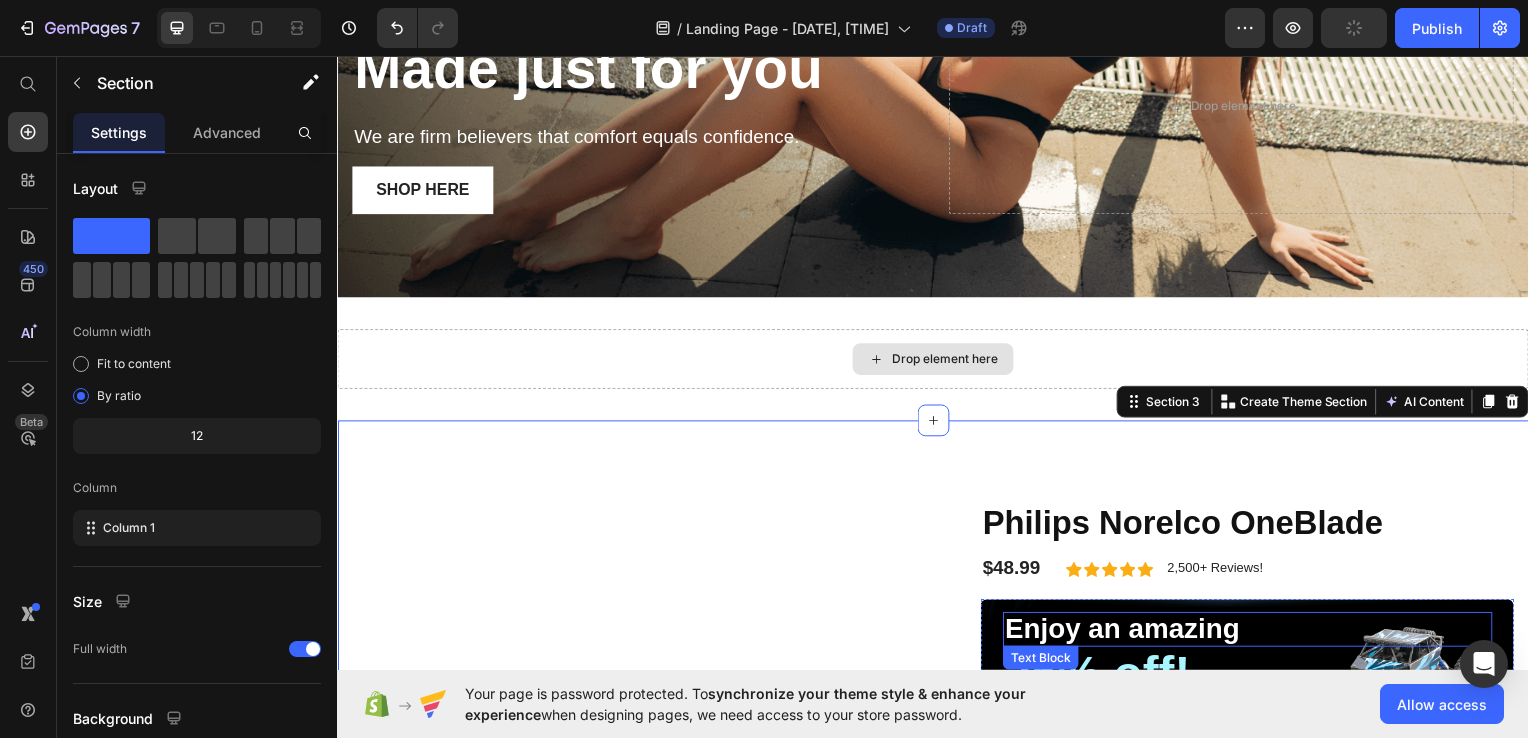 scroll, scrollTop: 379, scrollLeft: 0, axis: vertical 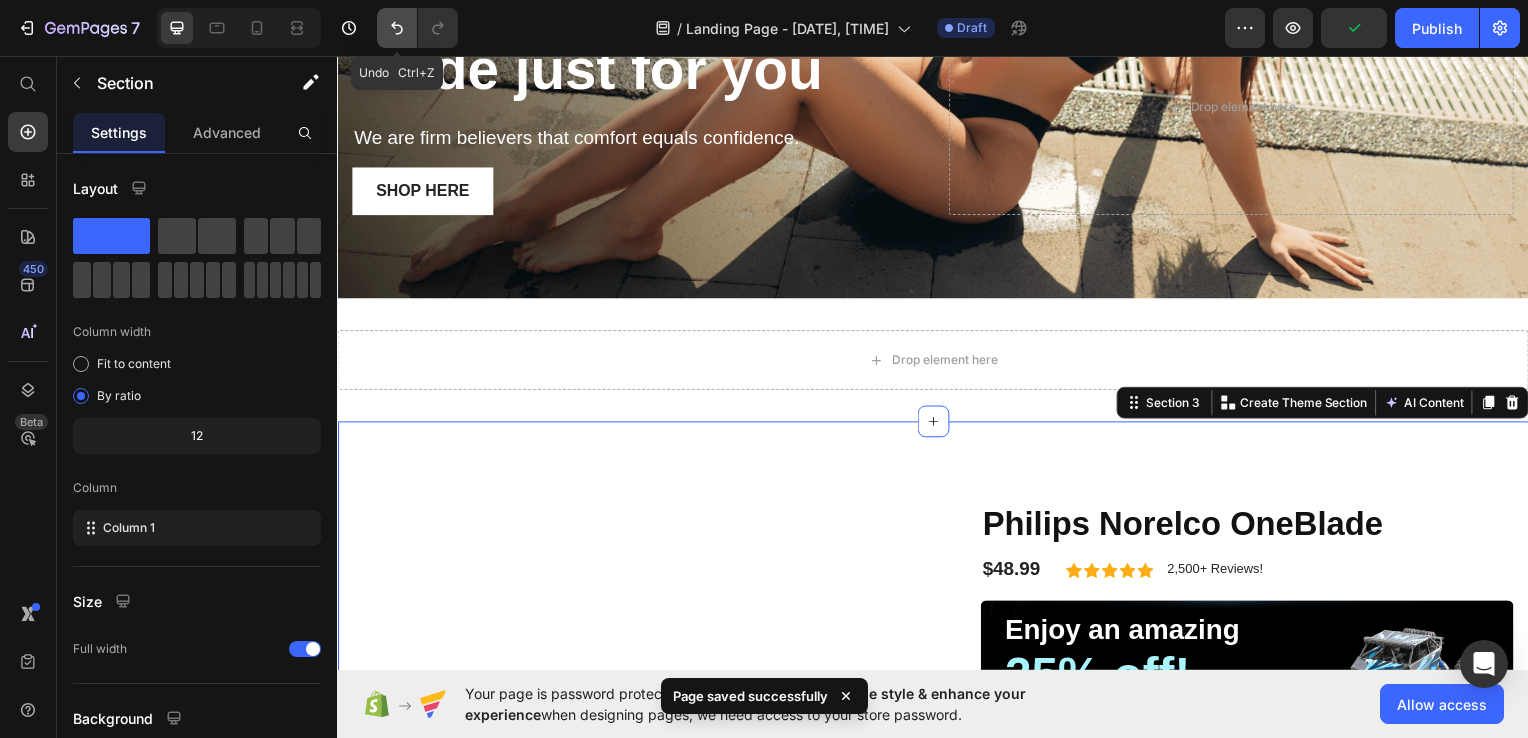 click 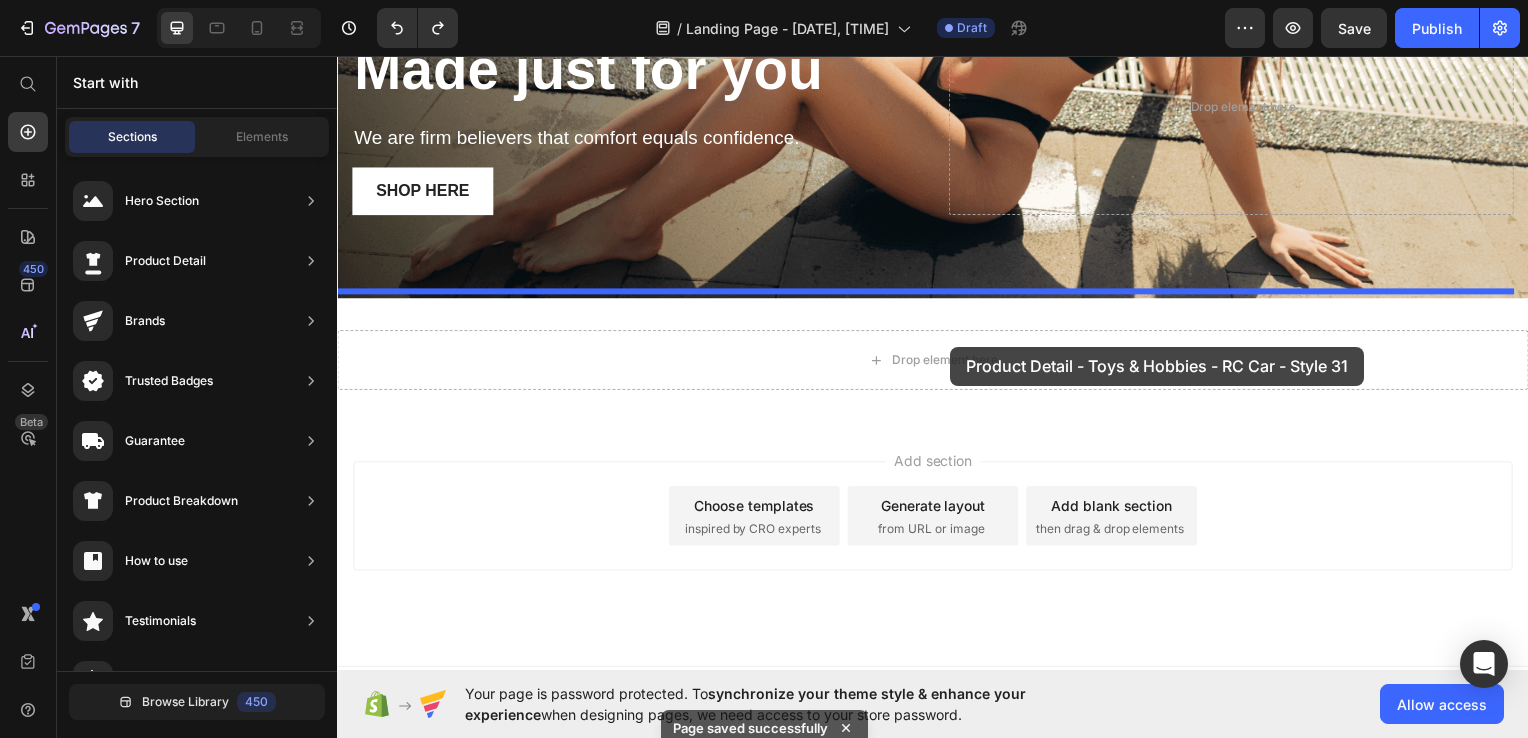 drag, startPoint x: 843, startPoint y: 616, endPoint x: 955, endPoint y: 348, distance: 290.4617 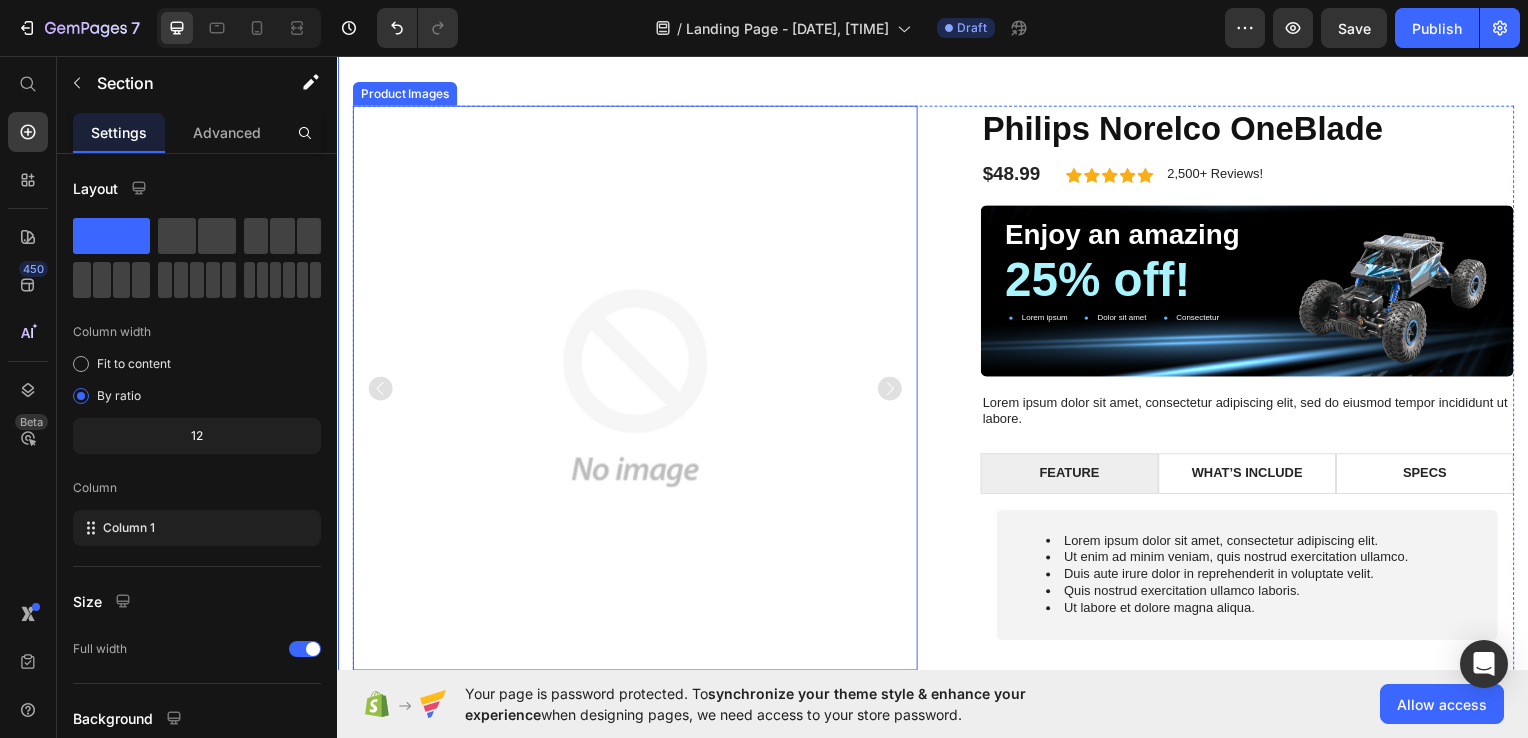 scroll, scrollTop: 652, scrollLeft: 0, axis: vertical 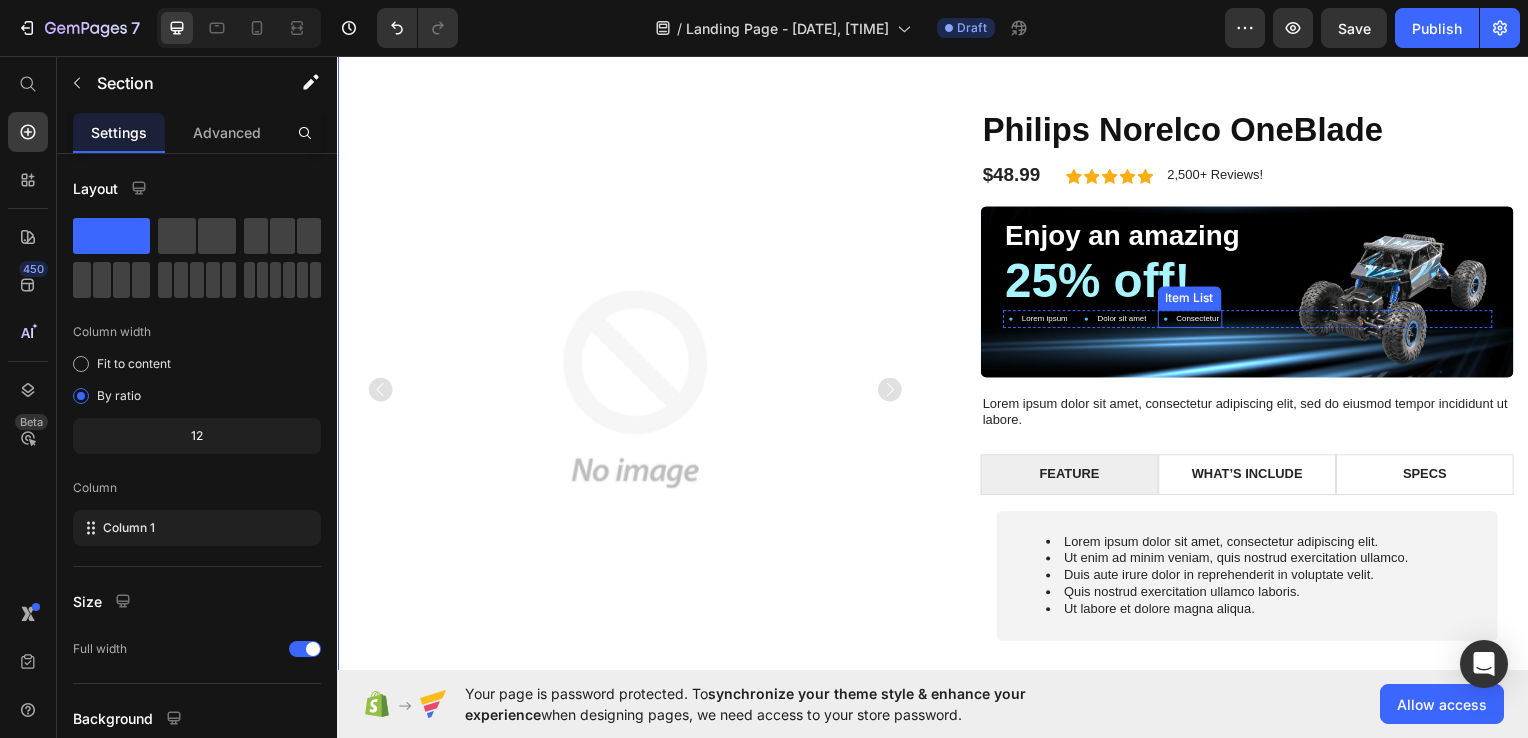 click on "Item List" at bounding box center [1195, 300] 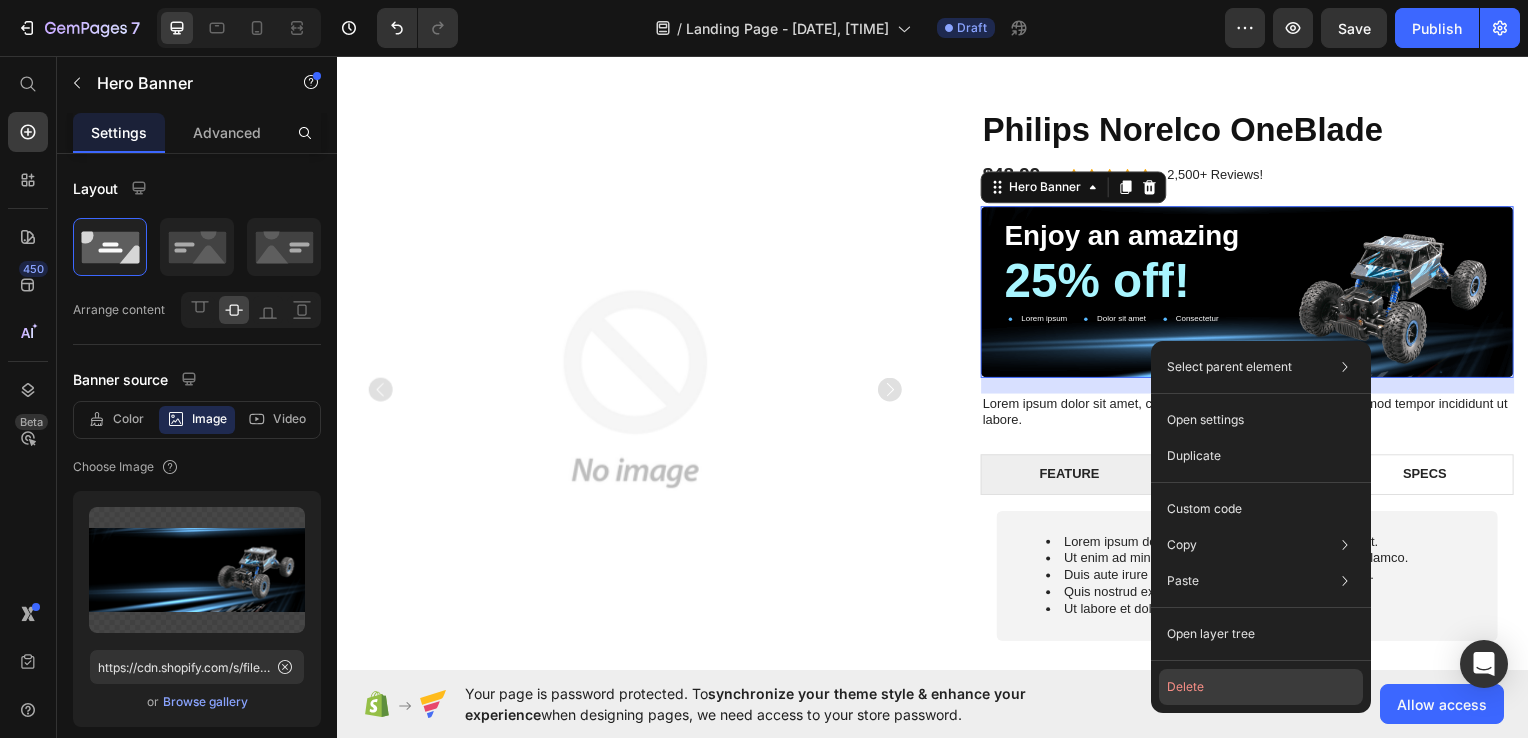 click on "Delete" 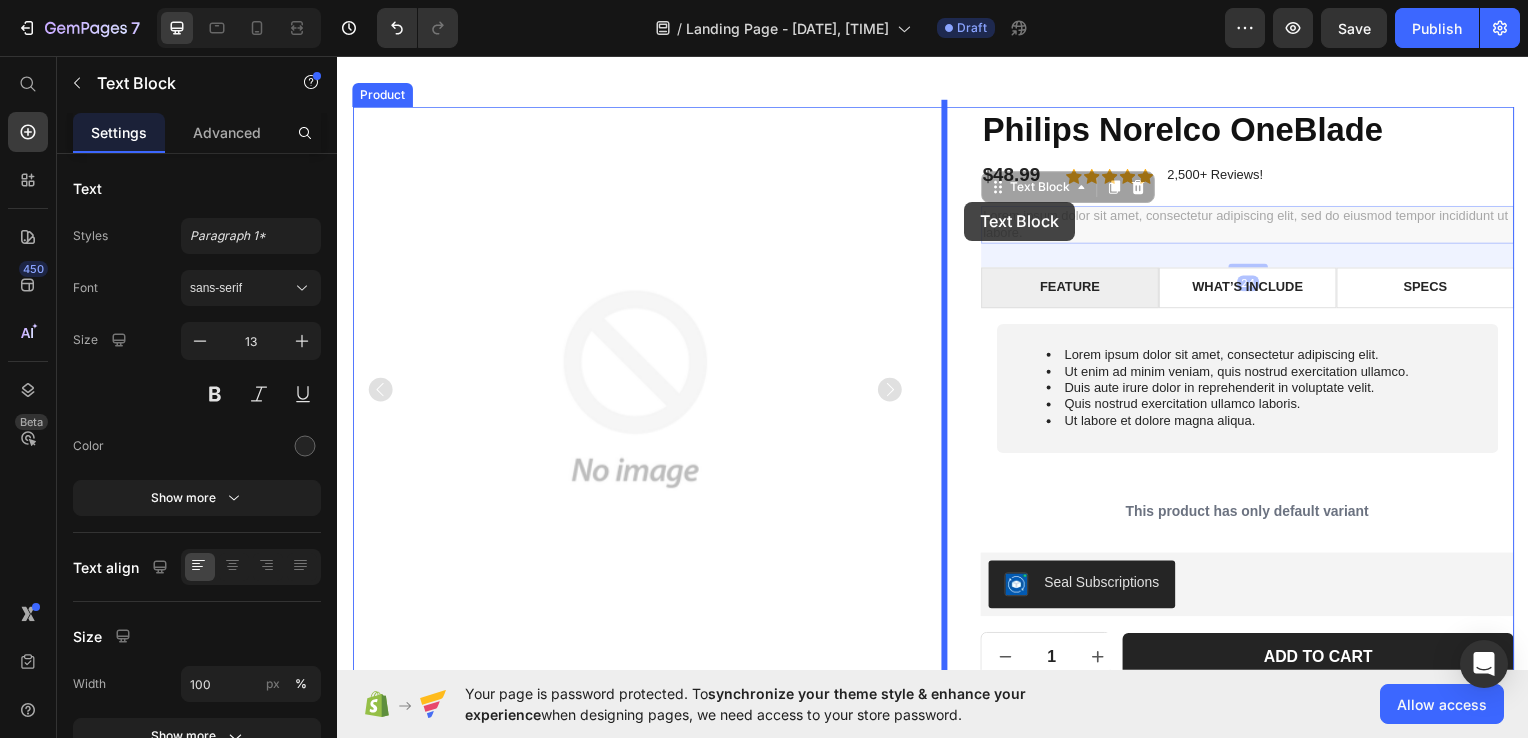 drag, startPoint x: 980, startPoint y: 206, endPoint x: 969, endPoint y: 202, distance: 11.7046995 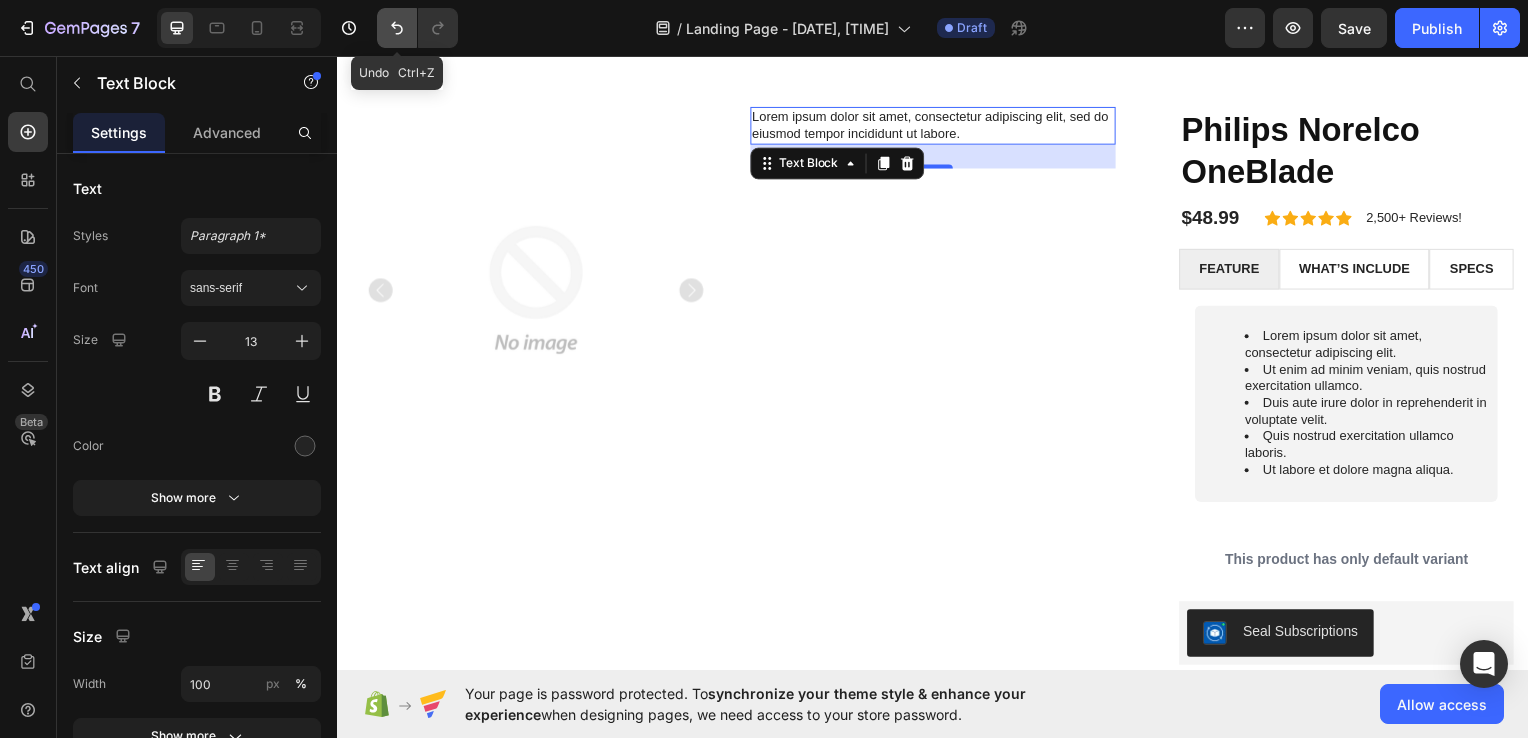 click 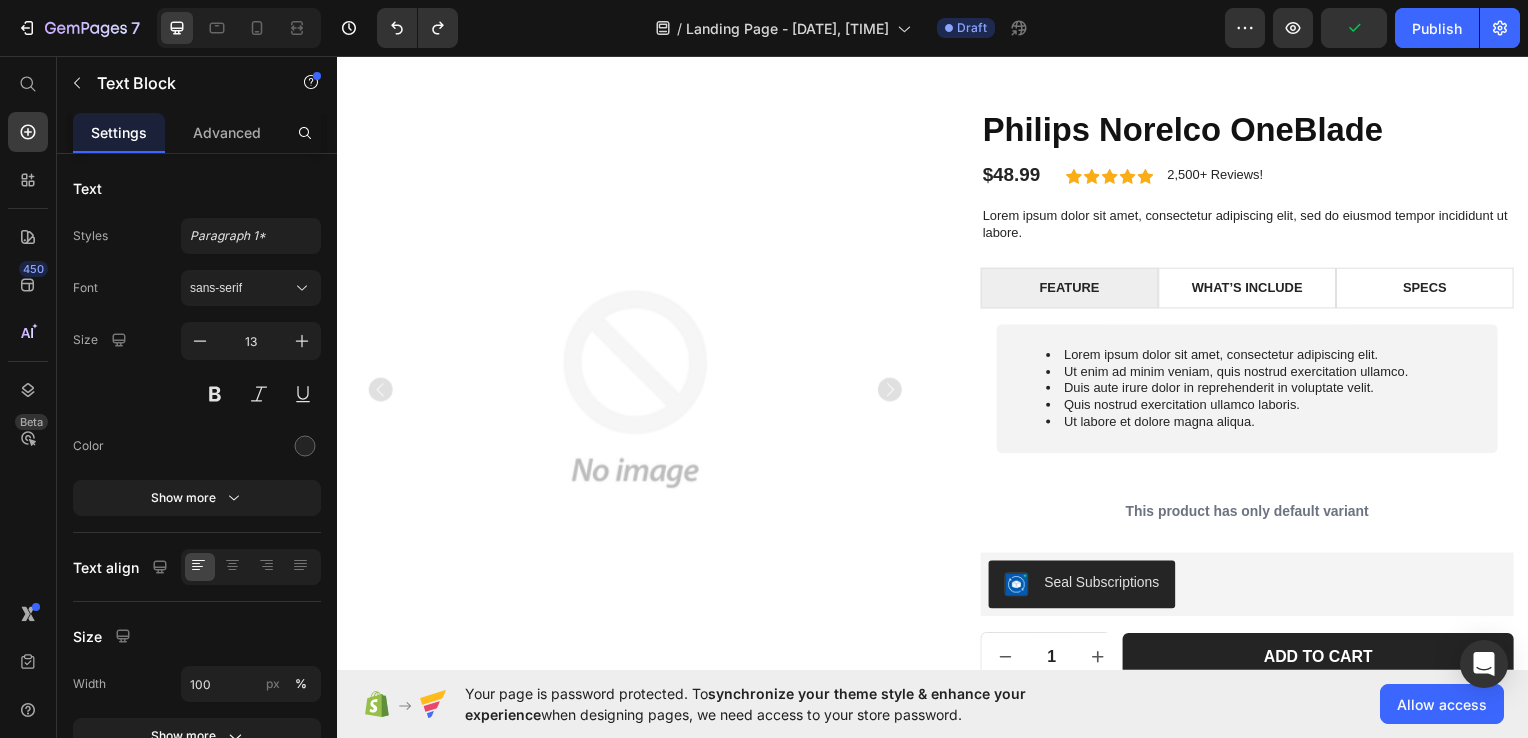 click on "Lorem ipsum dolor sit amet, consectetur adipiscing elit, sed do eiusmod tempor incididunt ut labore." at bounding box center [1253, 226] 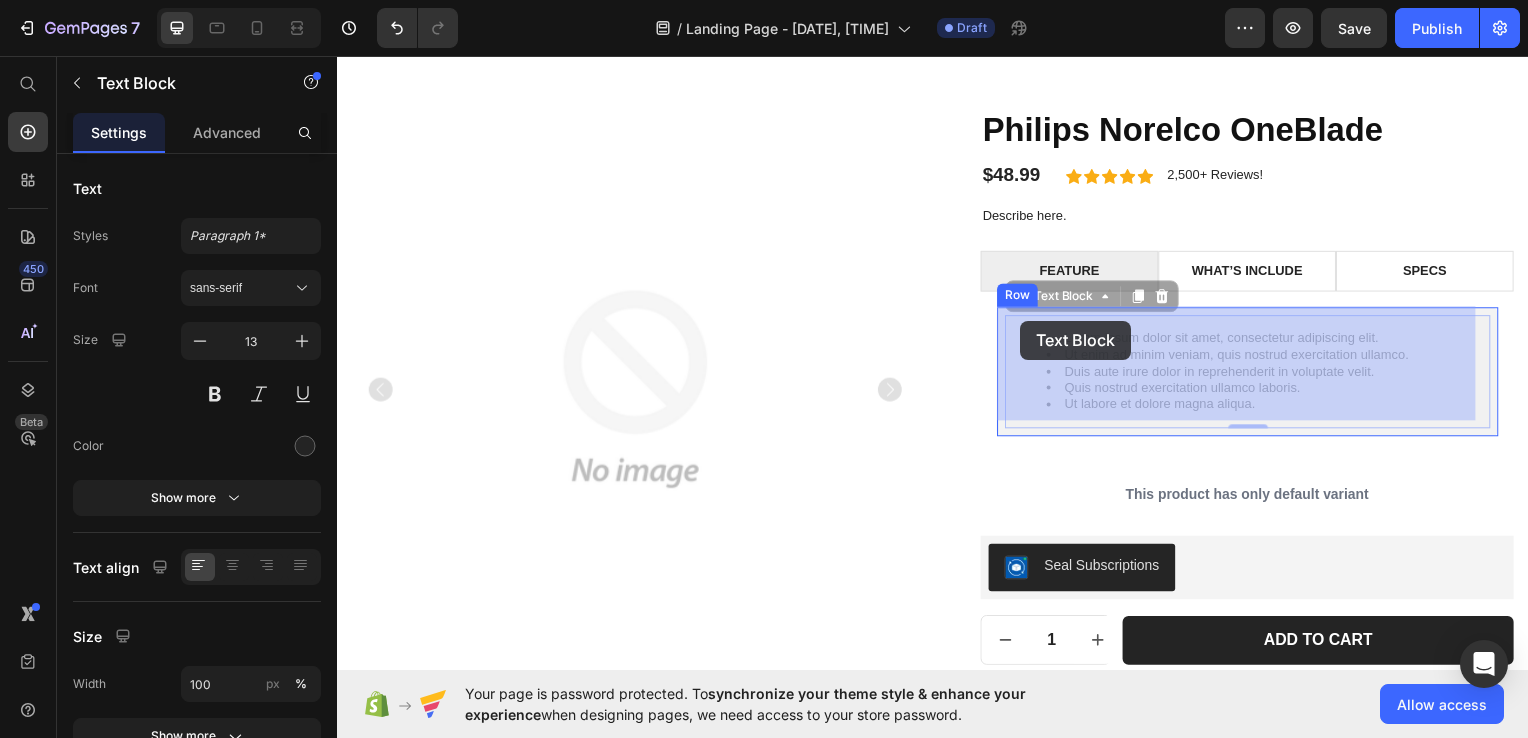 drag, startPoint x: 1033, startPoint y: 329, endPoint x: 1012, endPoint y: 322, distance: 22.135944 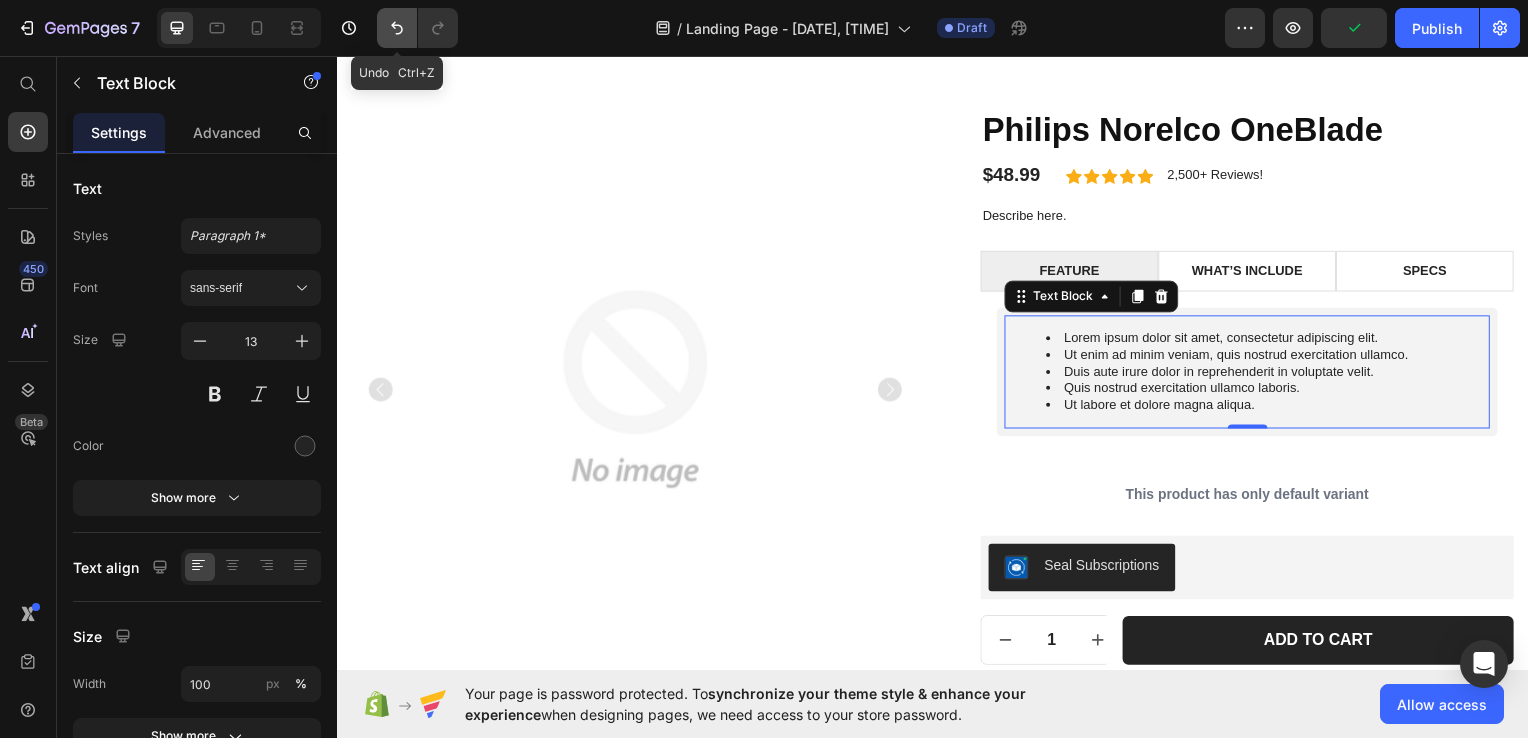 click 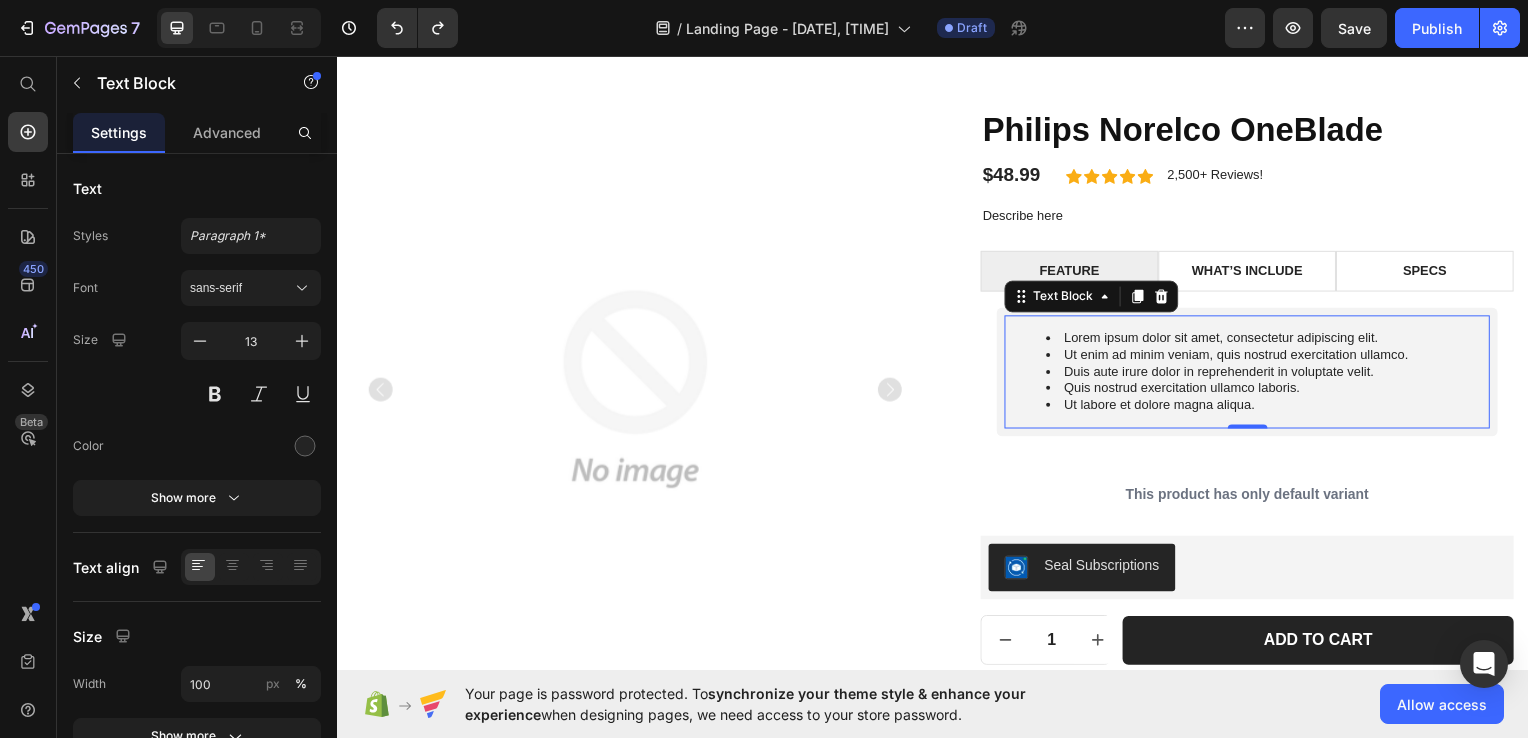 click on "Quis nostrud exercitation ullamco laboris." at bounding box center [1273, 390] 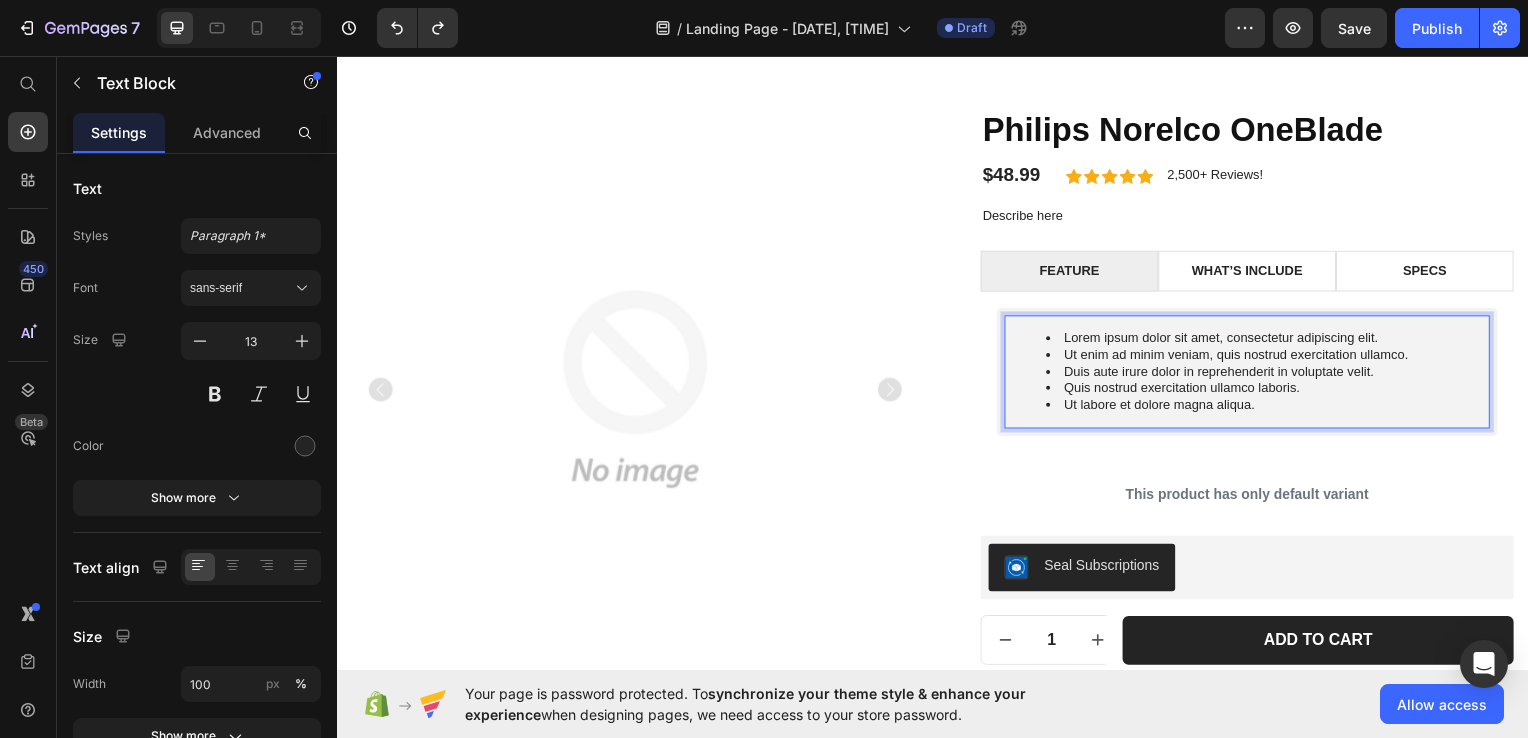 click on "Ut labore et dolore magna aliqua." at bounding box center [1273, 407] 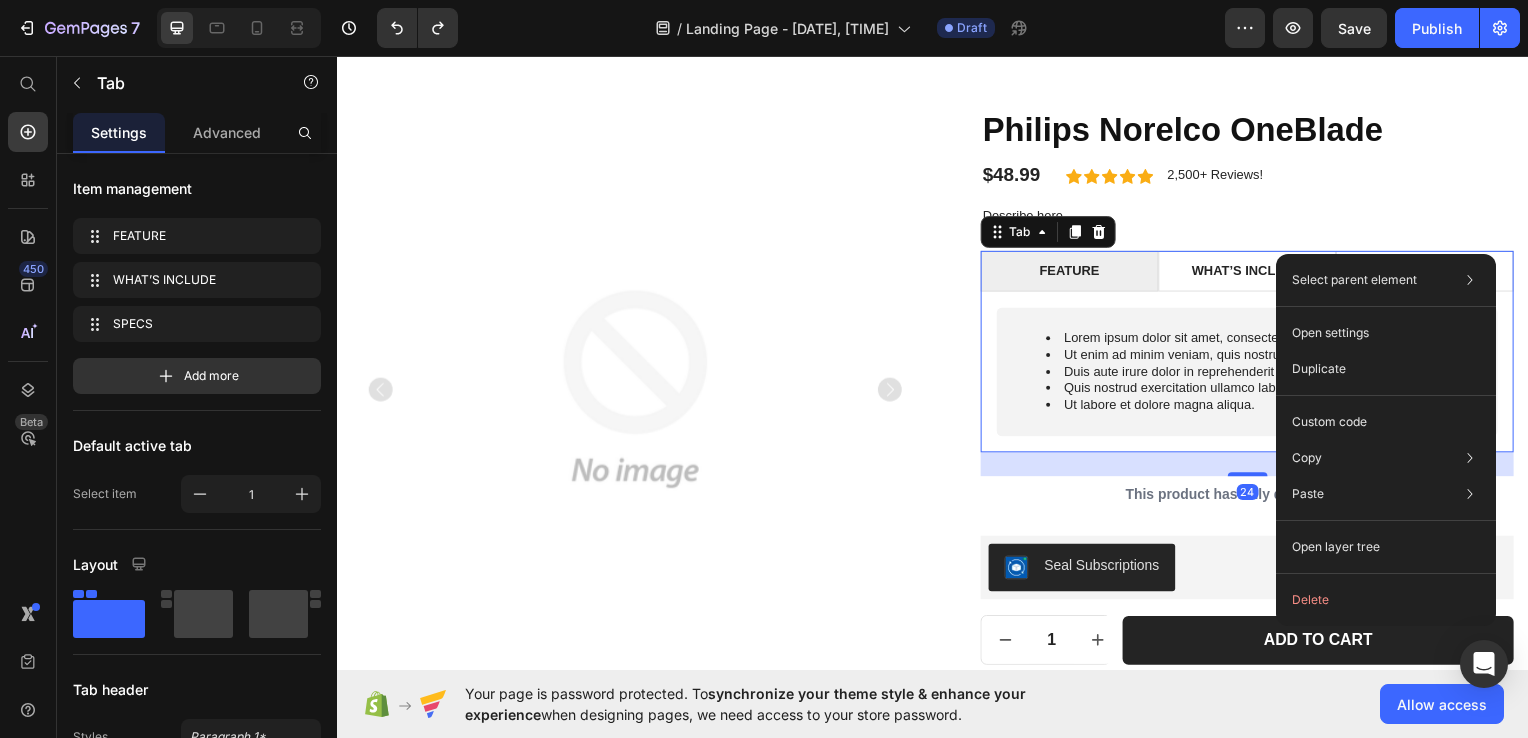 click on "WHAT’S INCLUDE" at bounding box center [1254, 272] 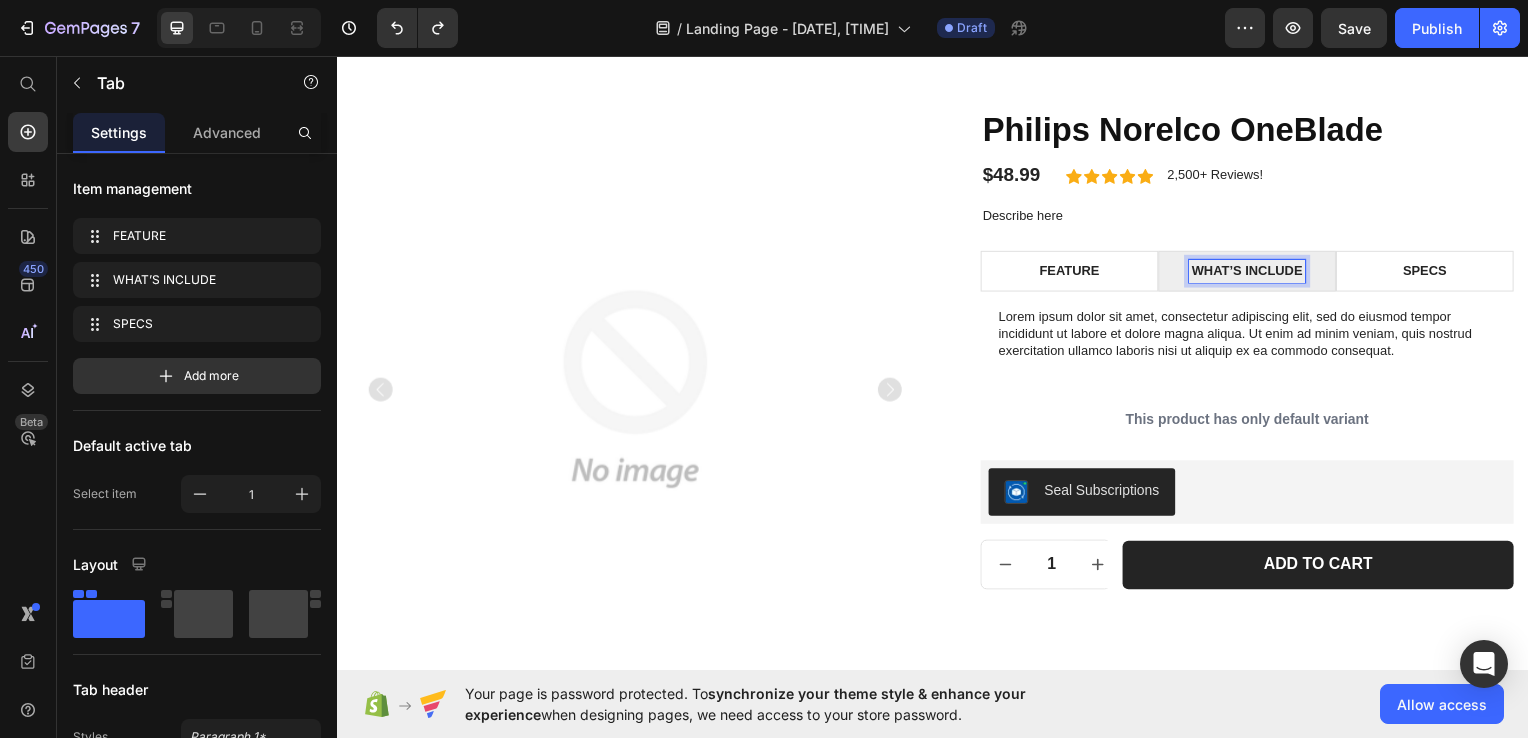 click on "SPECS" at bounding box center (1432, 272) 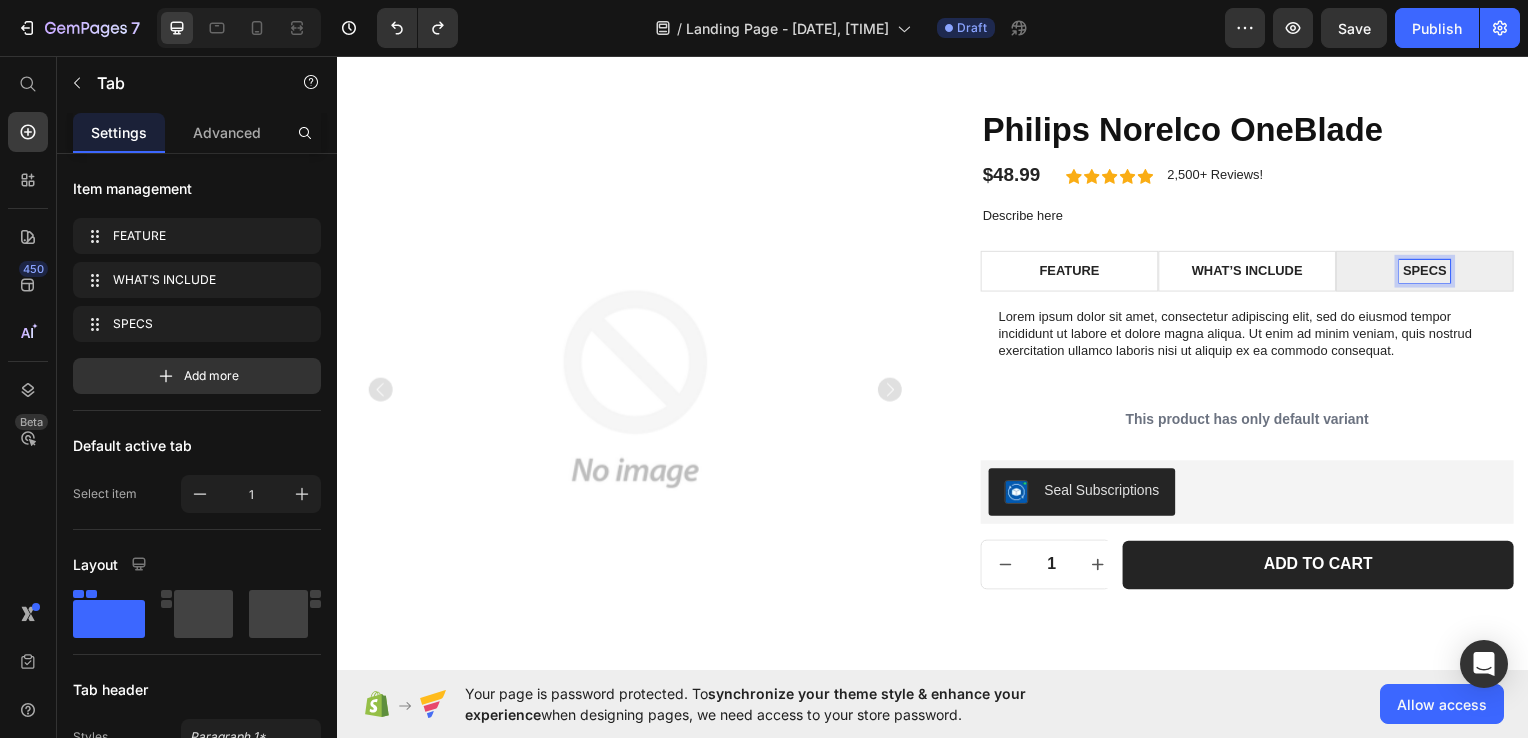drag, startPoint x: 1431, startPoint y: 264, endPoint x: 1416, endPoint y: 252, distance: 19.209373 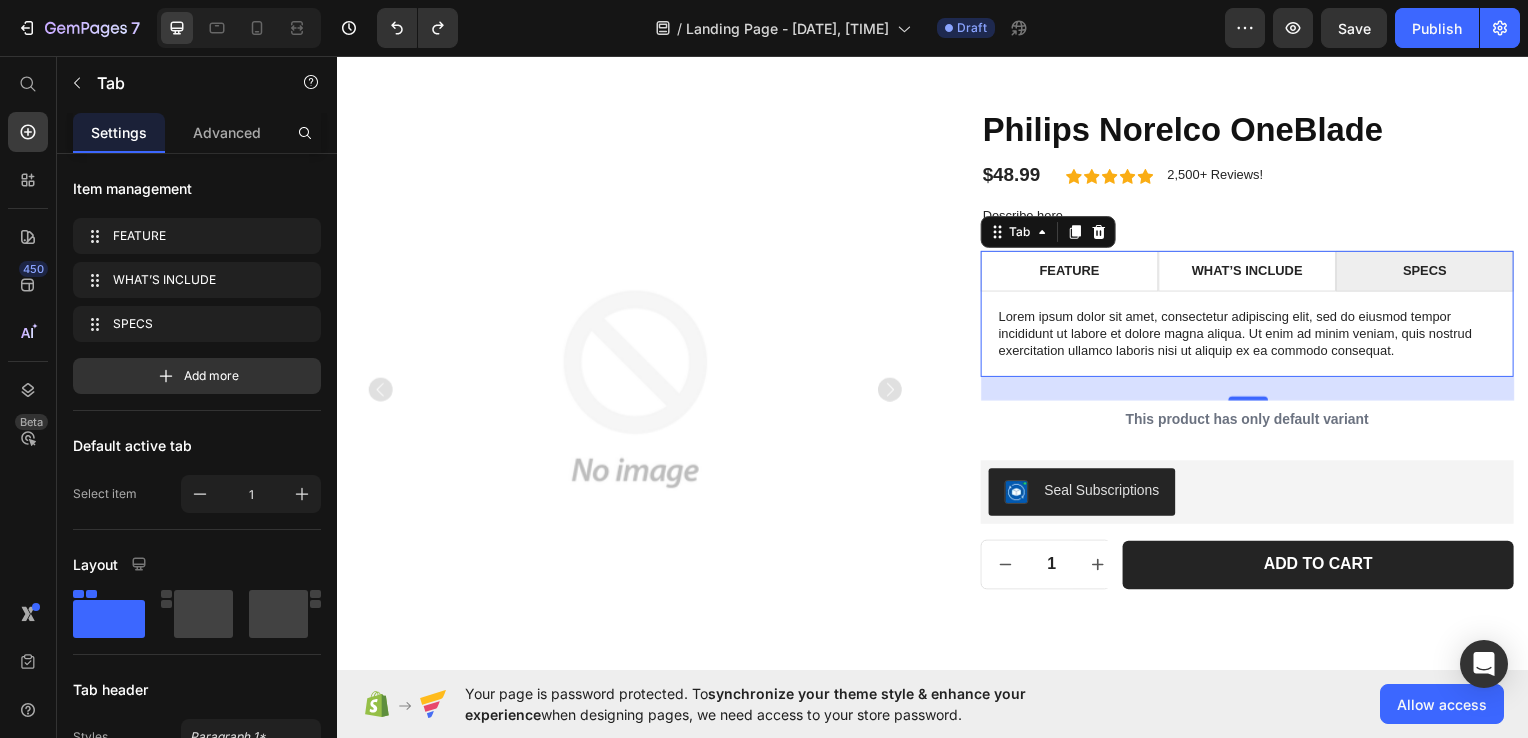 click on "SPECS" at bounding box center [1432, 272] 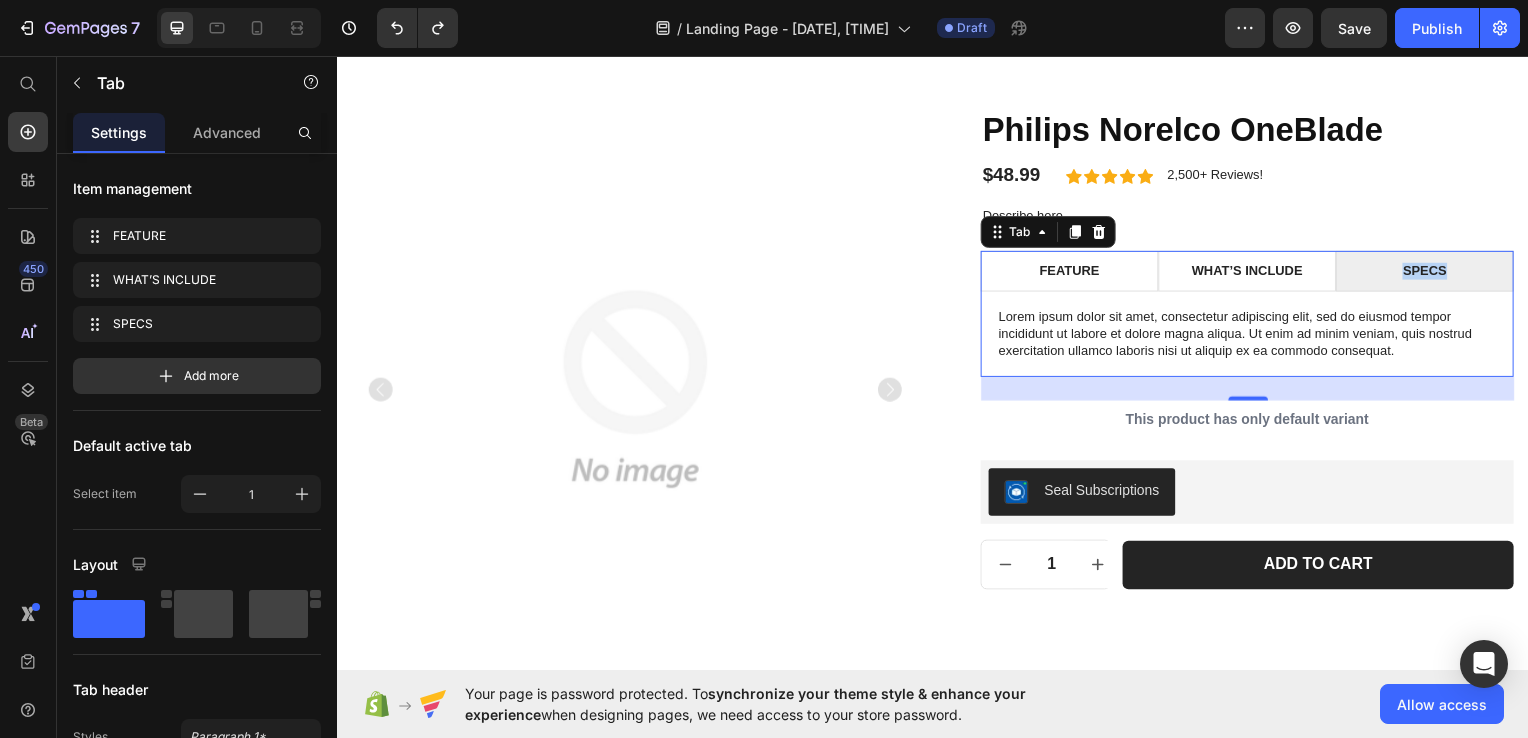 click on "SPECS" at bounding box center [1432, 272] 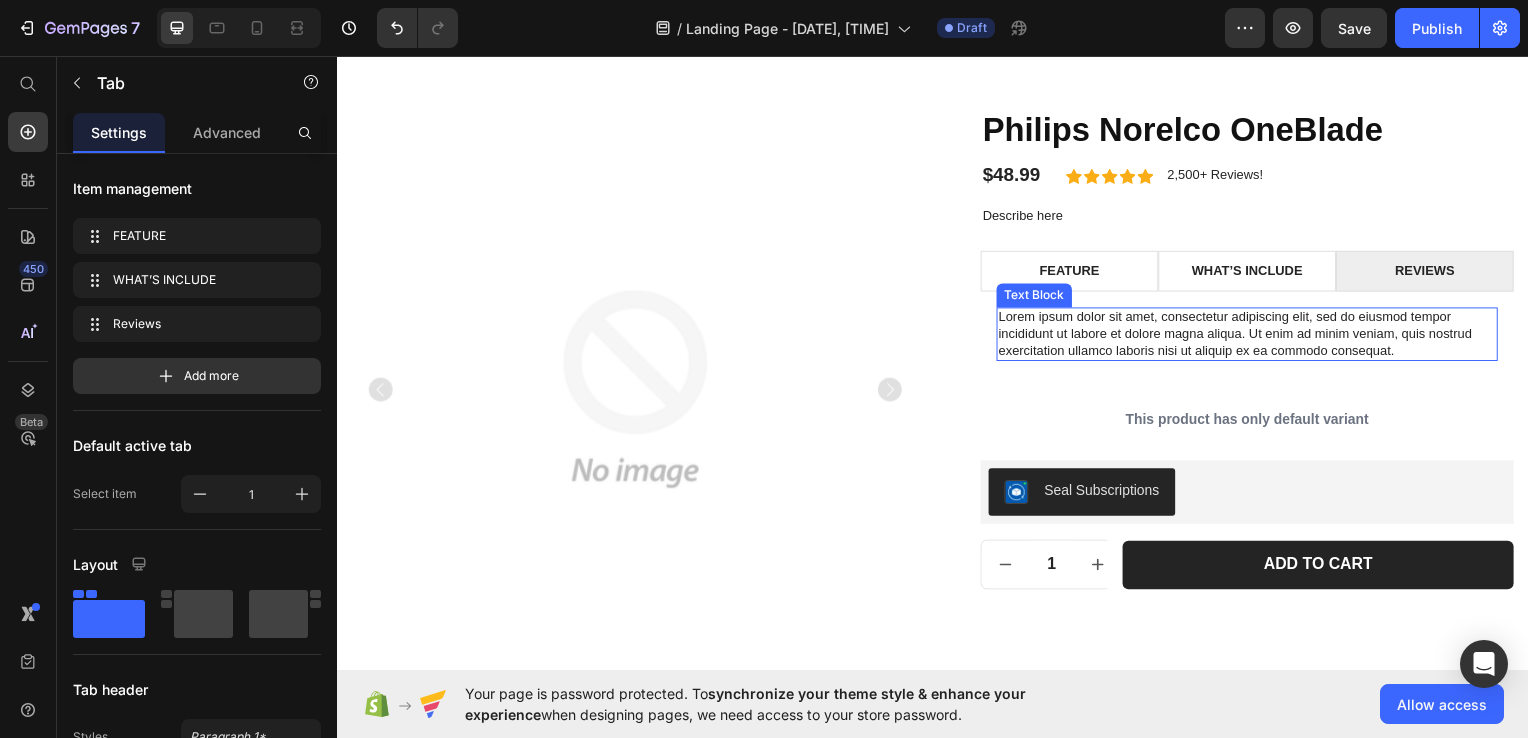 click on "Lorem ipsum dolor sit amet, consectetur adipiscing elit, sed do eiusmod tempor incididunt ut labore et dolore magna aliqua. Ut enim ad minim veniam, quis nostrud exercitation ullamco laboris nisi ut aliquip ex ea commodo consequat." at bounding box center [1253, 336] 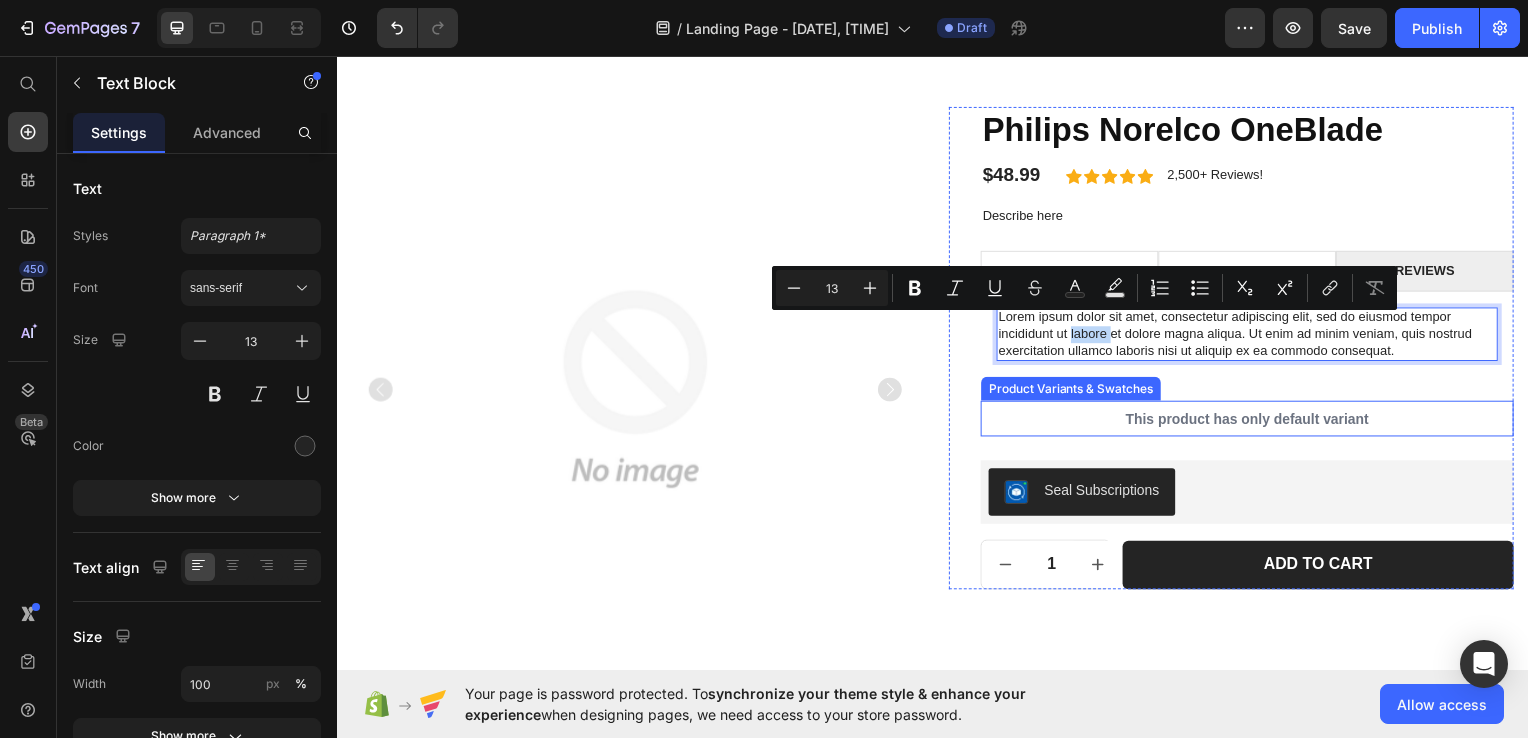 click on "This product has only default variant" at bounding box center (1253, 421) 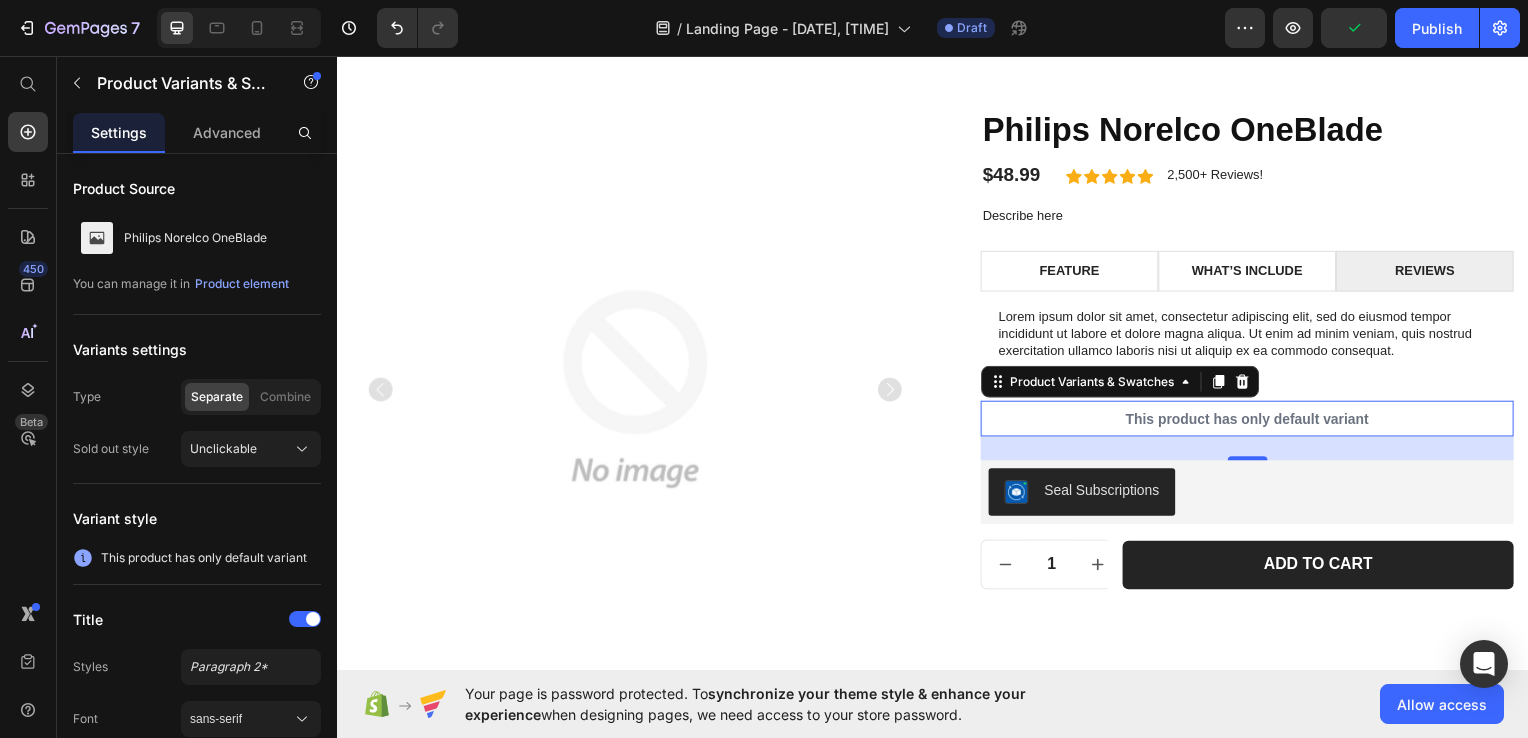 click on "This product has only default variant" at bounding box center (1253, 421) 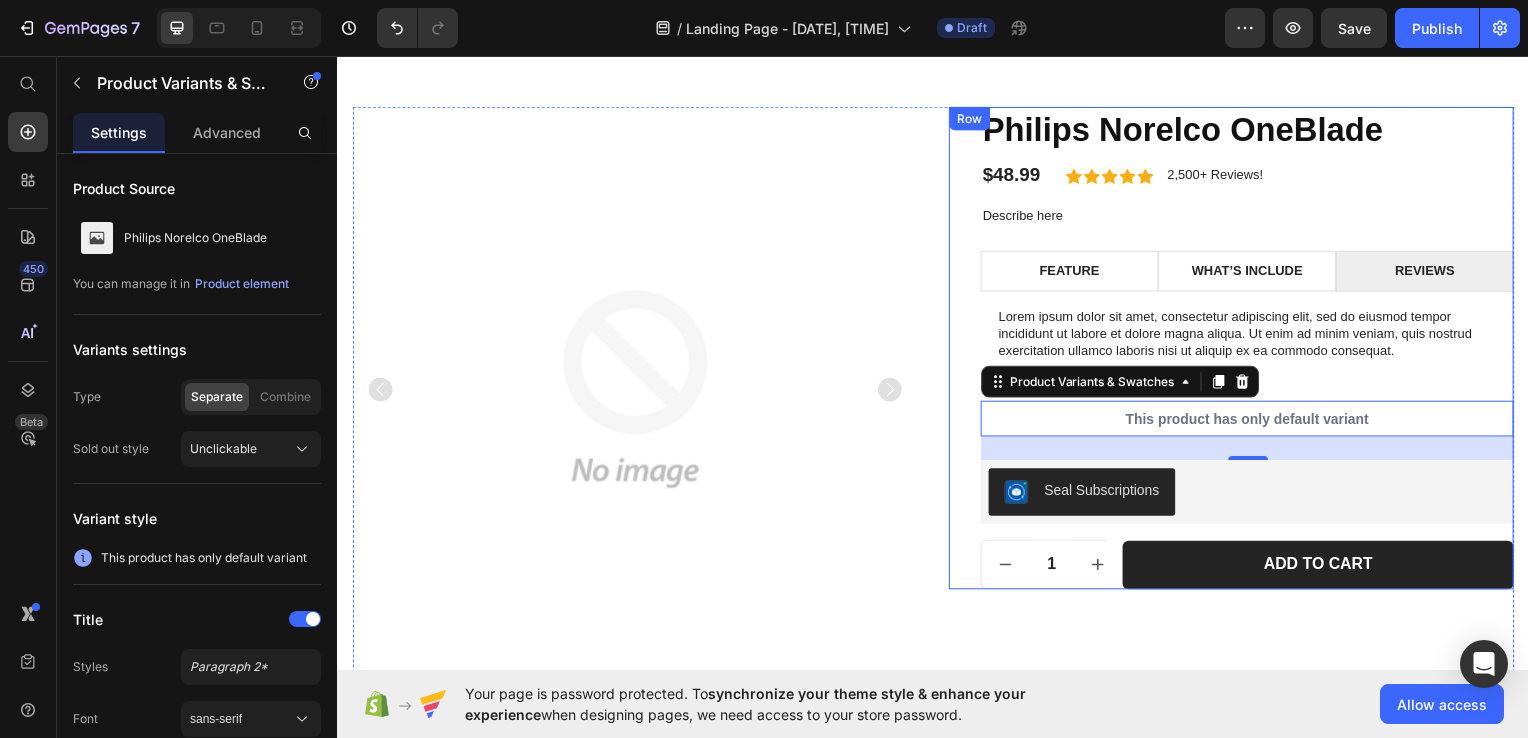 click on "This product has only default variant" at bounding box center [1253, 421] 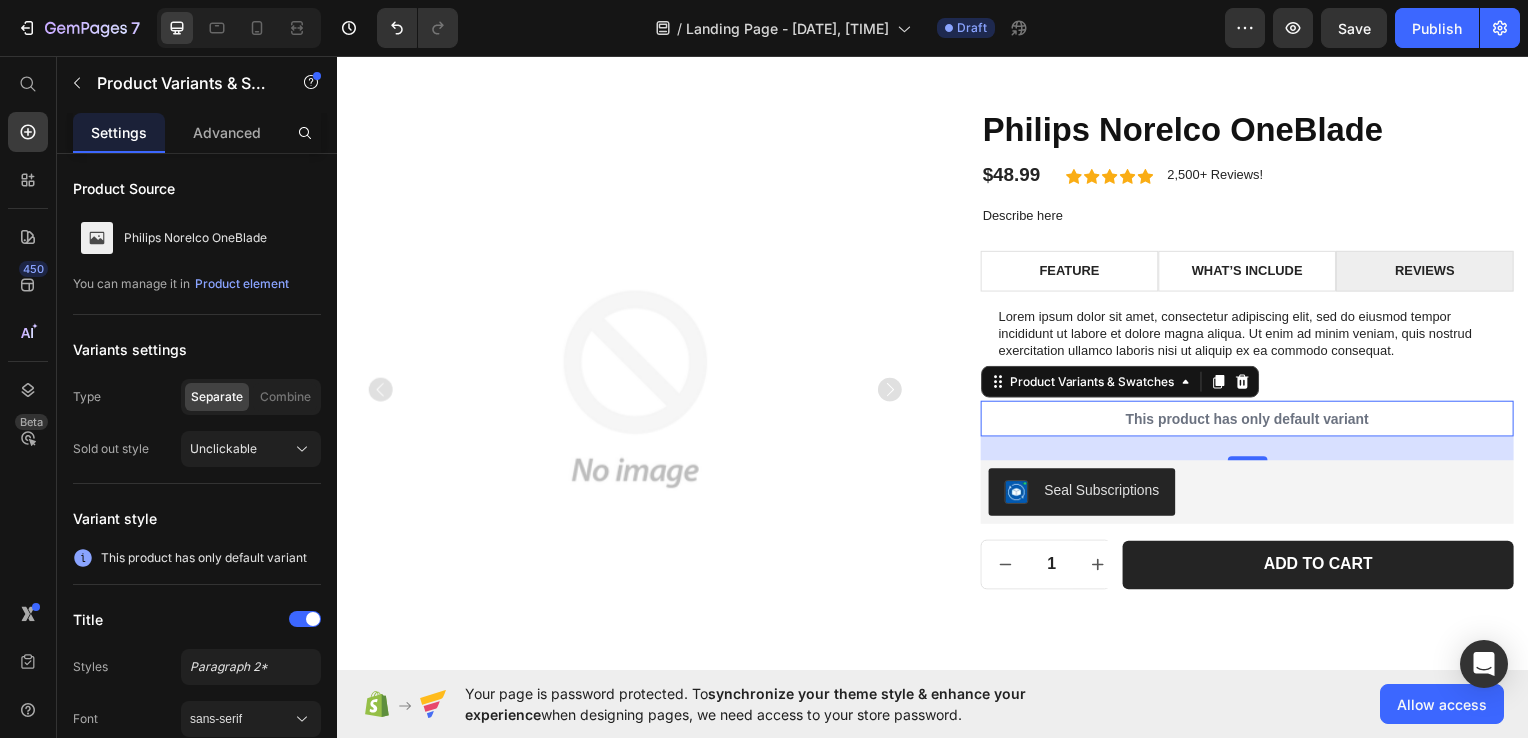 click on "This product has only default variant" at bounding box center (1253, 421) 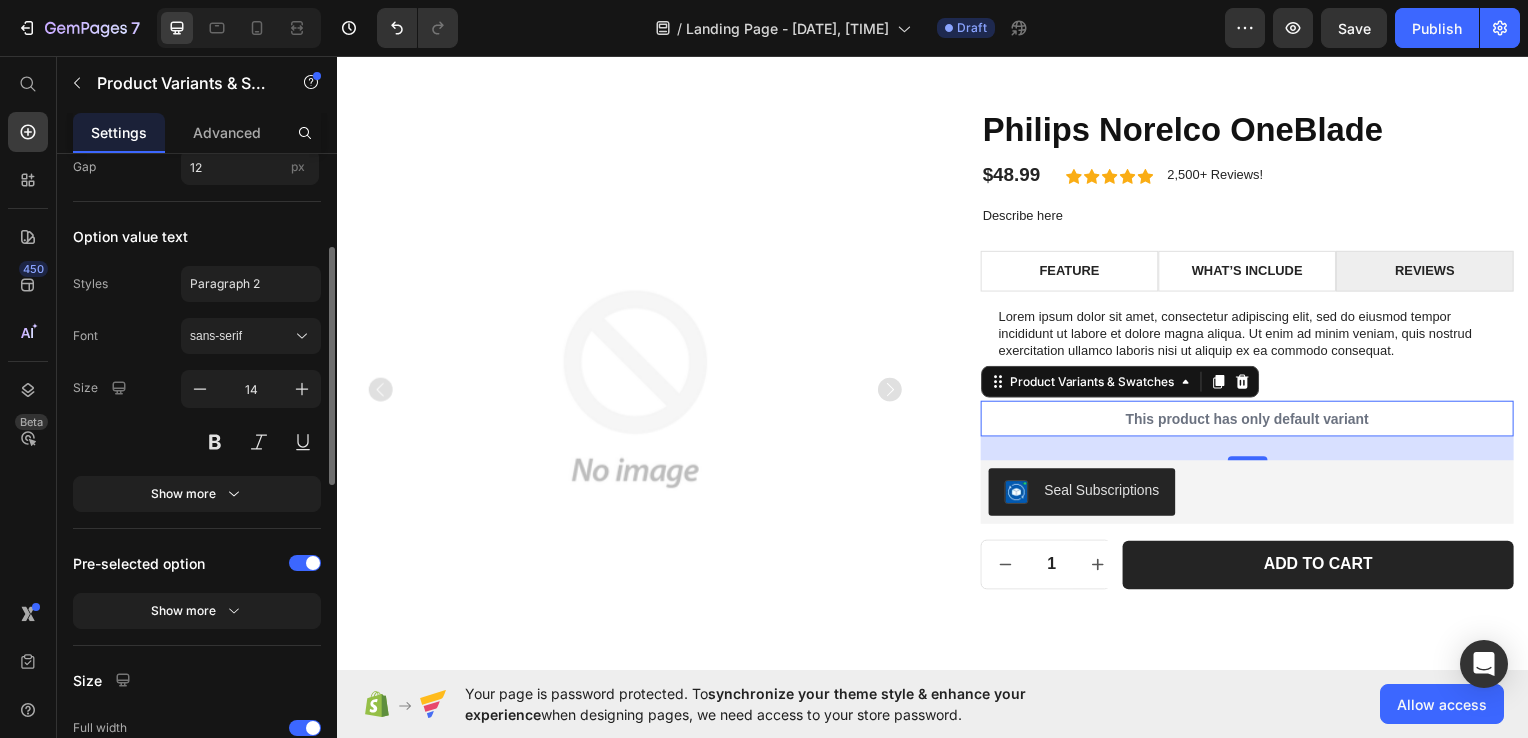 scroll, scrollTop: 1087, scrollLeft: 0, axis: vertical 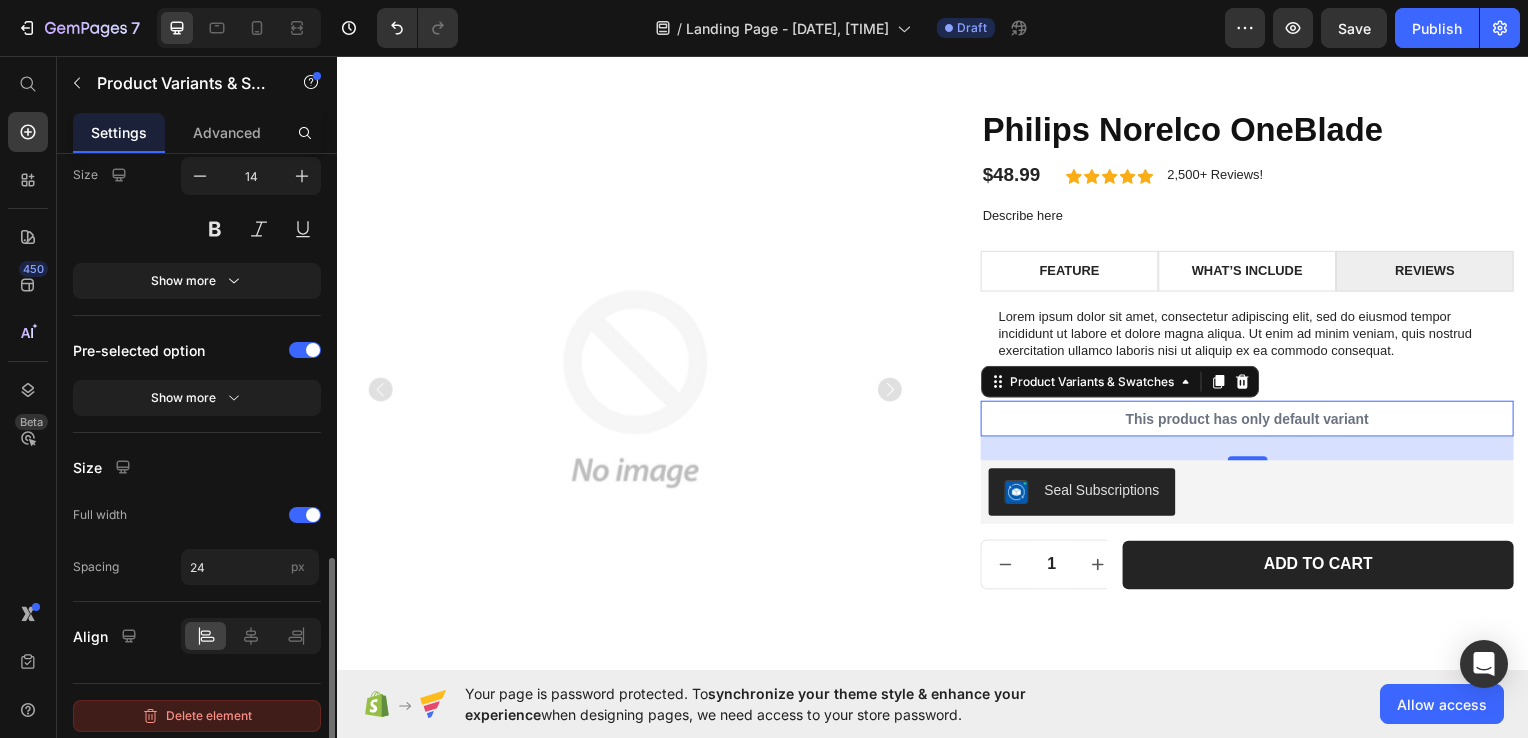 click on "Delete element" at bounding box center (197, 716) 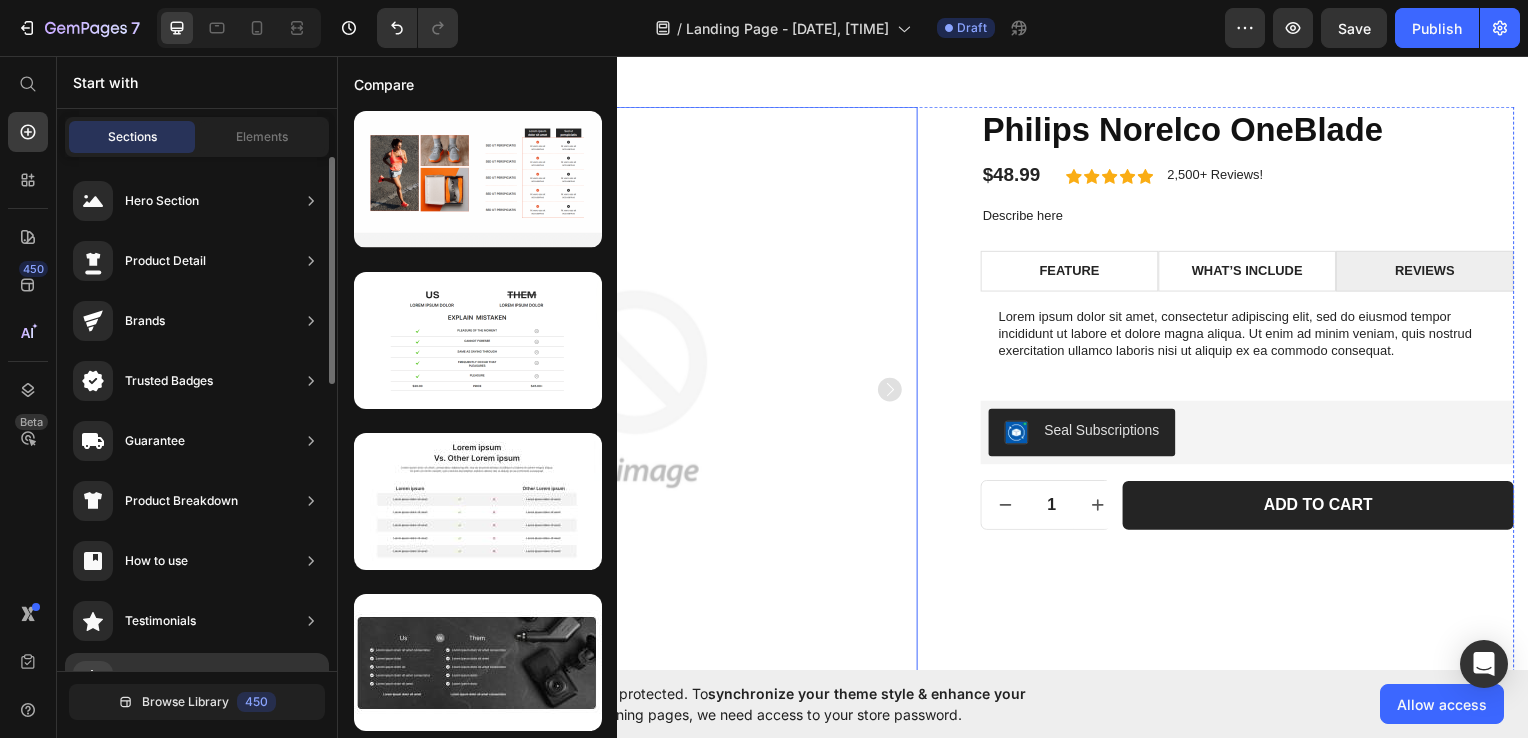 scroll, scrollTop: 164, scrollLeft: 0, axis: vertical 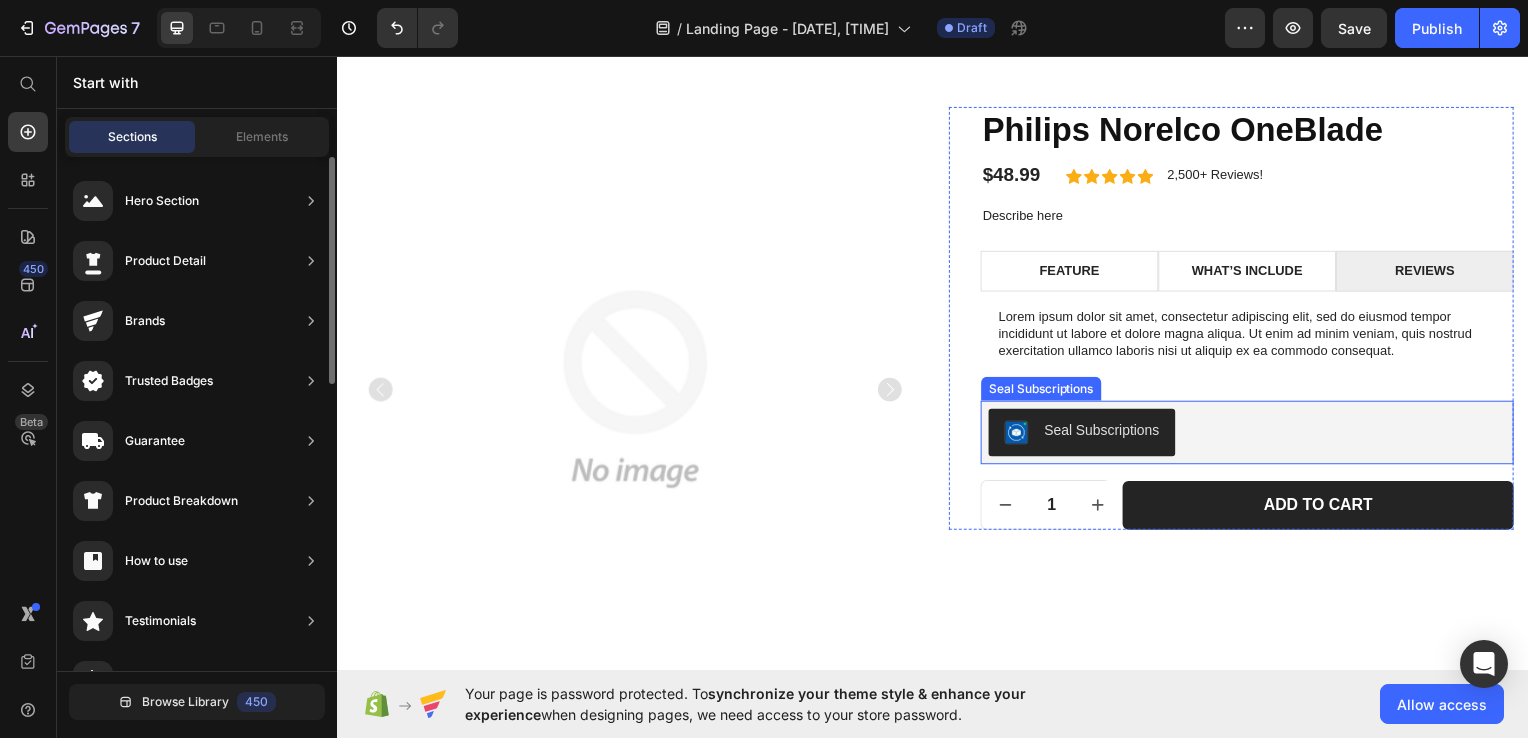 click on "Seal Subscriptions" at bounding box center [1107, 433] 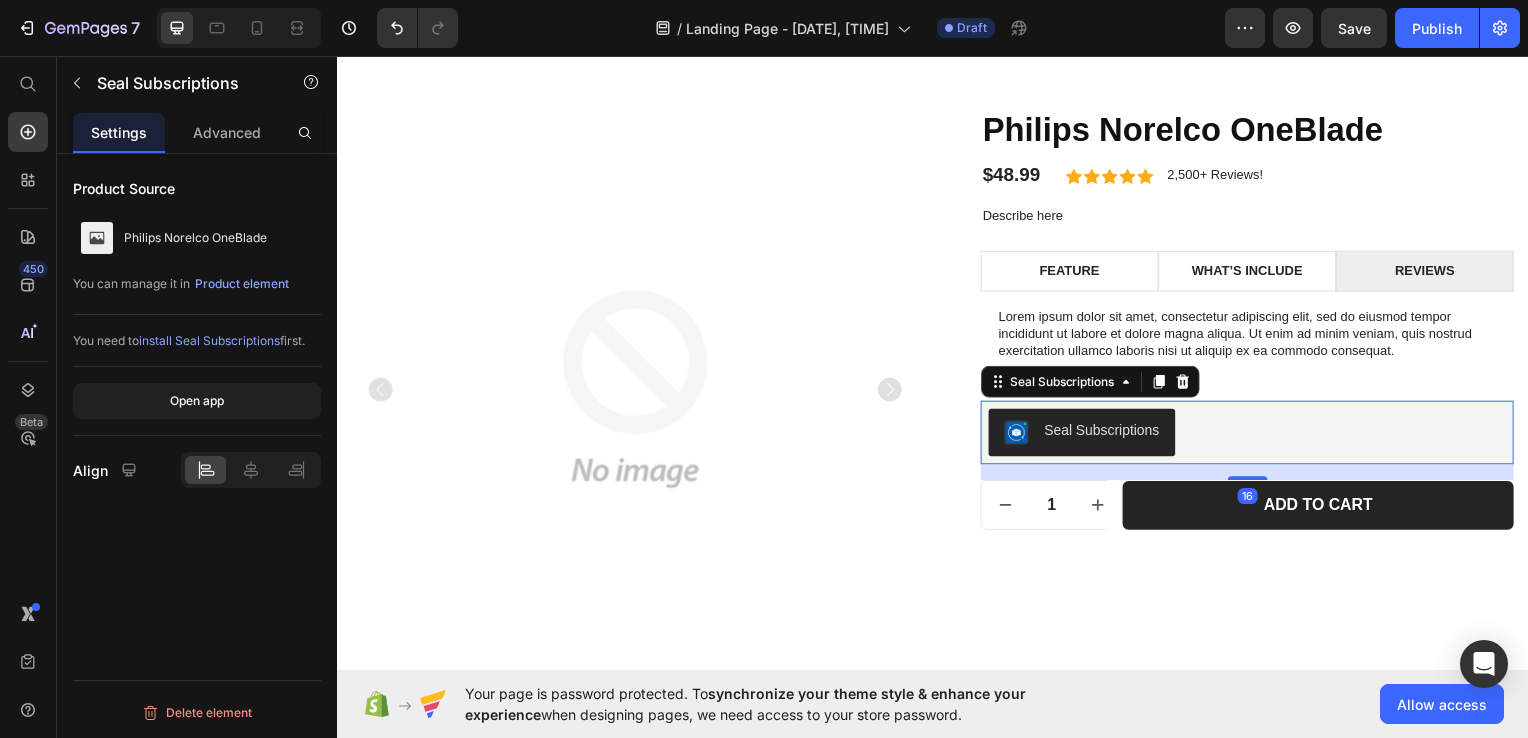 scroll, scrollTop: 0, scrollLeft: 0, axis: both 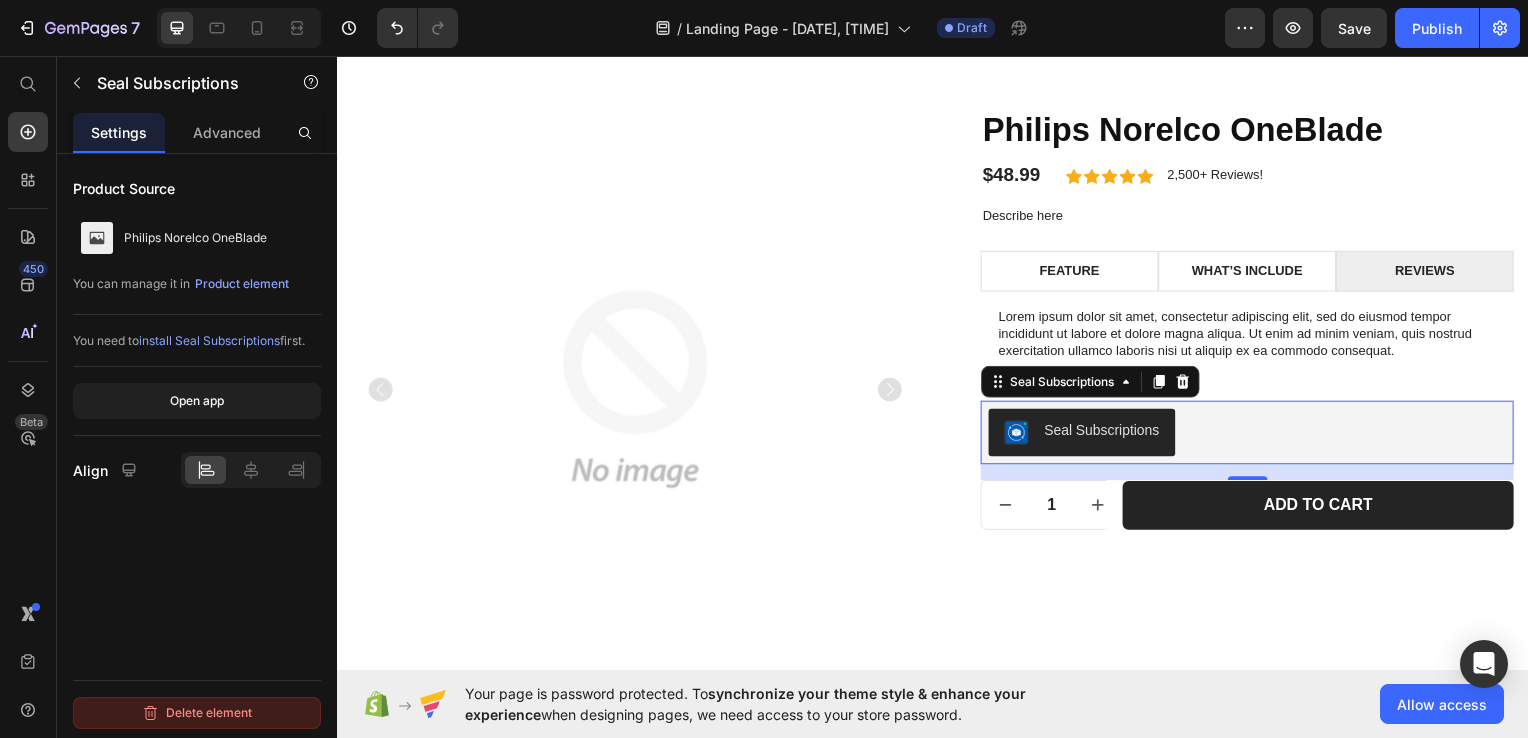 click on "Delete element" at bounding box center (197, 713) 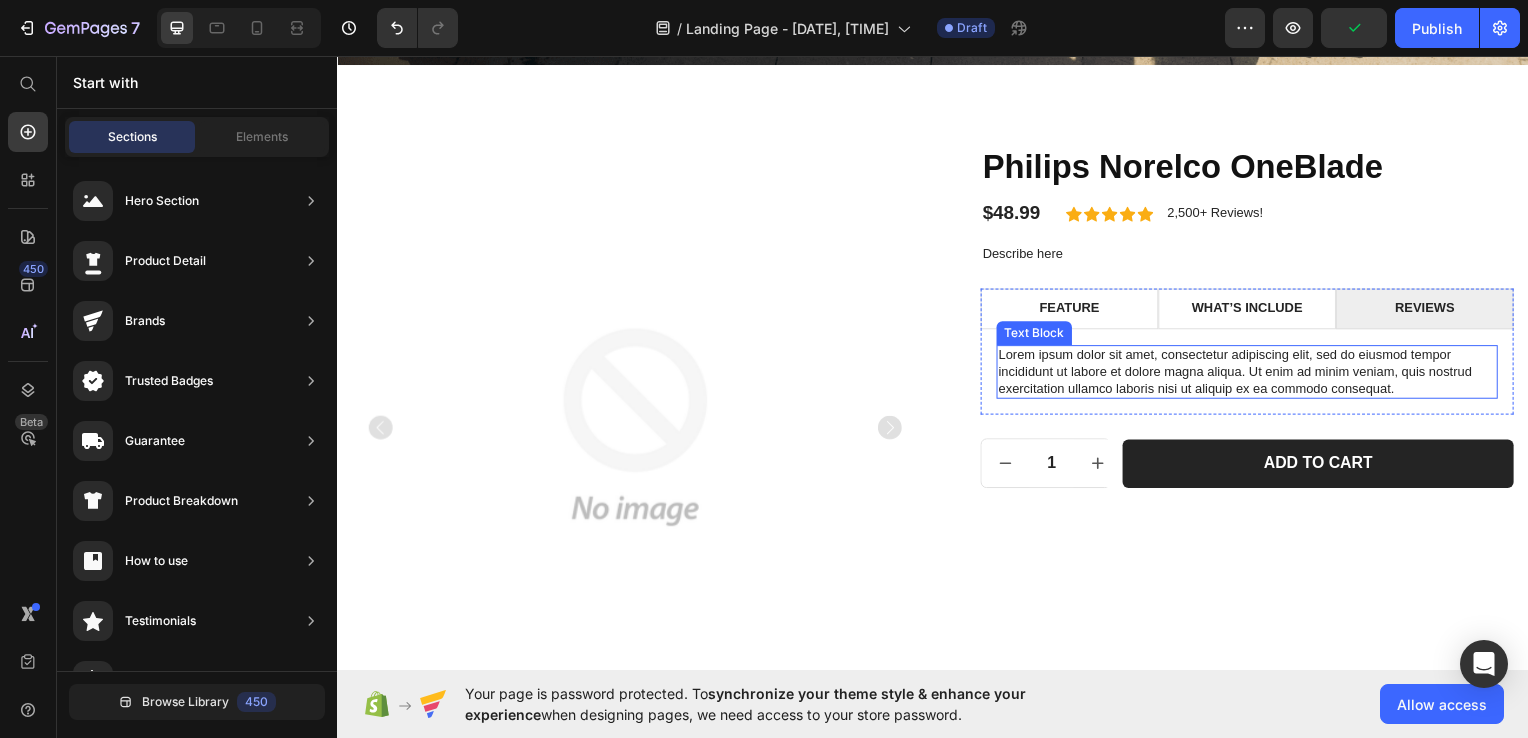 scroll, scrollTop: 613, scrollLeft: 0, axis: vertical 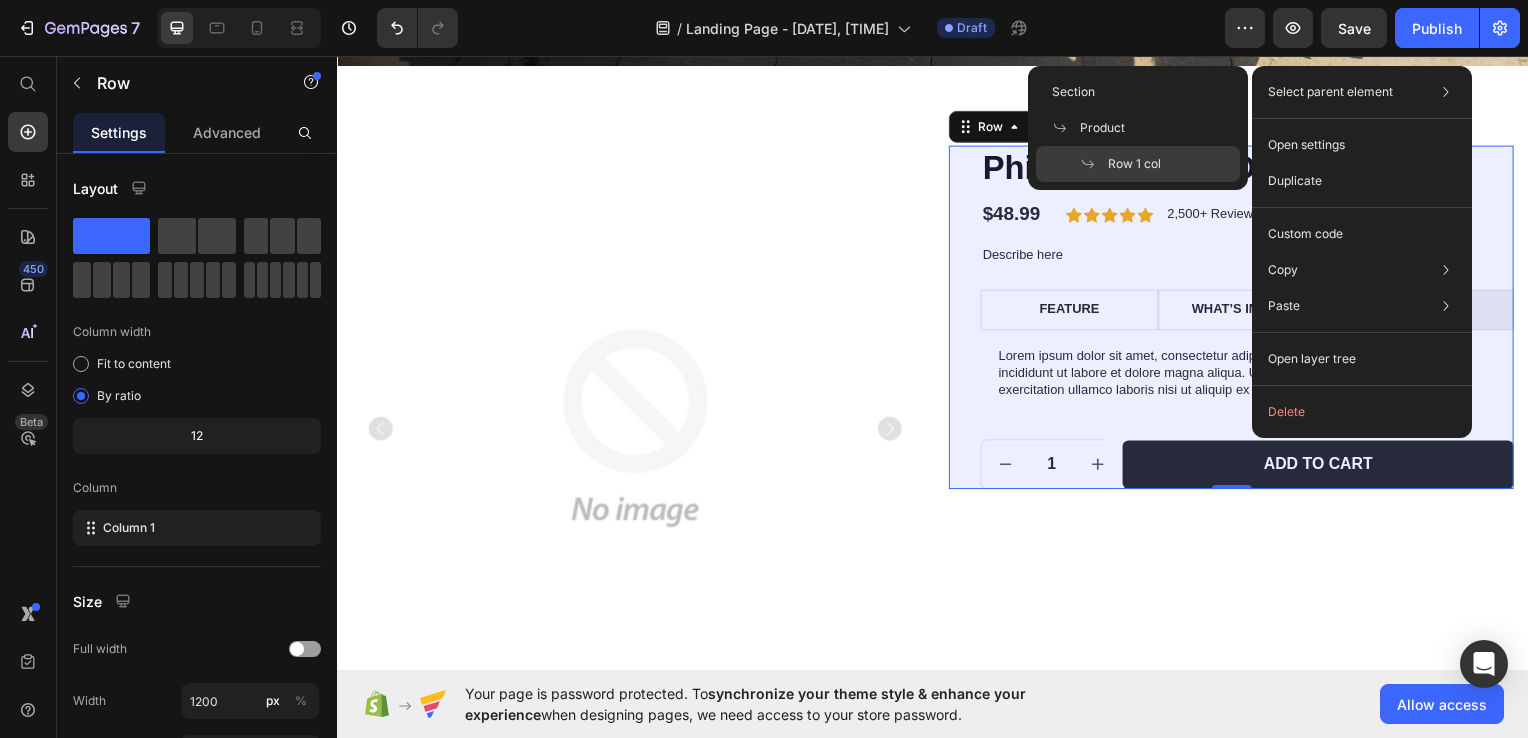 click on "Row 1 col" 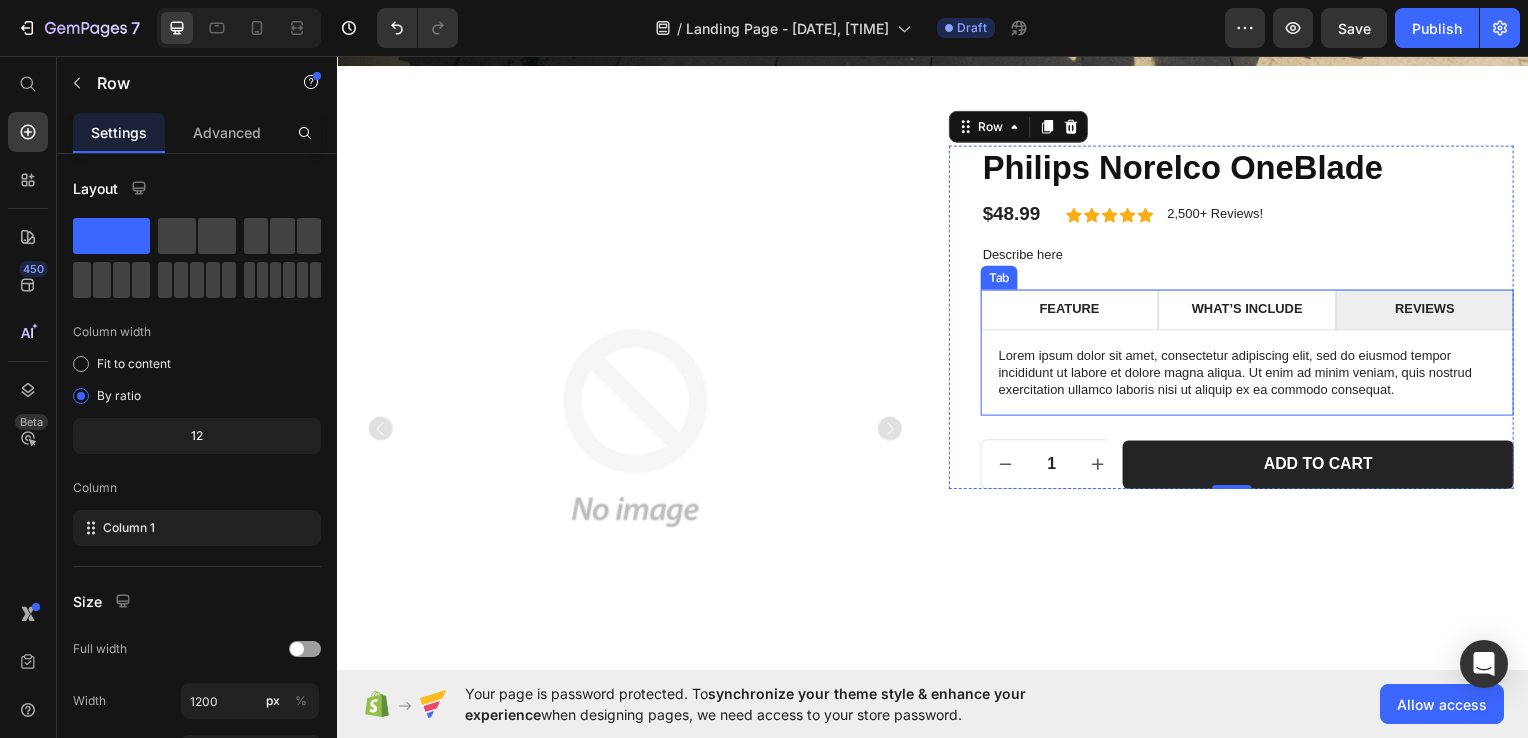 click on "FEATURE WHAT’S INCLUDE Reviews Lorem ipsum dolor sit amet, consectetur adipiscing elit. Ut enim ad minim veniam, quis nostrud exercitation ullamco. Duis aute irure dolor in reprehenderit in voluptate velit. Quis nostrud exercitation ullamco laboris. Ut labore et dolore magna aliqua. Text Block Row Lorem ipsum dolor sit amet, consectetur adipiscing elit, sed do eiusmod tempor incididunt ut labore et dolore magna aliqua. Ut enim ad minim veniam, quis nostrud exercitation ullamco laboris nisi ut aliquip ex ea commodo consequat. Text Block Lorem ipsum dolor sit amet, consectetur adipiscing elit, sed do eiusmod tempor incididunt ut labore et dolore magna aliqua. Ut enim ad minim veniam, quis nostrud exercitation ullamco laboris nisi ut aliquip ex ea commodo consequat. Text Block Tab" at bounding box center [1253, 355] 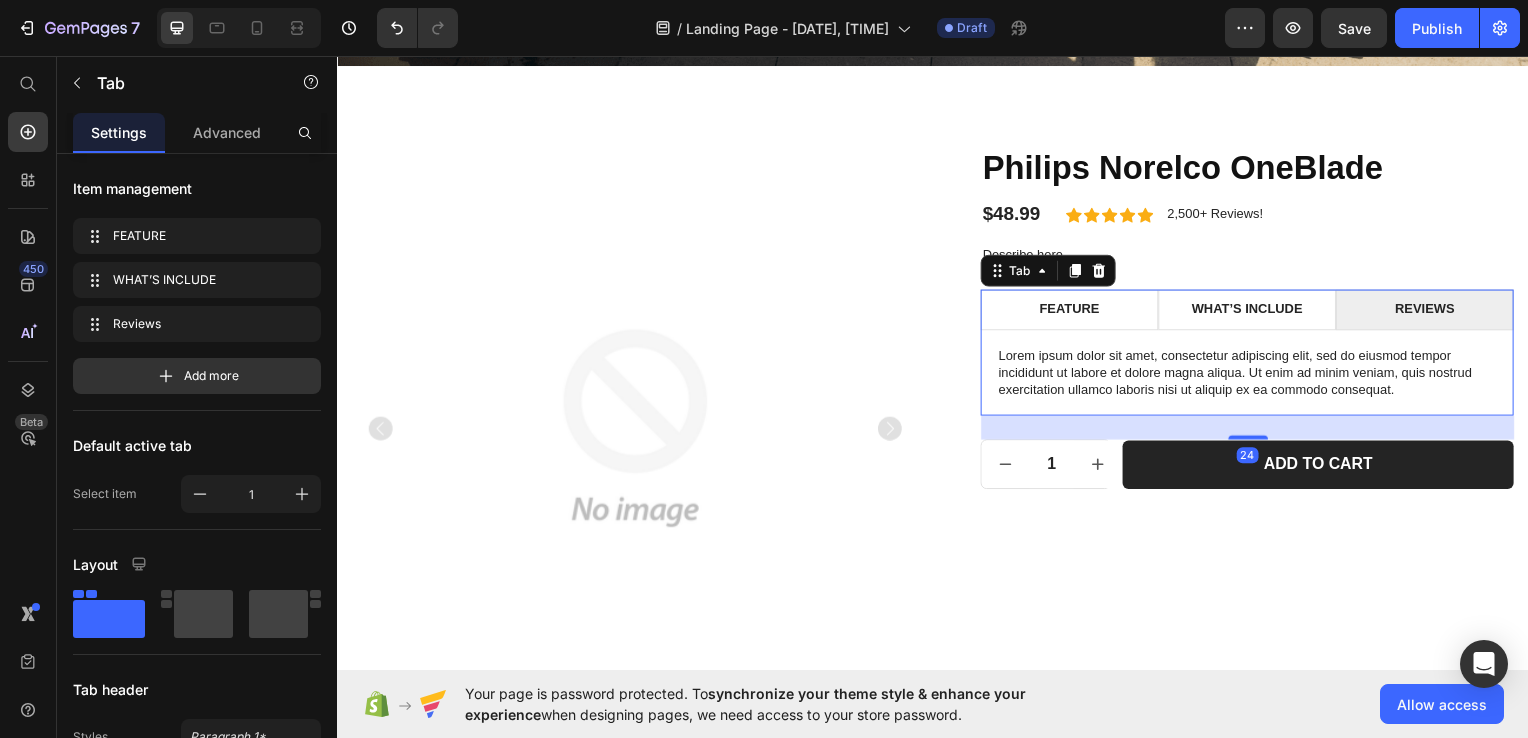 click on "24" at bounding box center [1253, 430] 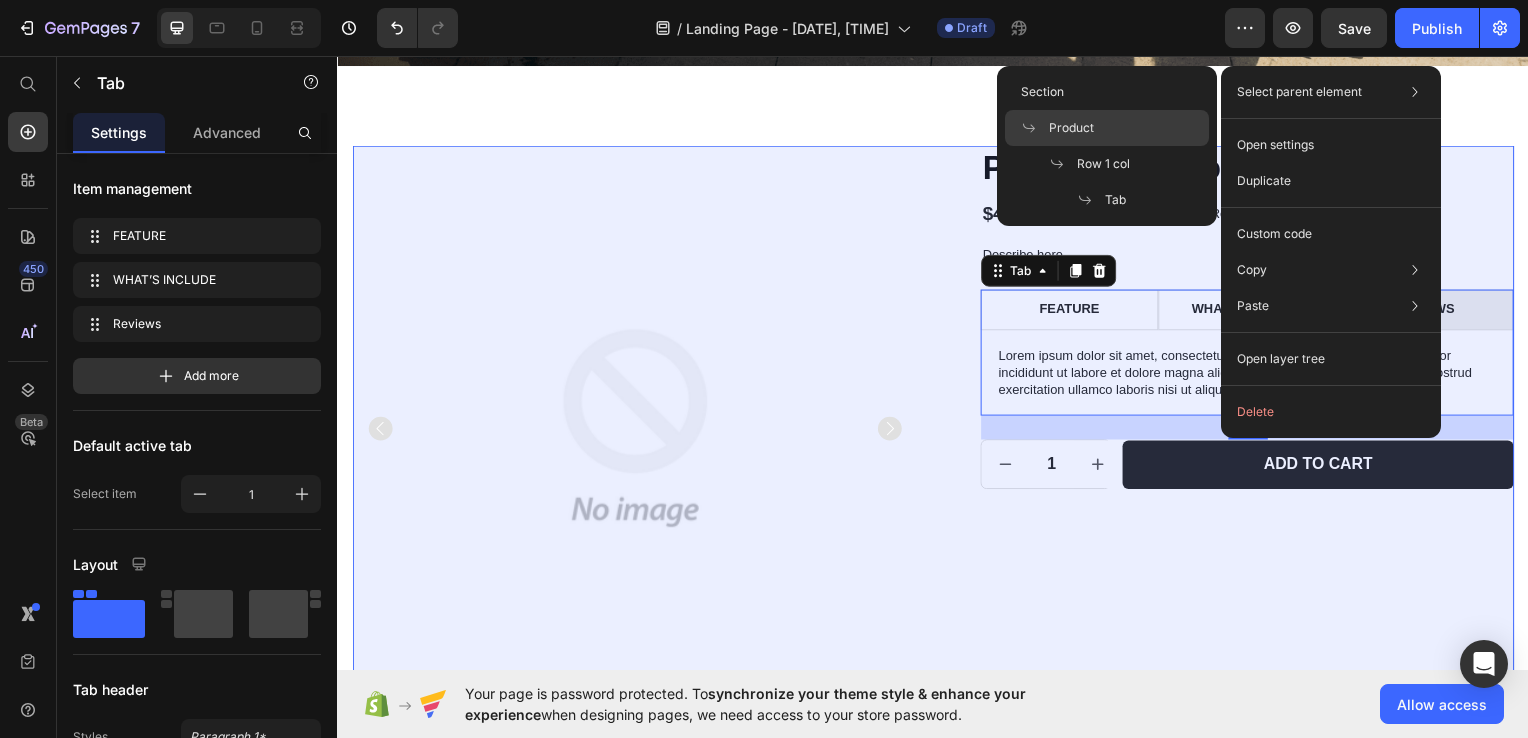 click on "Product" 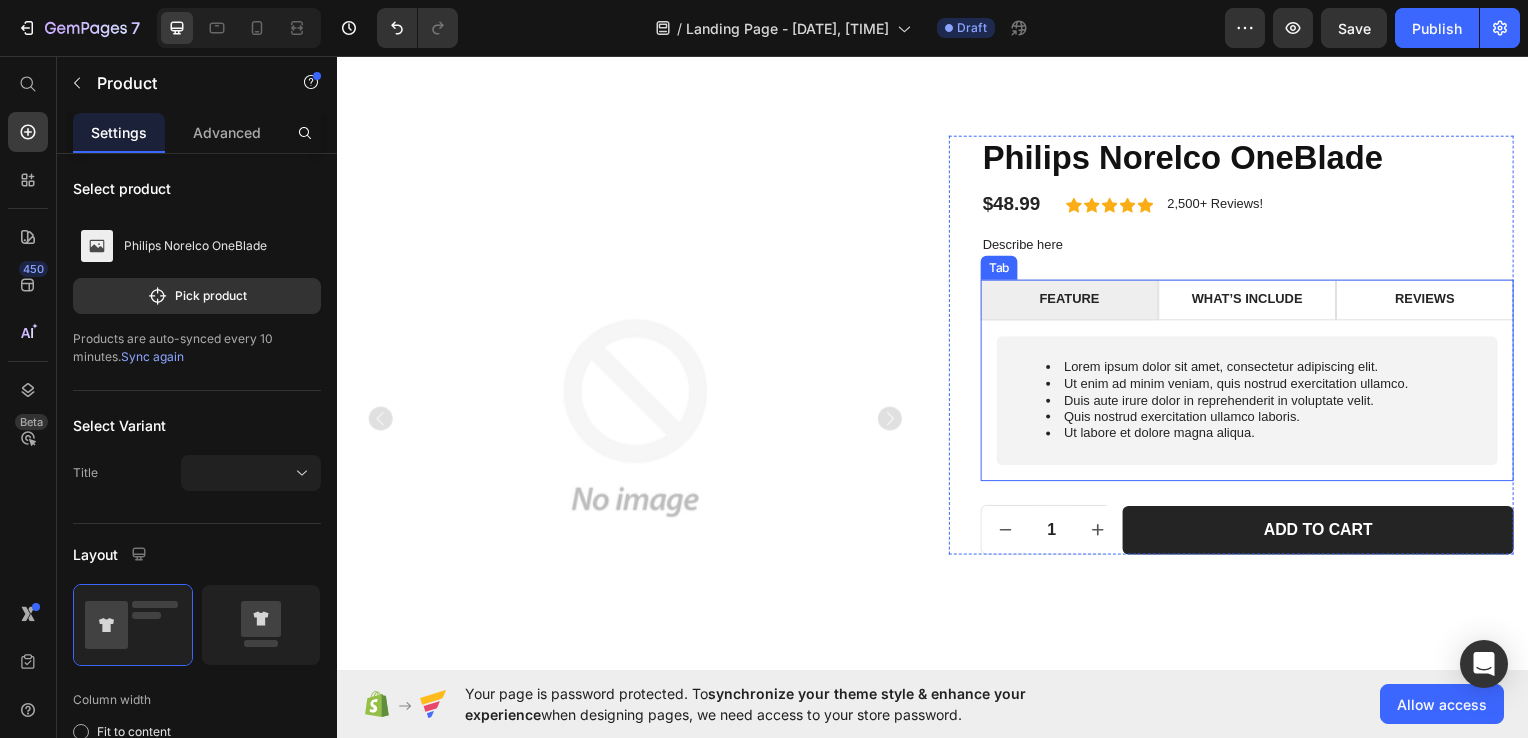 scroll, scrollTop: 624, scrollLeft: 0, axis: vertical 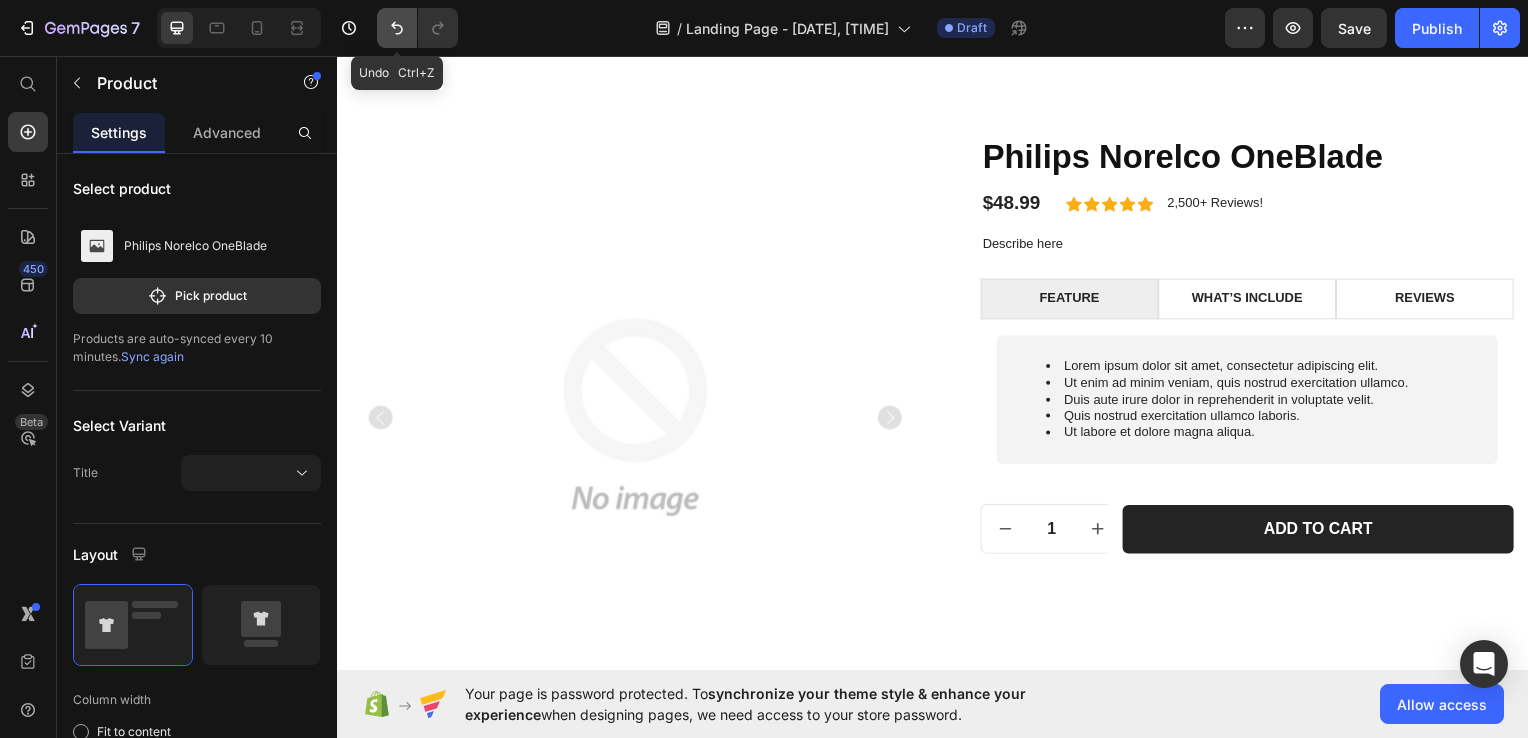click 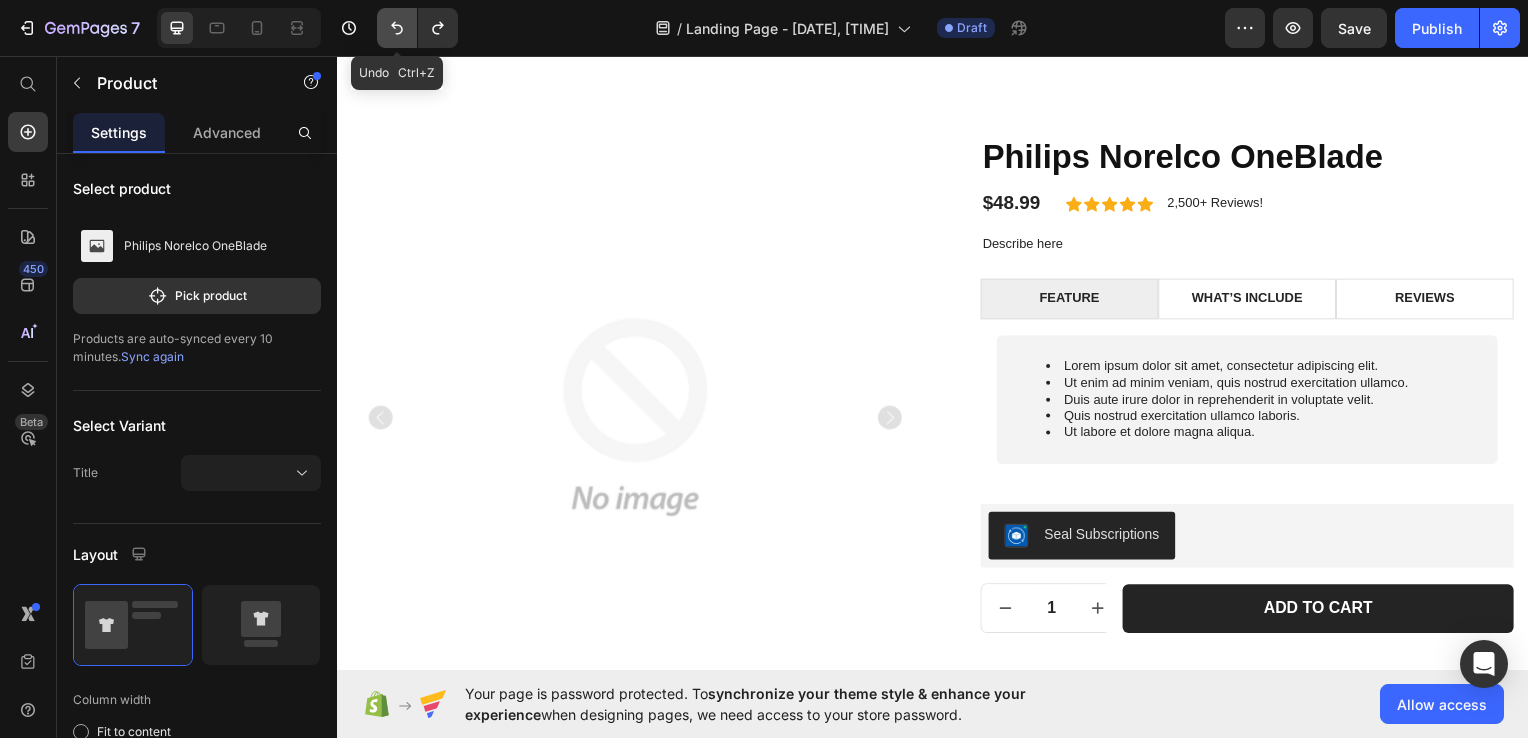click 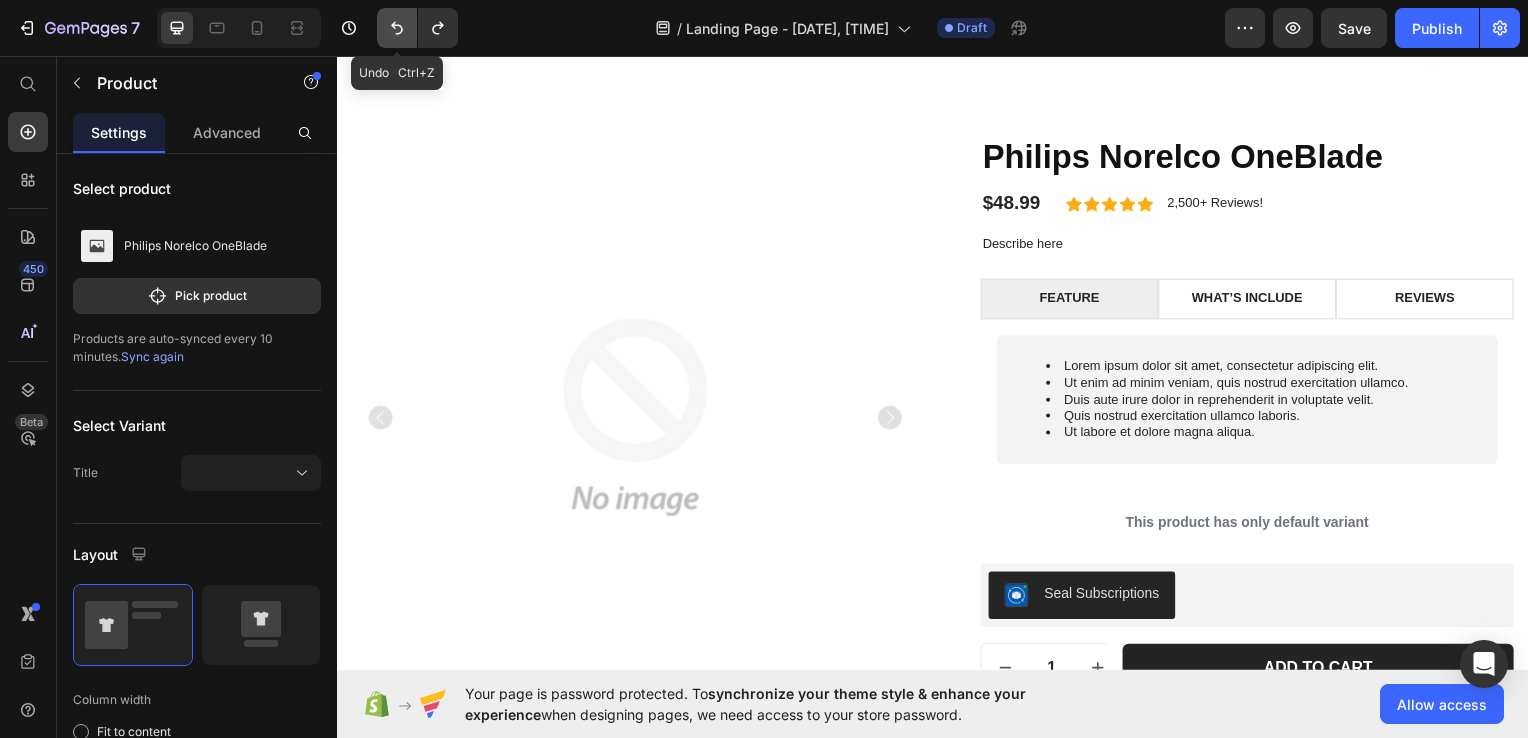 click 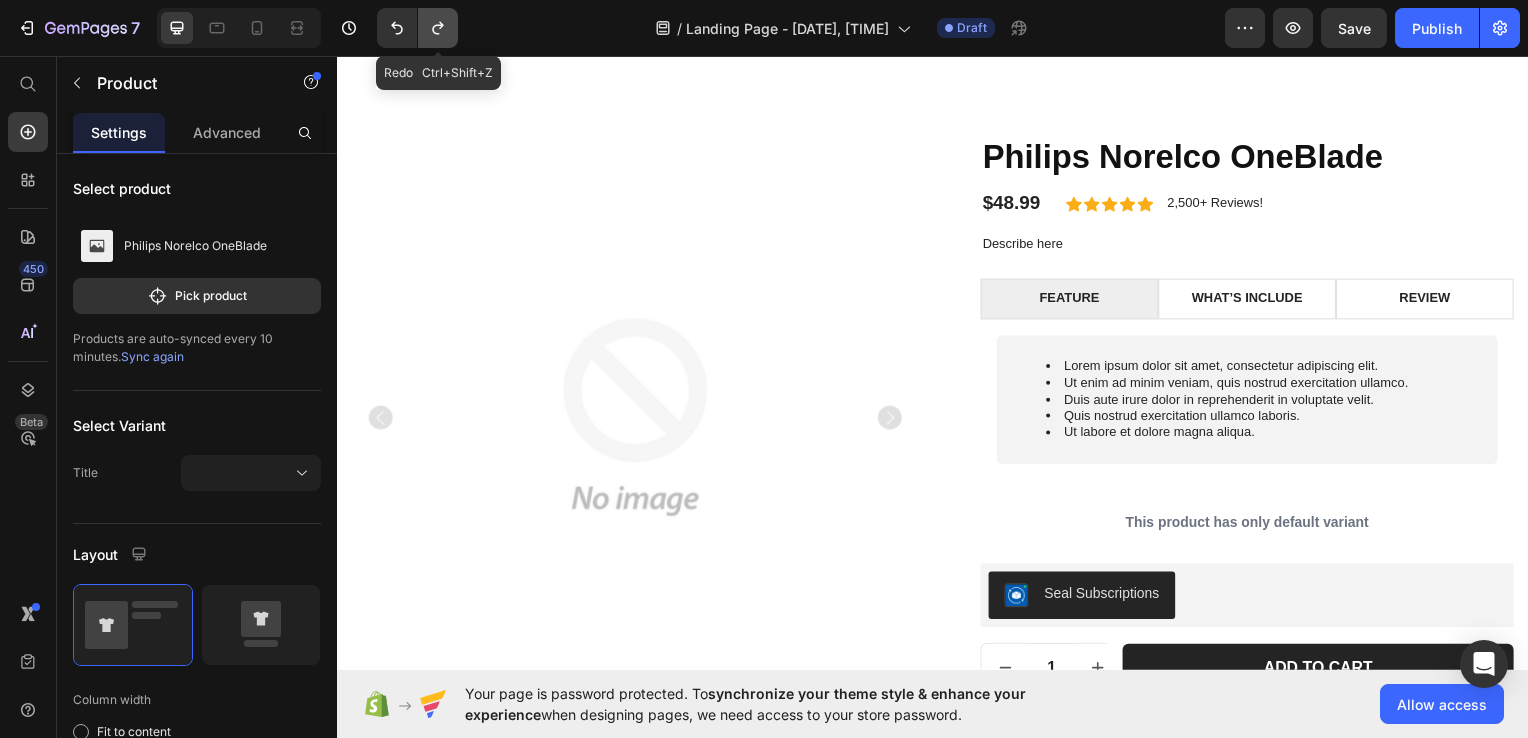 click 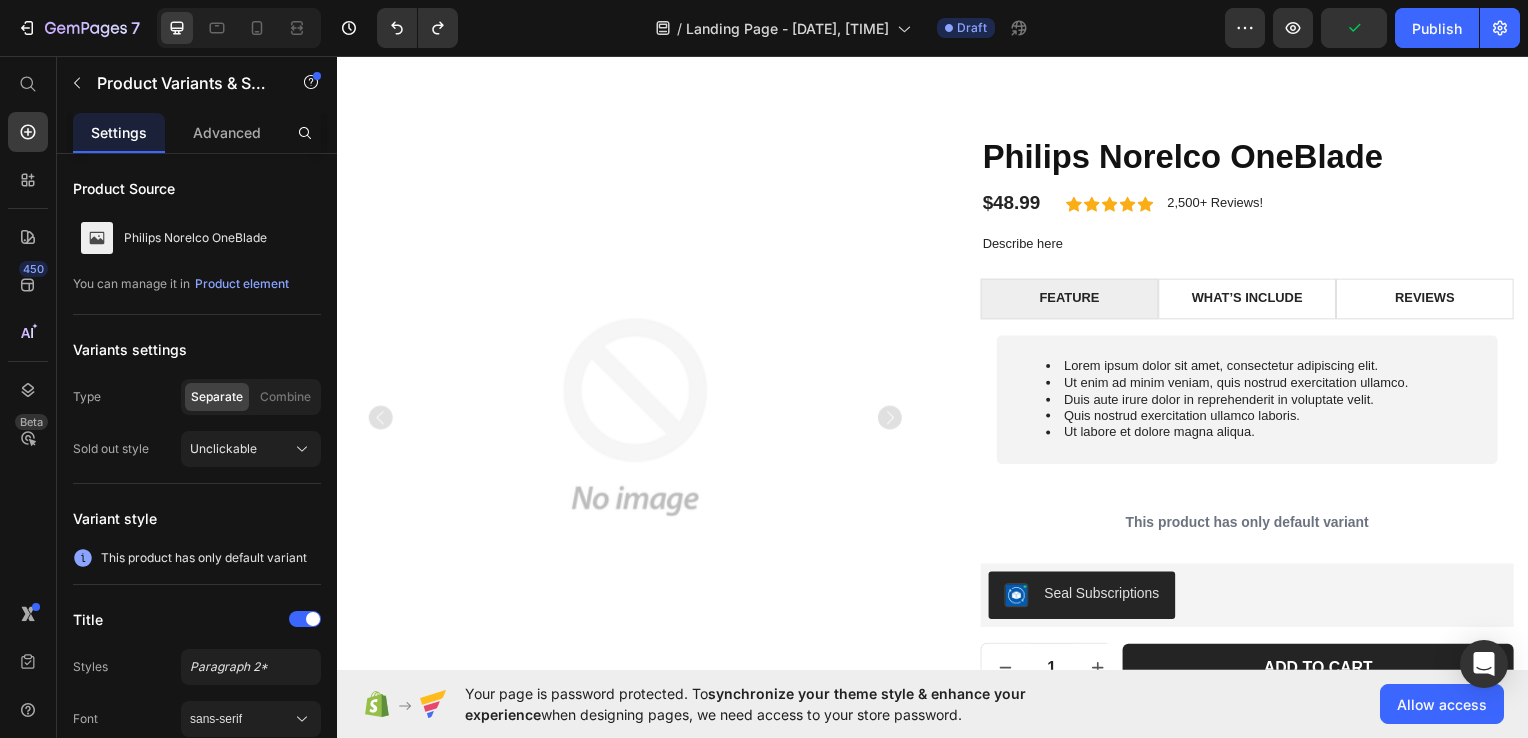 click on "This product has only default variant" at bounding box center (1253, 525) 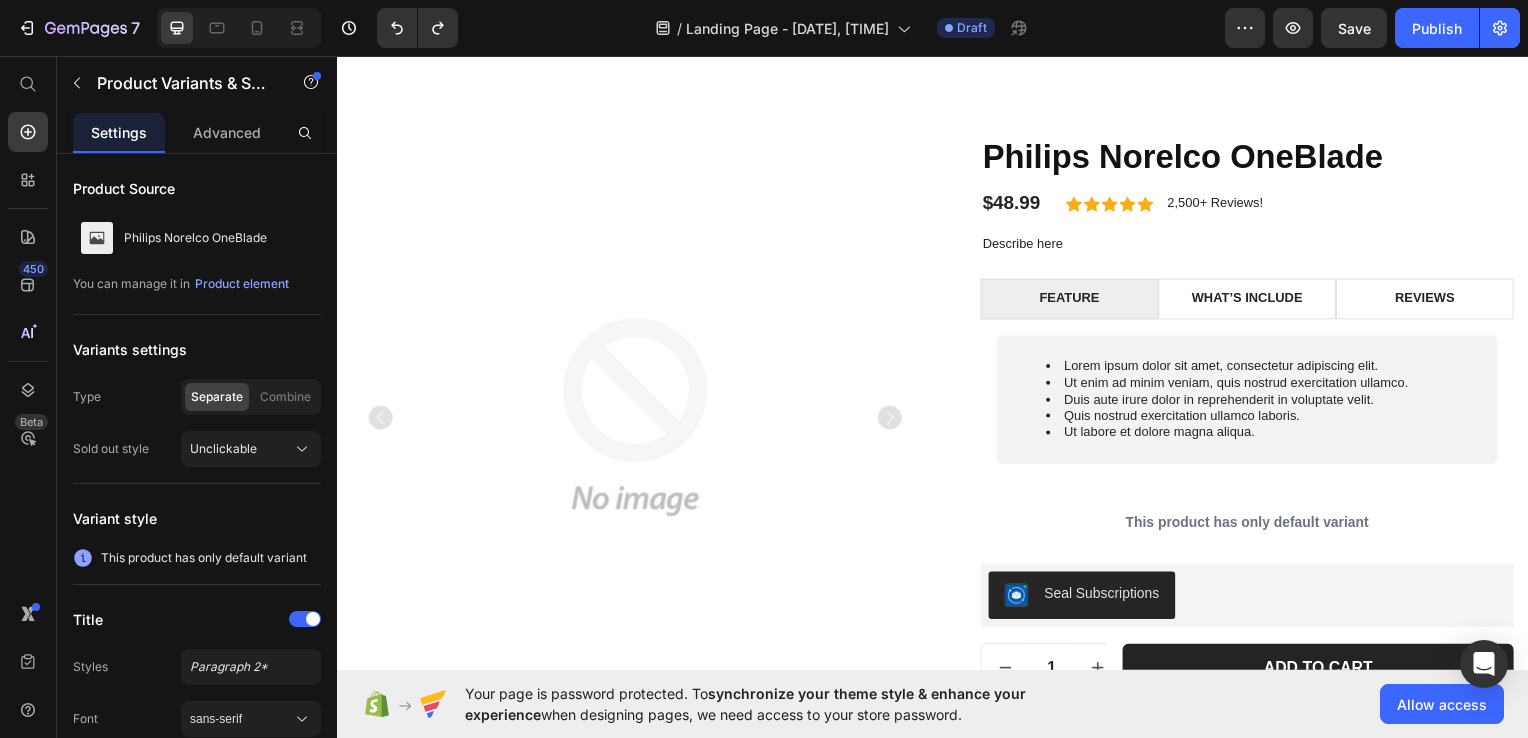 click on "This product has only default variant" at bounding box center (1253, 525) 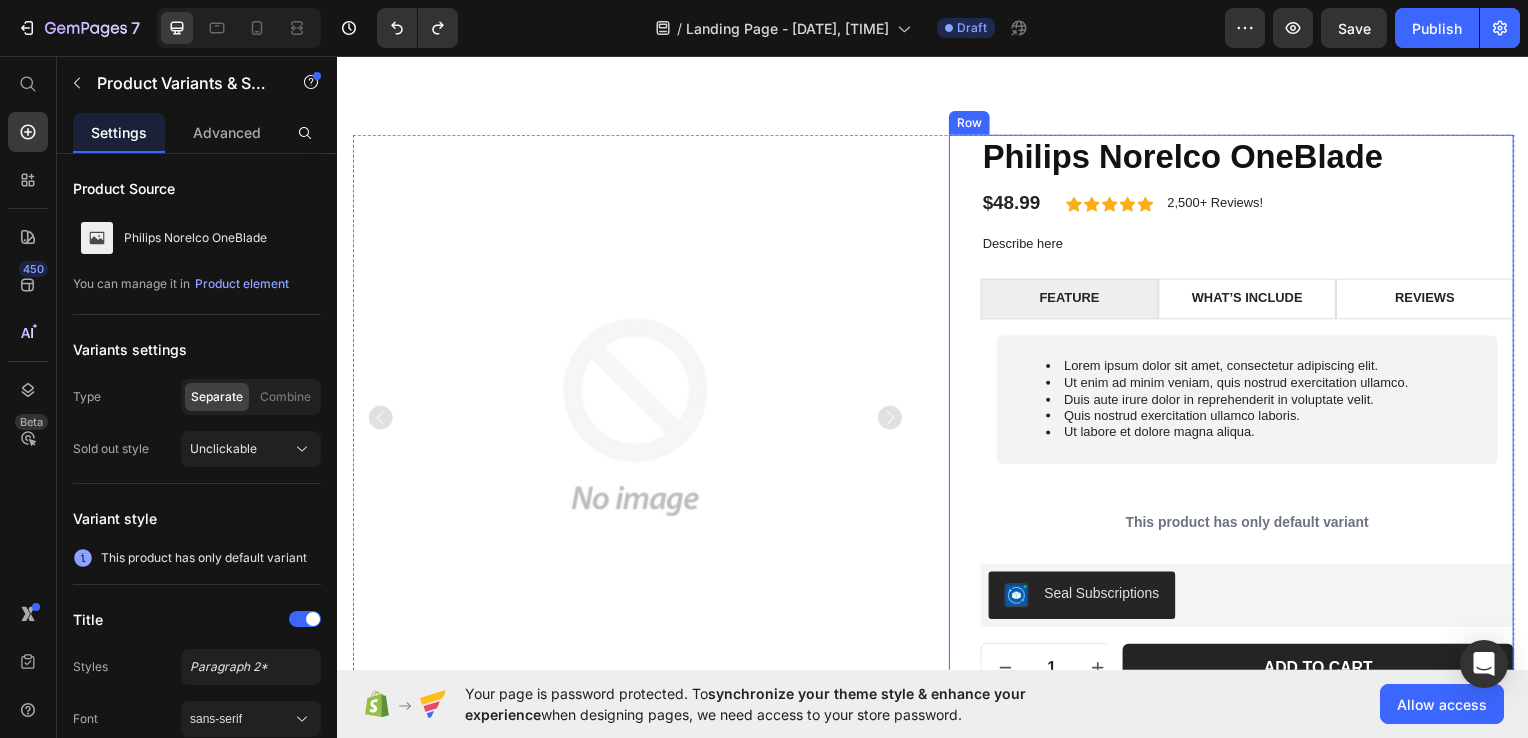 click on "FEATURE WHAT’S INCLUDE Reviews Lorem ipsum dolor sit amet, consectetur adipiscing elit. Ut enim ad minim veniam, quis nostrud exercitation ullamco. Duis aute irure dolor in reprehenderit in voluptate velit. Quis nostrud exercitation ullamco laboris. Ut labore et dolore magna aliqua. Text Block Row Lorem ipsum dolor sit amet, consectetur adipiscing elit, sed do eiusmod tempor incididunt ut labore et dolore magna aliqua. Ut enim ad minim veniam, quis nostrud exercitation ullamco laboris nisi ut aliquip ex ea commodo consequat. Text Block Lorem ipsum dolor sit amet, consectetur adipiscing elit, sed do eiusmod tempor incididunt ut labore et dolore magna aliqua. Ut enim ad minim veniam, quis nostrud exercitation ullamco laboris nisi ut aliquip ex ea commodo consequat. Text Block Tab" at bounding box center (1253, 381) 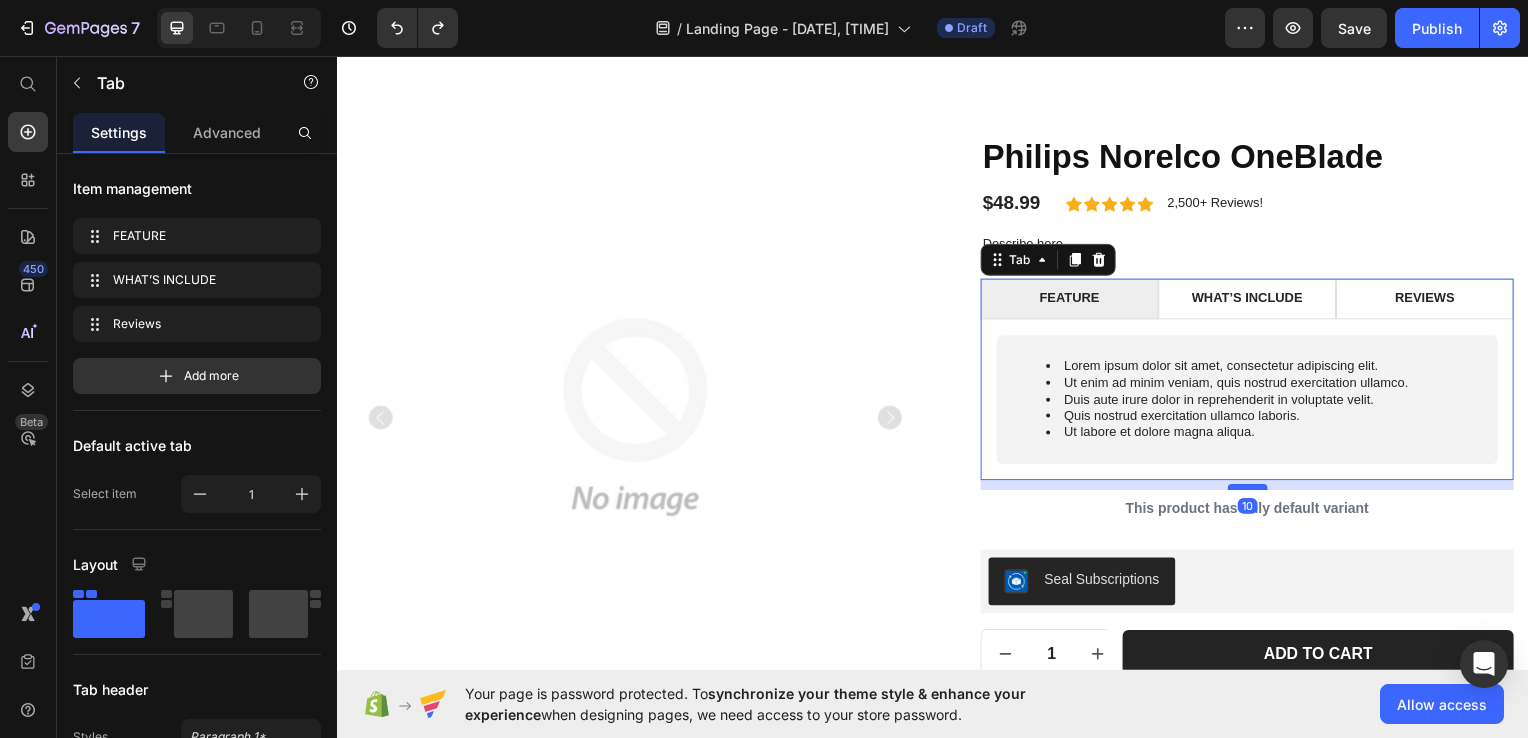 drag, startPoint x: 1250, startPoint y: 496, endPoint x: 1251, endPoint y: 482, distance: 14.035668 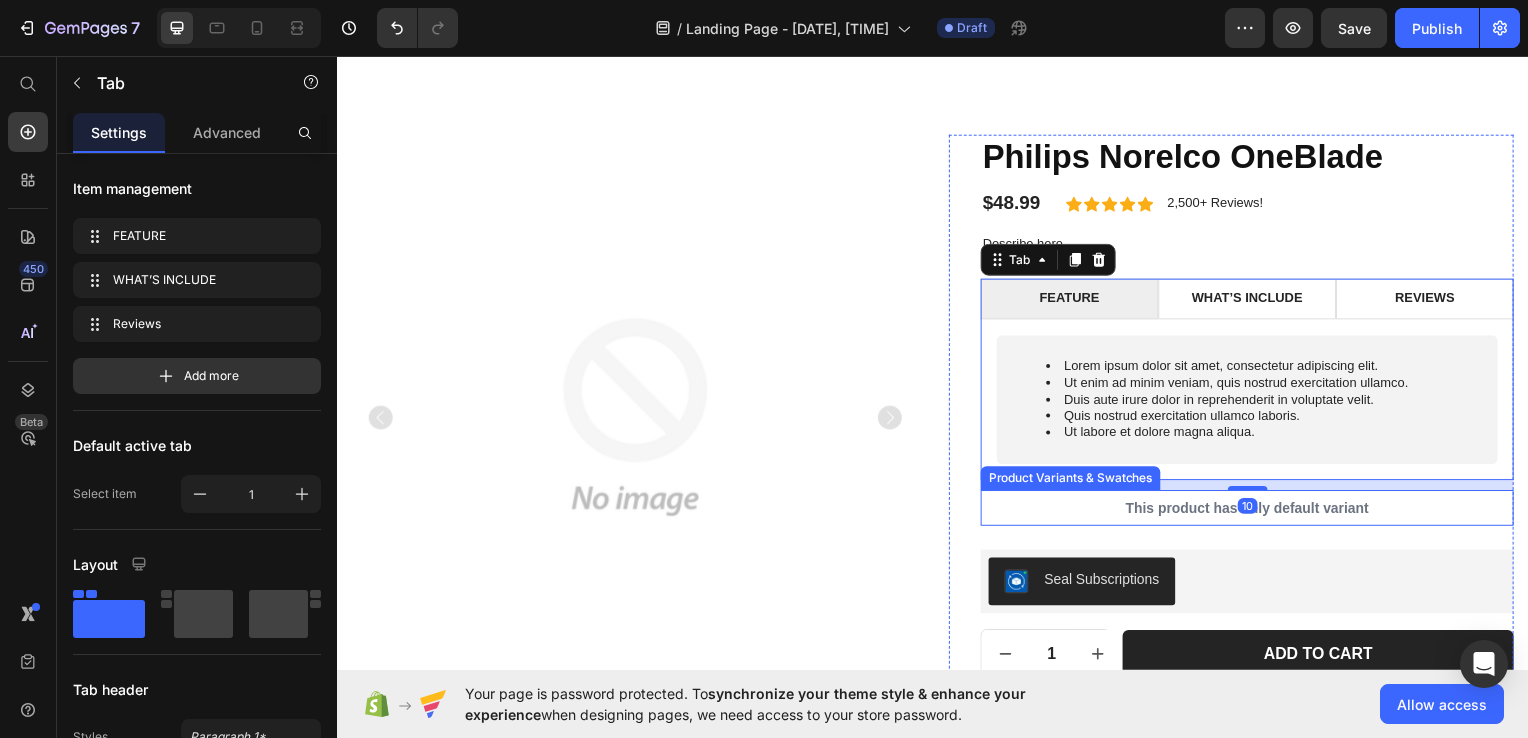 click on "This product has only default variant" at bounding box center (1253, 511) 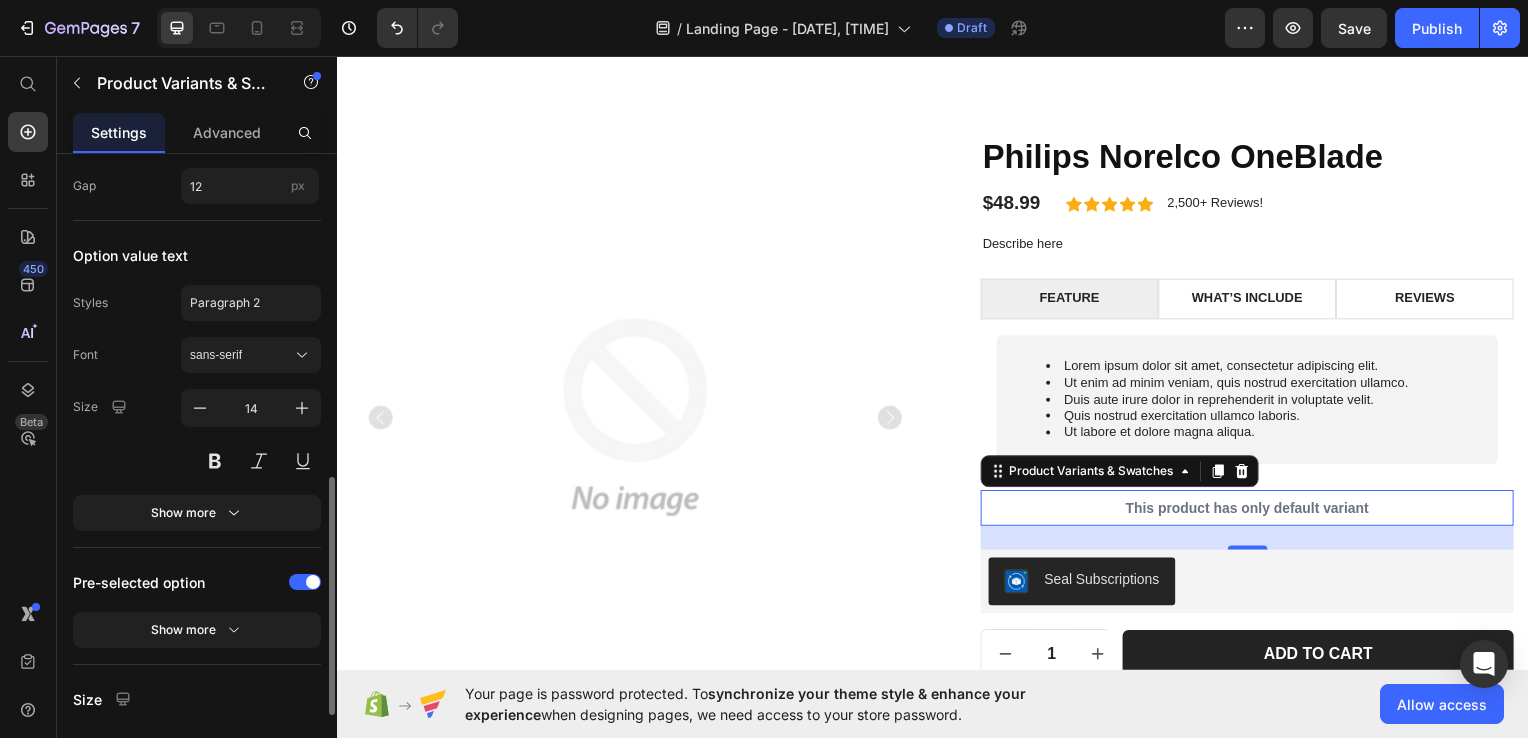 scroll, scrollTop: 860, scrollLeft: 0, axis: vertical 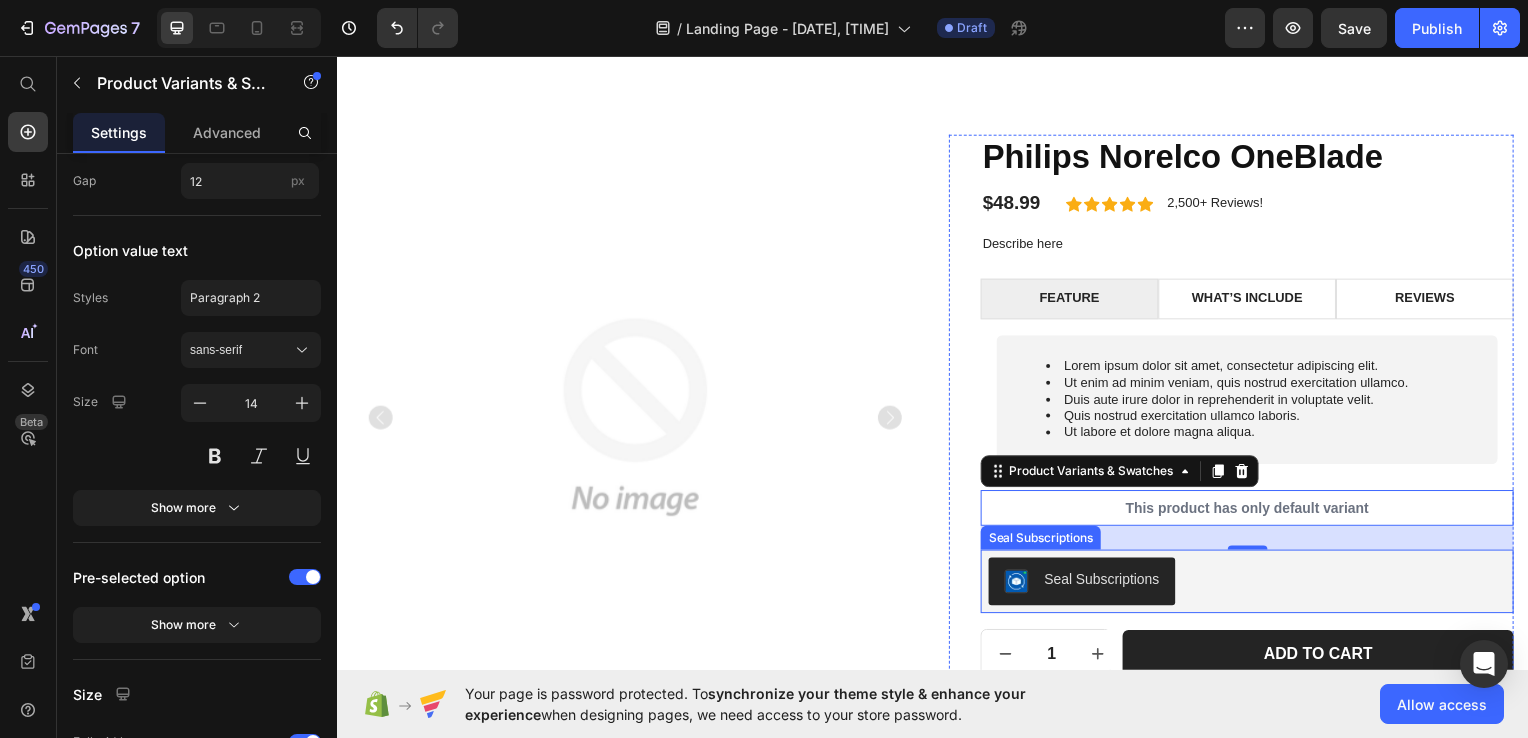 click on "Seal Subscriptions" at bounding box center [1107, 583] 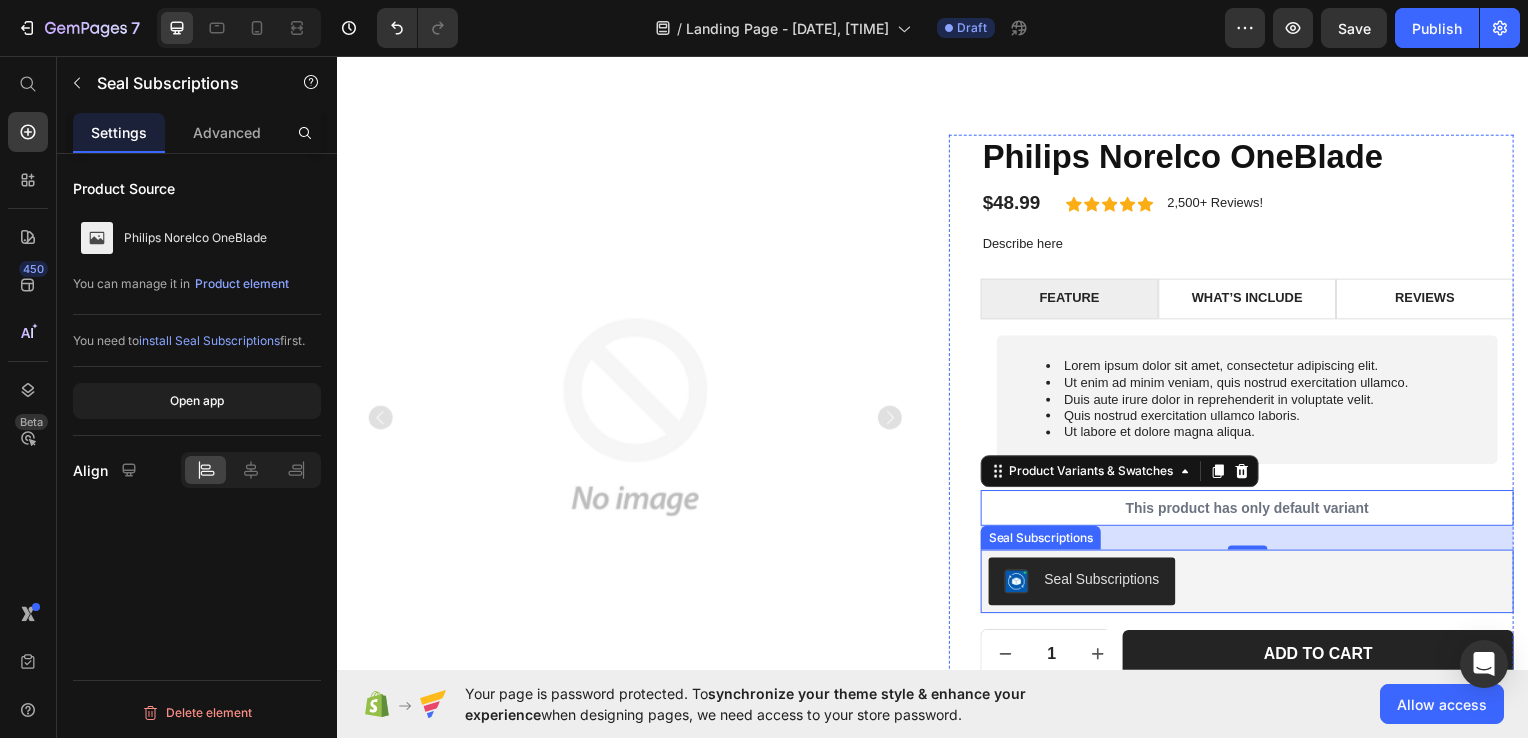 scroll, scrollTop: 0, scrollLeft: 0, axis: both 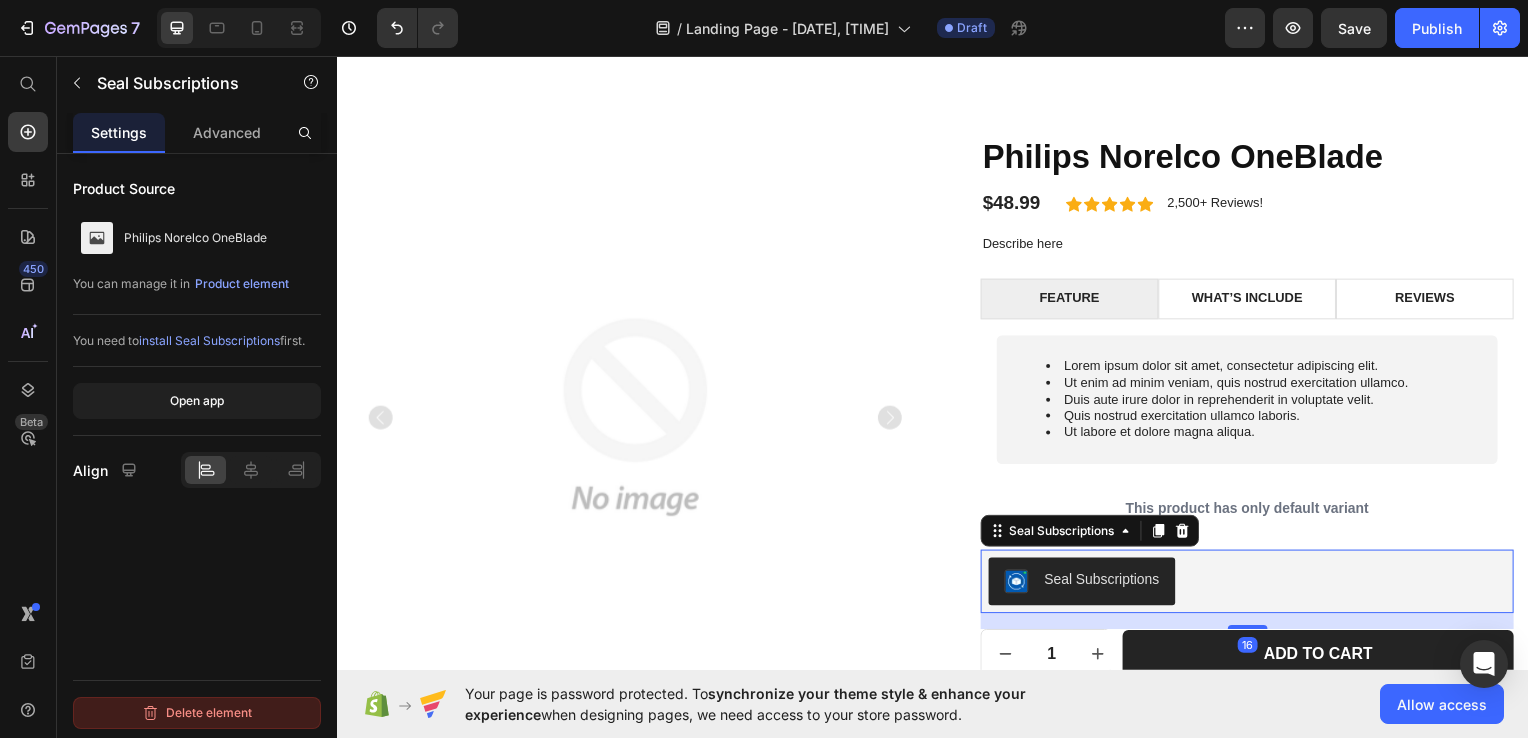 click on "Delete element" at bounding box center (197, 713) 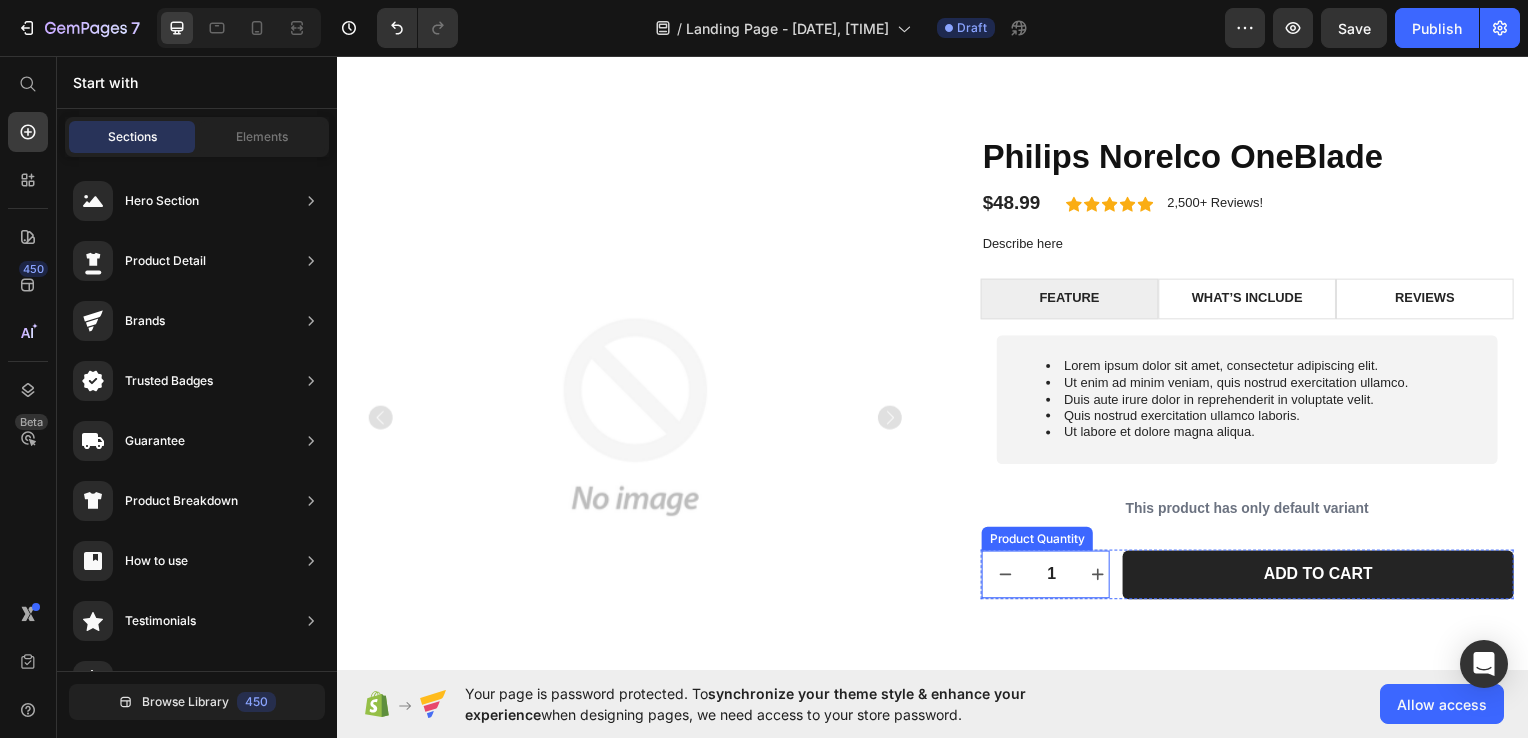 click at bounding box center (1103, 578) 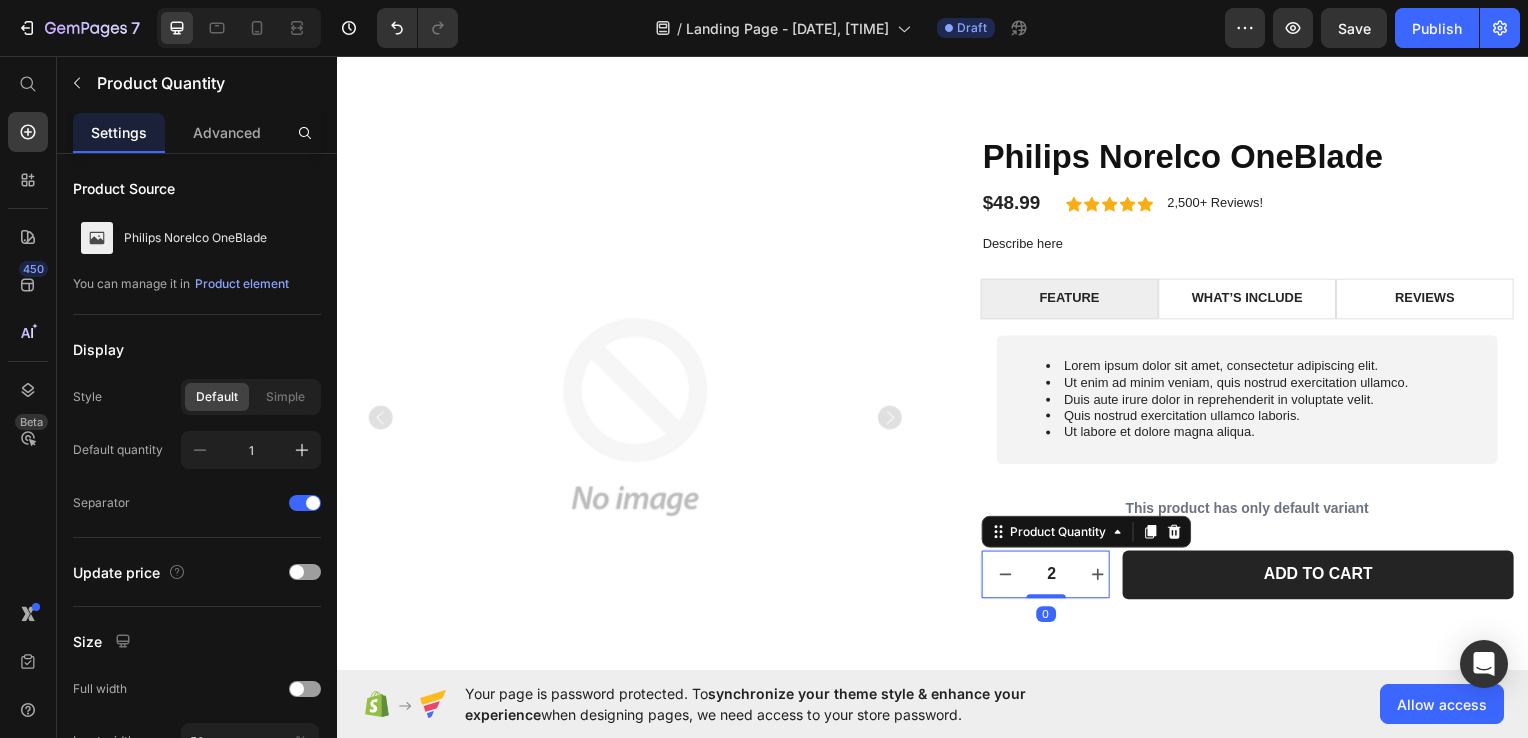 click 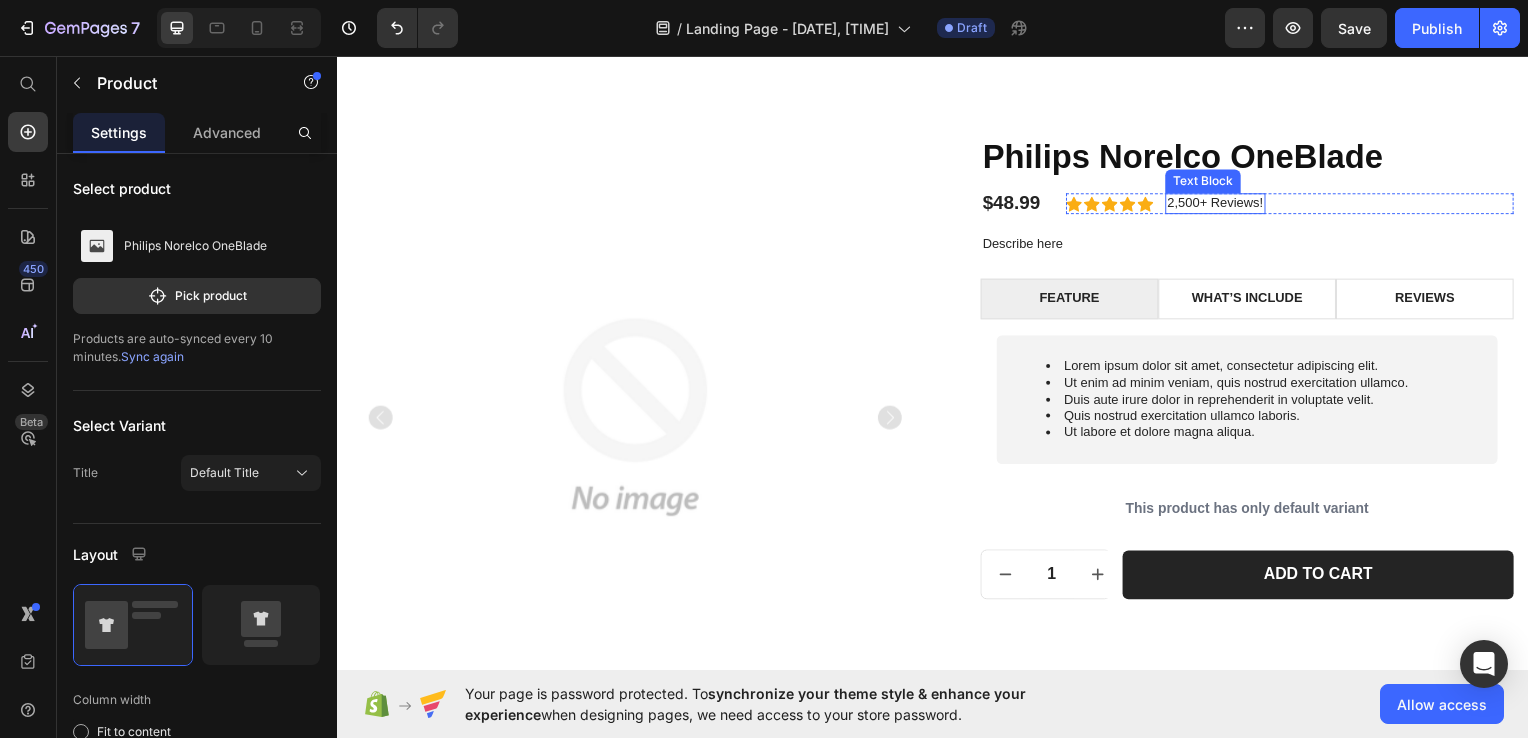 click on "2,500+ Reviews!" at bounding box center (1221, 204) 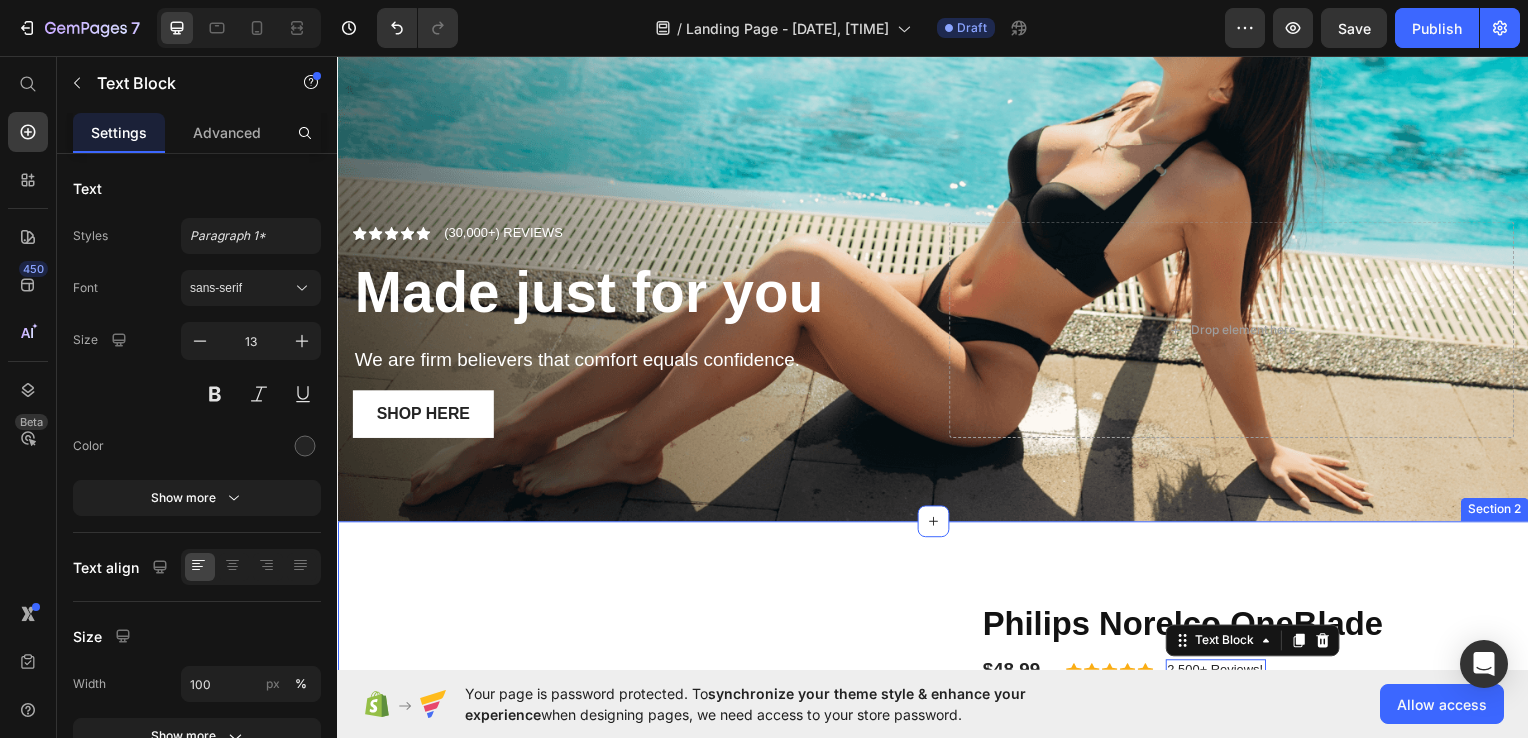 scroll, scrollTop: 456, scrollLeft: 0, axis: vertical 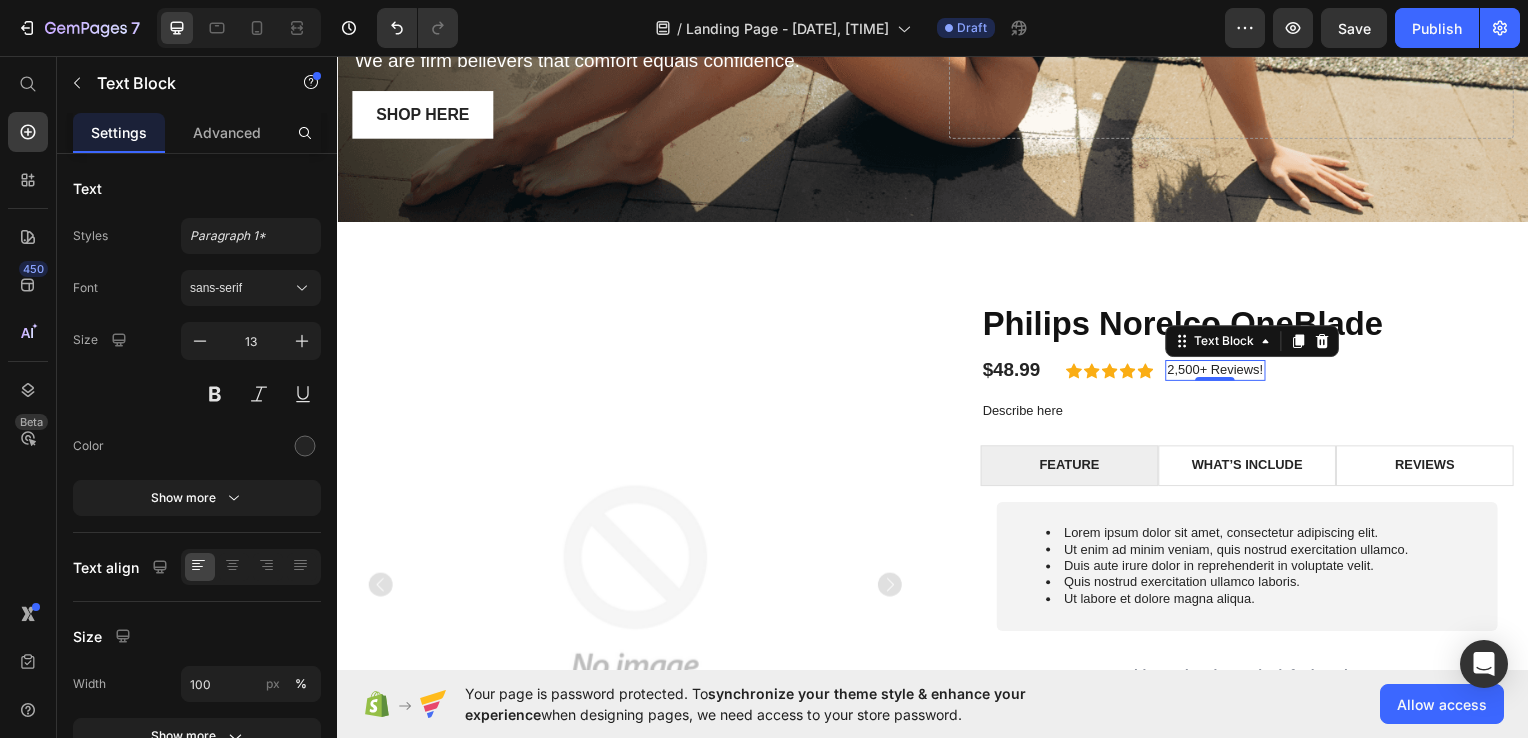 click on "2,500+ Reviews!" at bounding box center (1221, 372) 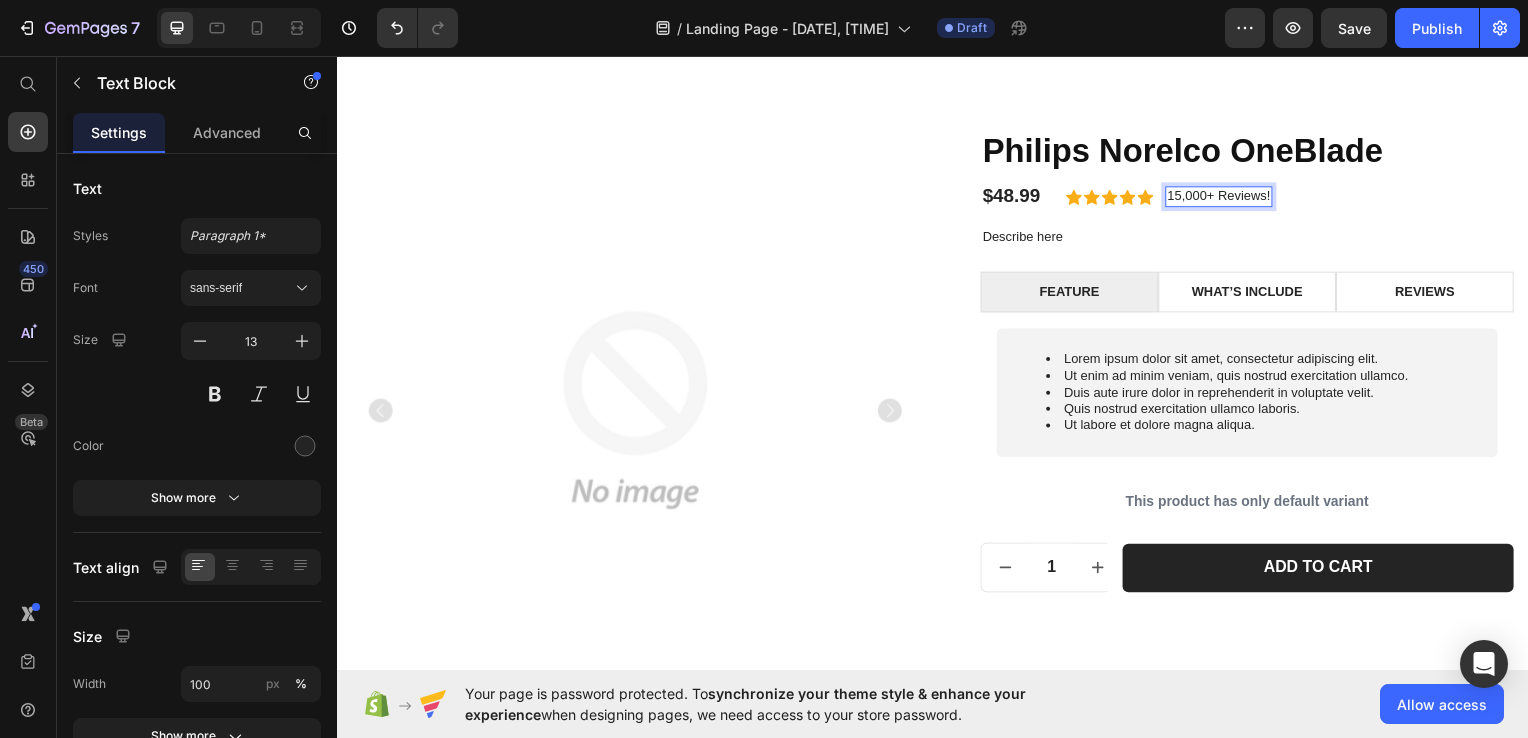 scroll, scrollTop: 632, scrollLeft: 0, axis: vertical 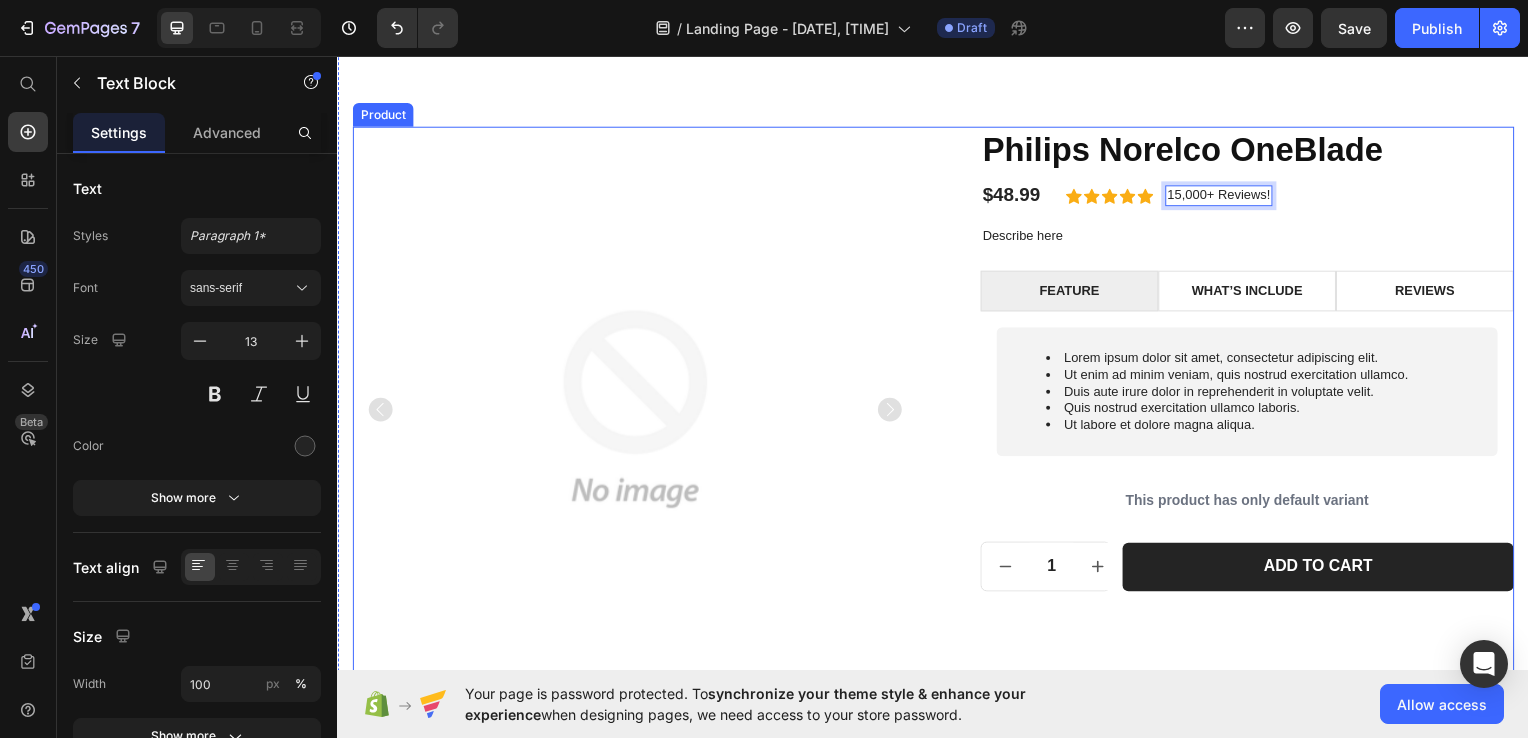 click on "Product Images Philips Norelco OneBlade Product Title $48.99 Product Price Icon Icon Icon Icon Icon Icon List 15,000+ Reviews! Text Block 0 Row Row Describe here Text Block FEATURE WHAT’S INCLUDE Reviews Lorem ipsum dolor sit amet, consectetur adipiscing elit. Ut enim ad minim veniam, quis nostrud exercitation ullamco. Duis aute irure dolor in reprehenderit in voluptate velit. Quis nostrud exercitation ullamco laboris. Ut labore et dolore magna aliqua. Text Block Row Lorem ipsum dolor sit amet, consectetur adipiscing elit, sed do eiusmod tempor incididunt ut labore et dolore magna aliqua. Ut enim ad minim veniam, quis nostrud exercitation ullamco laboris nisi ut aliquip ex ea commodo consequat. Text Block Lorem ipsum dolor sit amet, consectetur adipiscing elit, sed do eiusmod tempor incididunt ut labore et dolore magna aliqua. Ut enim ad minim veniam, quis nostrud exercitation ullamco laboris nisi ut aliquip ex ea commodo consequat. Text Block Tab 1 Product Quantity Row" at bounding box center (937, 419) 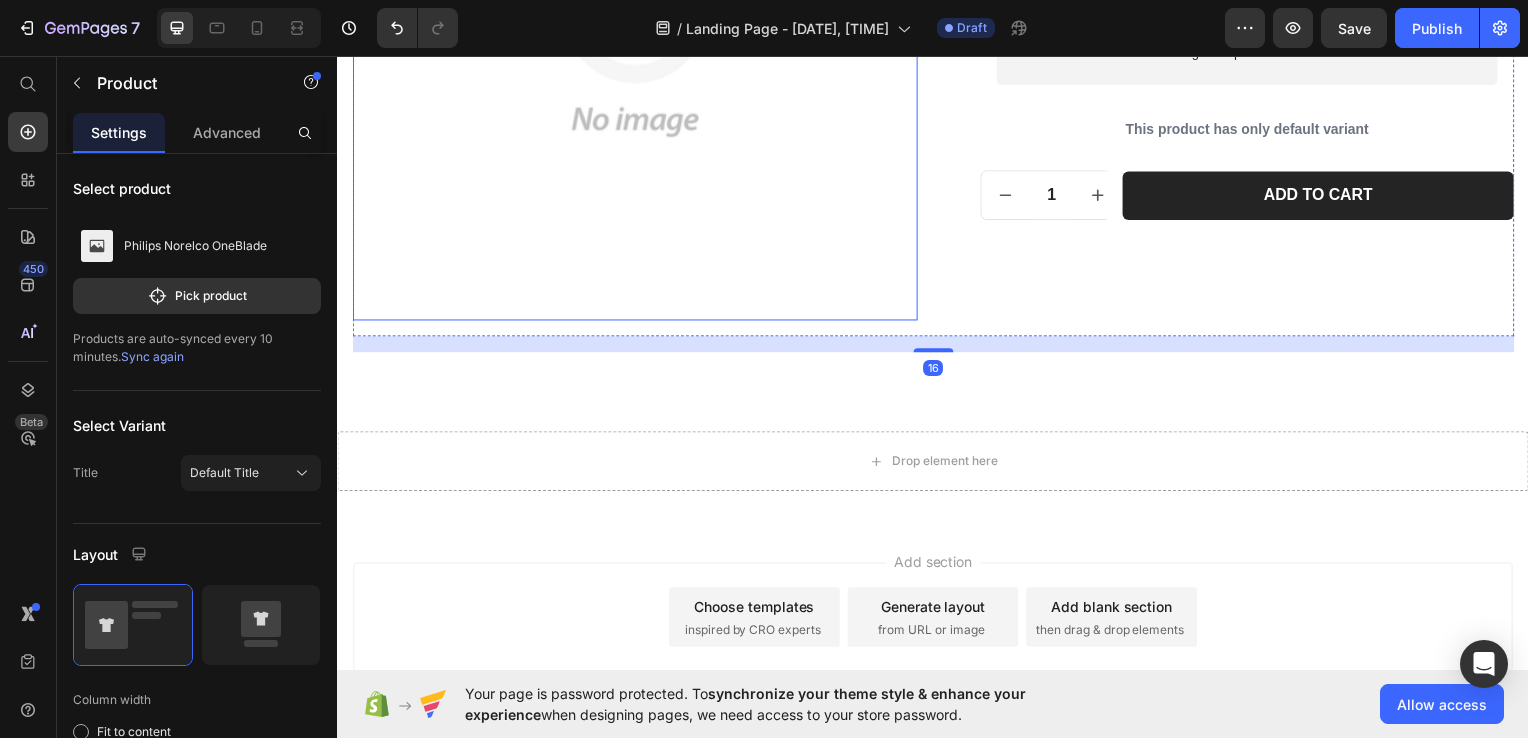 scroll, scrollTop: 1048, scrollLeft: 0, axis: vertical 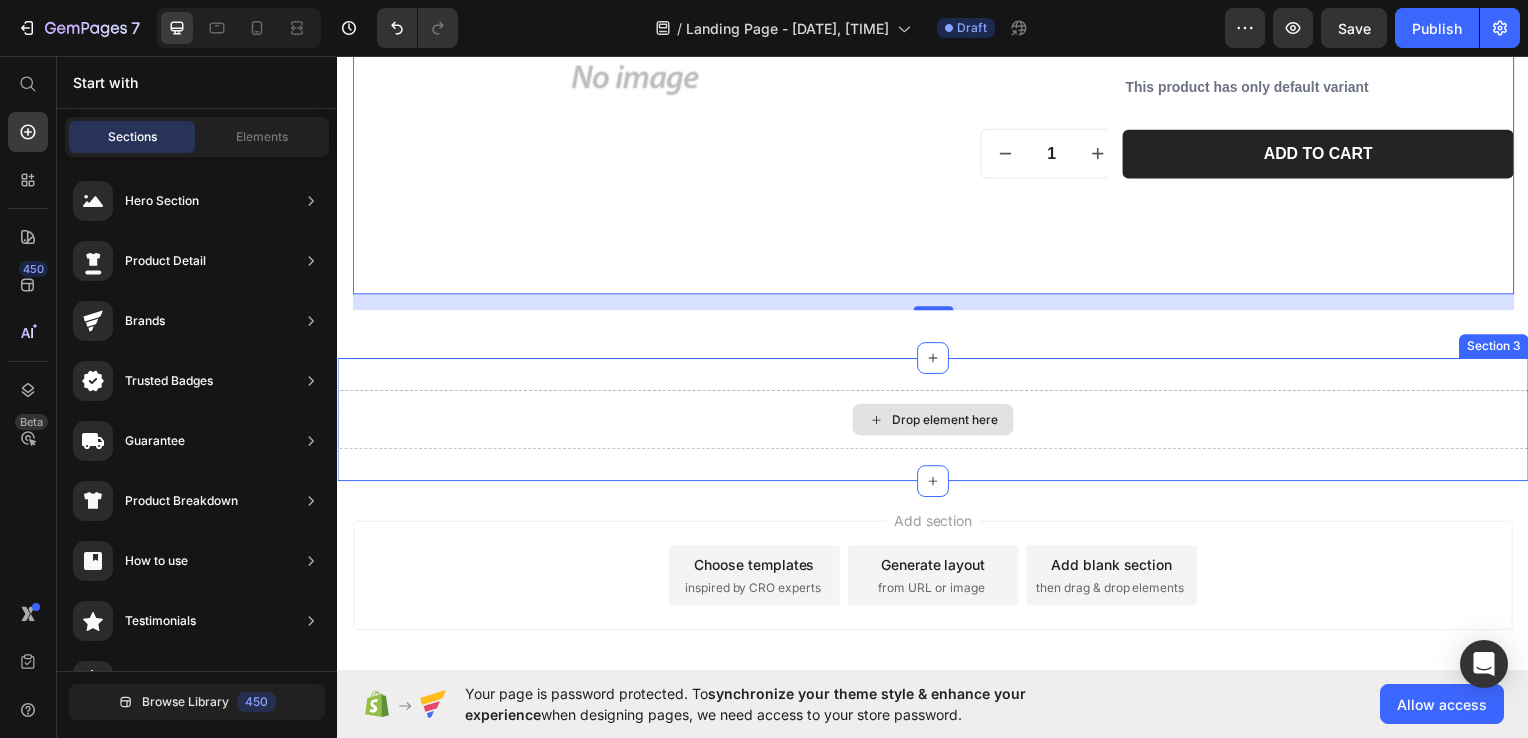 click on "Drop element here" at bounding box center [937, 422] 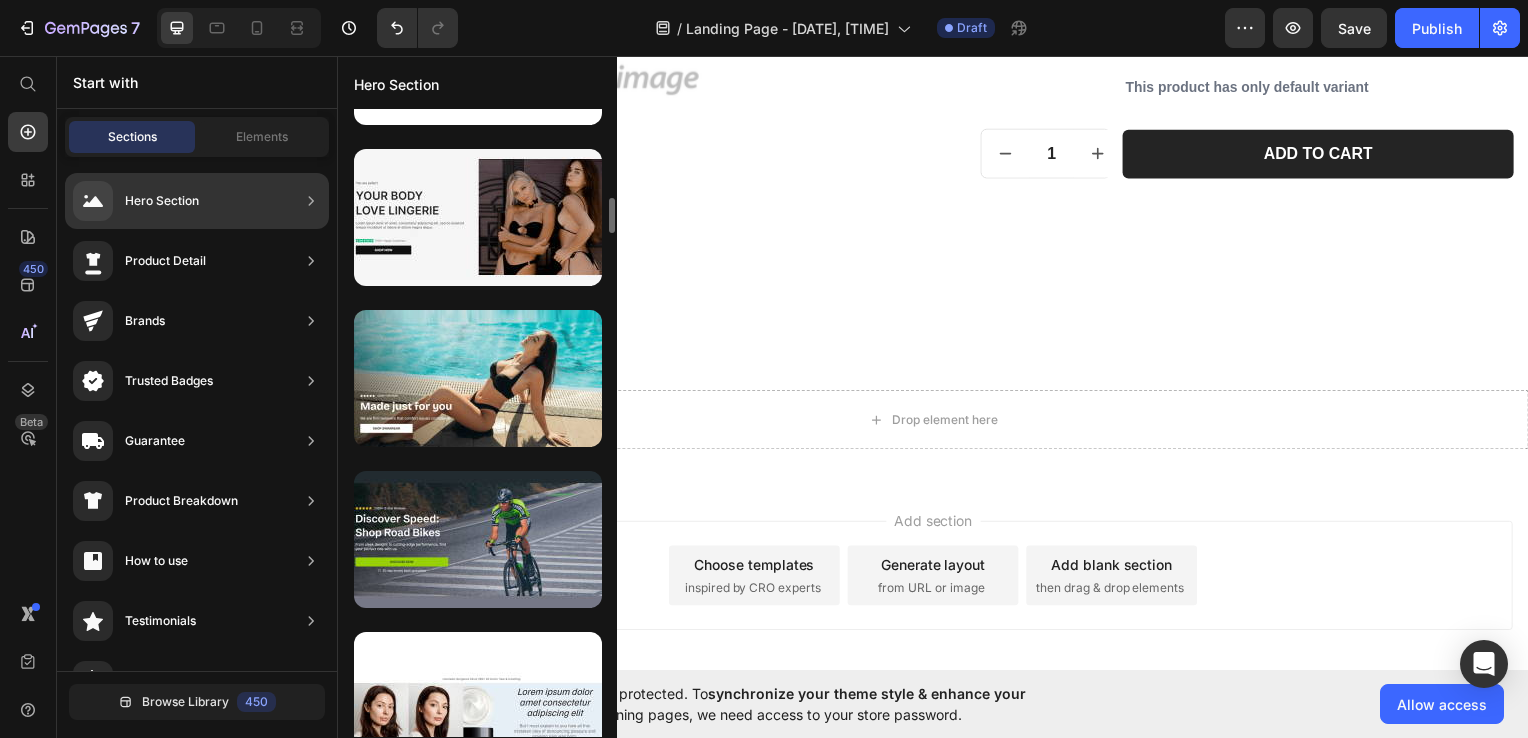 scroll, scrollTop: 1576, scrollLeft: 0, axis: vertical 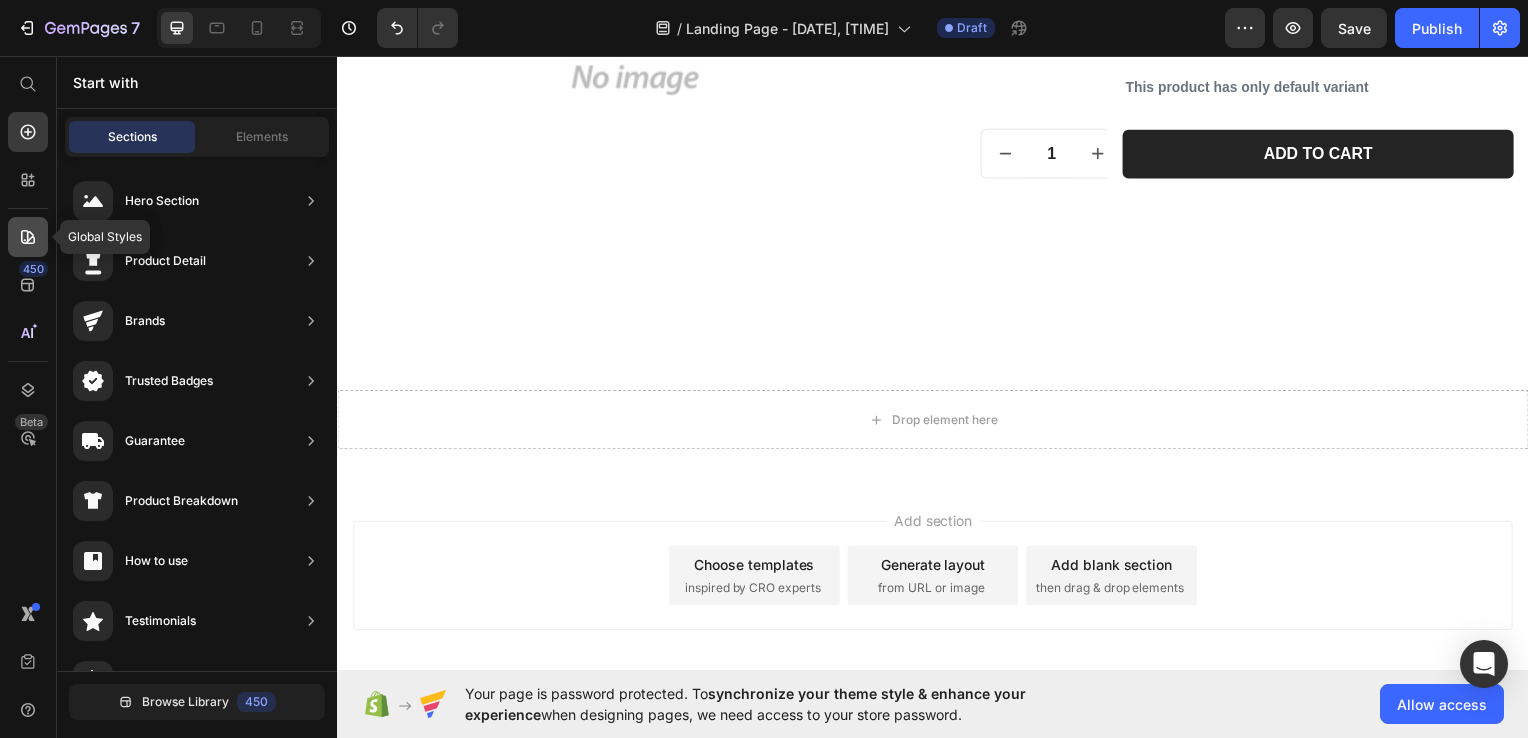click 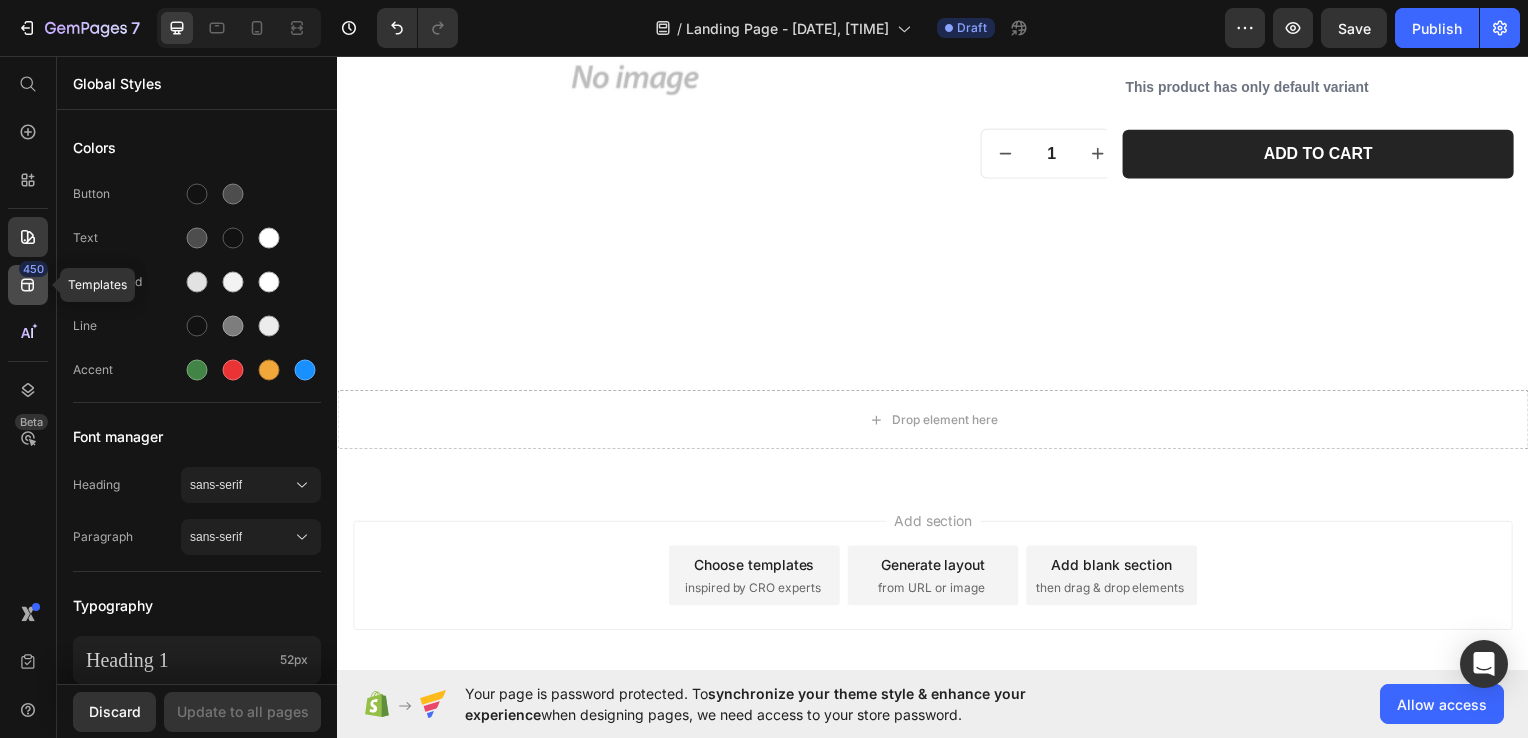 click 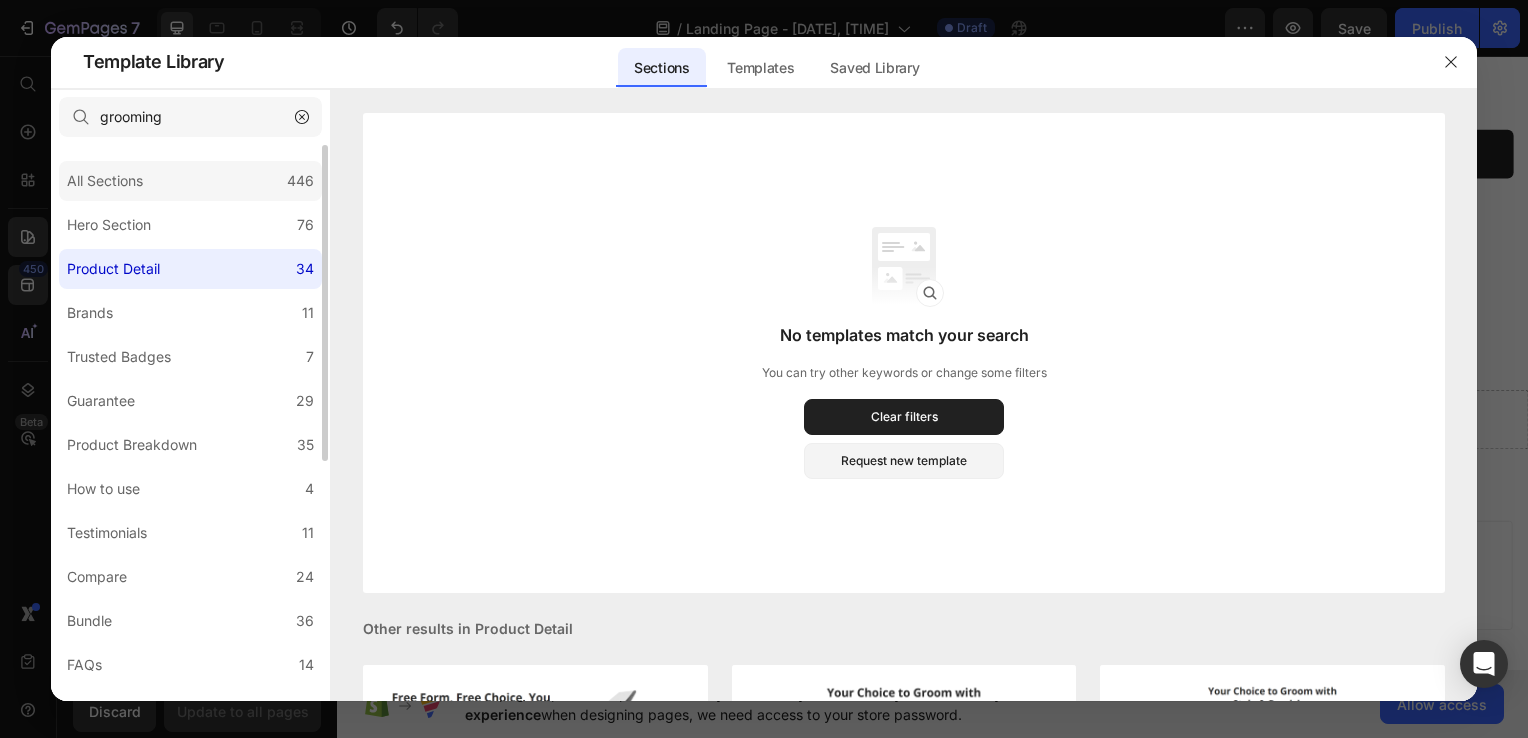 click on "All Sections 446" 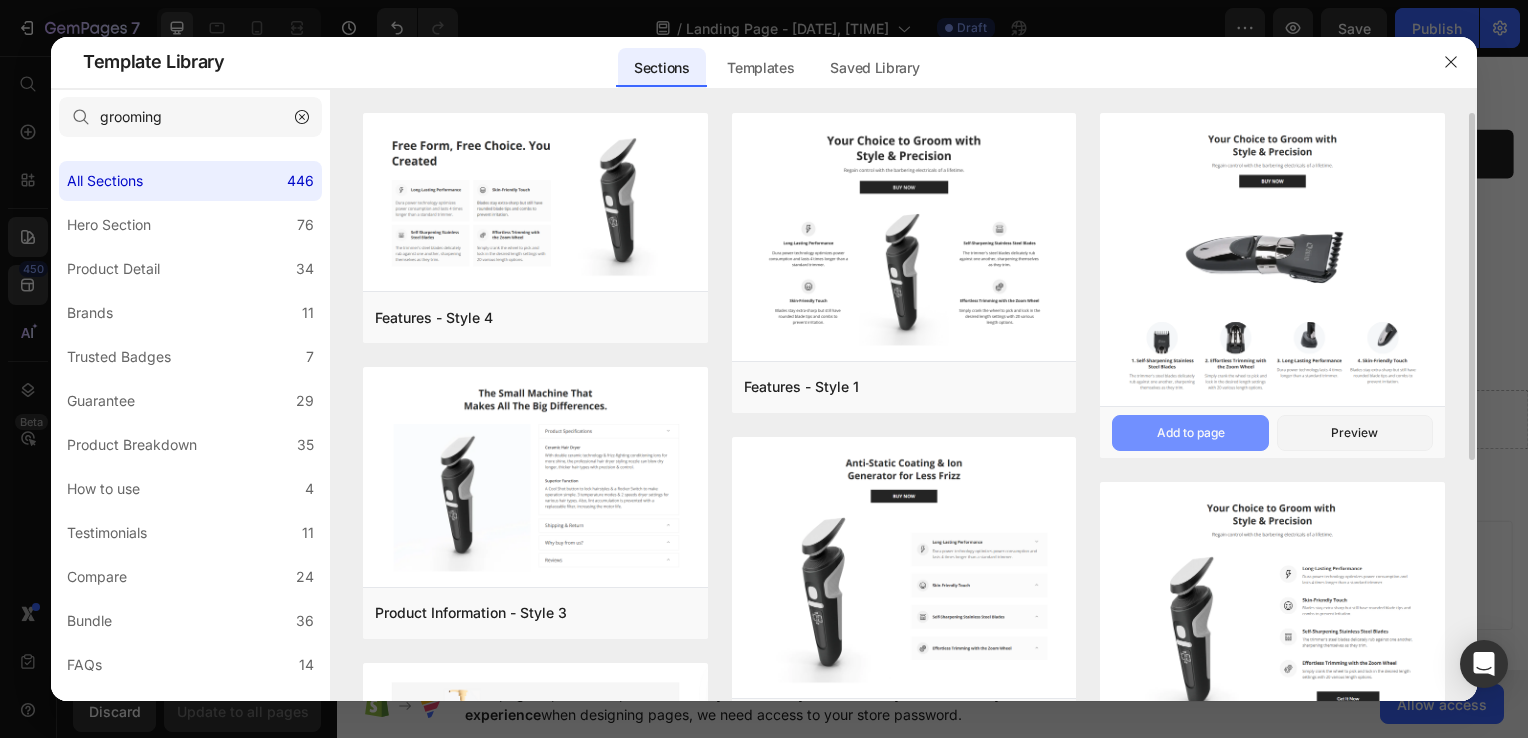 click on "Add to page" at bounding box center (1190, 433) 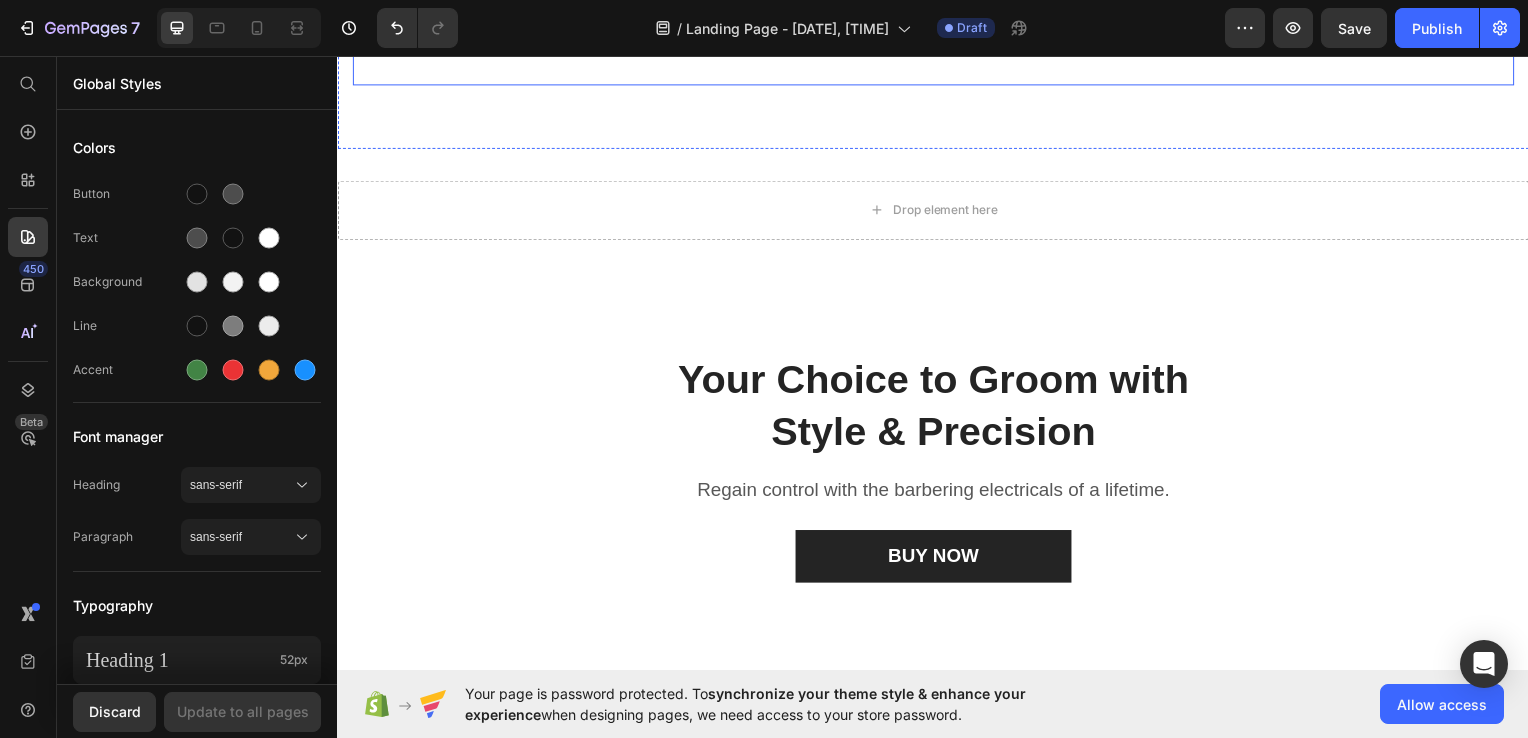 scroll, scrollTop: 1262, scrollLeft: 0, axis: vertical 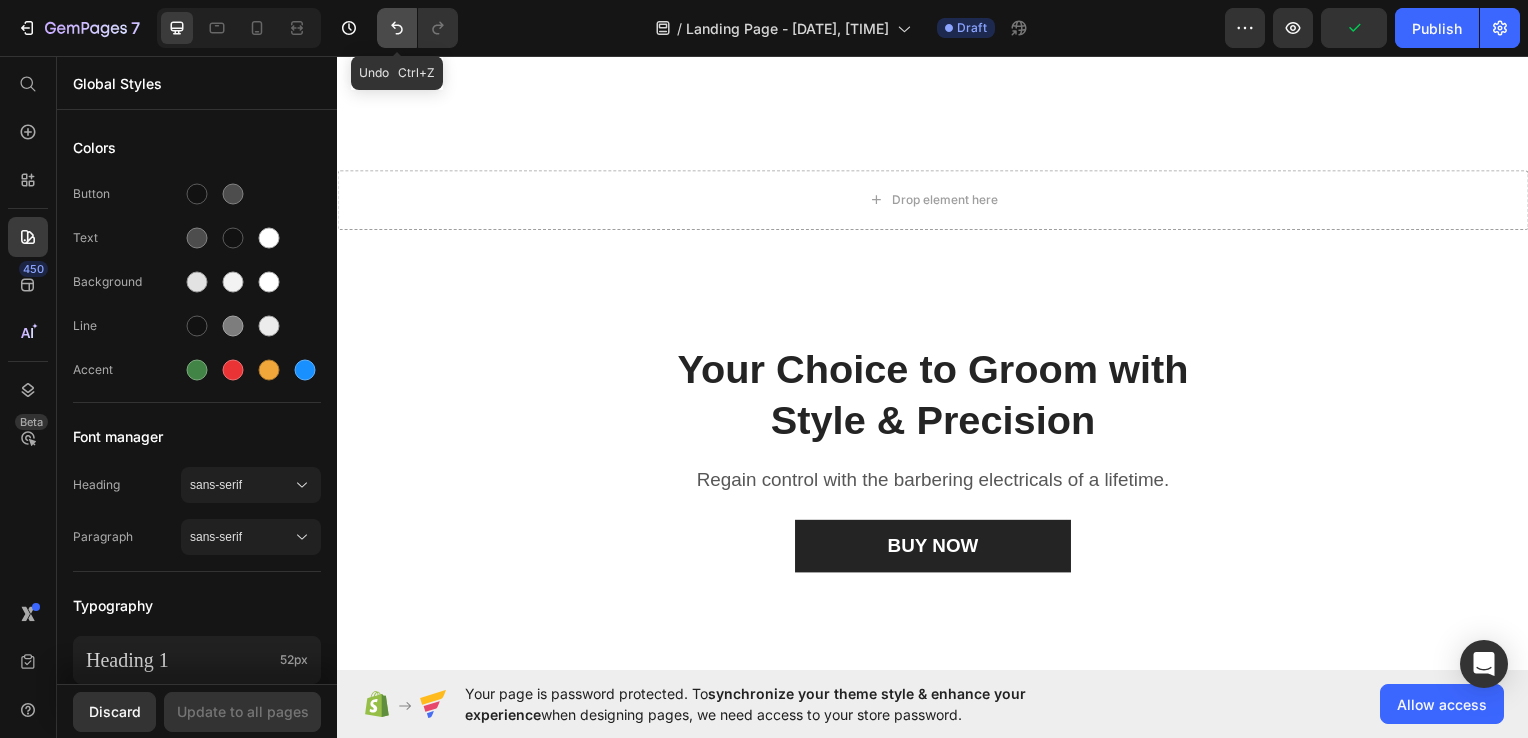 click 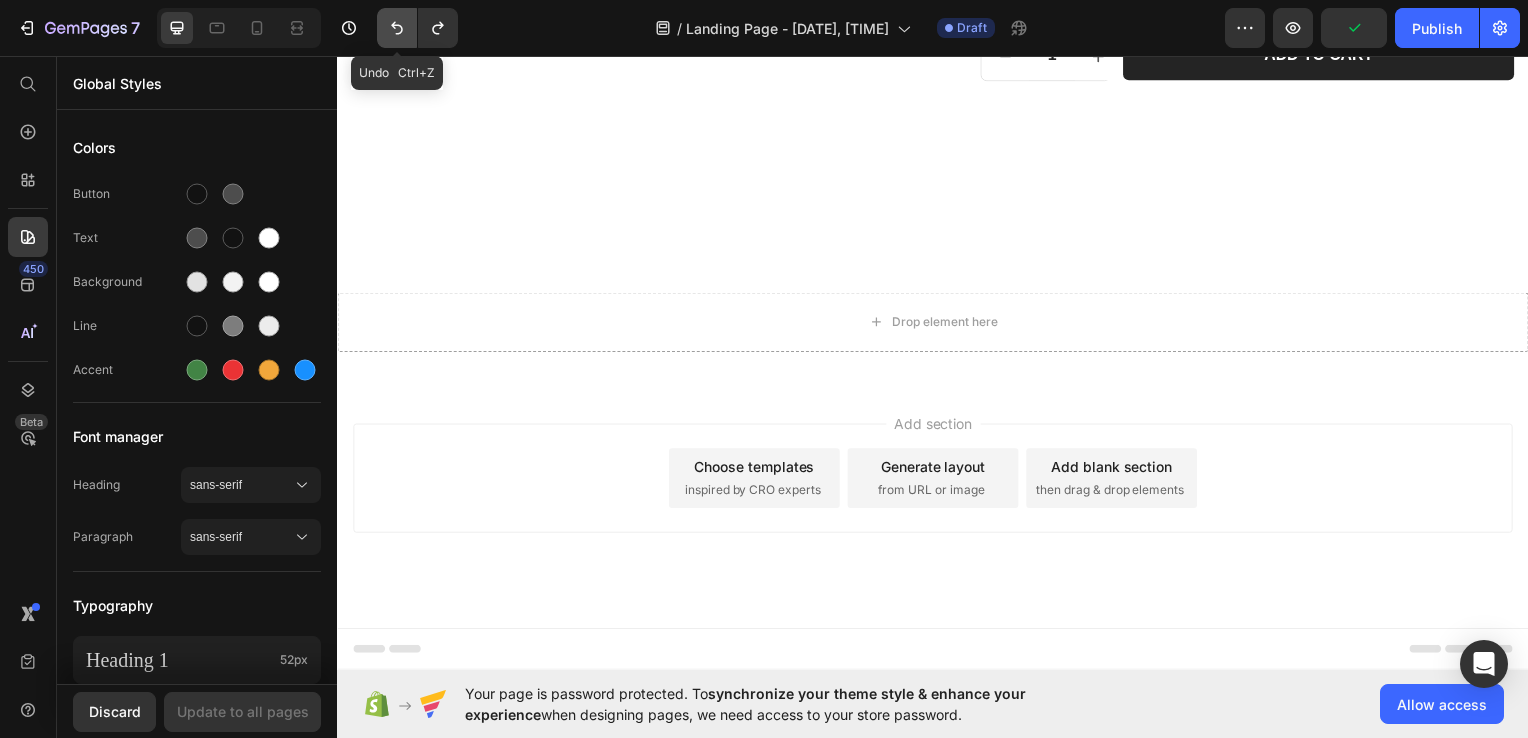 scroll, scrollTop: 1130, scrollLeft: 0, axis: vertical 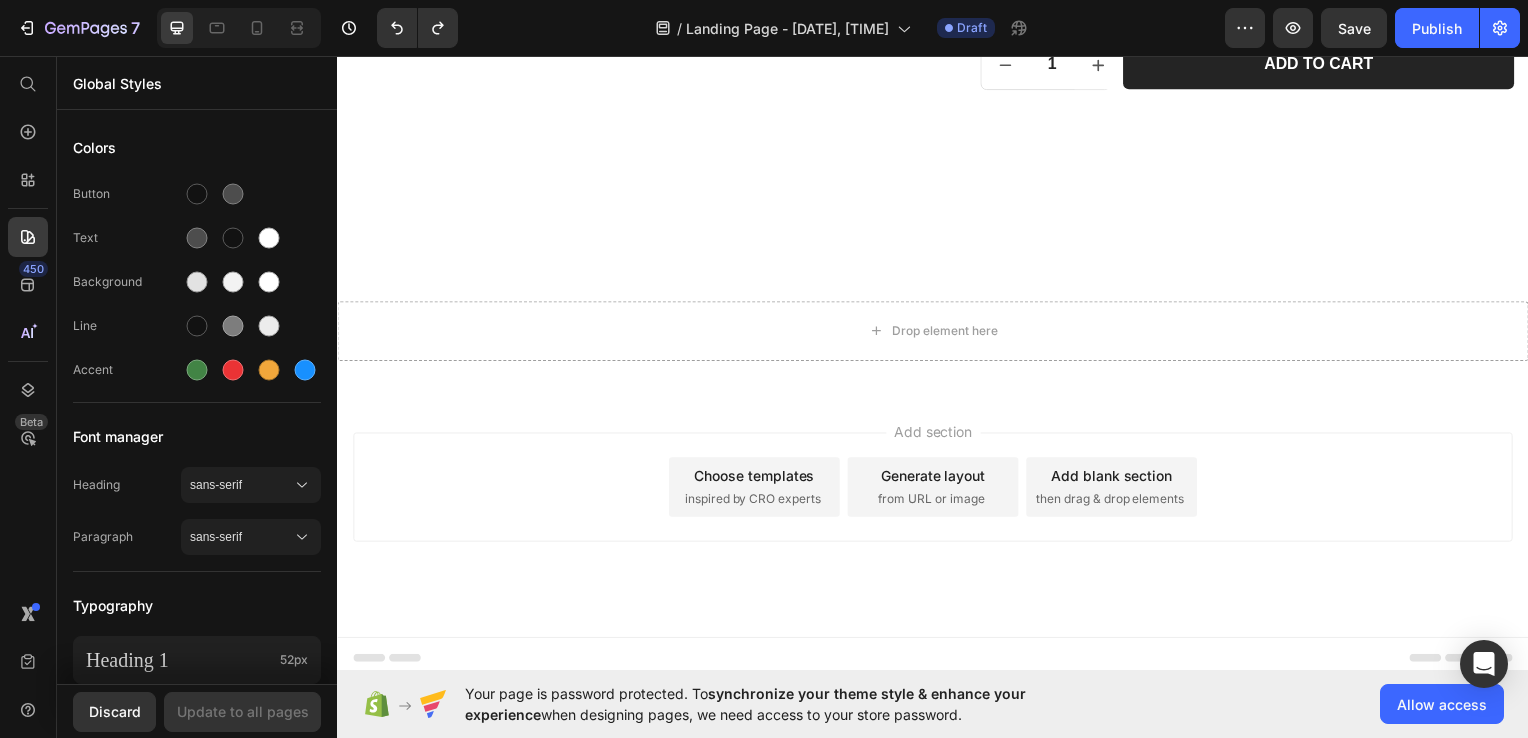 click on "Choose templates" at bounding box center [757, 478] 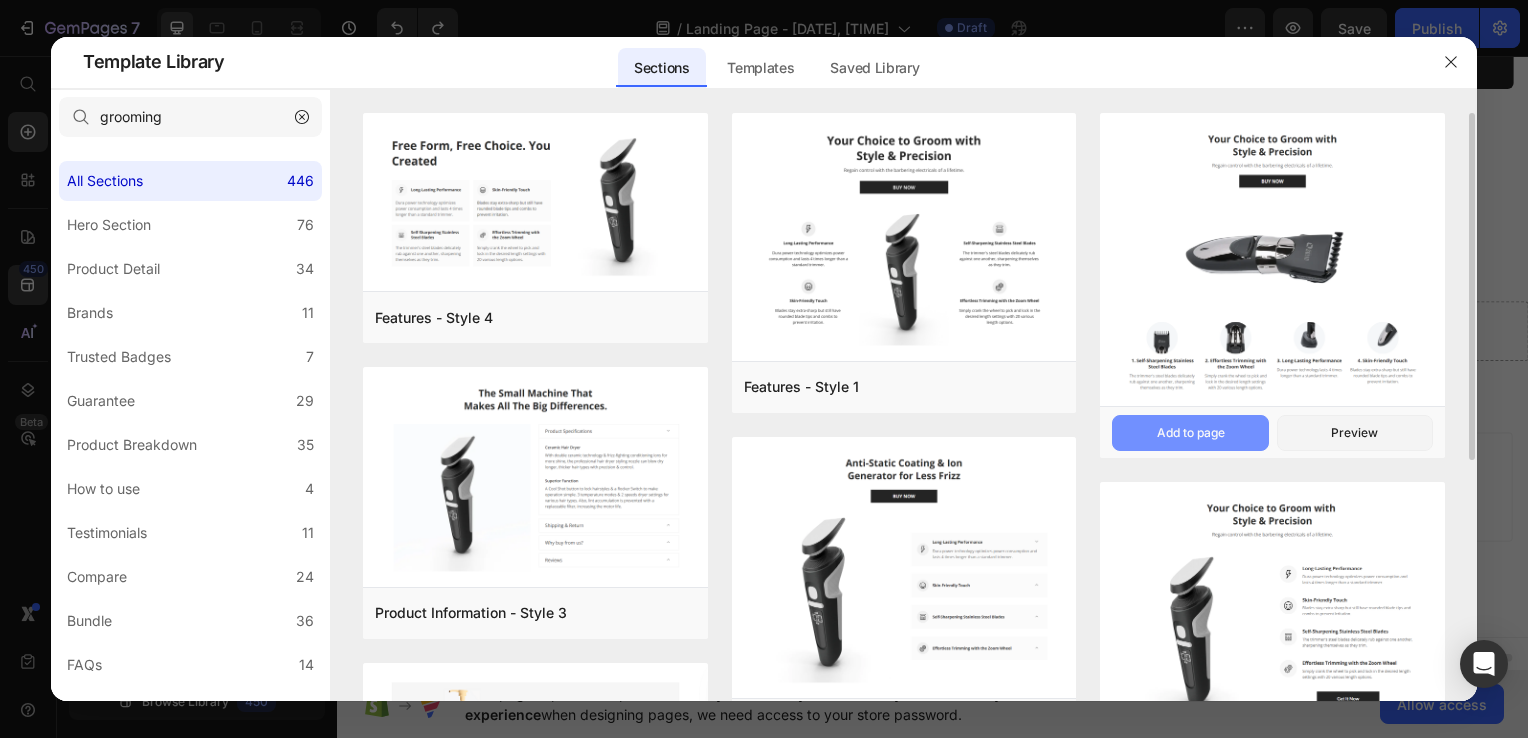 click on "Add to page" at bounding box center (1190, 433) 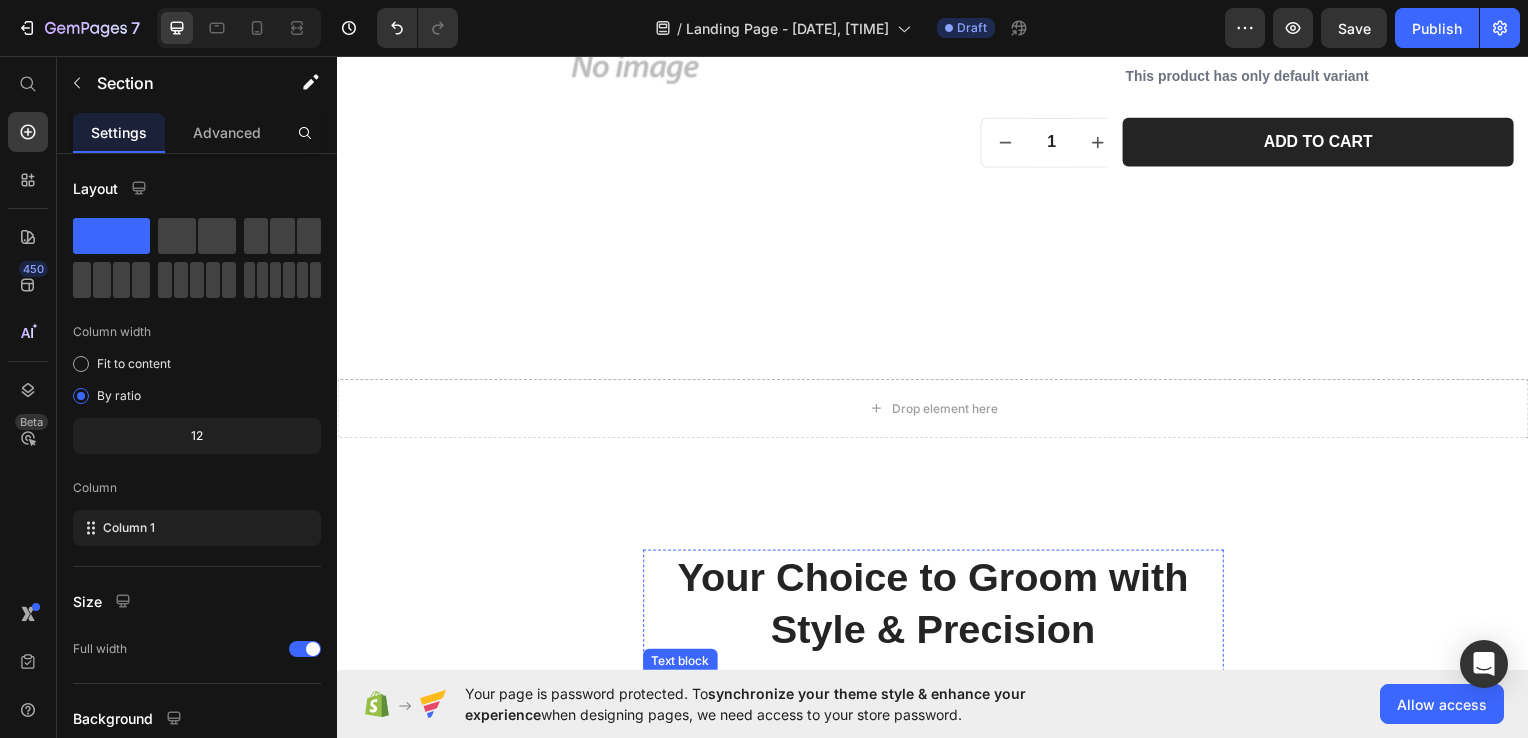 scroll, scrollTop: 1143, scrollLeft: 0, axis: vertical 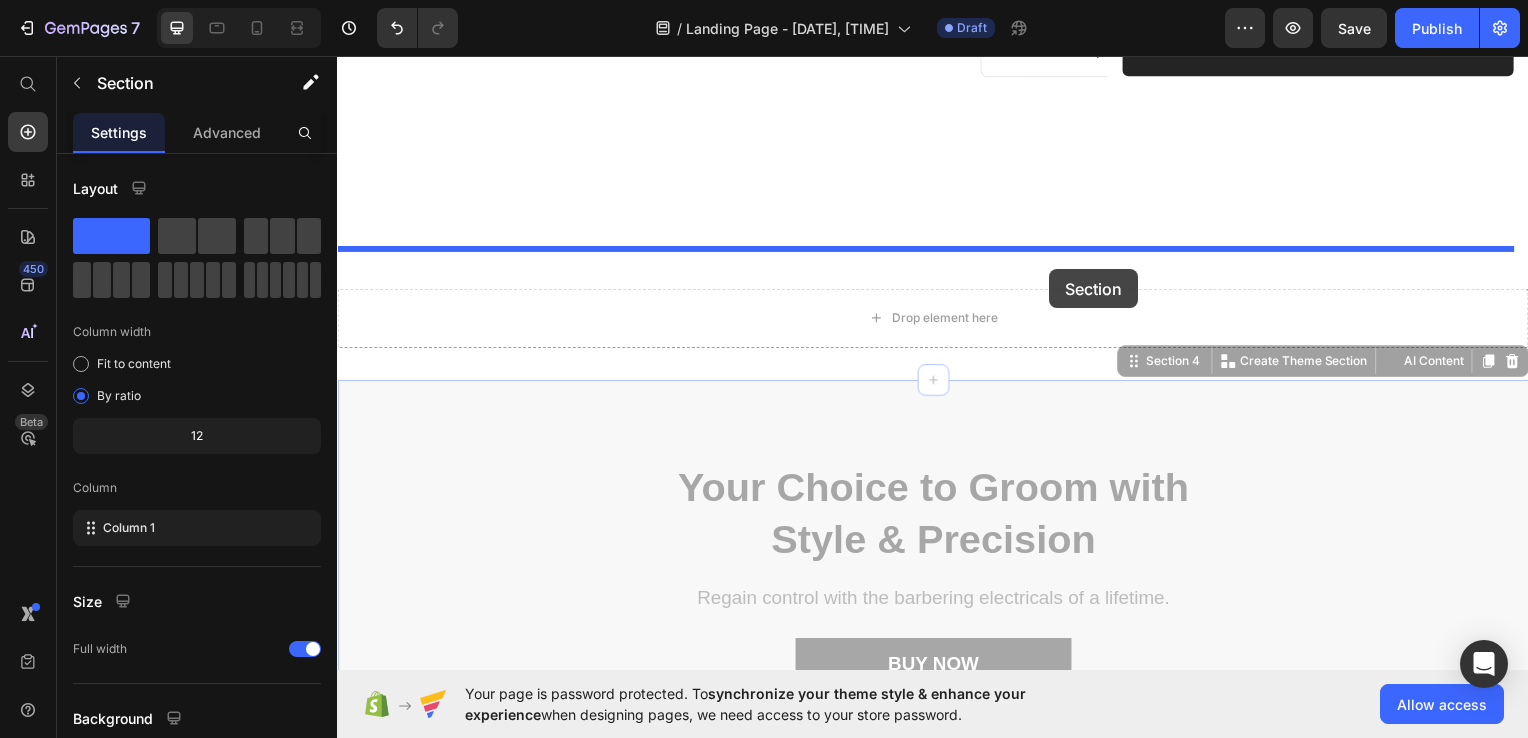 drag, startPoint x: 1086, startPoint y: 417, endPoint x: 1054, endPoint y: 270, distance: 150.44267 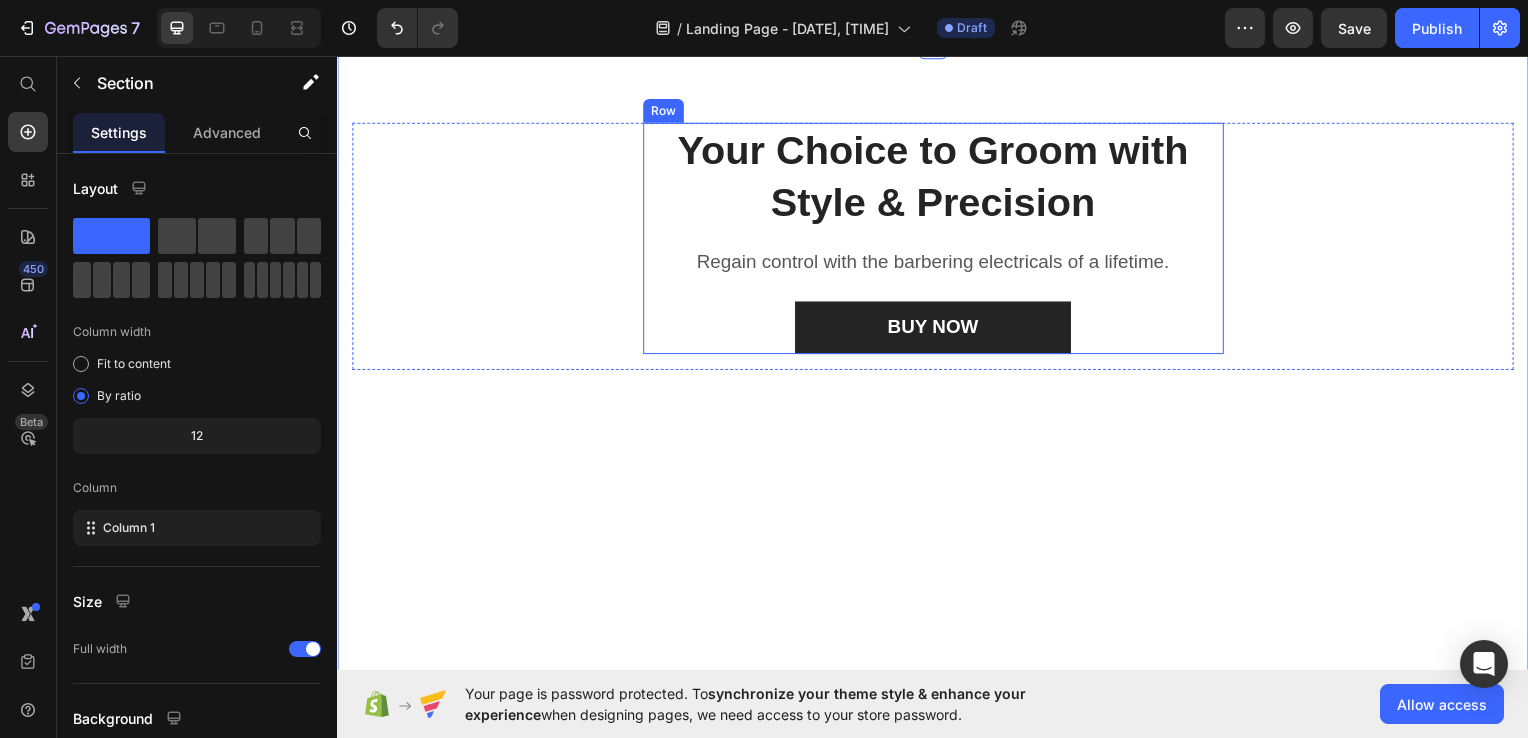 scroll, scrollTop: 1357, scrollLeft: 0, axis: vertical 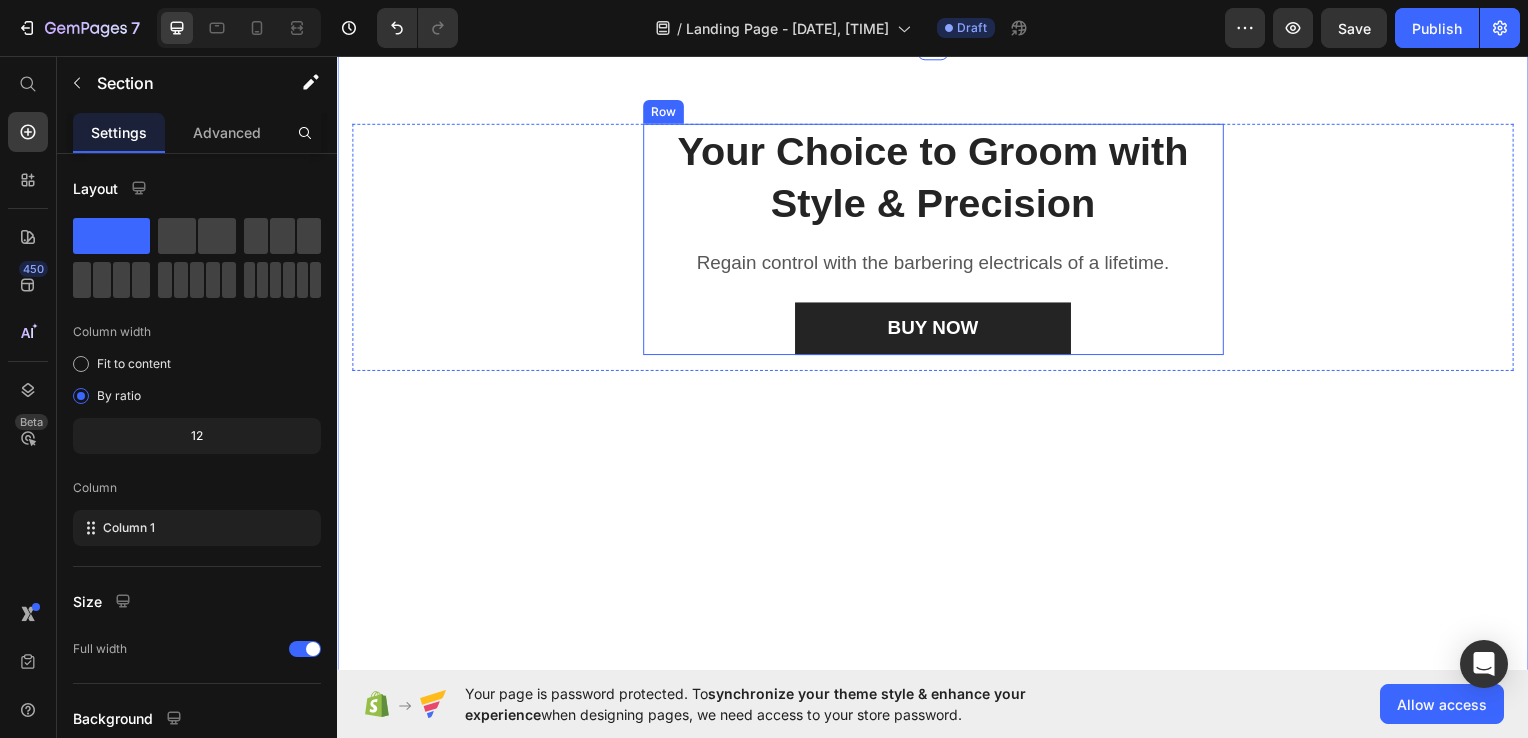 click at bounding box center [937, 974] 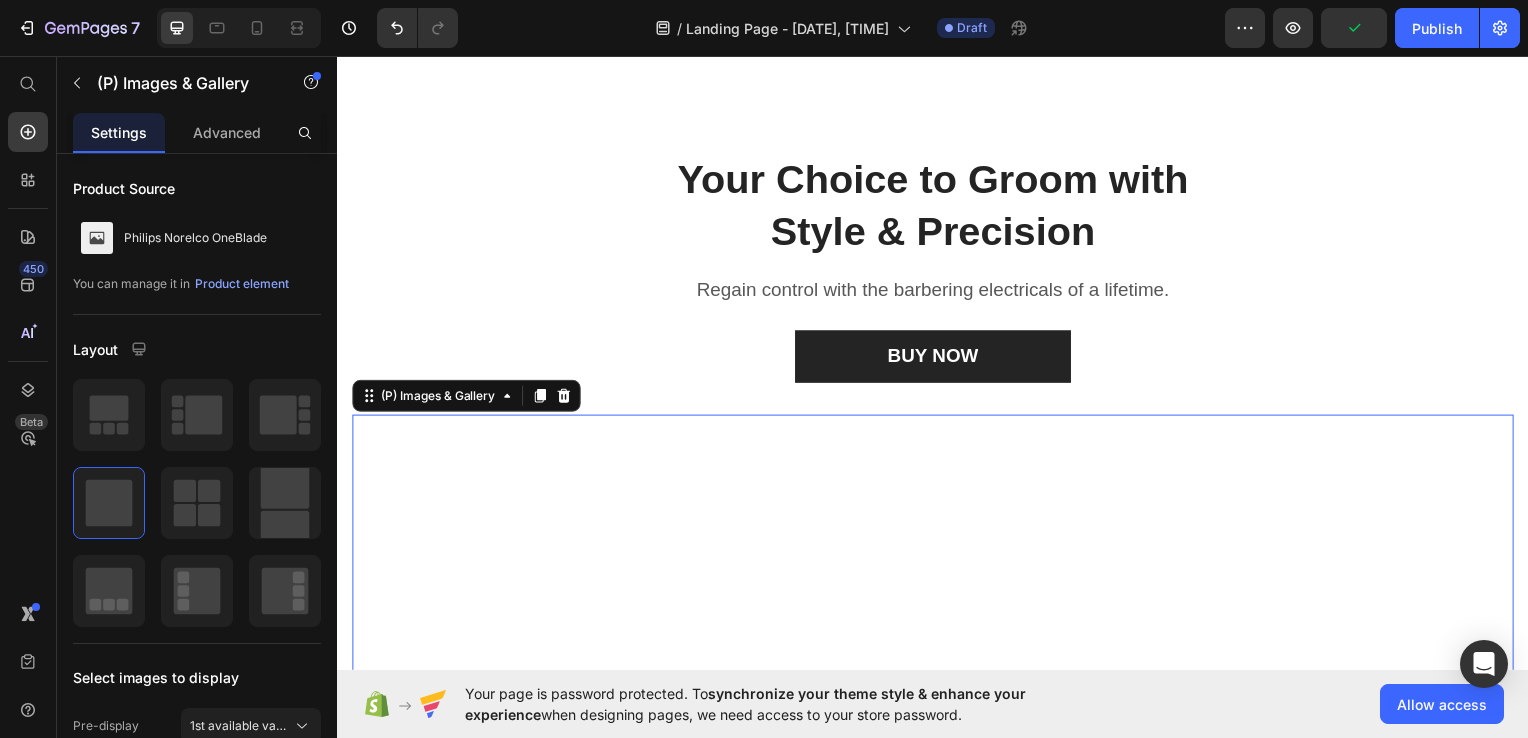 scroll, scrollTop: 1326, scrollLeft: 0, axis: vertical 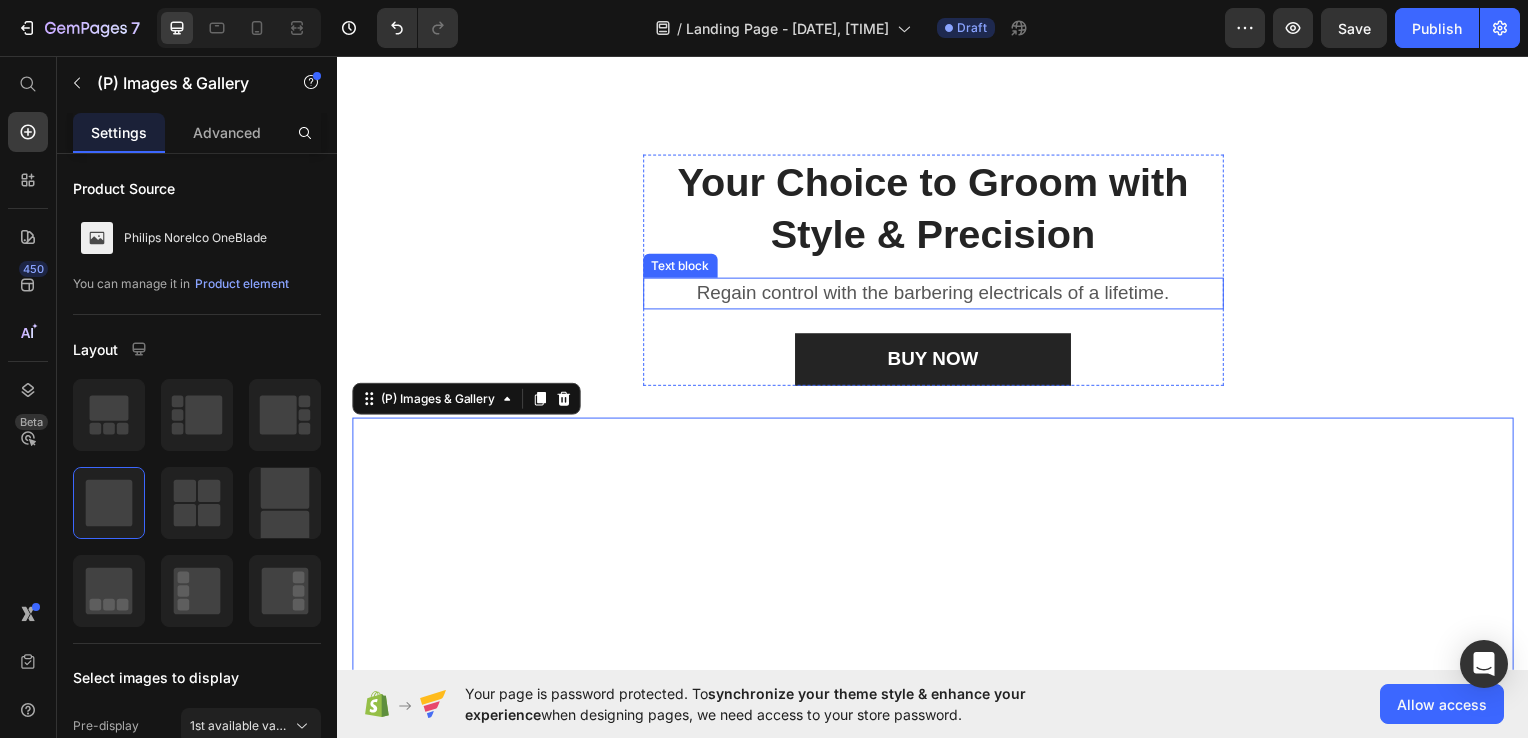click on "Regain control with the barbering electricals of a lifetime." at bounding box center (937, 295) 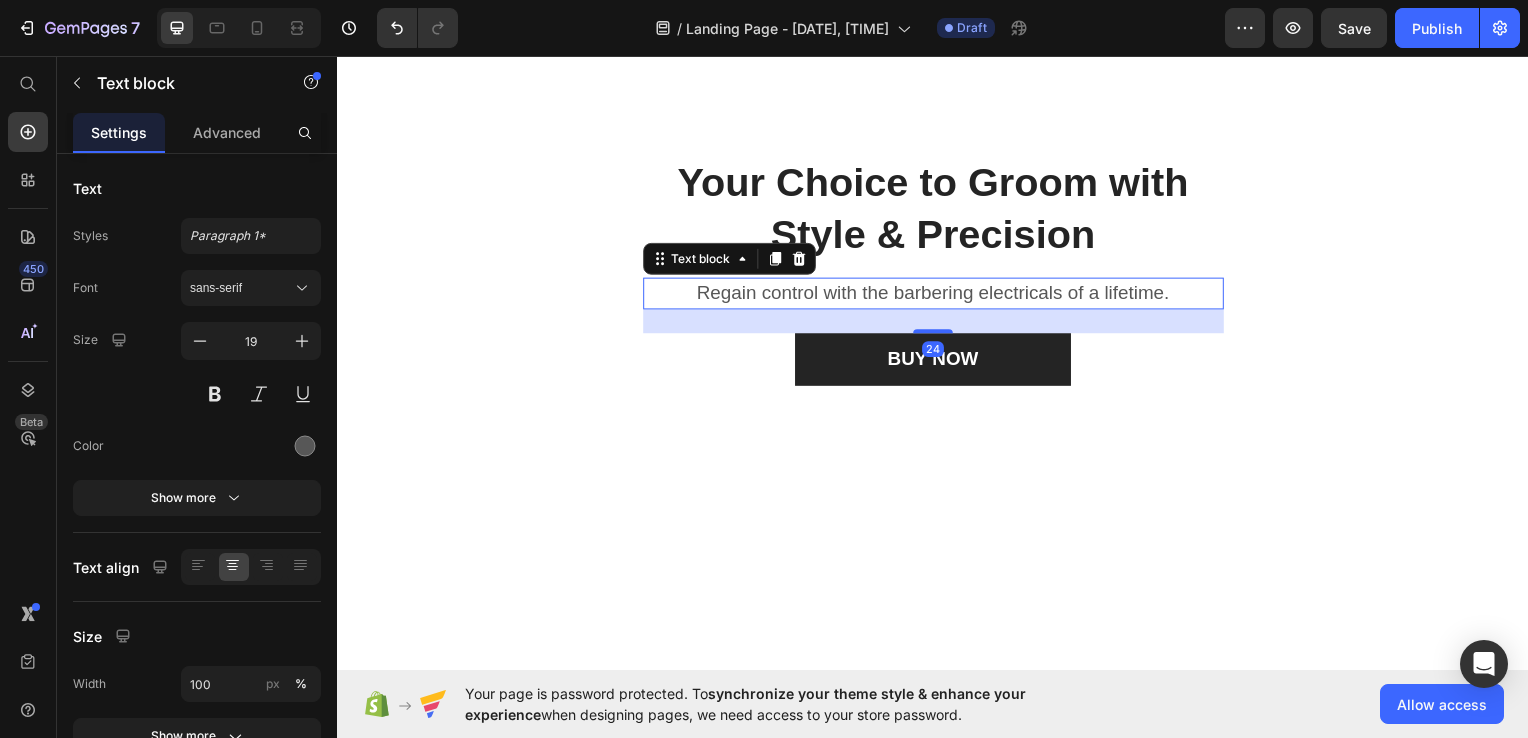 click on "Regain control with the barbering electricals of a lifetime." at bounding box center [937, 295] 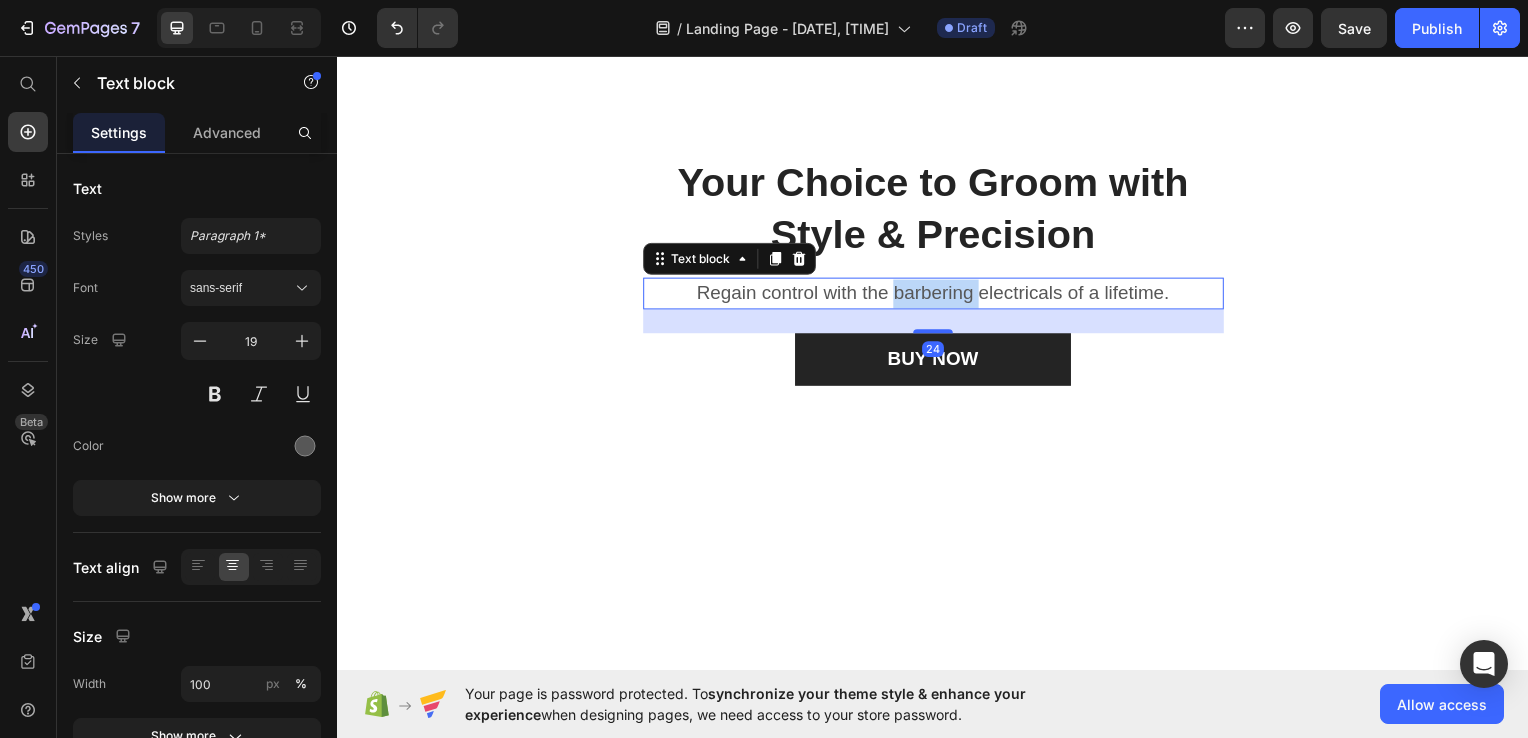 click on "Regain control with the barbering electricals of a lifetime." at bounding box center [937, 295] 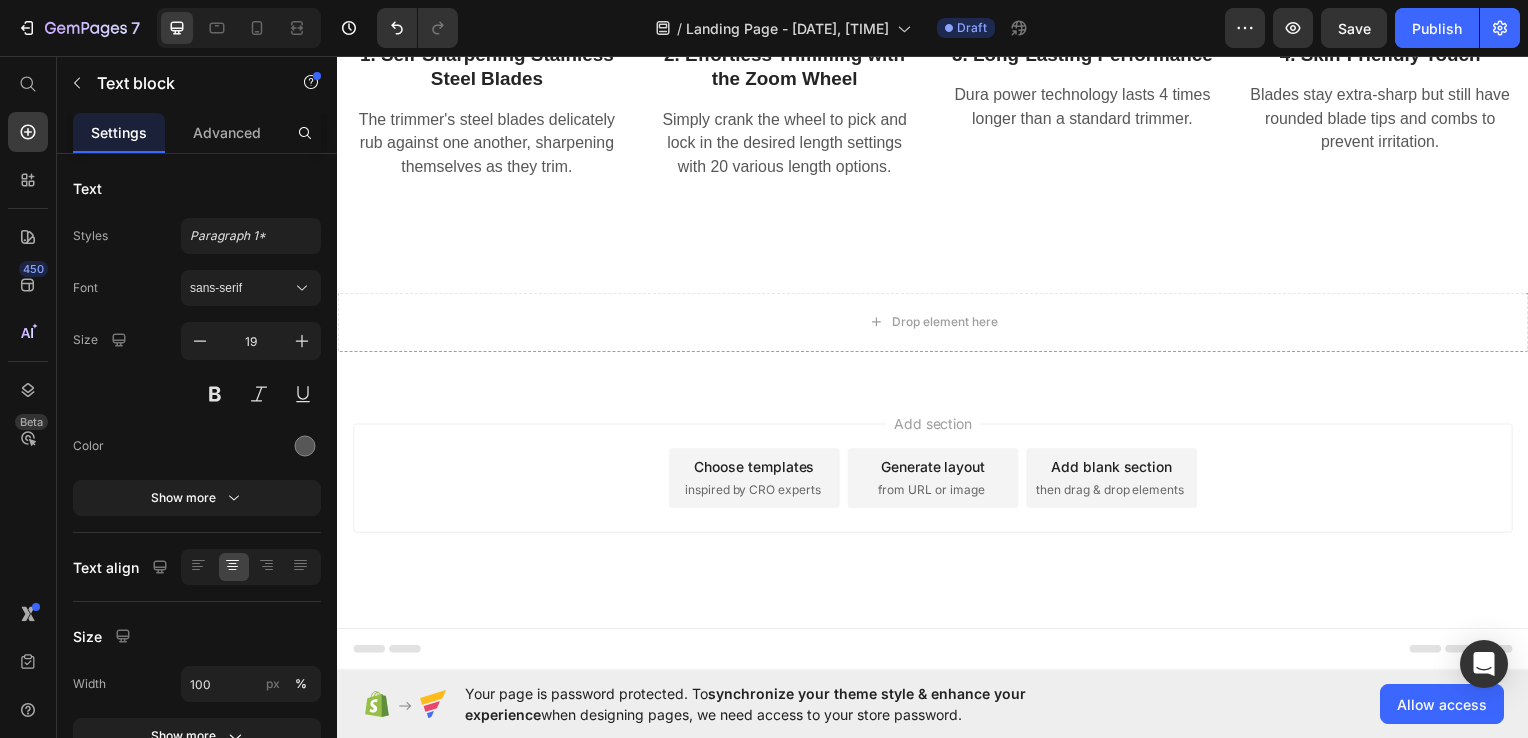 scroll, scrollTop: 2957, scrollLeft: 0, axis: vertical 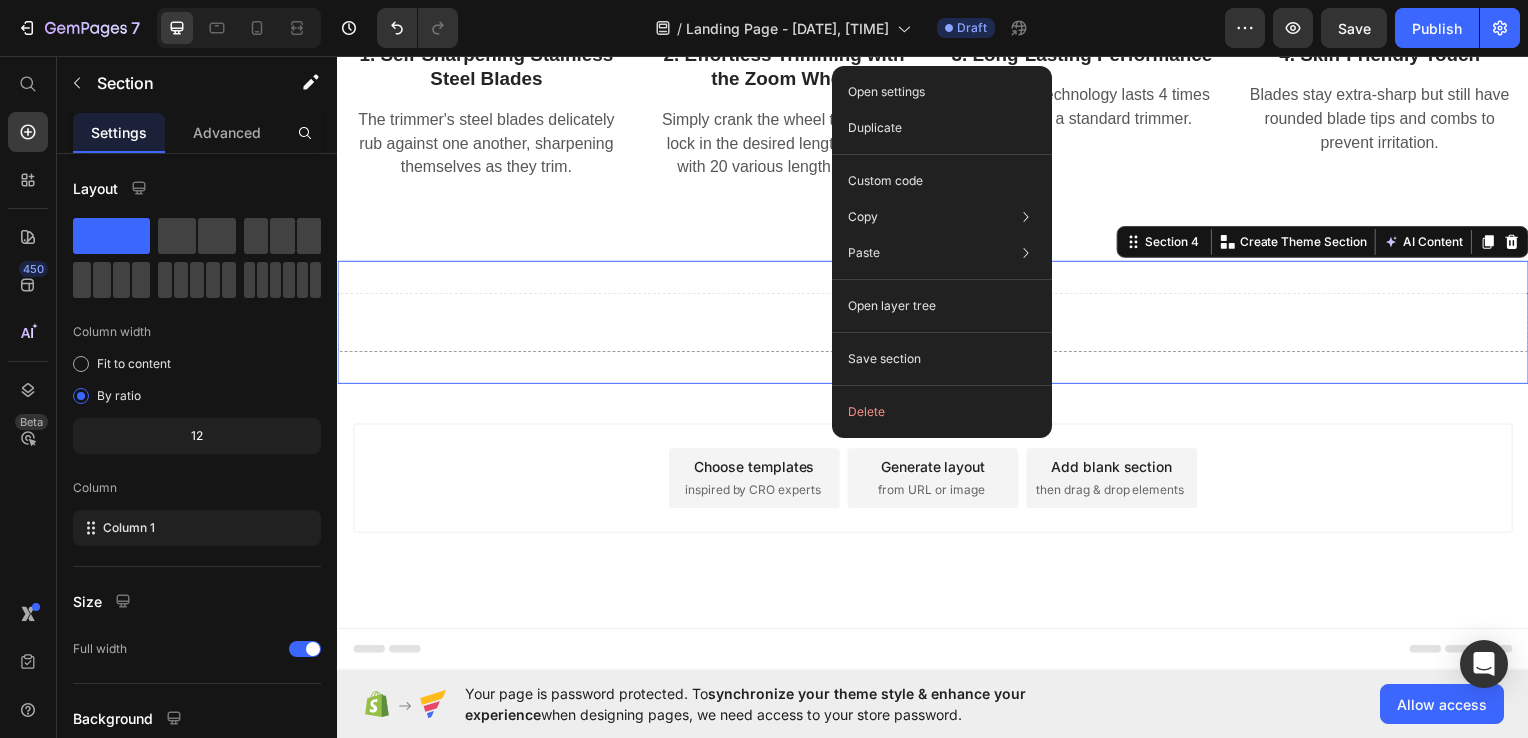 click on "Drop element here" at bounding box center [937, 324] 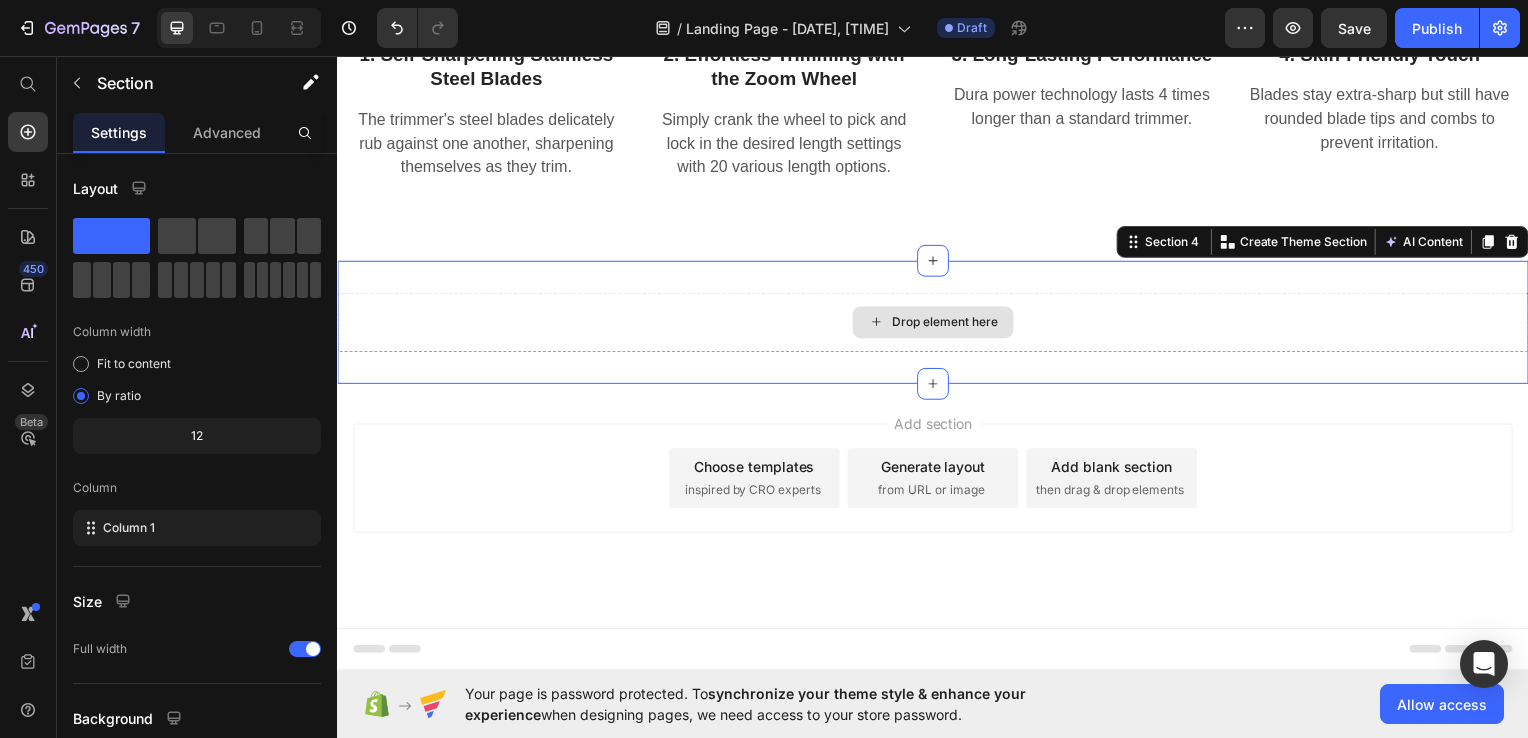 click on "Drop element here" at bounding box center (949, 324) 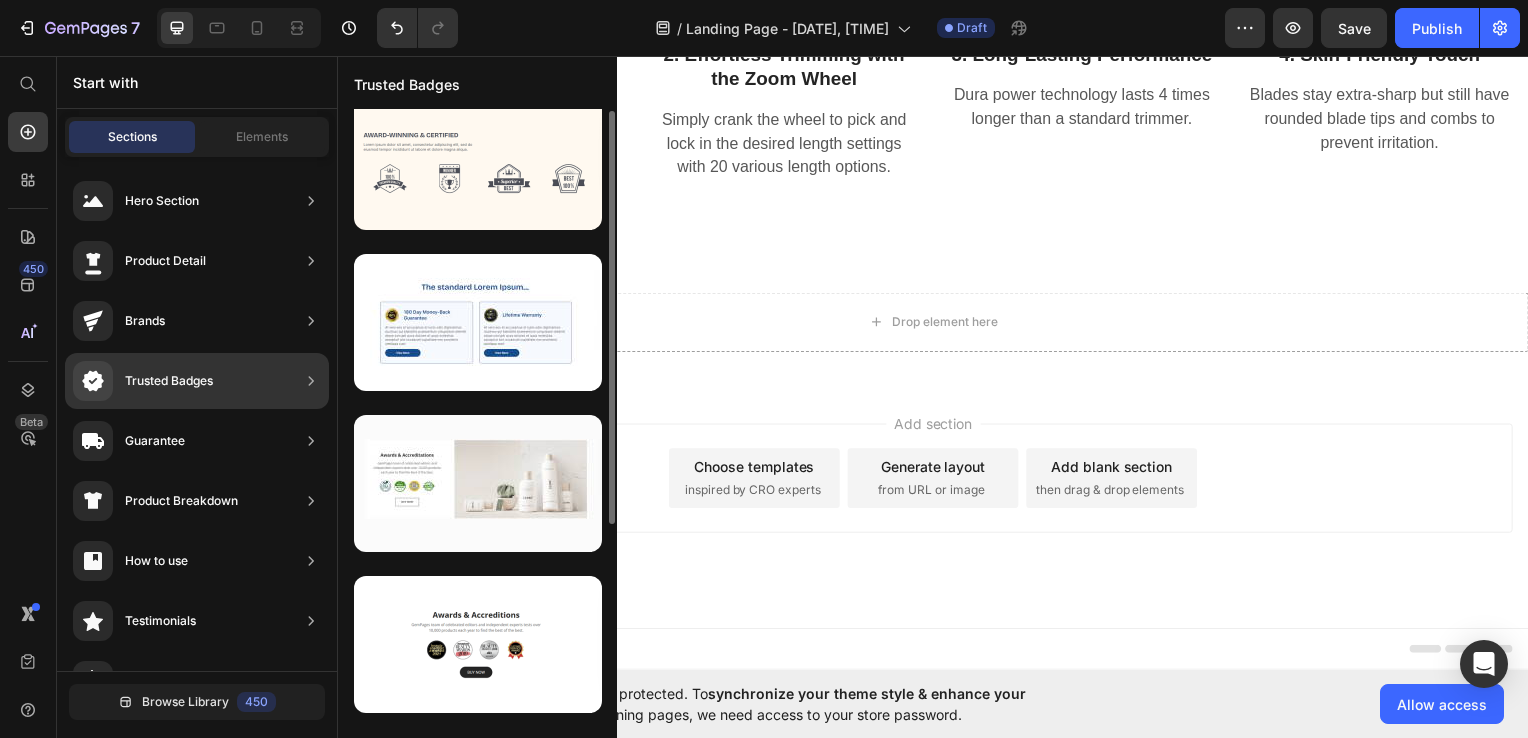 scroll, scrollTop: 0, scrollLeft: 0, axis: both 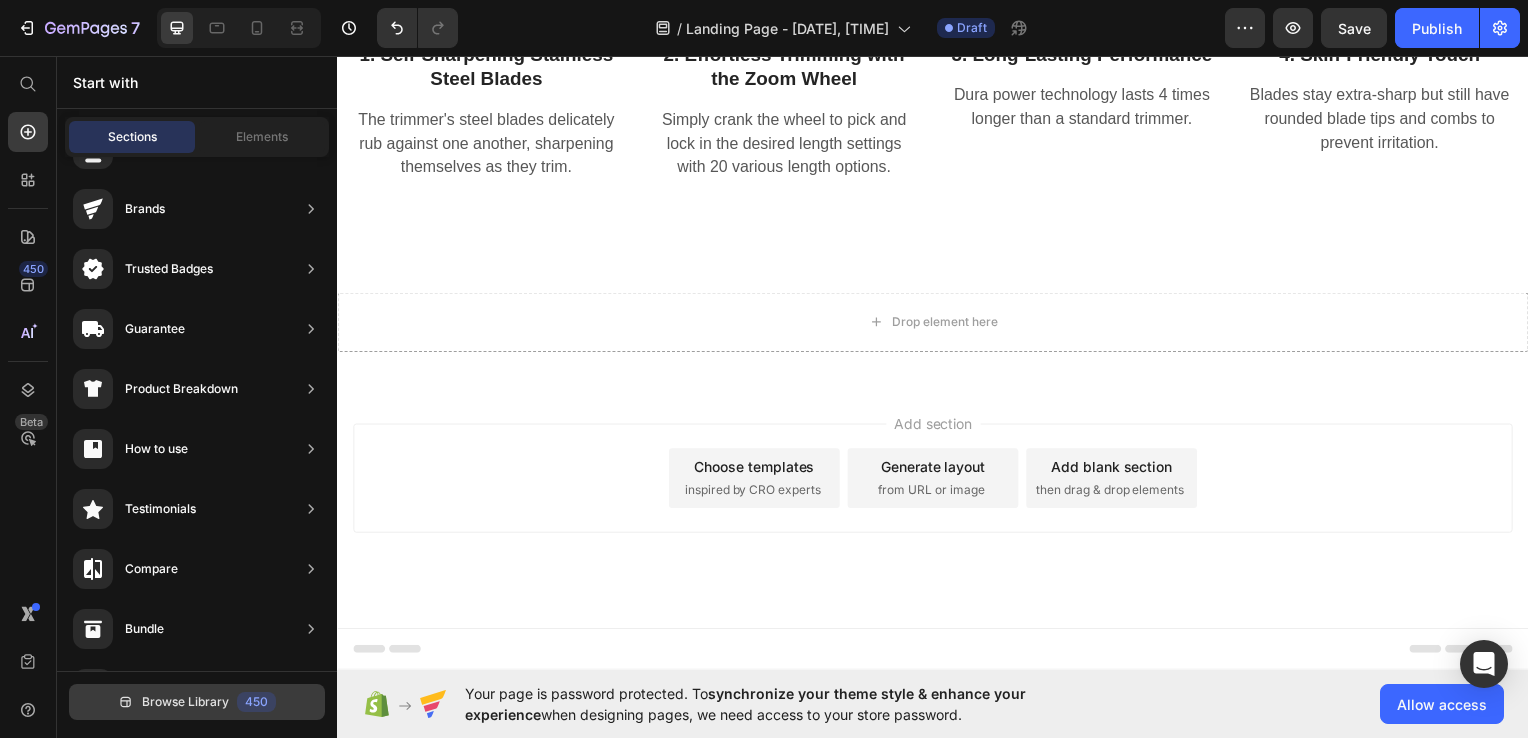 click on "450" at bounding box center [256, 702] 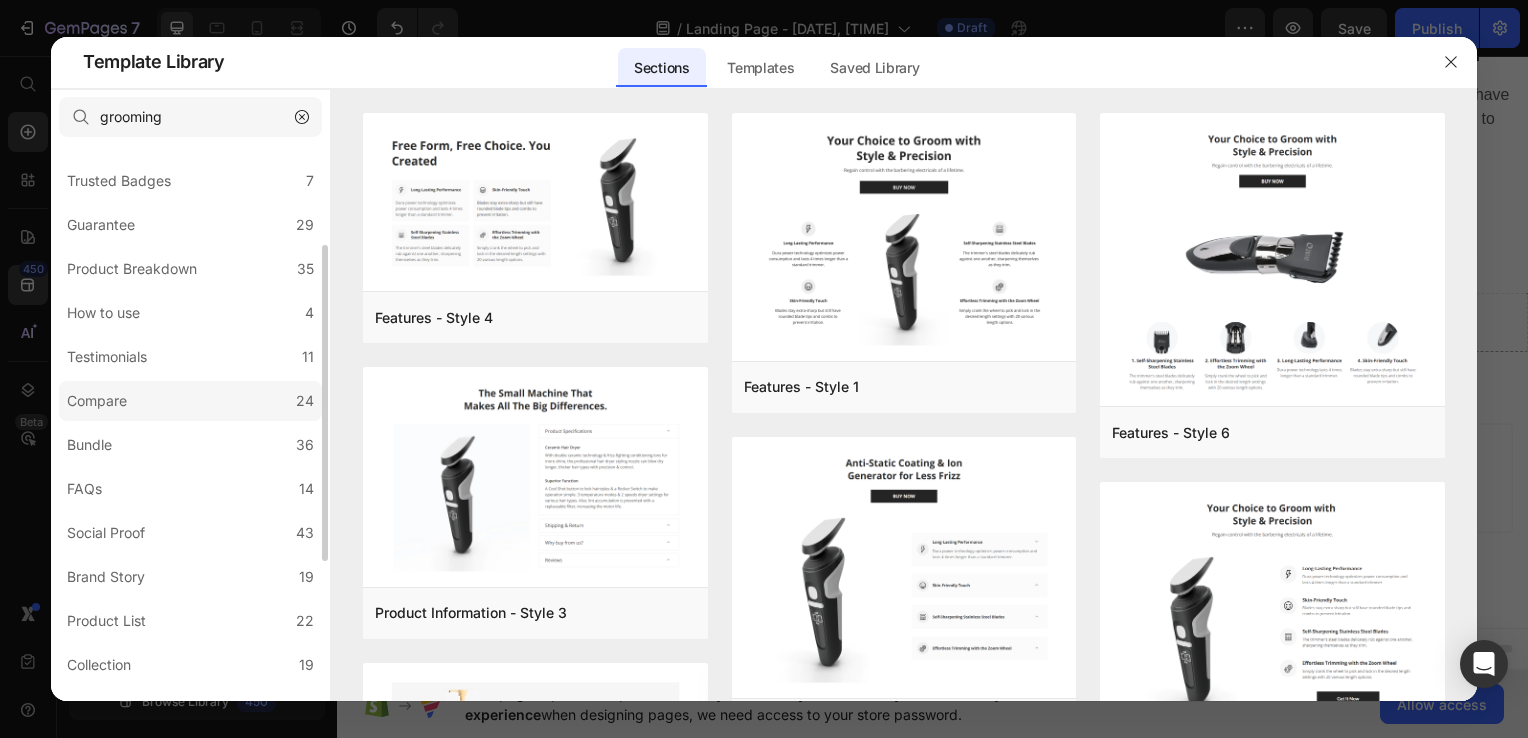 scroll, scrollTop: 176, scrollLeft: 0, axis: vertical 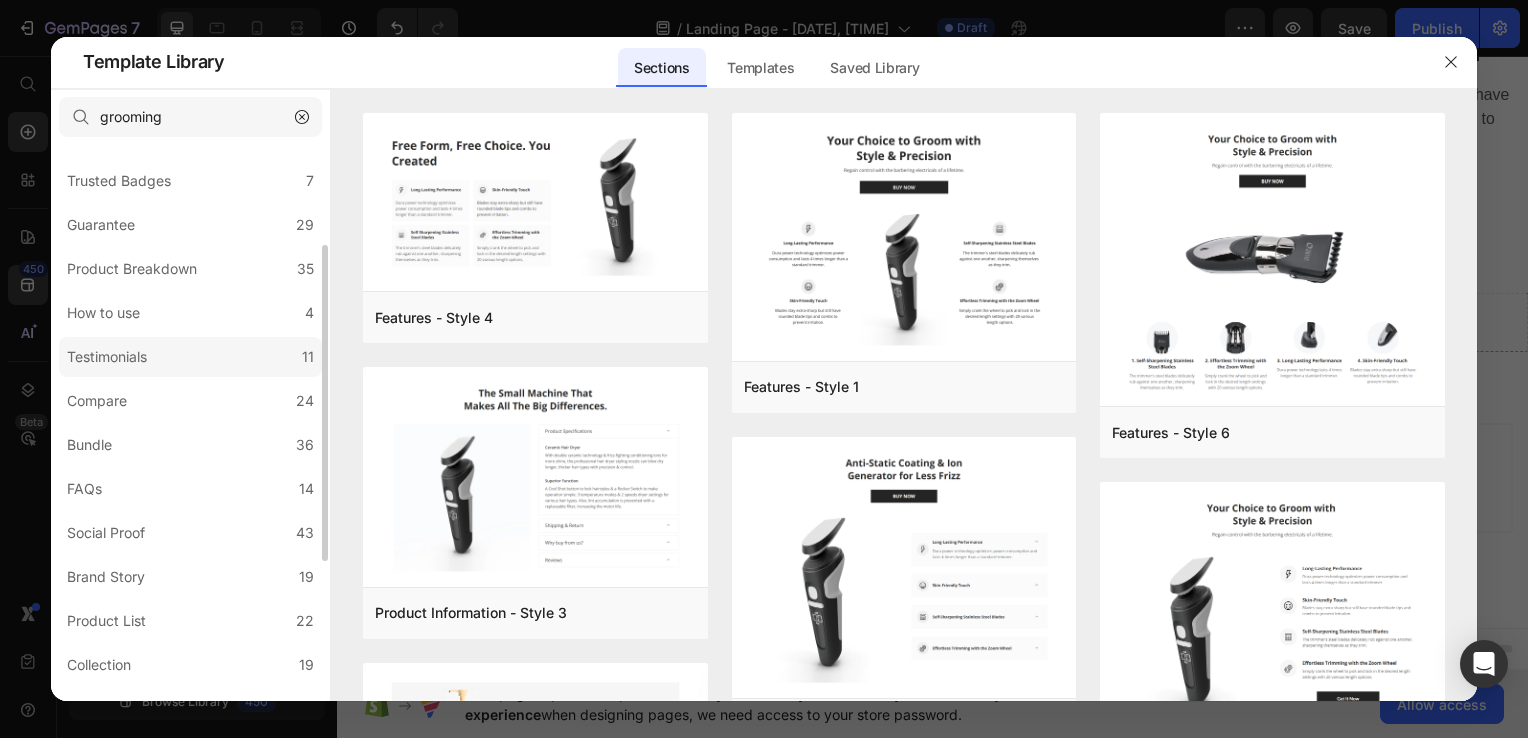 click on "Testimonials 11" 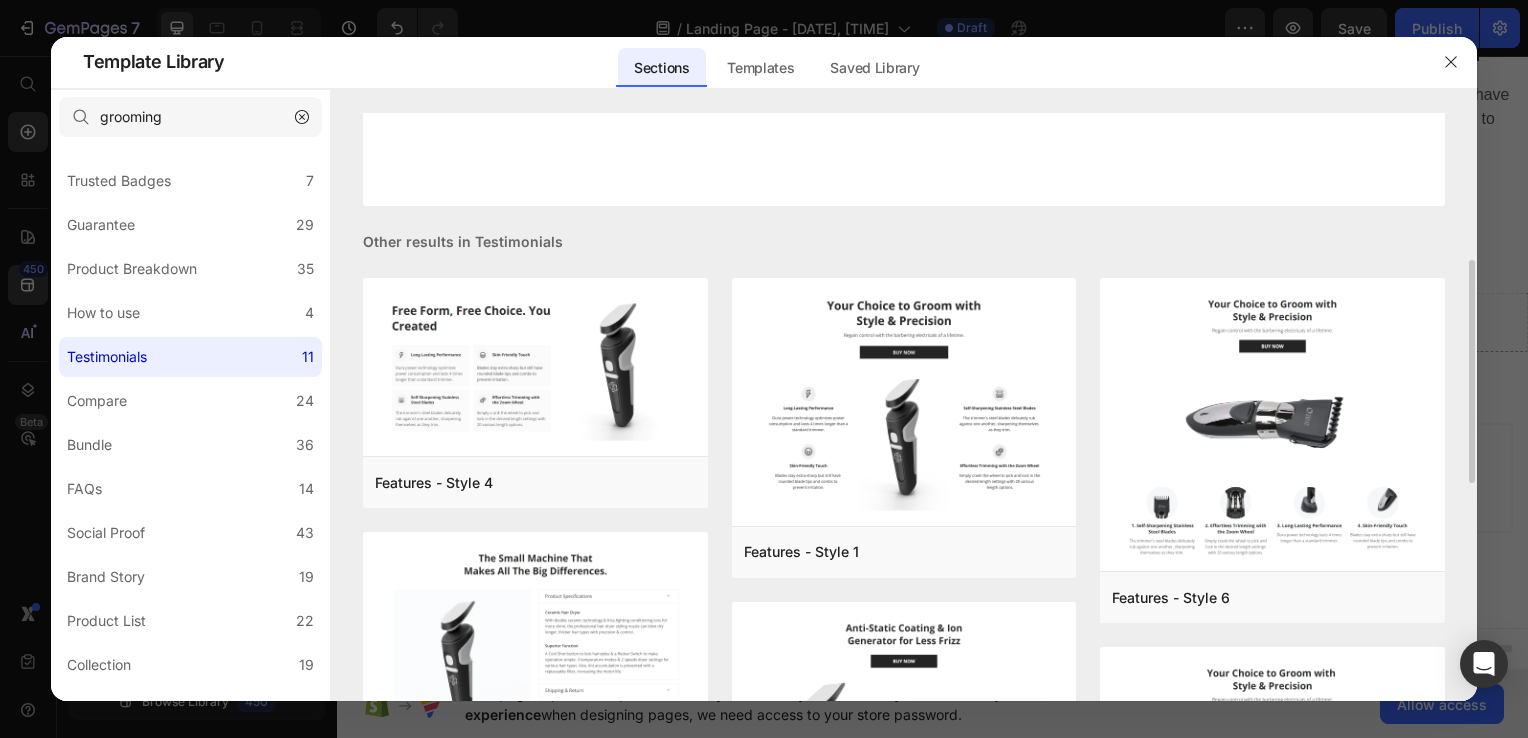 scroll, scrollTop: 0, scrollLeft: 0, axis: both 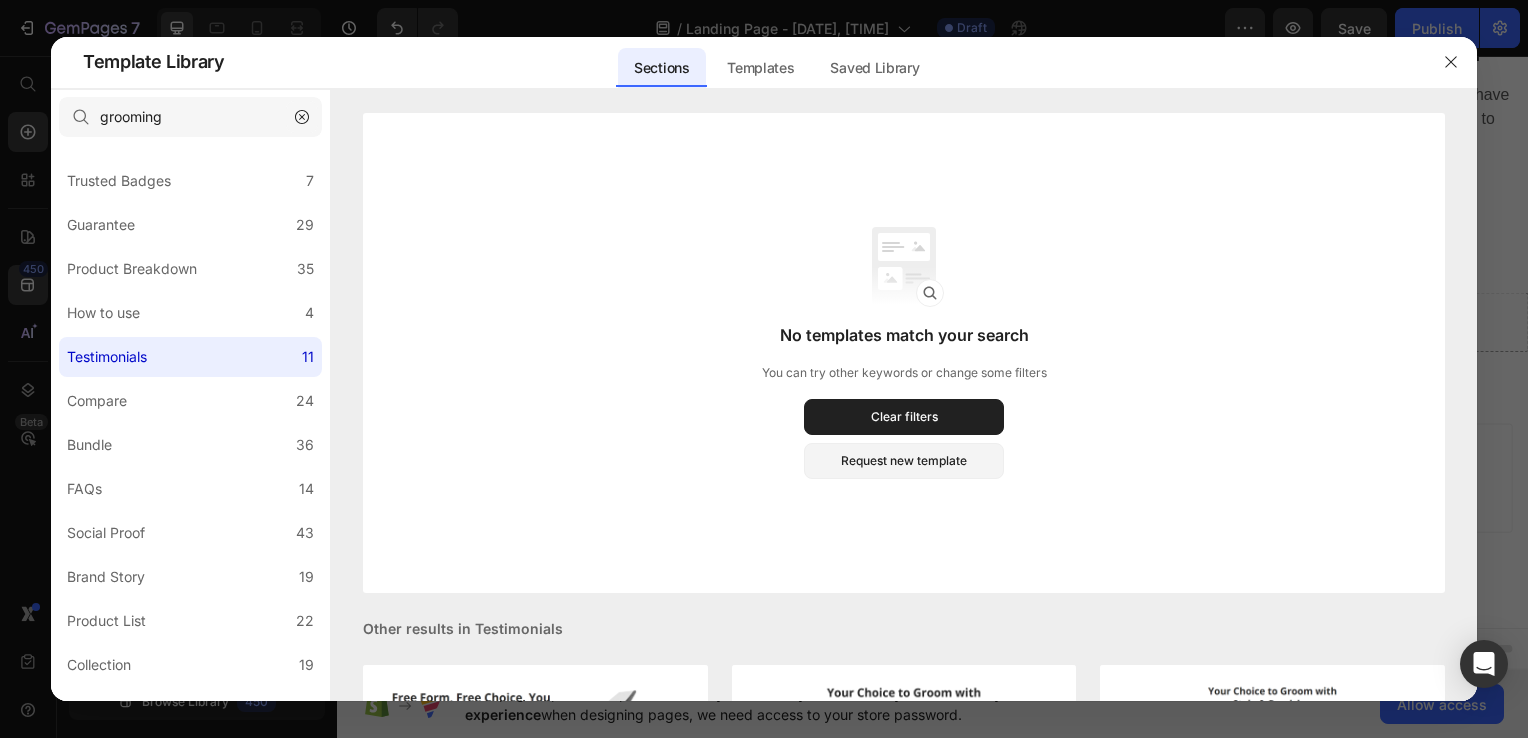 click 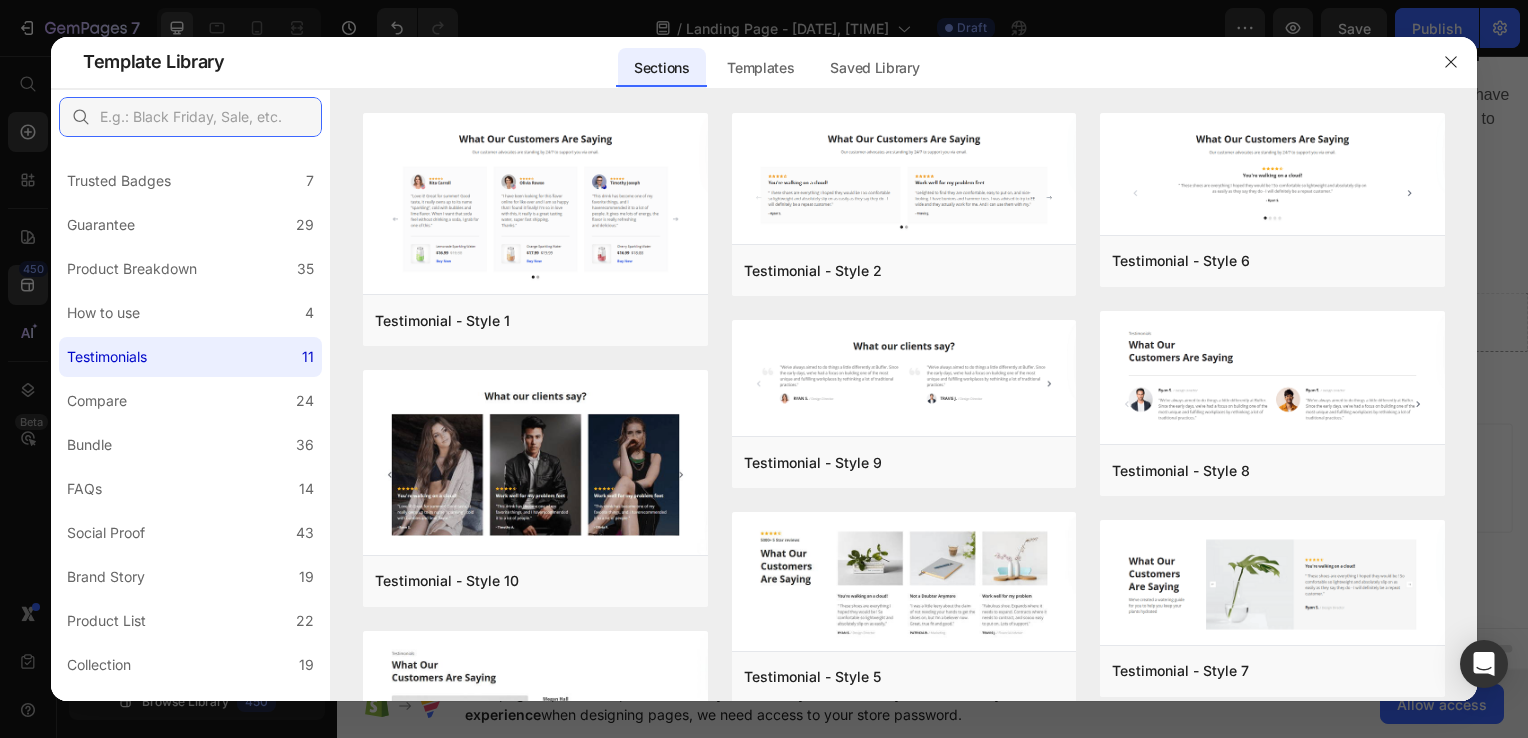 click at bounding box center (190, 117) 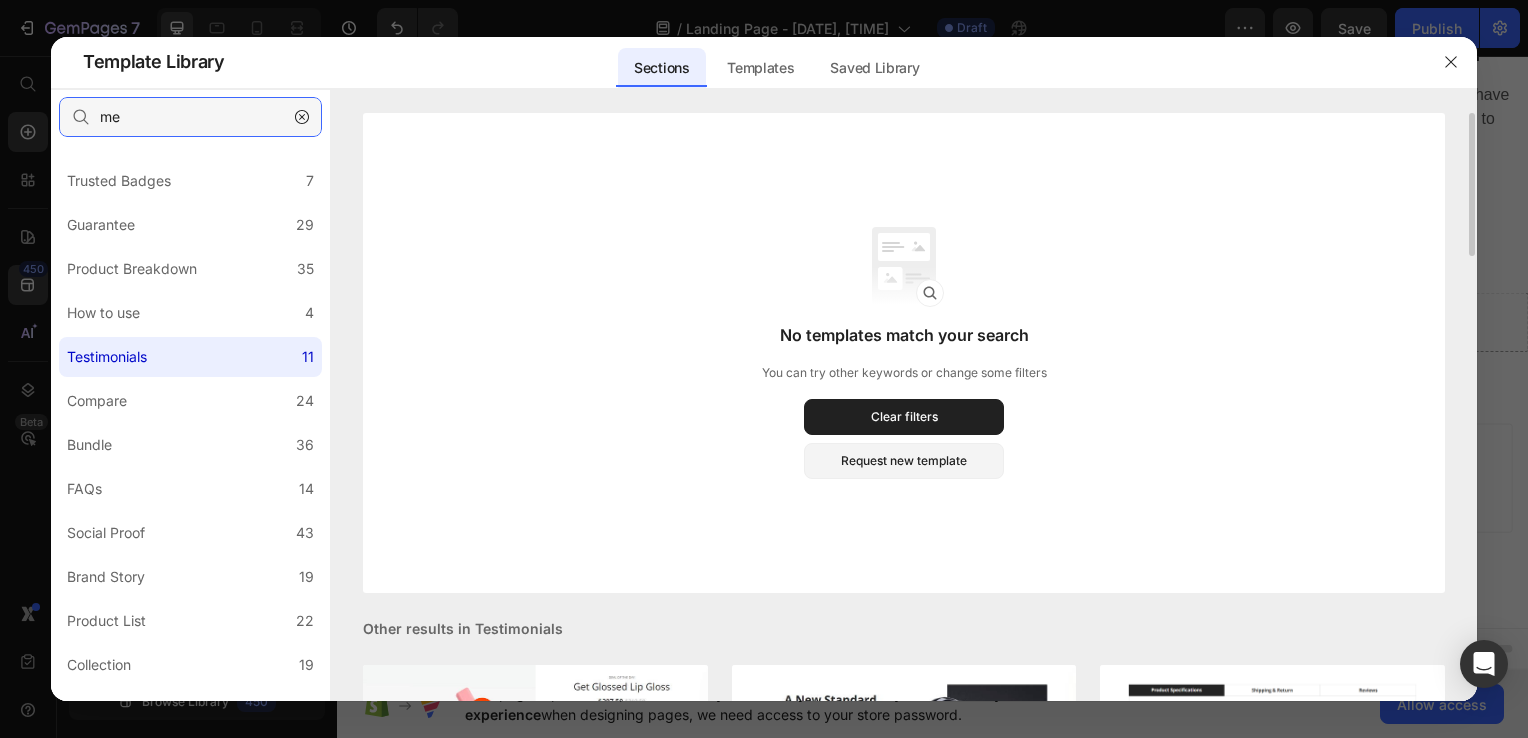 type on "m" 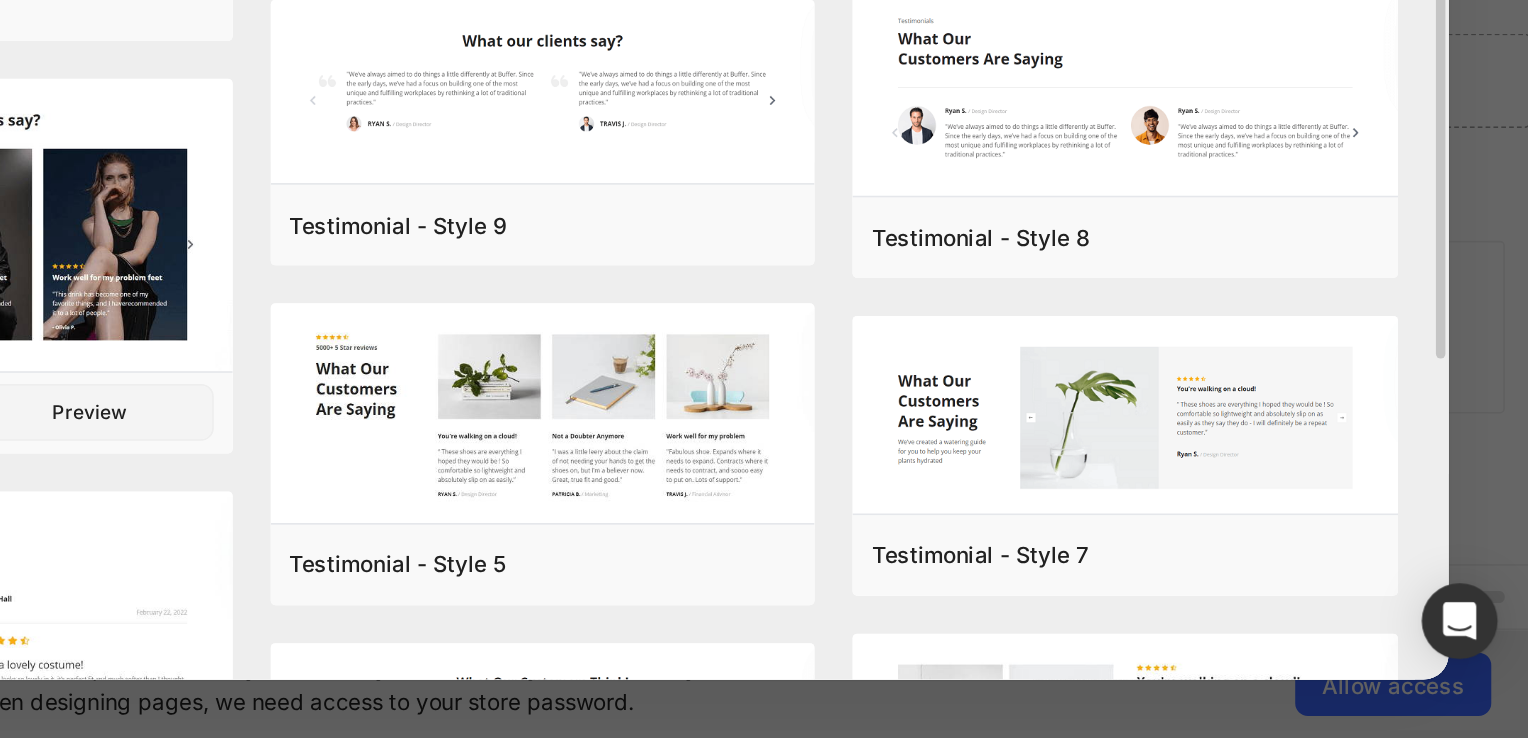 scroll, scrollTop: 0, scrollLeft: 0, axis: both 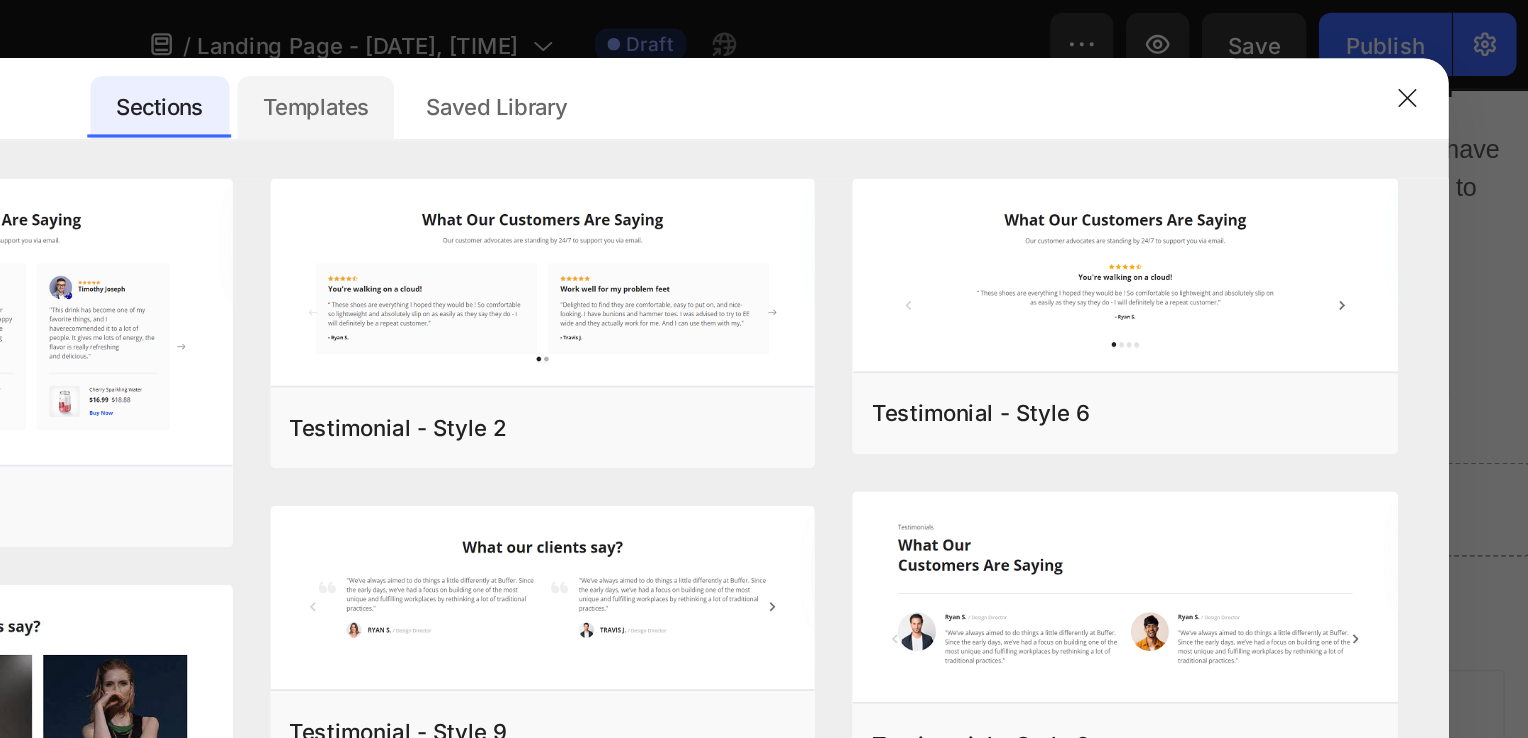 click on "Templates" 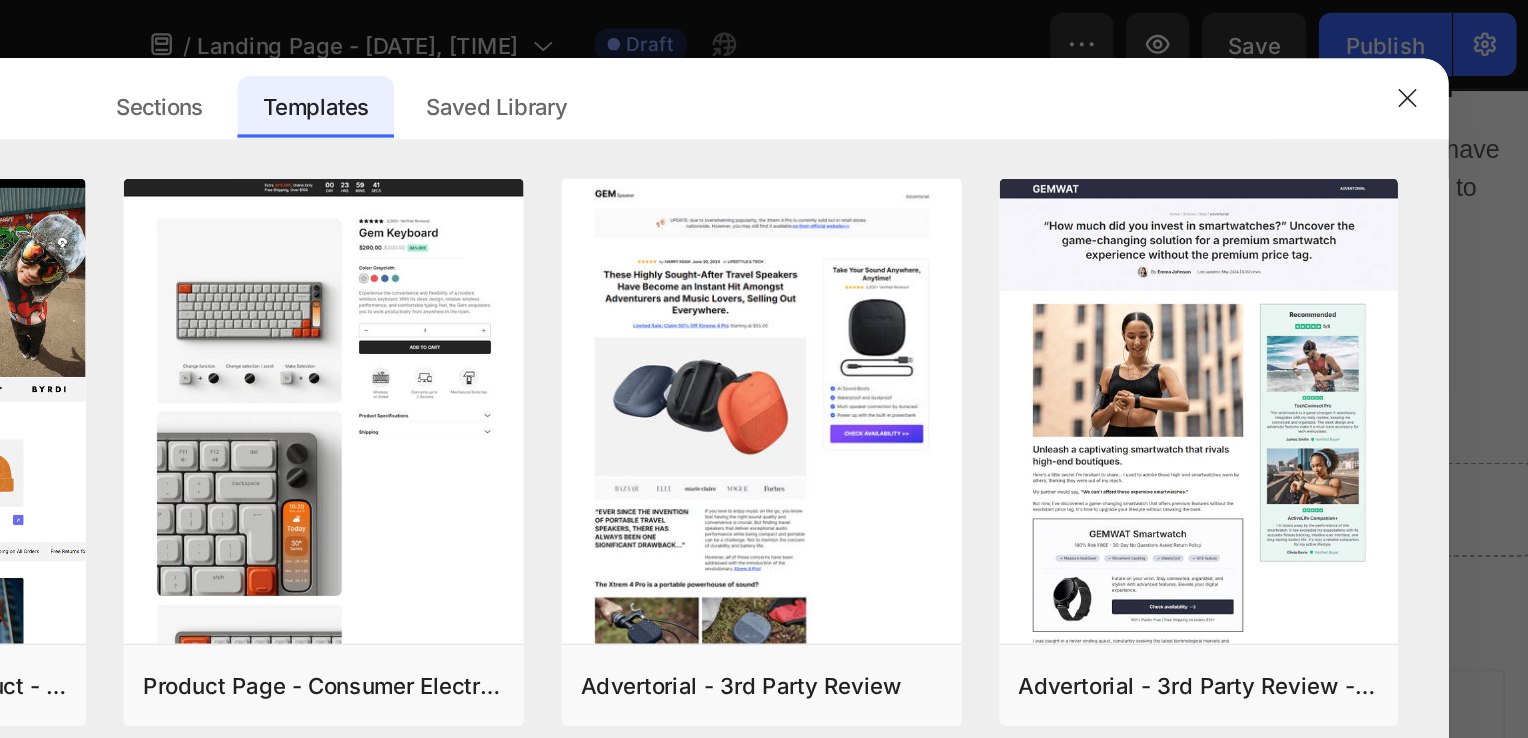 scroll, scrollTop: 159, scrollLeft: 0, axis: vertical 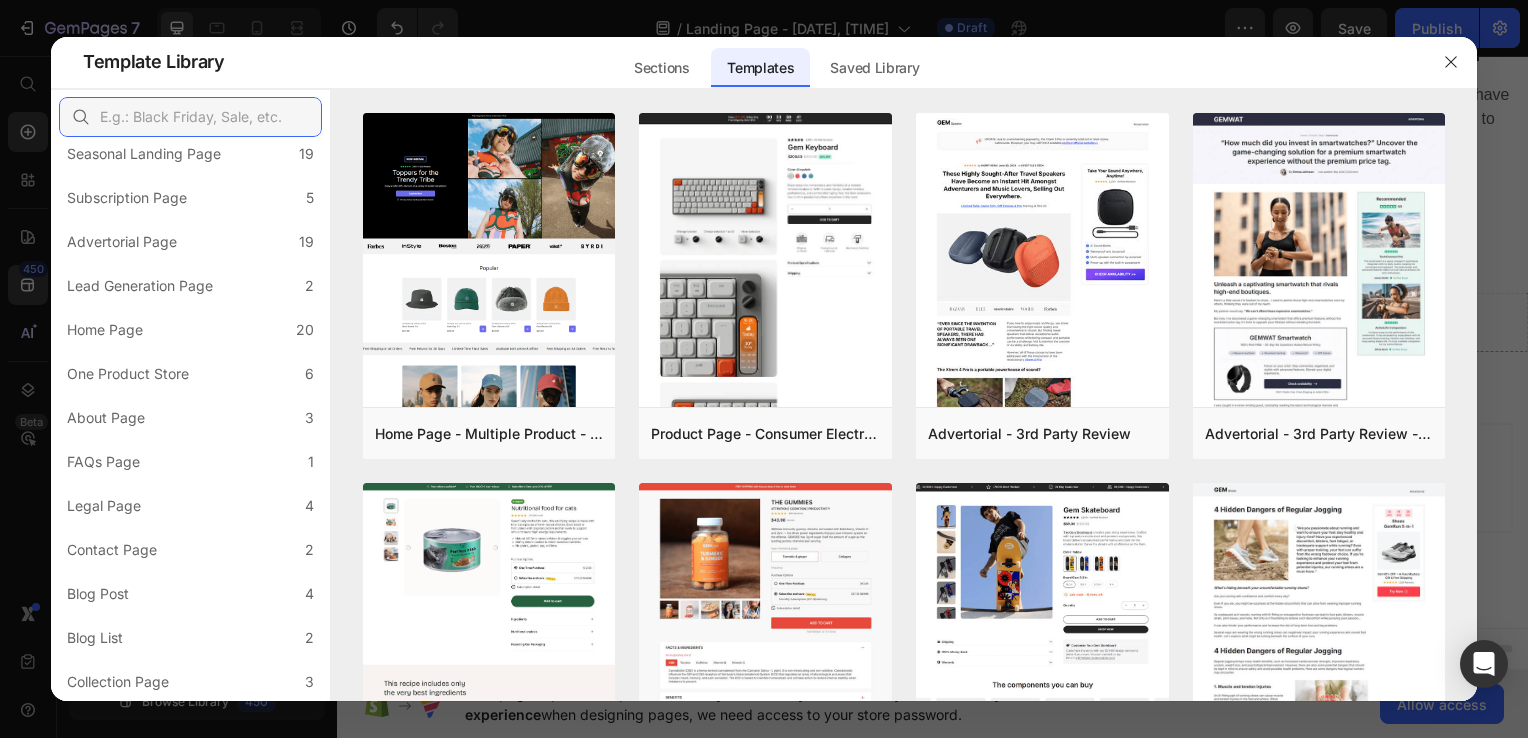 click at bounding box center [190, 117] 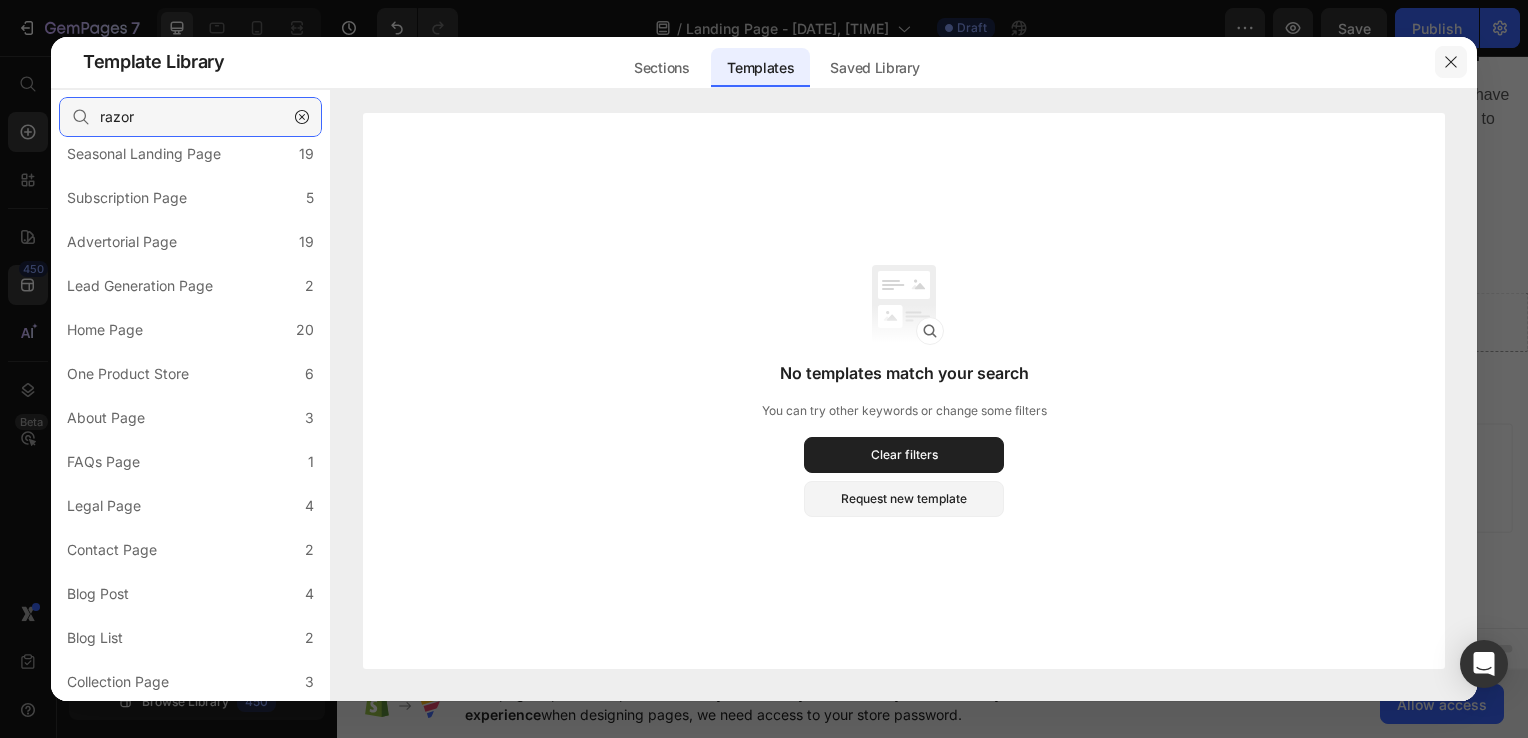 type on "razor" 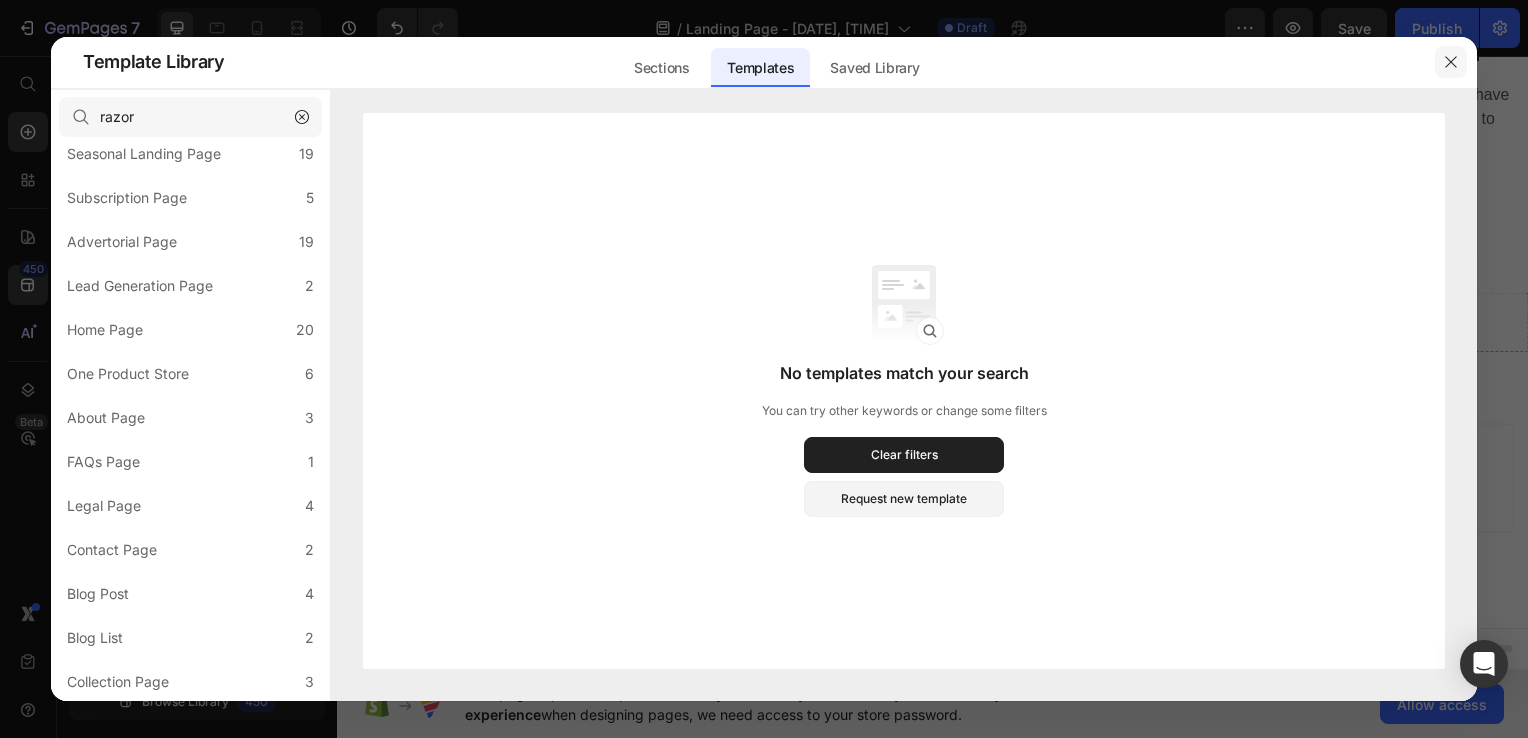 click 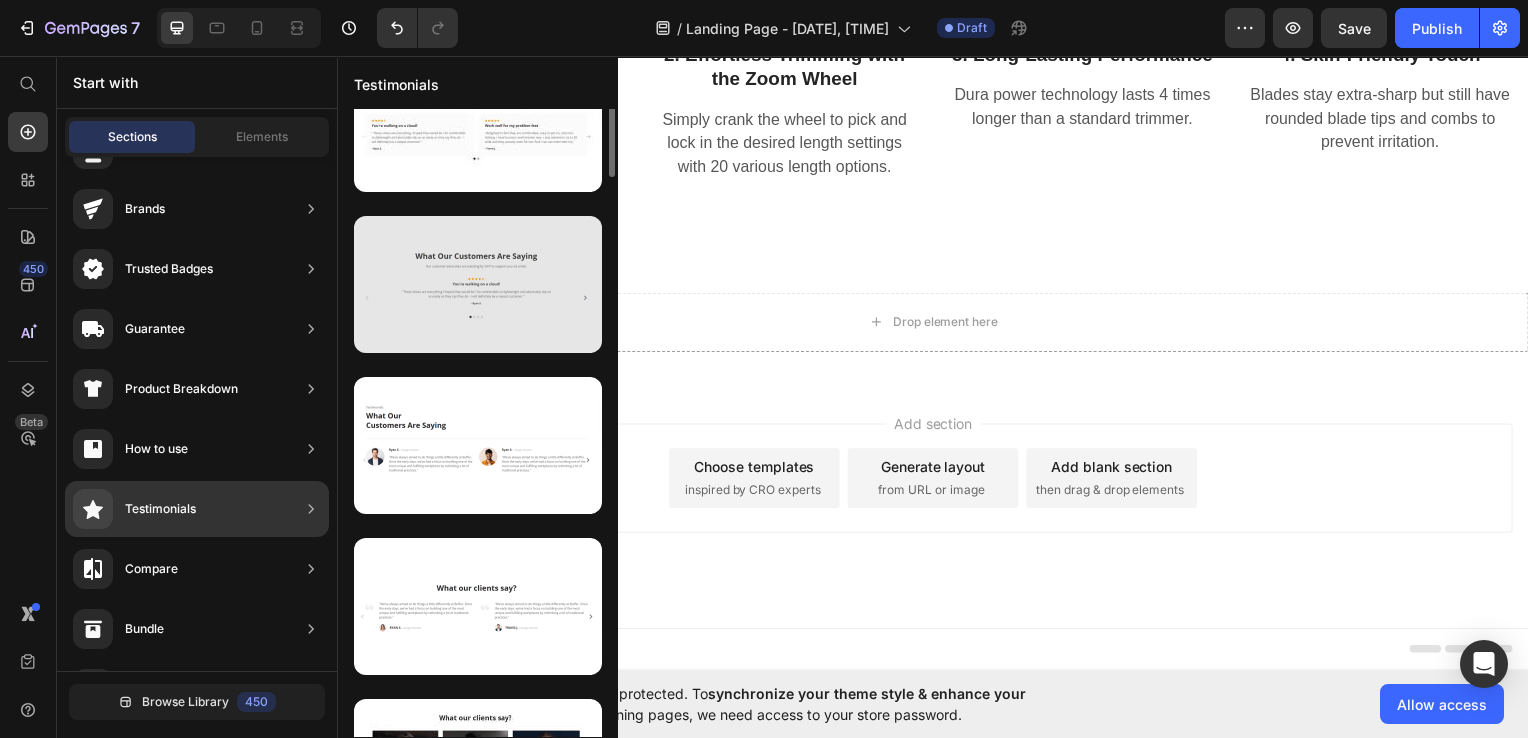 scroll, scrollTop: 37, scrollLeft: 0, axis: vertical 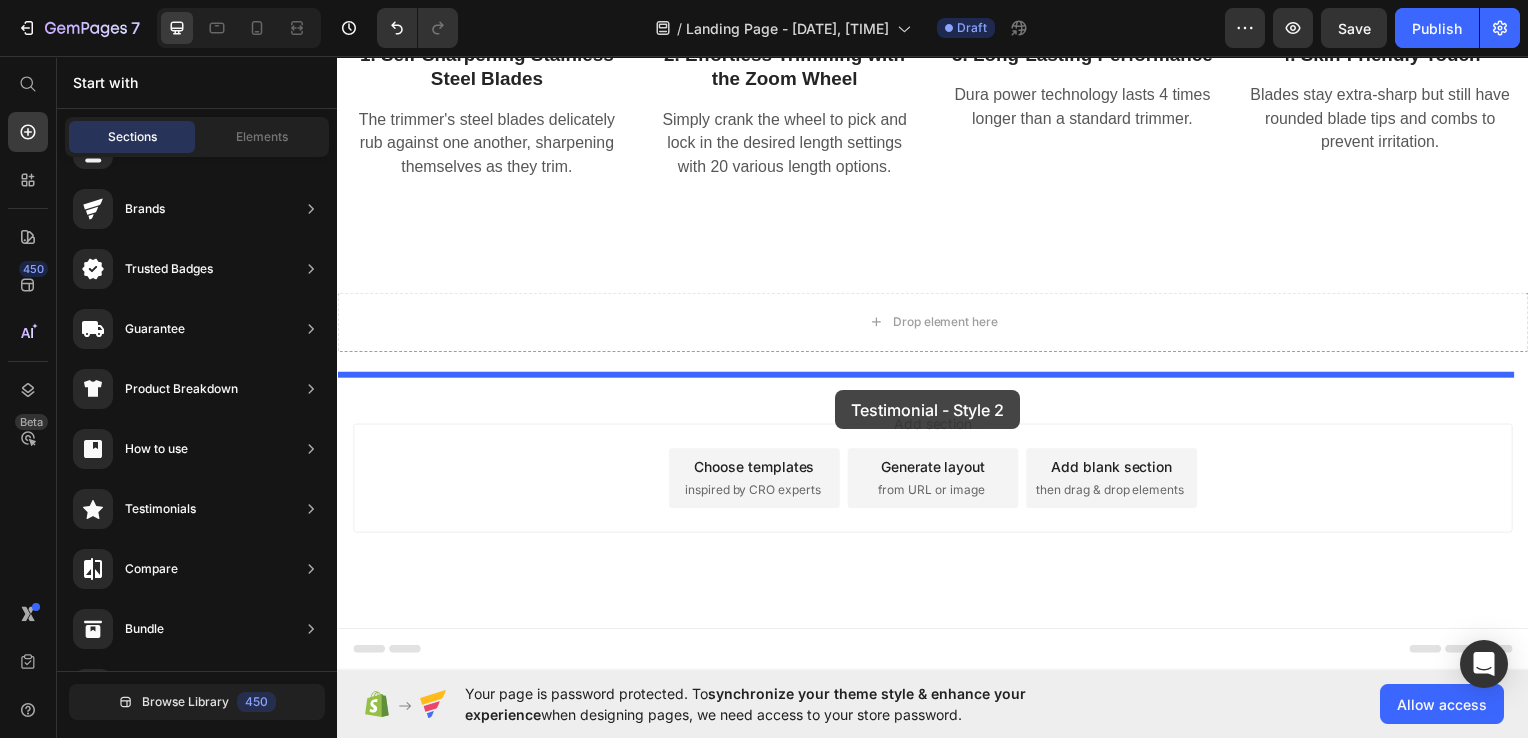 drag, startPoint x: 840, startPoint y: 352, endPoint x: 839, endPoint y: 392, distance: 40.012497 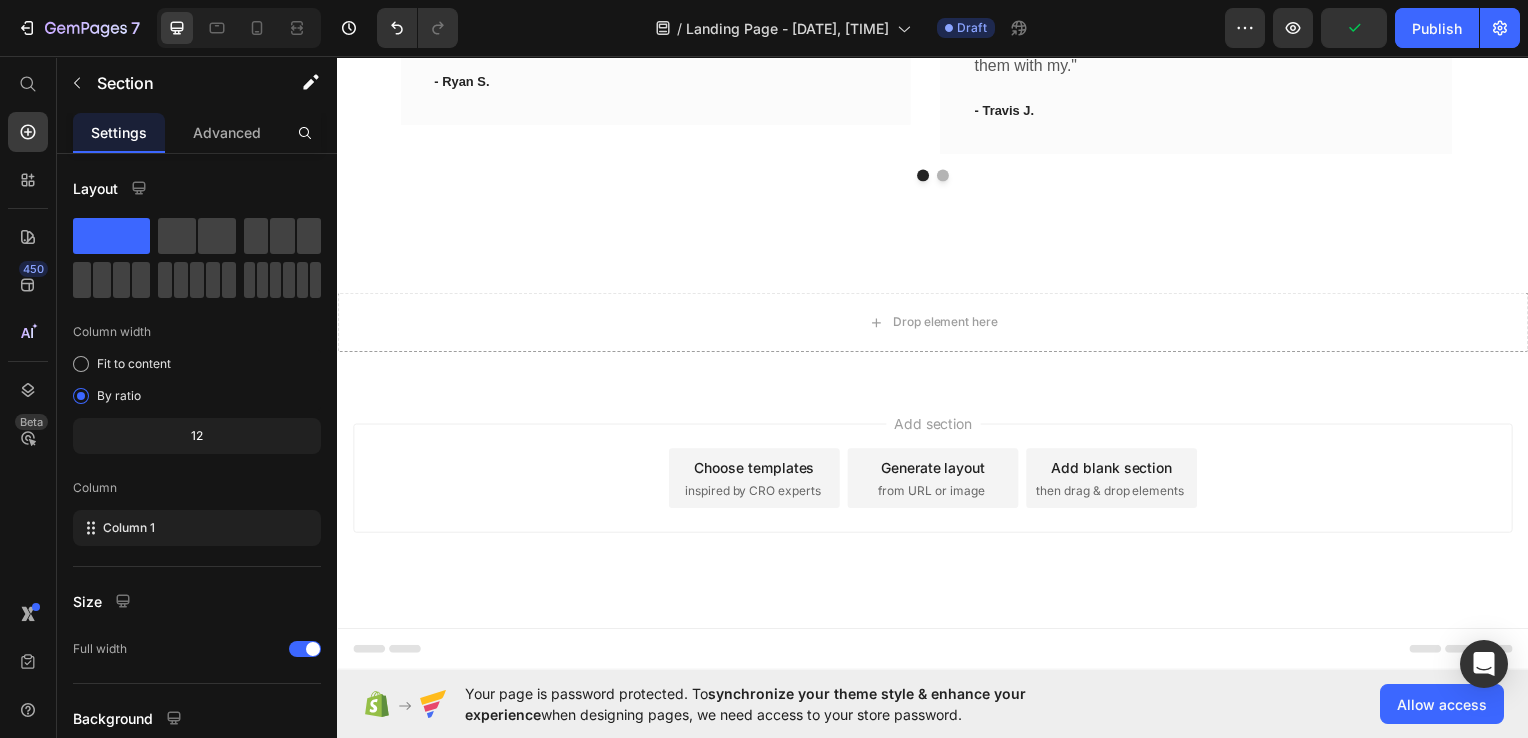 scroll, scrollTop: 3591, scrollLeft: 0, axis: vertical 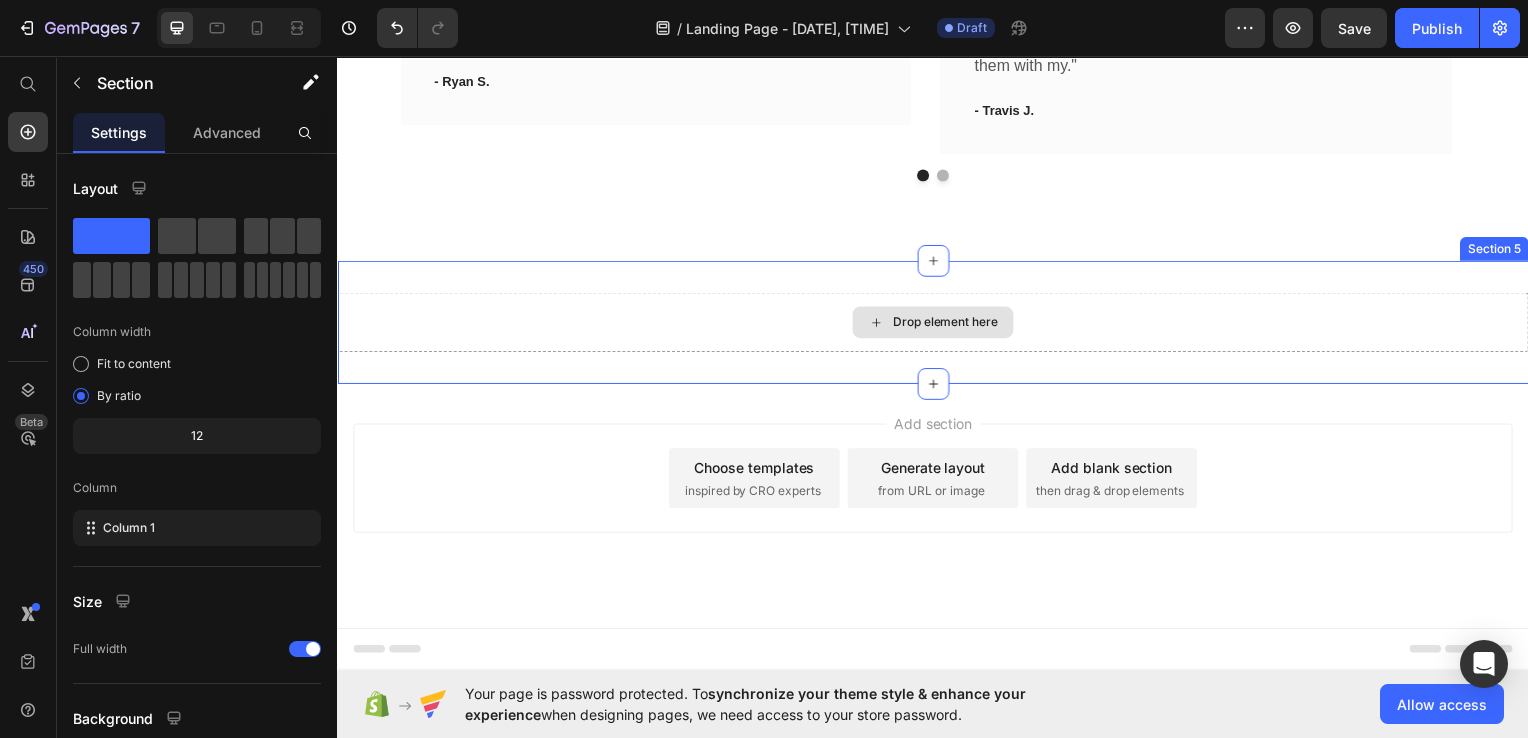click on "Drop element here" at bounding box center [949, 324] 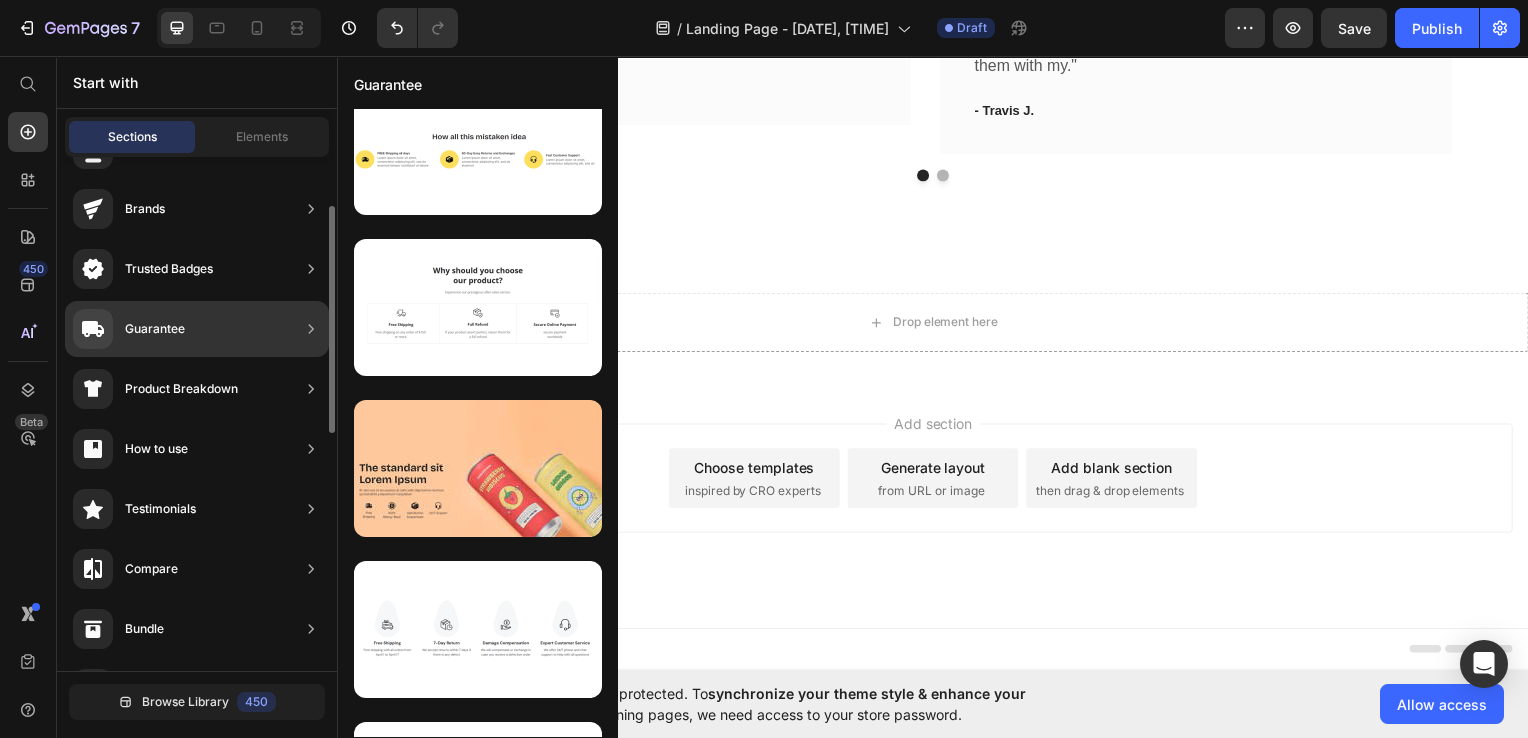 click on "Guarantee" 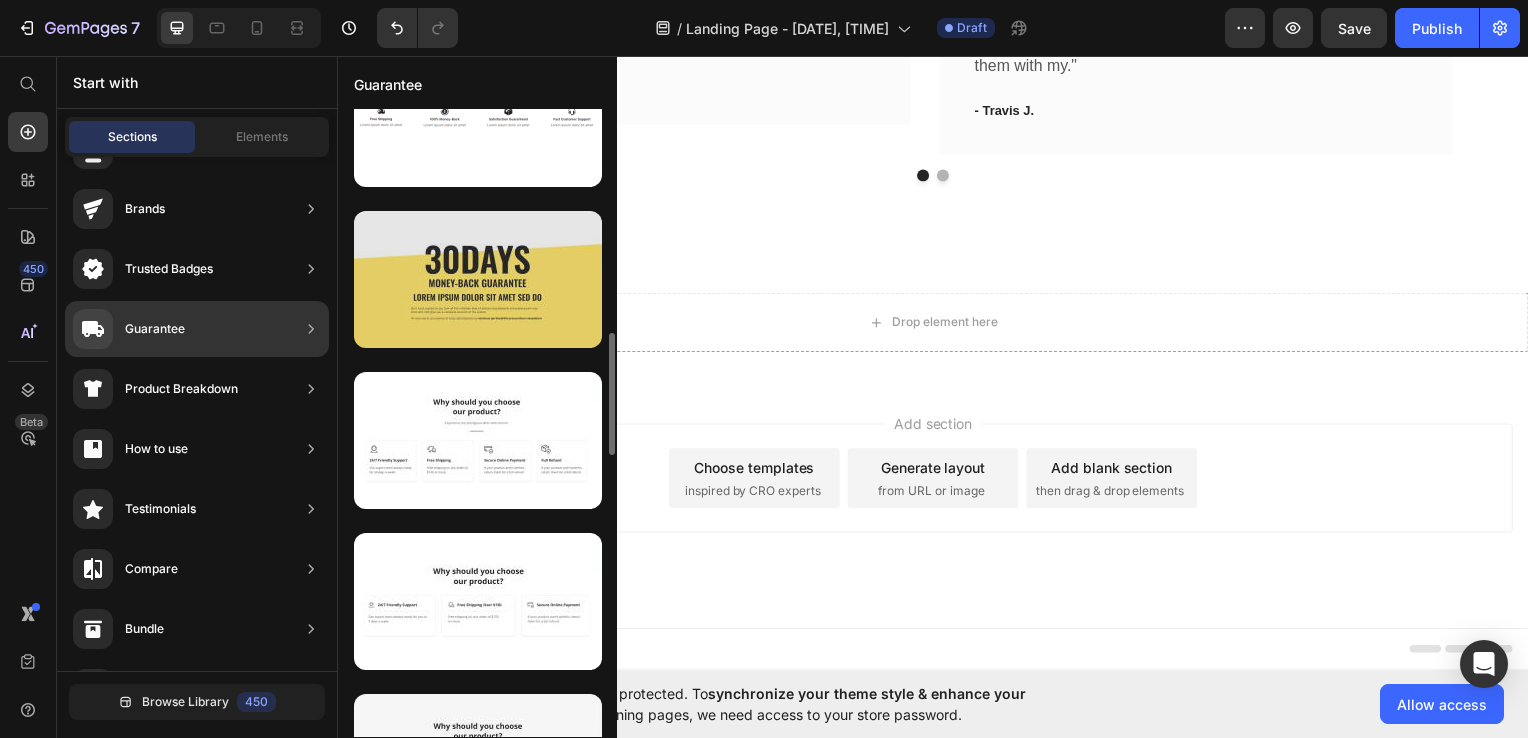 scroll, scrollTop: 1150, scrollLeft: 0, axis: vertical 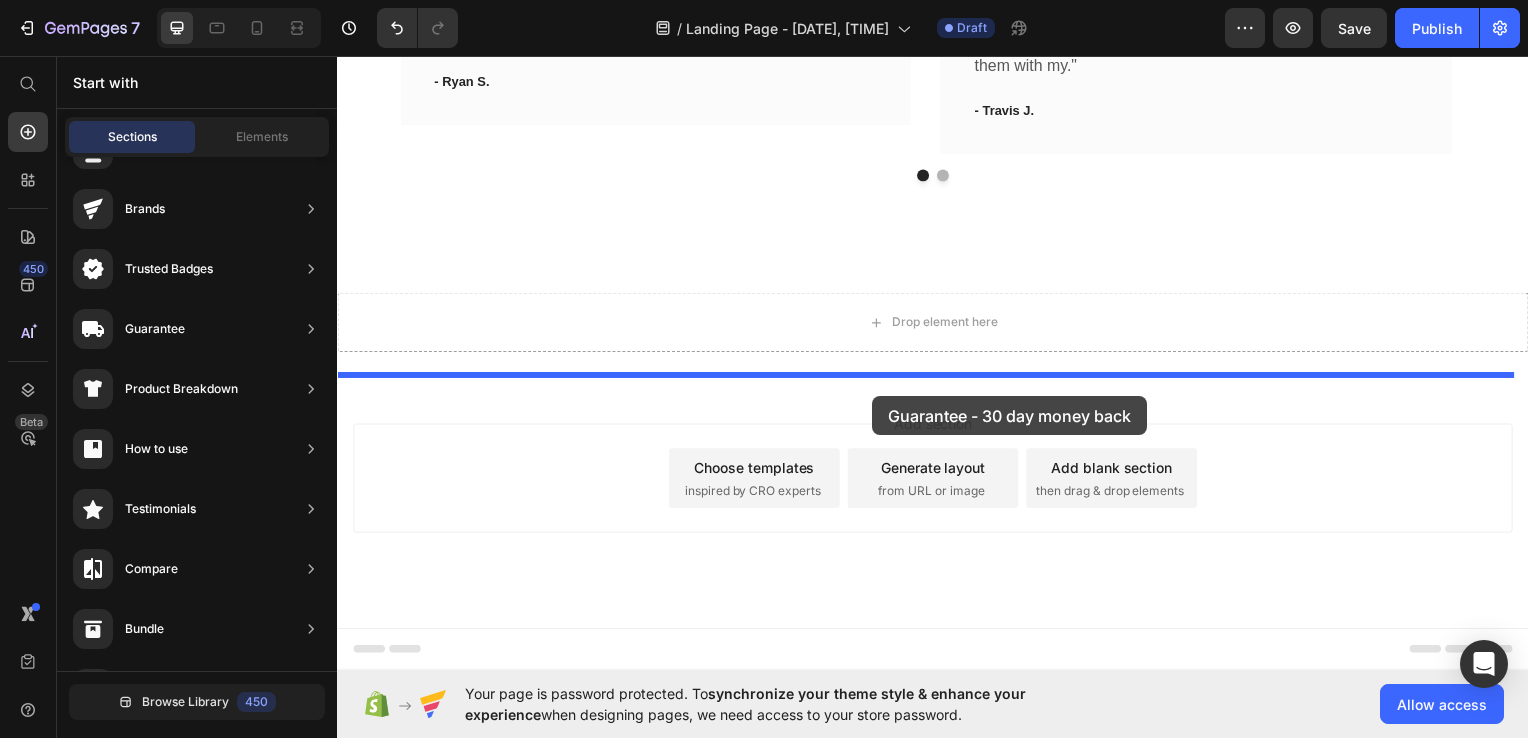 drag, startPoint x: 853, startPoint y: 360, endPoint x: 876, endPoint y: 393, distance: 40.22437 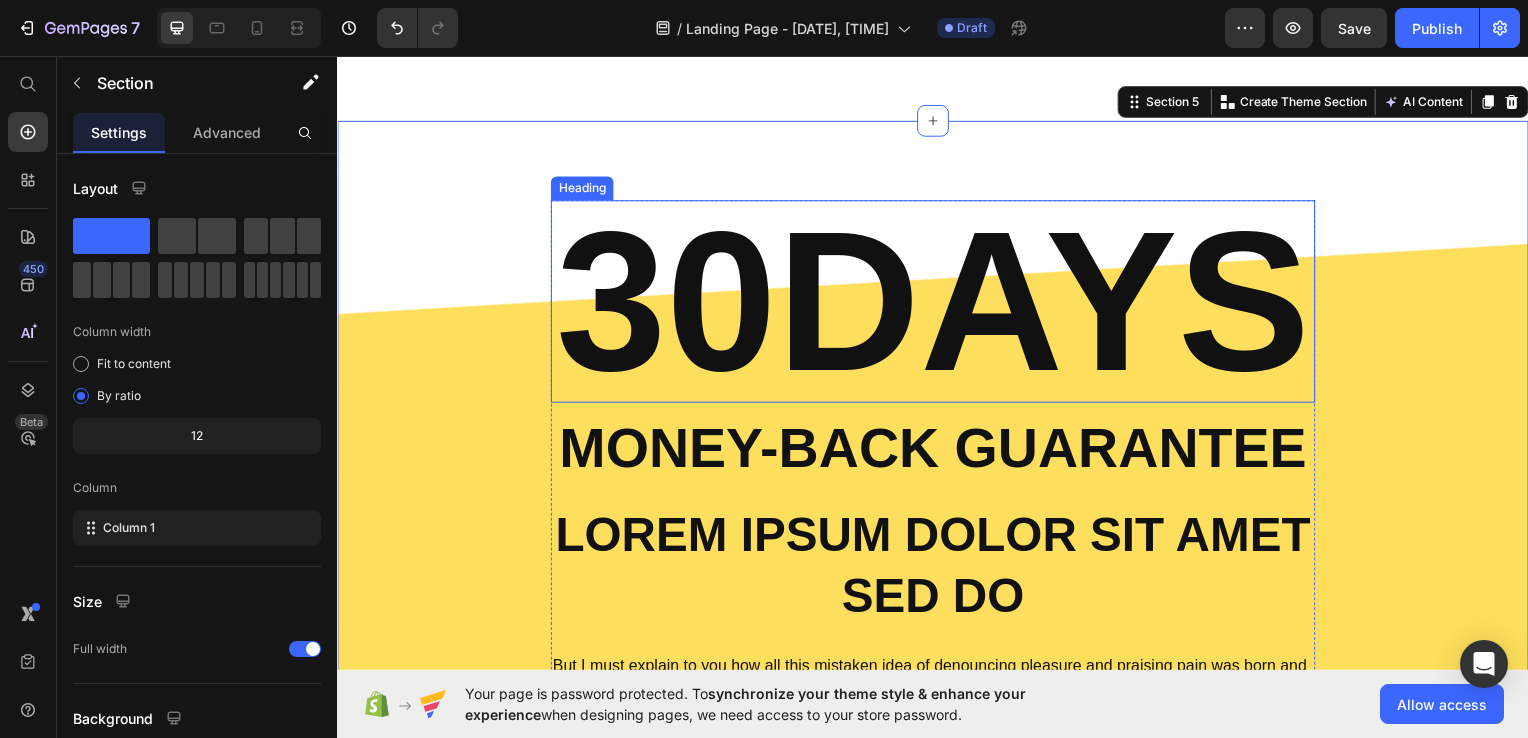 scroll, scrollTop: 3825, scrollLeft: 0, axis: vertical 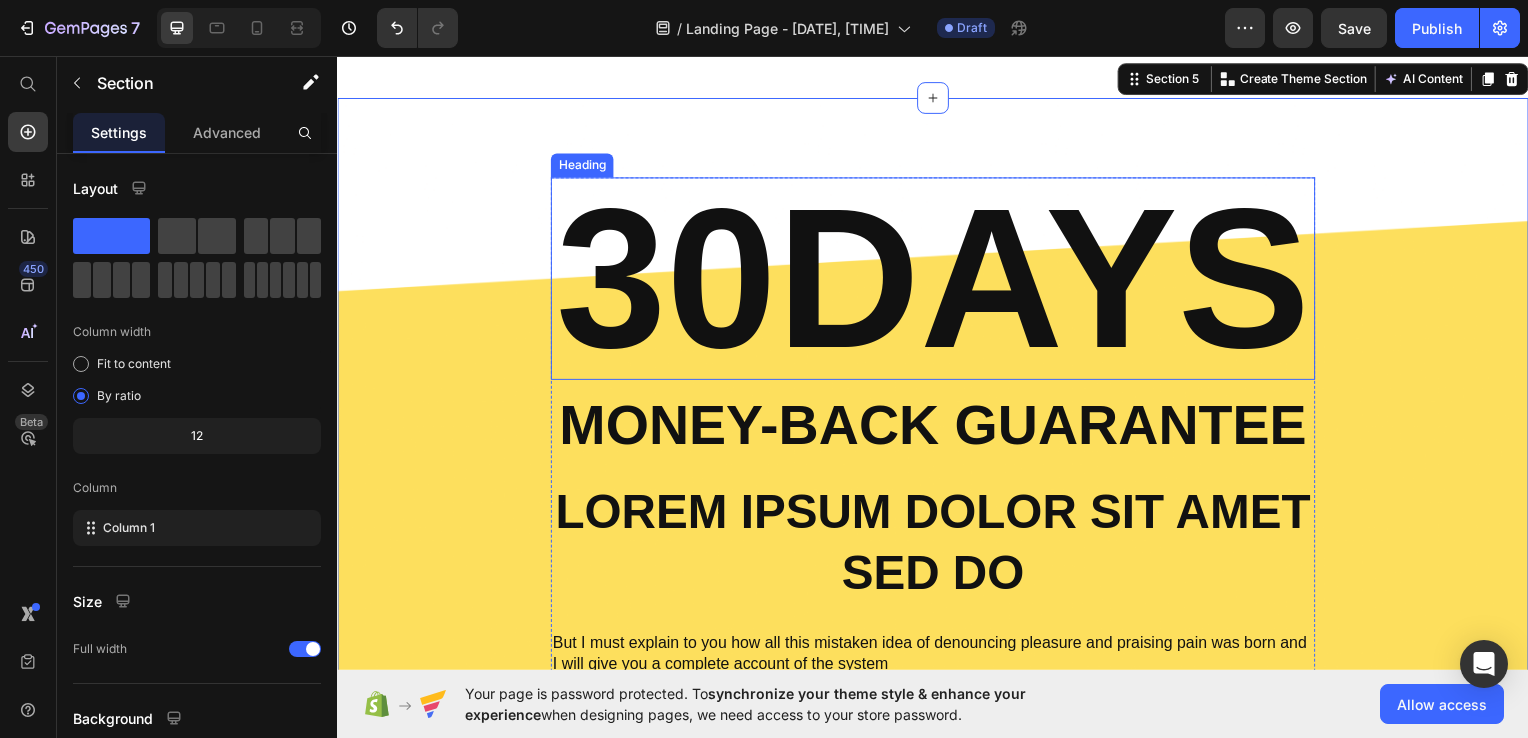 click on "30DAYS" at bounding box center [937, 280] 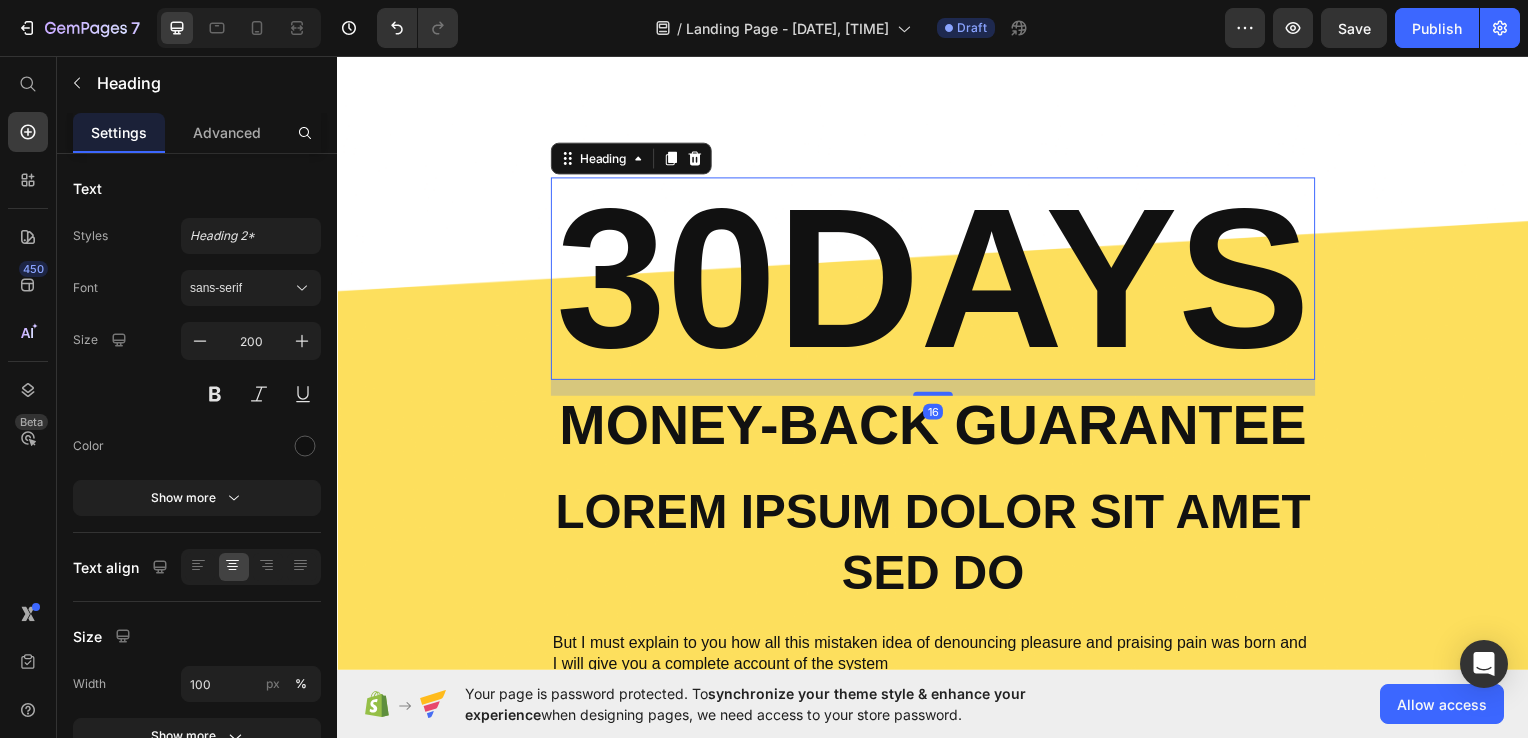 click on "30DAYS" at bounding box center (937, 280) 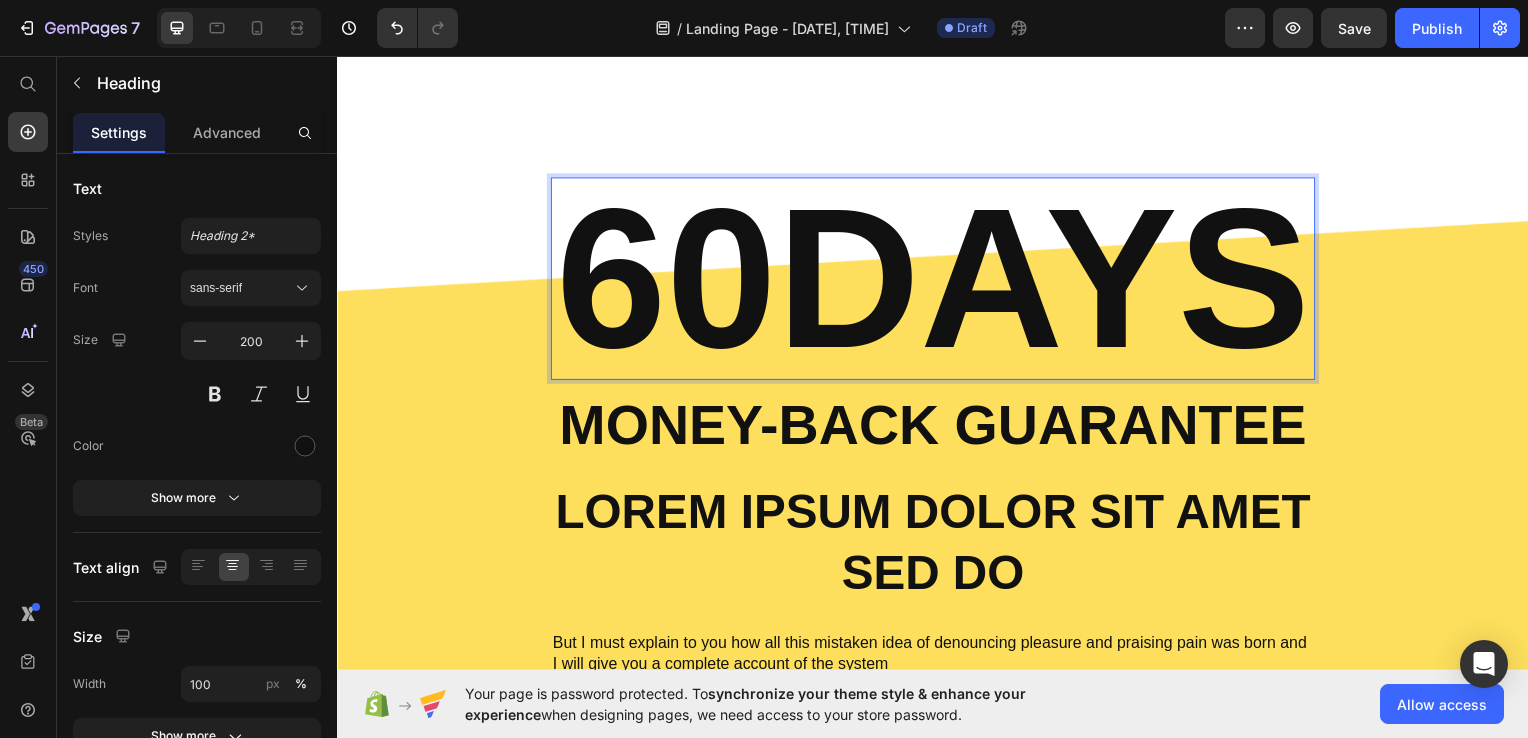 click on "60DAYS" at bounding box center (937, 280) 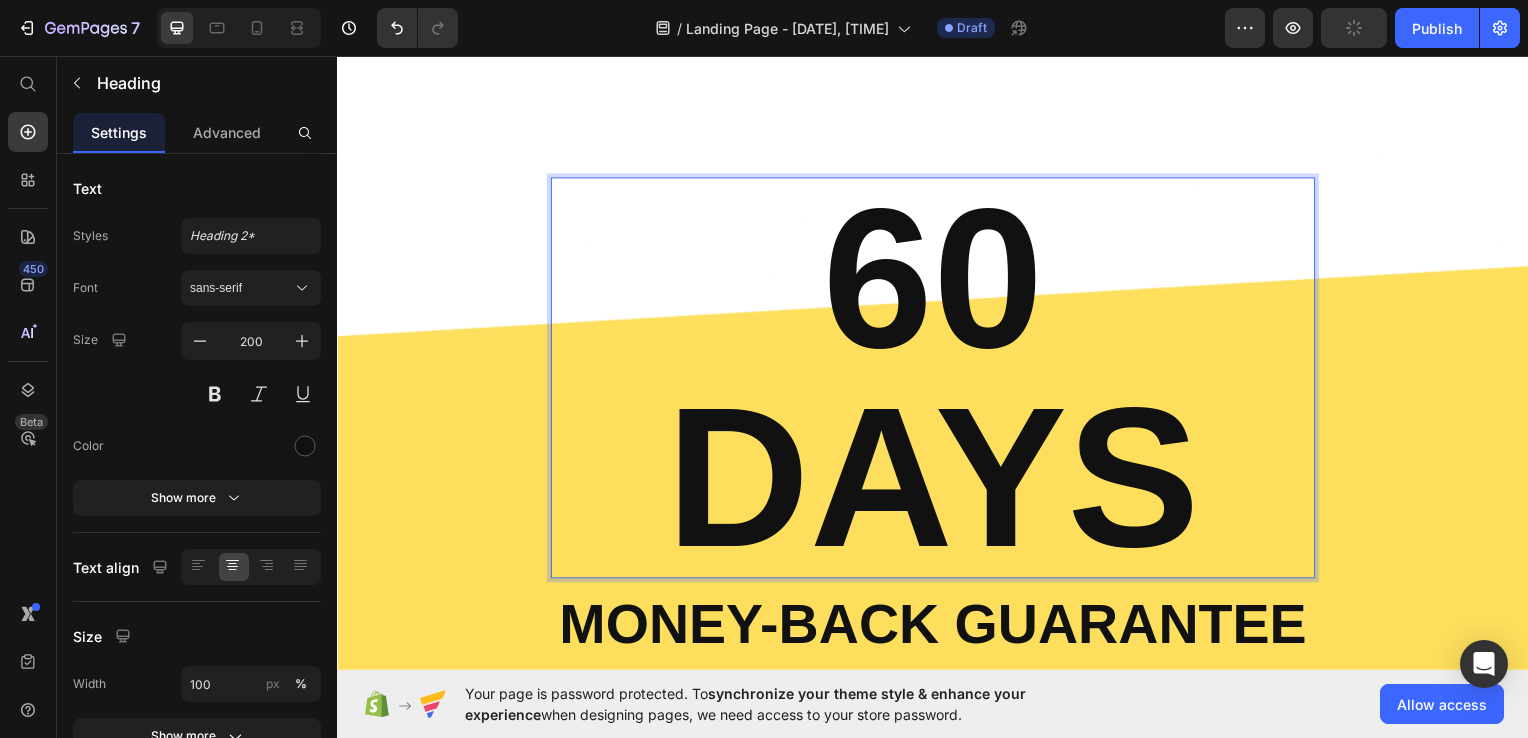 click on "60 DAYS" at bounding box center [937, 380] 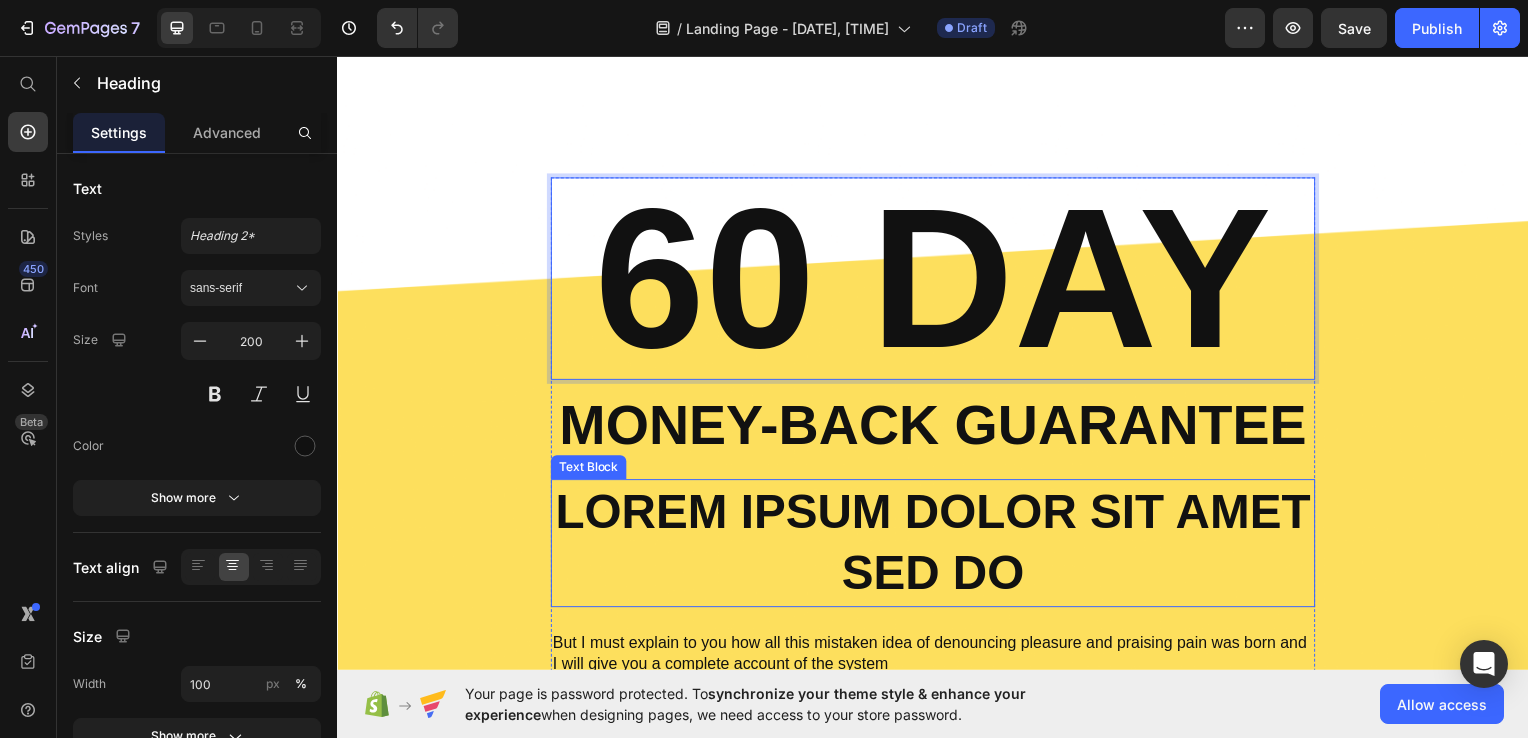 click on "Lorem ipsum dolor sit amet sed do" at bounding box center (937, 546) 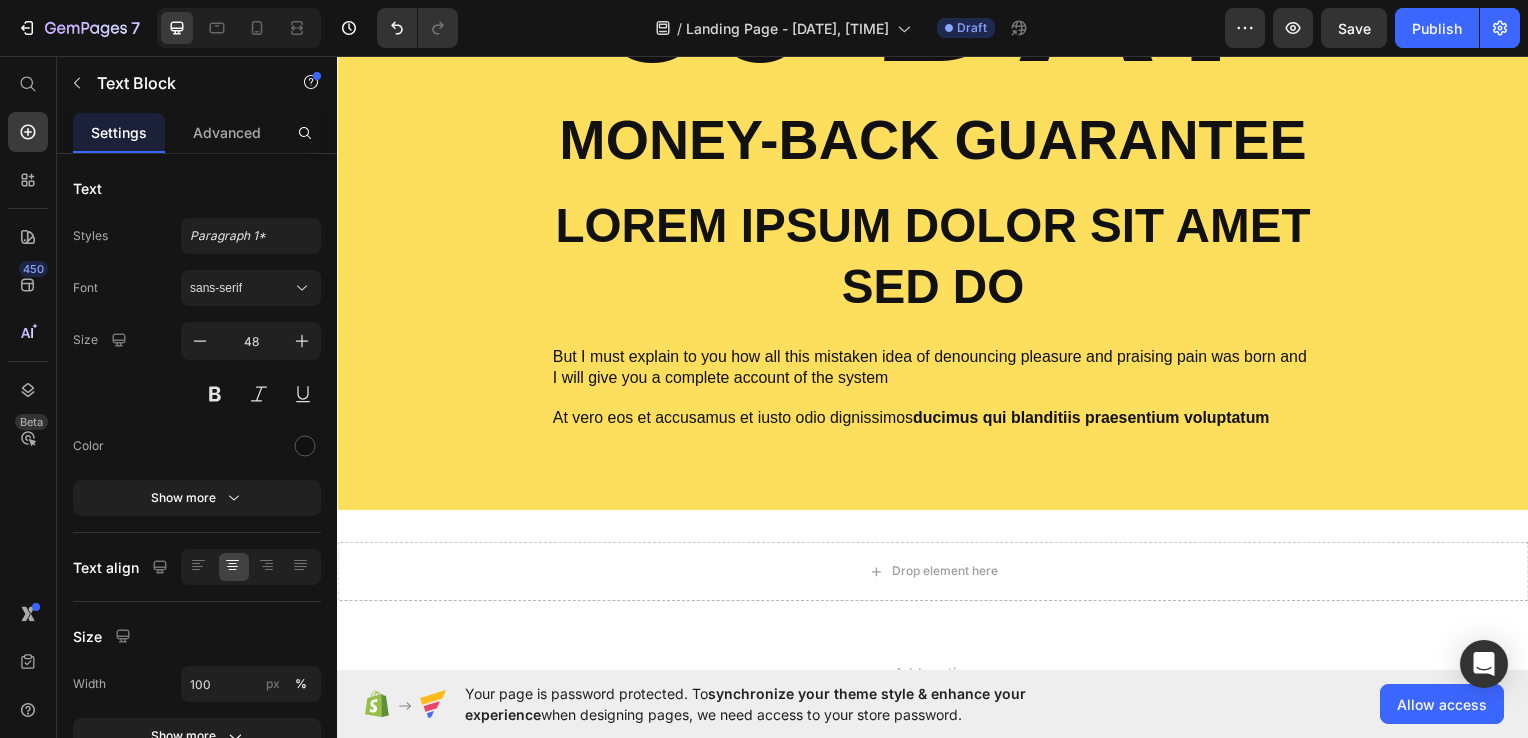 scroll, scrollTop: 4079, scrollLeft: 0, axis: vertical 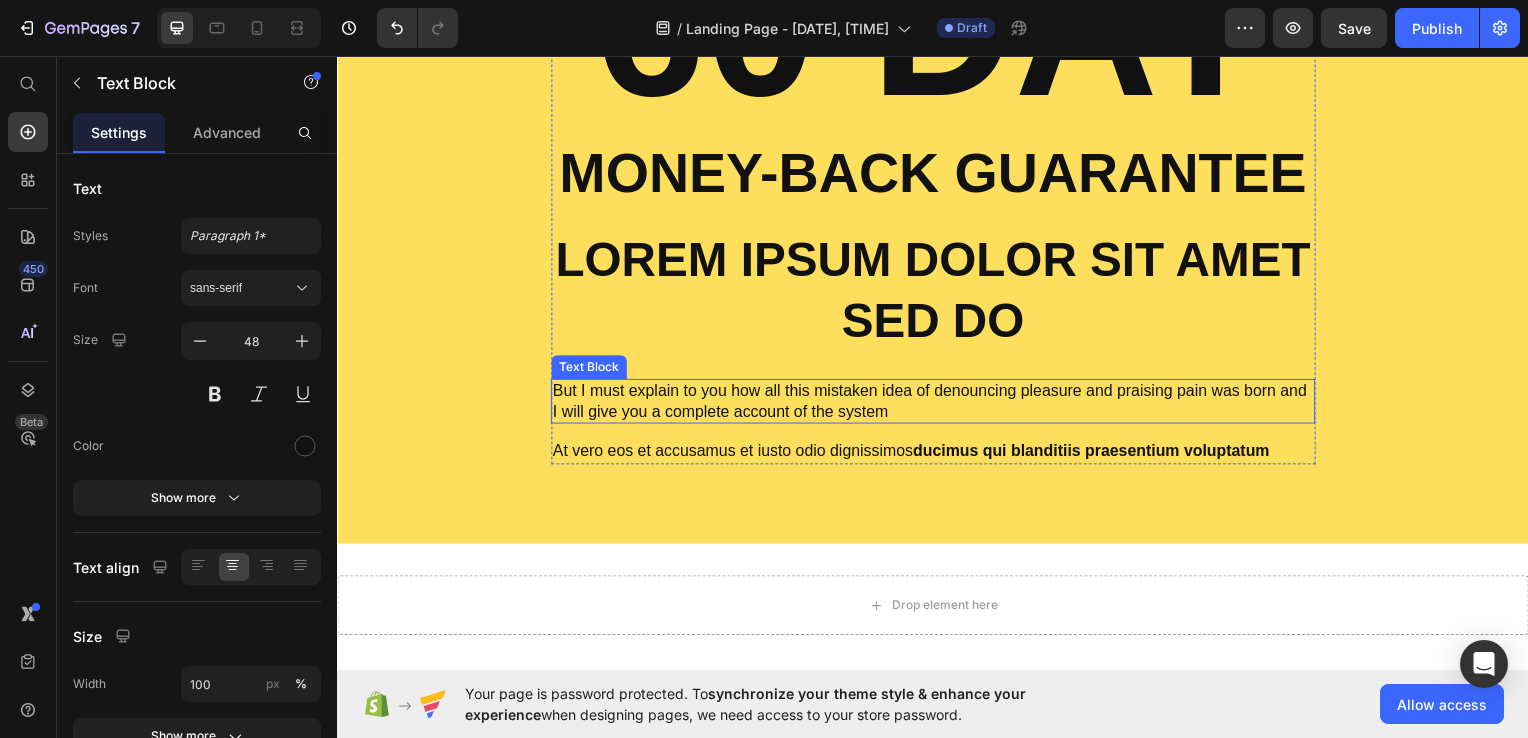 click on "But I must explain to you how all this mistaken idea of denouncing pleasure and praising pain was born and I will give you a complete account of the system" at bounding box center [937, 404] 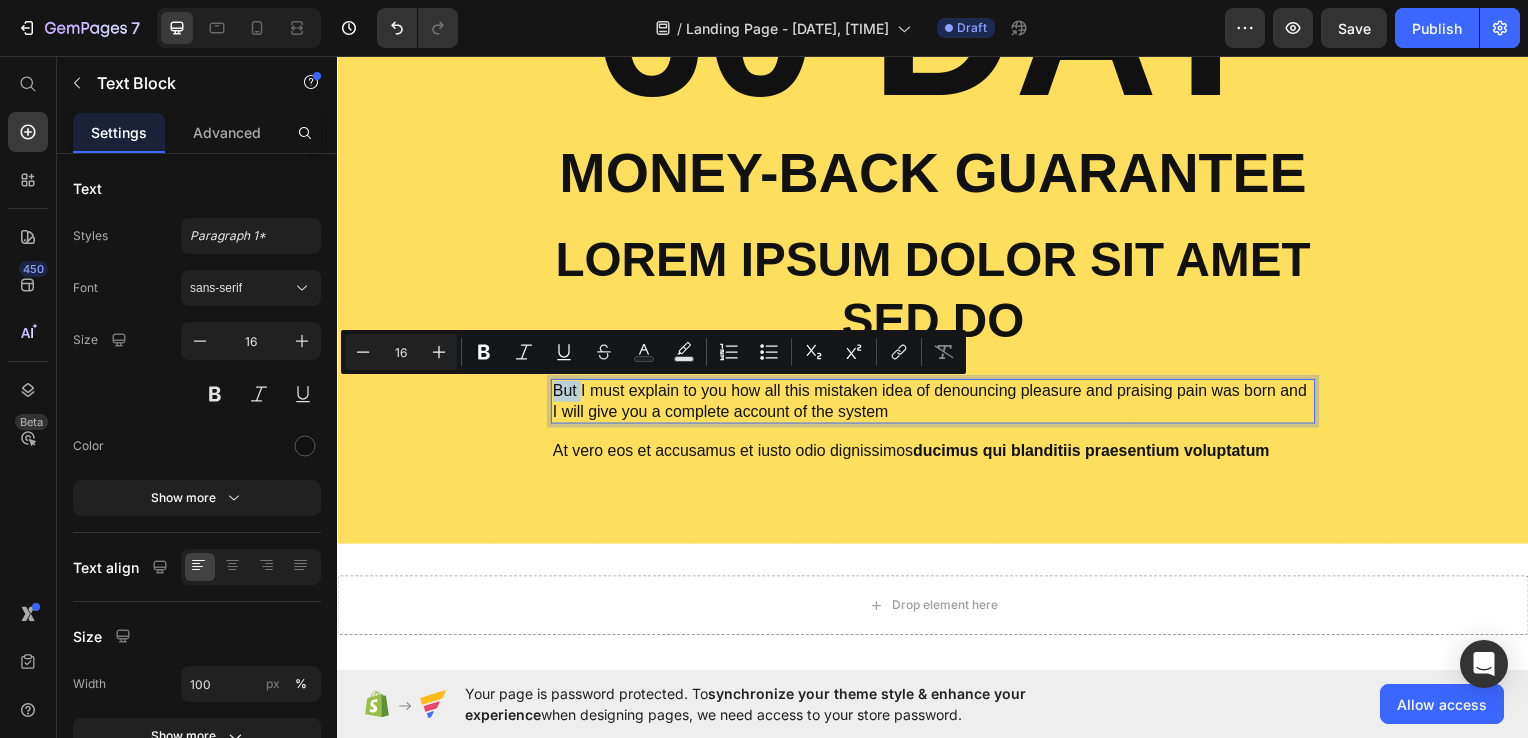 click on "But I must explain to you how all this mistaken idea of denouncing pleasure and praising pain was born and I will give you a complete account of the system" at bounding box center (937, 404) 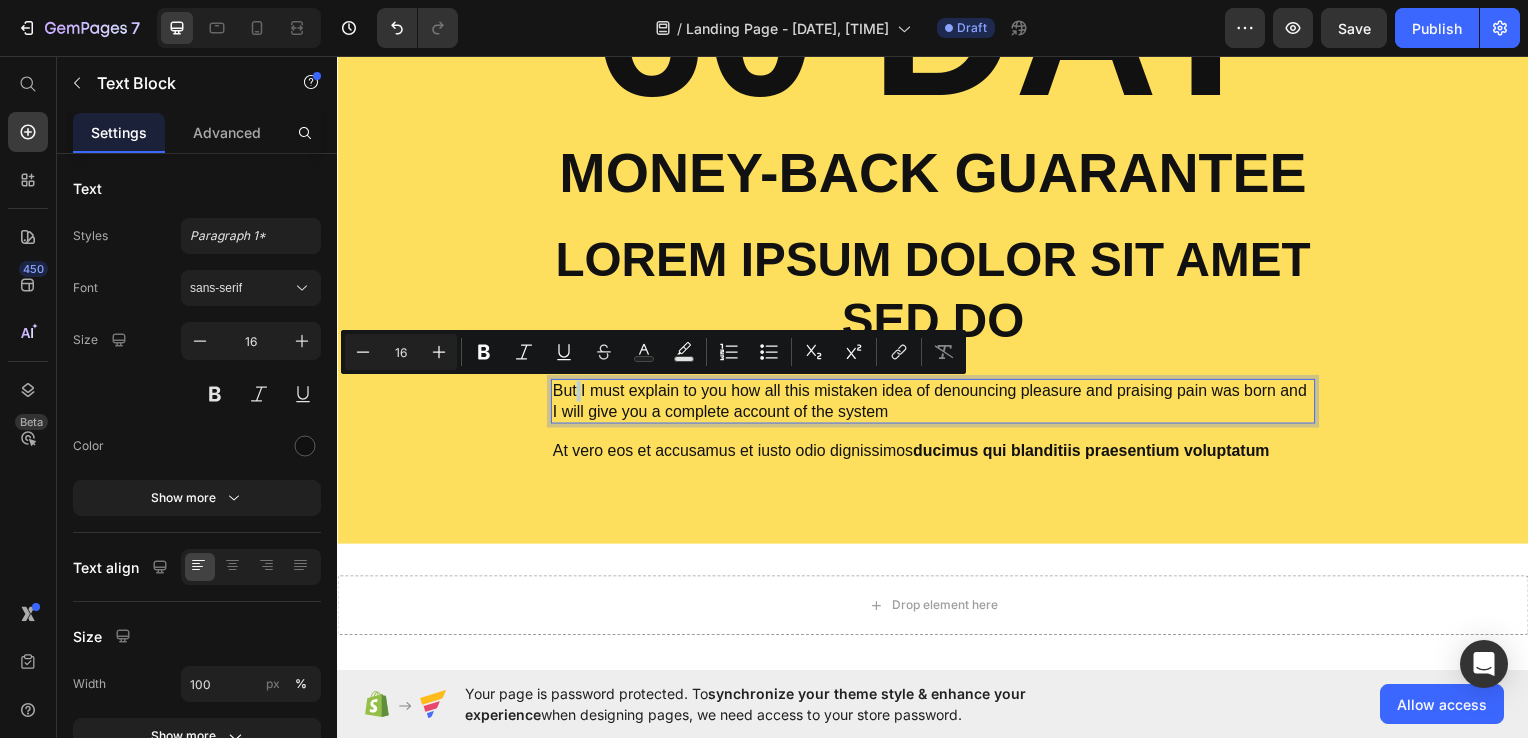 click on "But I must explain to you how all this mistaken idea of denouncing pleasure and praising pain was born and I will give you a complete account of the system" at bounding box center [937, 404] 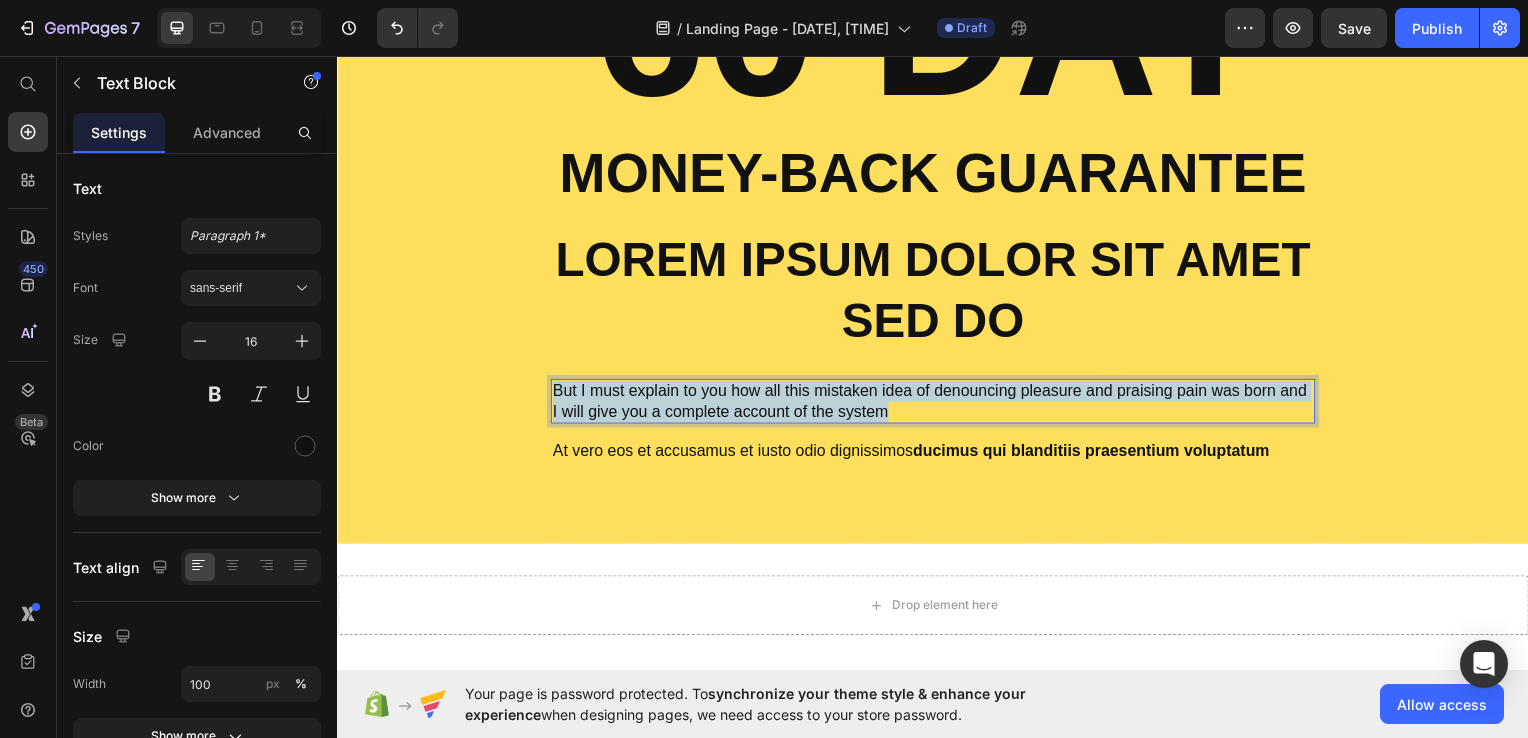 click on "But I must explain to you how all this mistaken idea of denouncing pleasure and praising pain was born and I will give you a complete account of the system" at bounding box center [937, 404] 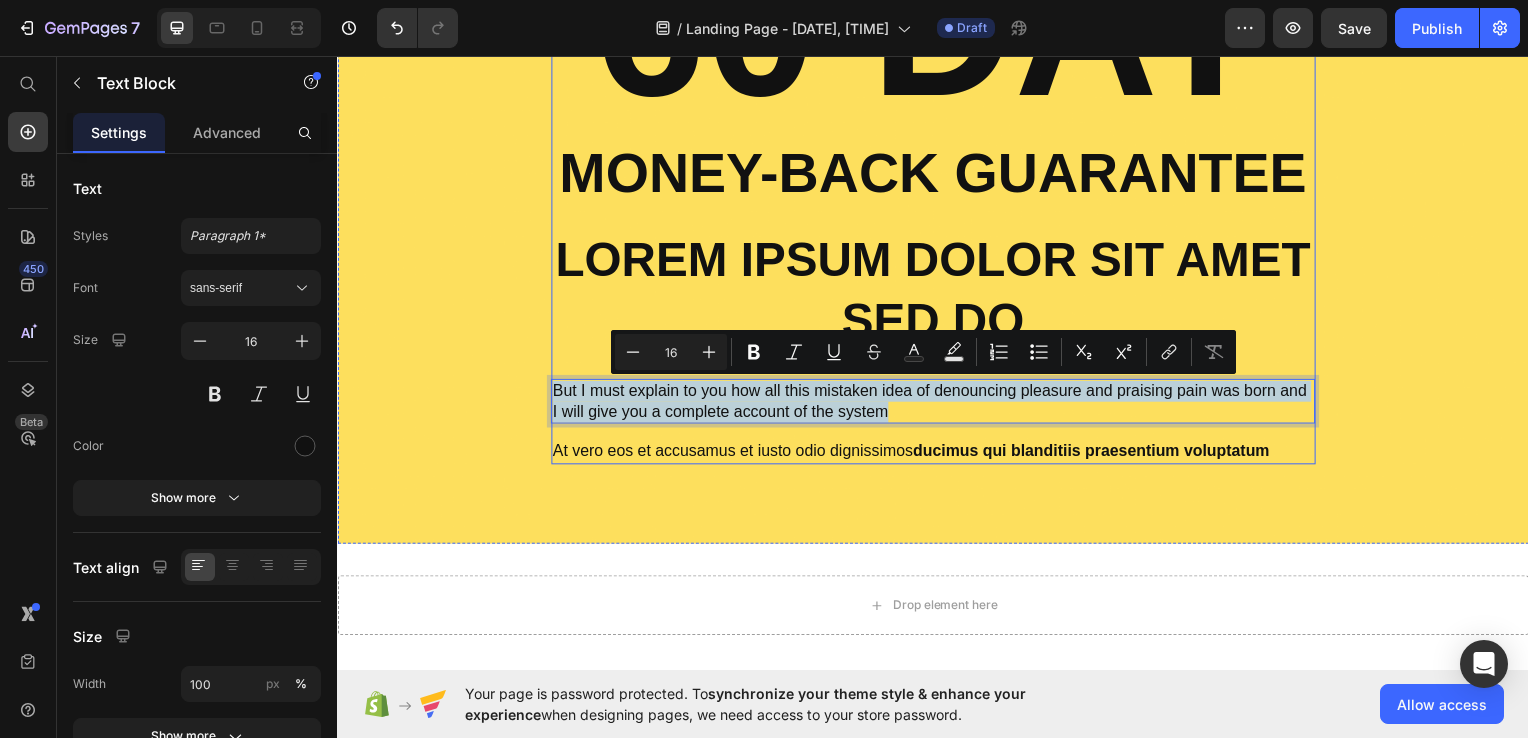 click on "At vero eos et accusamus et iusto odio dignissimos  ducimus qui blanditiis praesentium voluptatum" at bounding box center [937, 454] 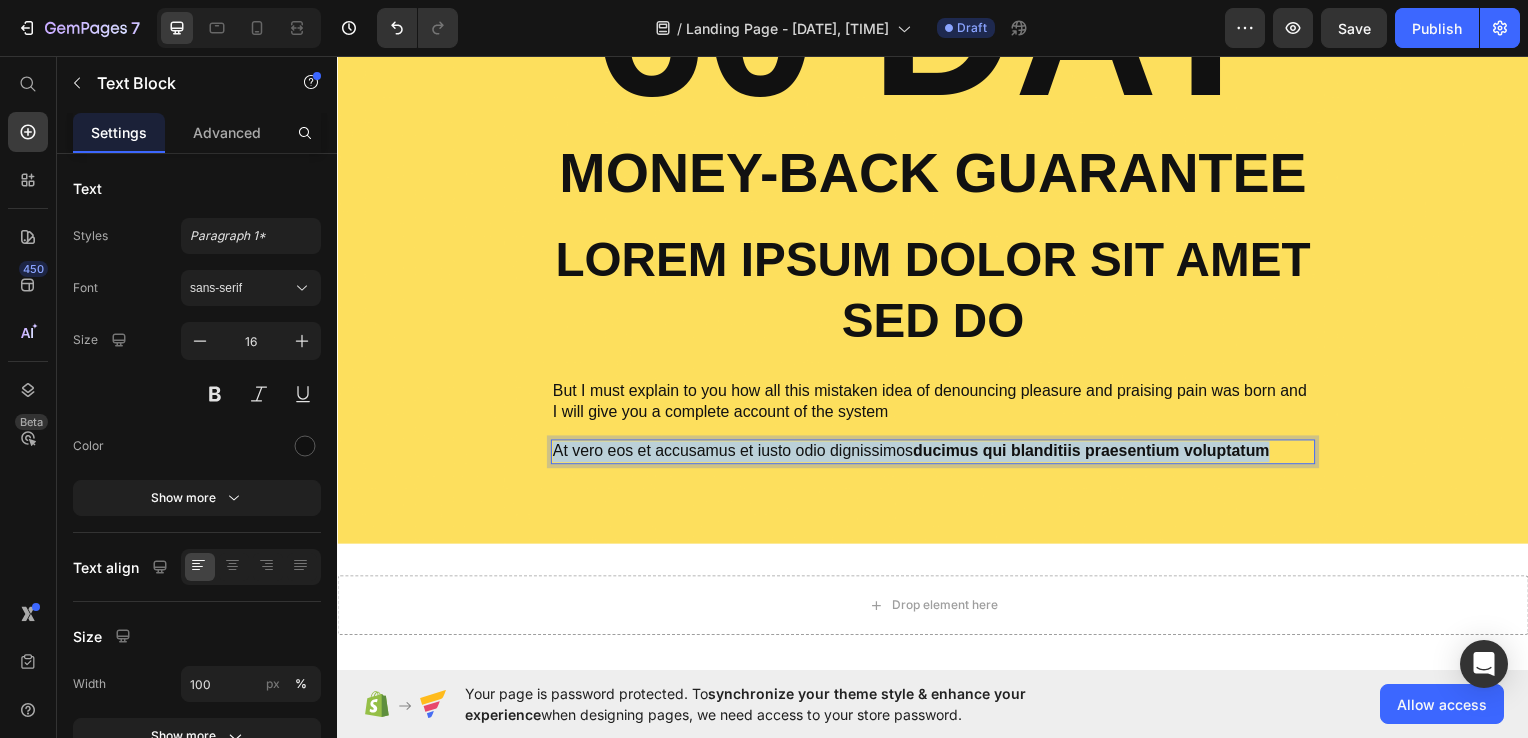 click on "At vero eos et accusamus et iusto odio dignissimos  ducimus qui blanditiis praesentium voluptatum" at bounding box center (937, 454) 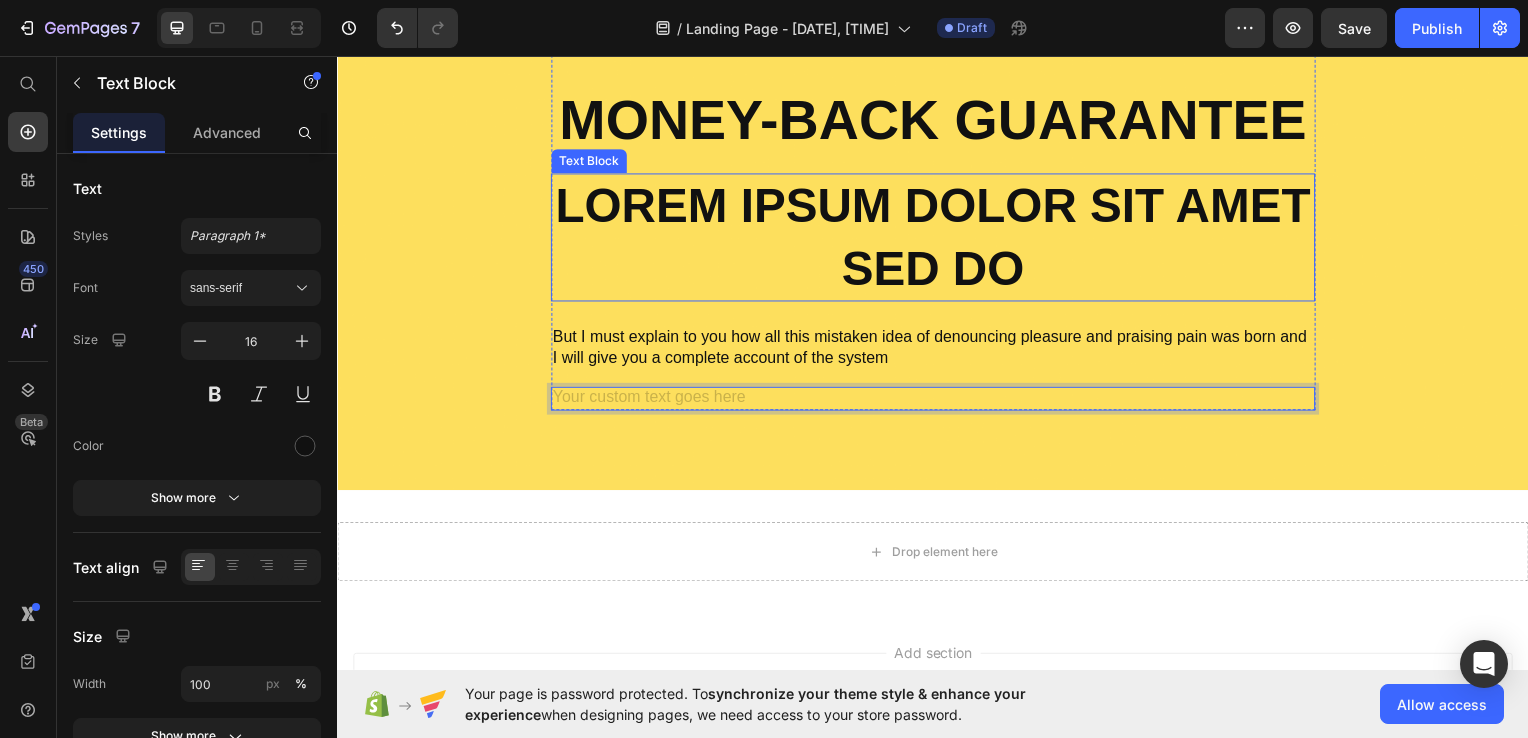 scroll, scrollTop: 3621, scrollLeft: 0, axis: vertical 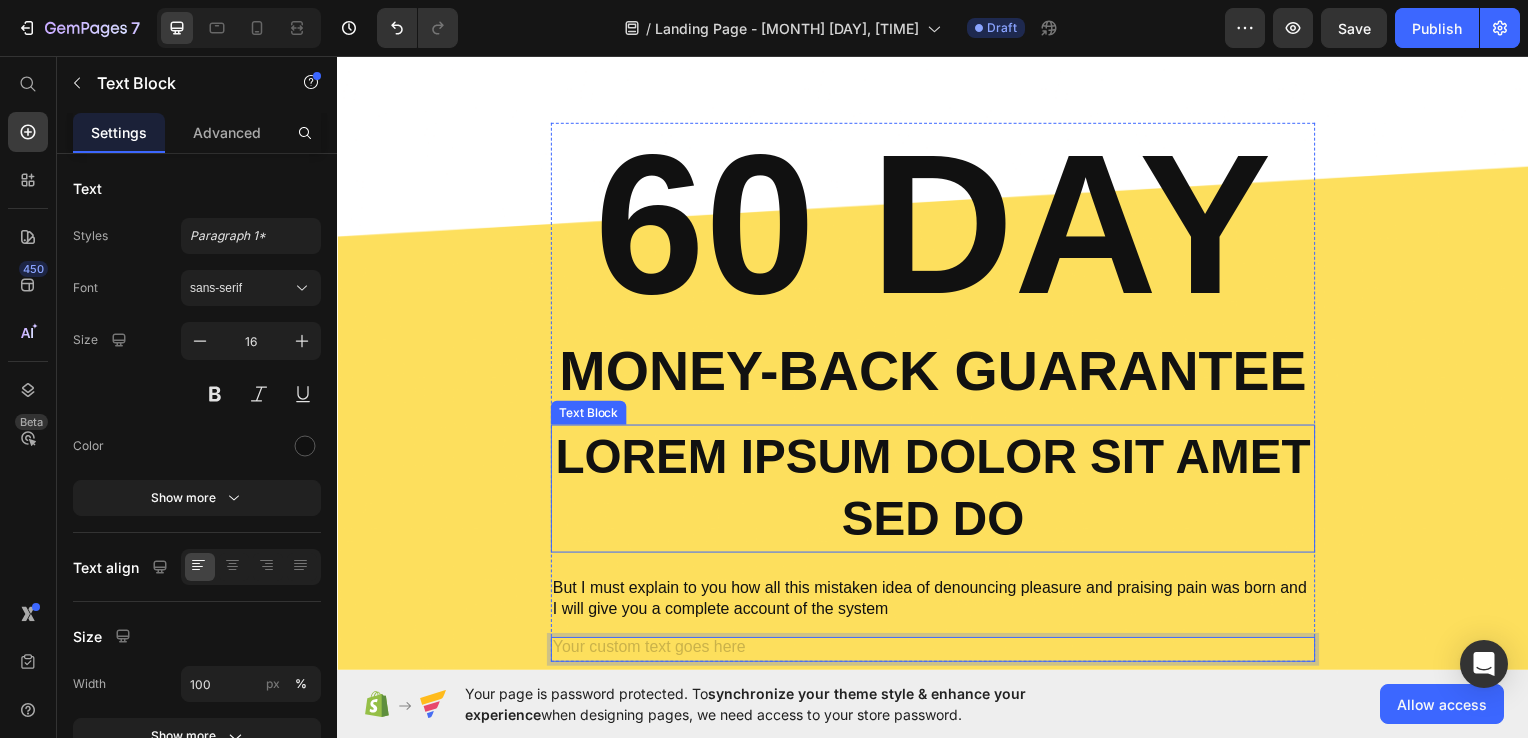 click on "Lorem ipsum dolor sit amet sed do" at bounding box center [937, 491] 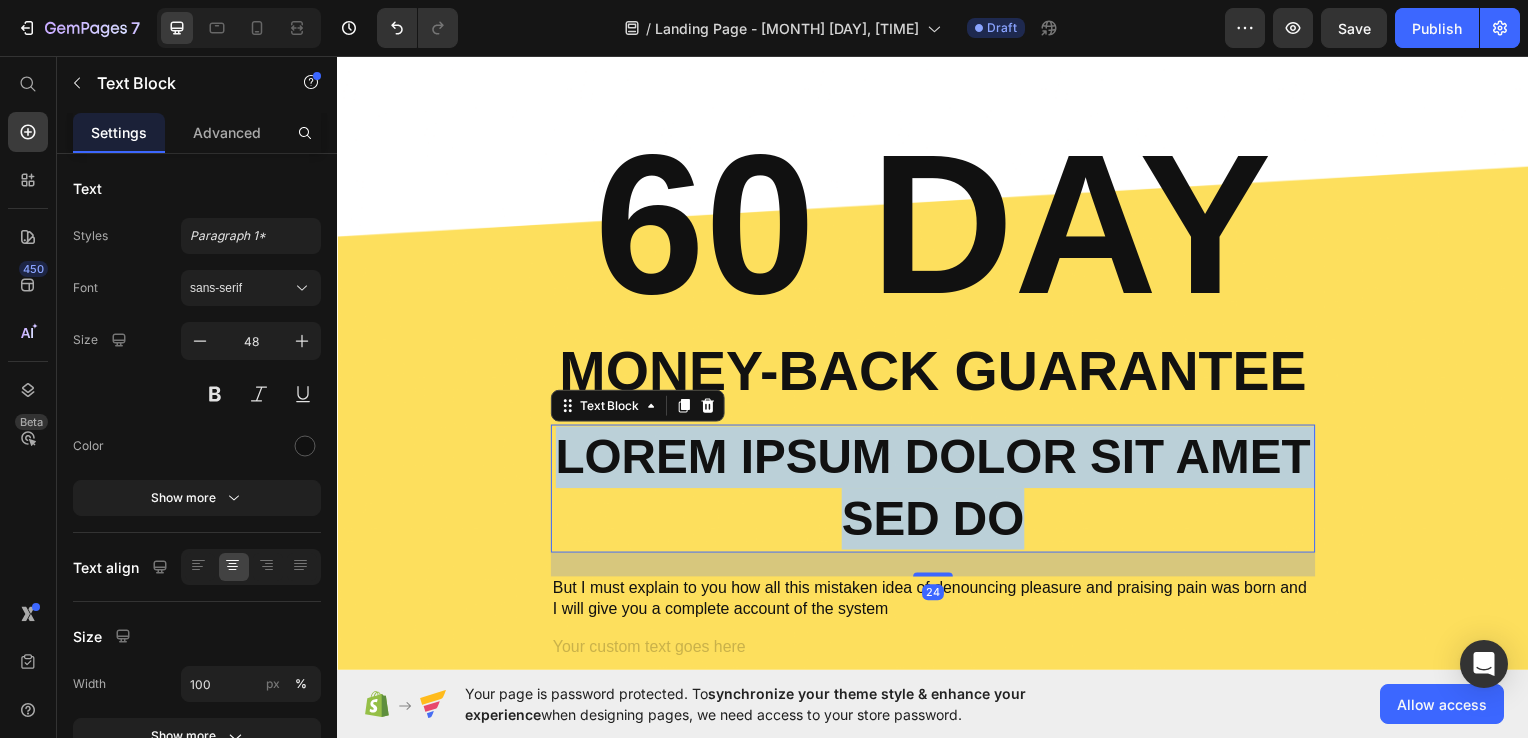 click on "Lorem ipsum dolor sit amet sed do" at bounding box center (937, 491) 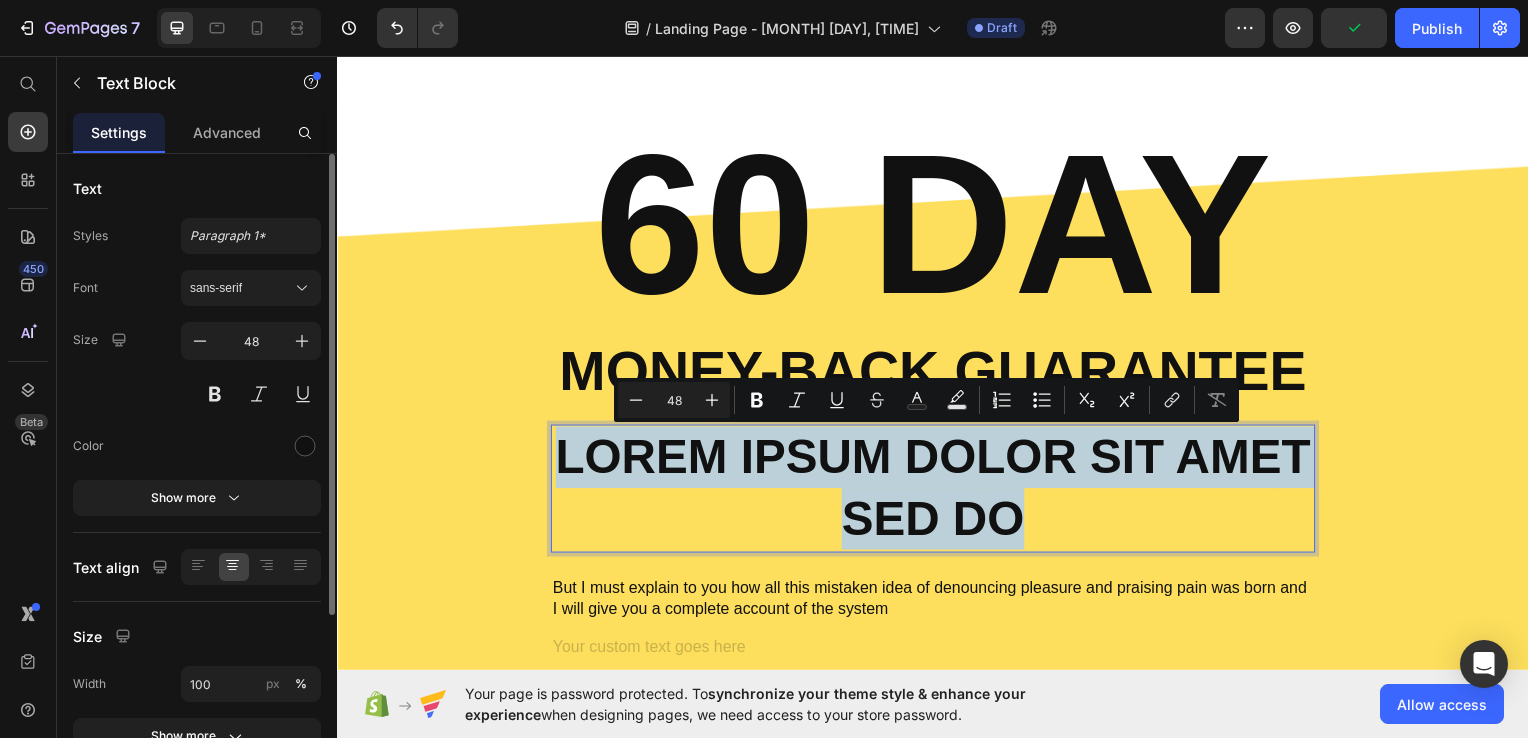 scroll, scrollTop: 251, scrollLeft: 0, axis: vertical 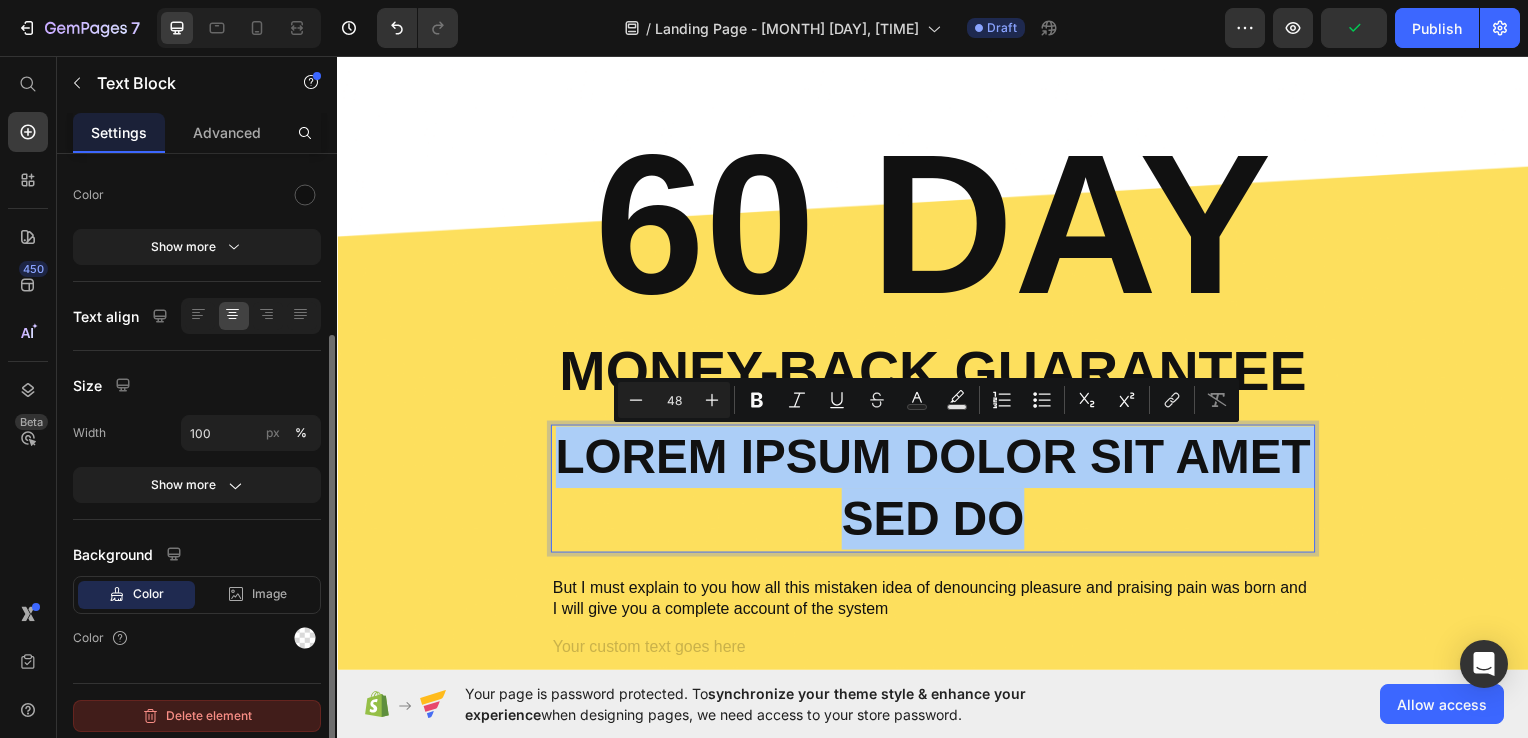 click on "Delete element" at bounding box center [197, 716] 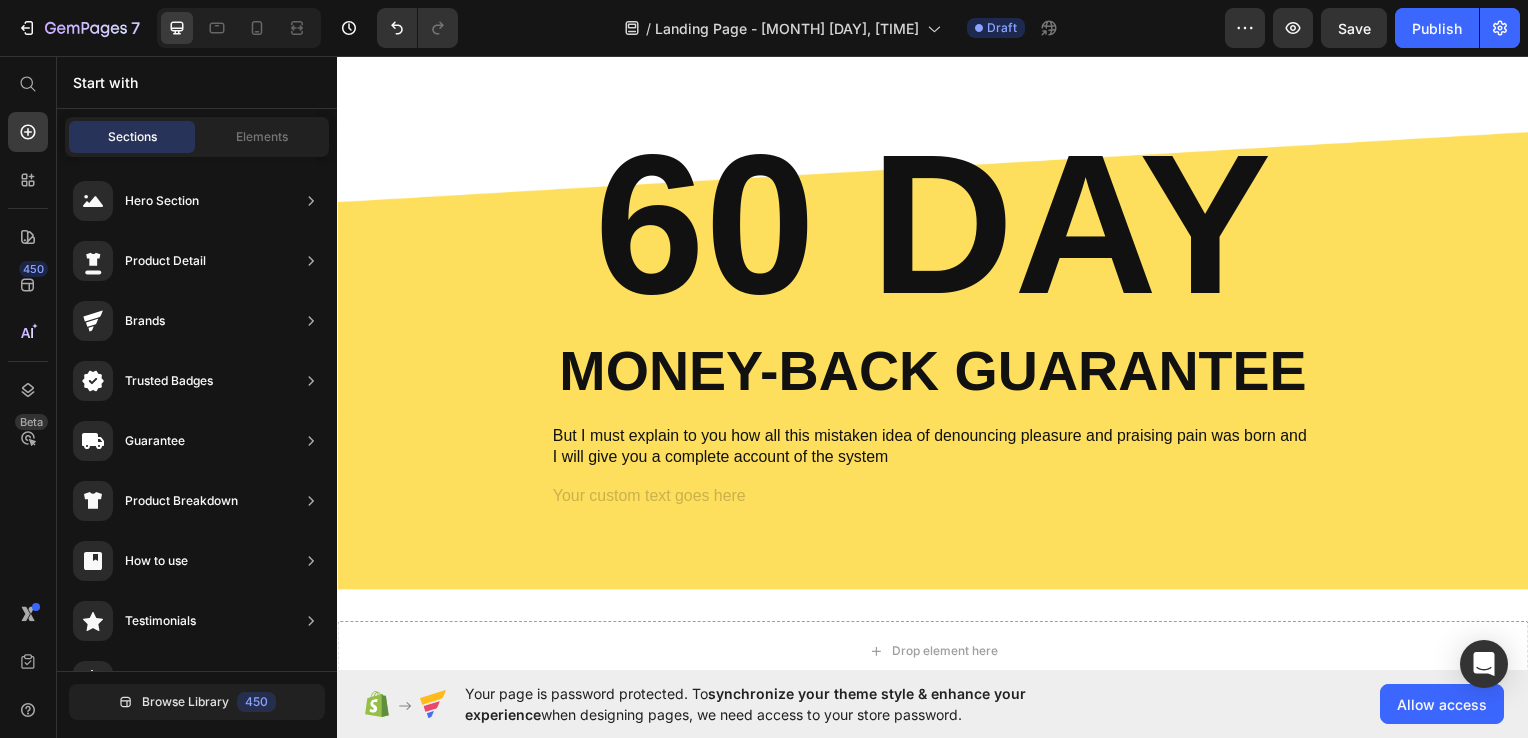 scroll, scrollTop: 0, scrollLeft: 0, axis: both 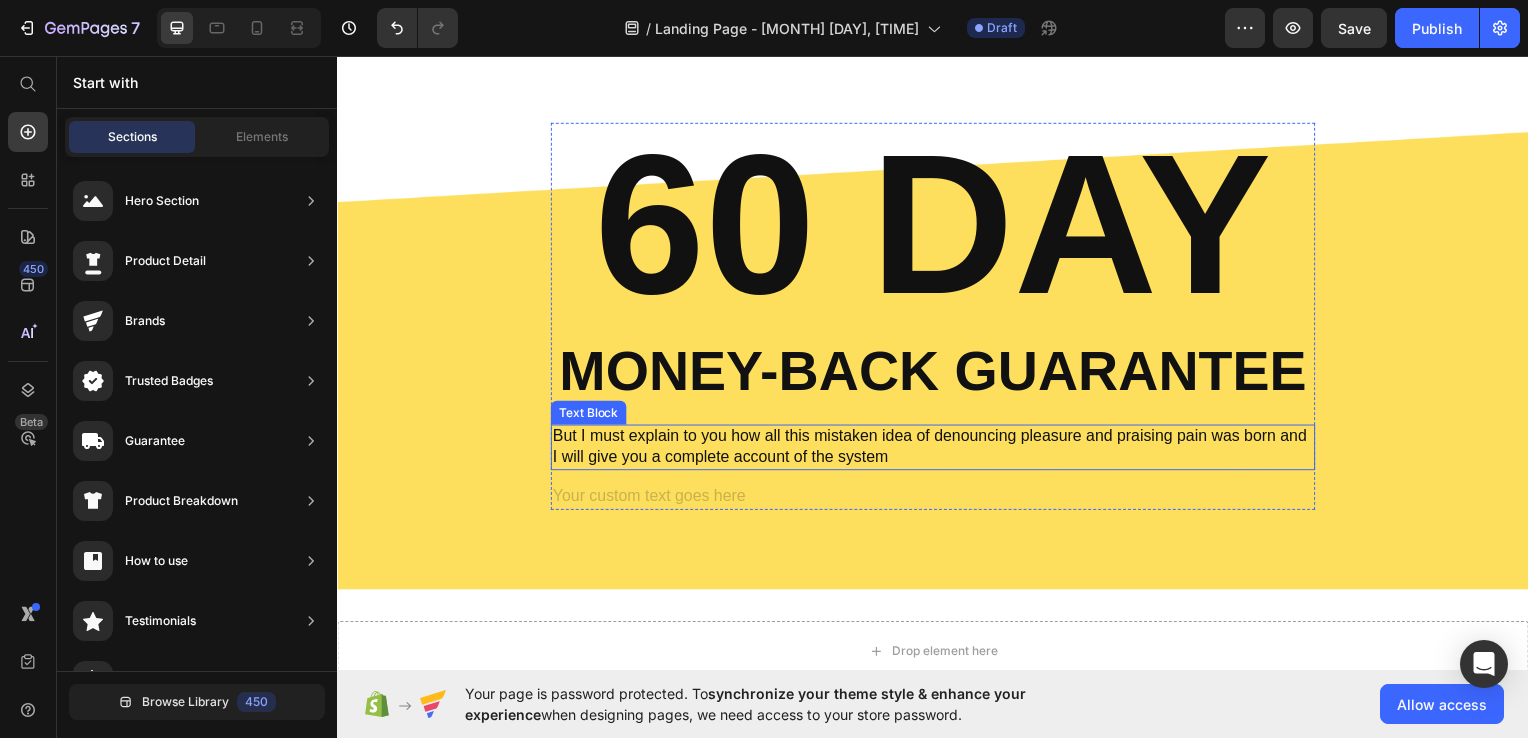 click on "But I must explain to you how all this mistaken idea of denouncing pleasure and praising pain was born and I will give you a complete account of the system" at bounding box center (937, 450) 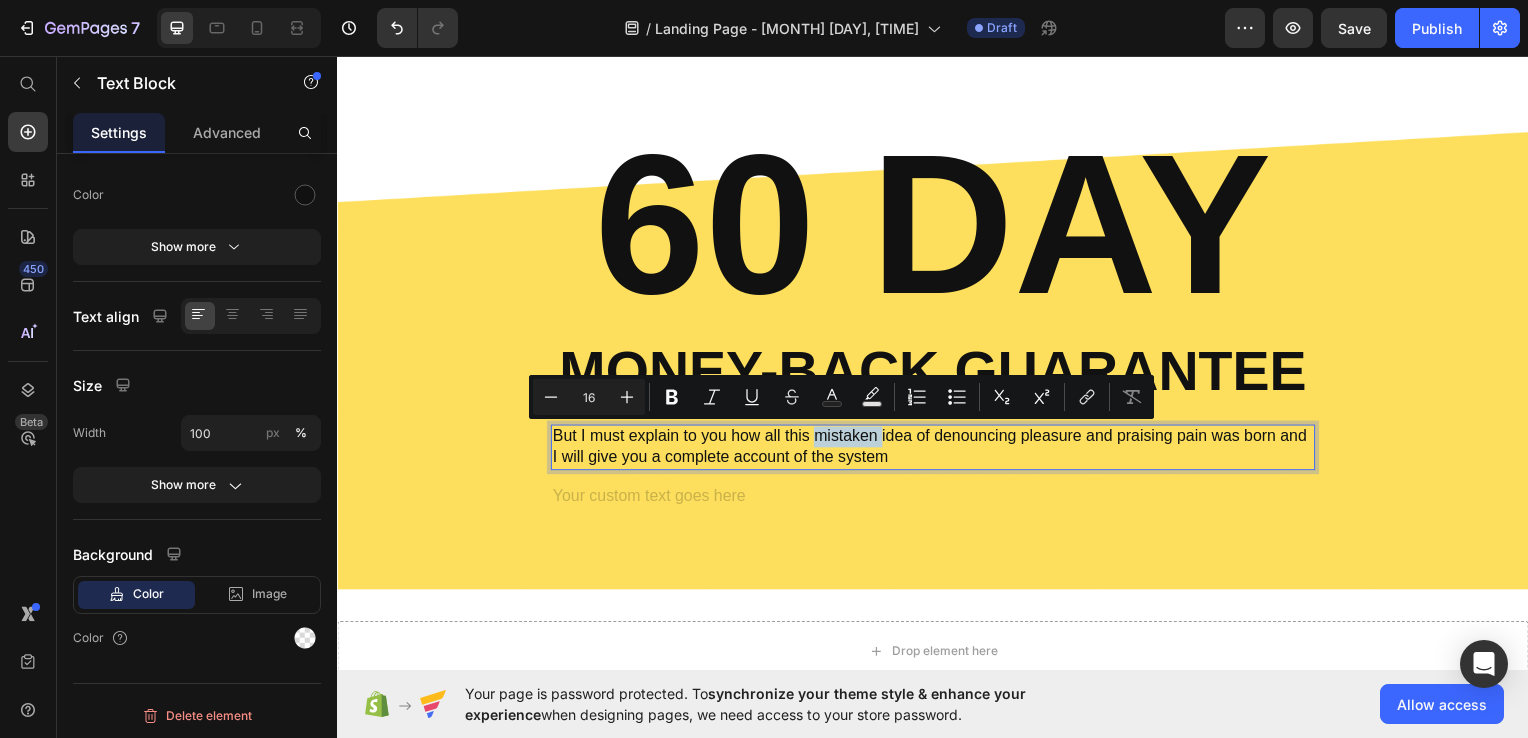 click on "But I must explain to you how all this mistaken idea of denouncing pleasure and praising pain was born and I will give you a complete account of the system" at bounding box center (937, 450) 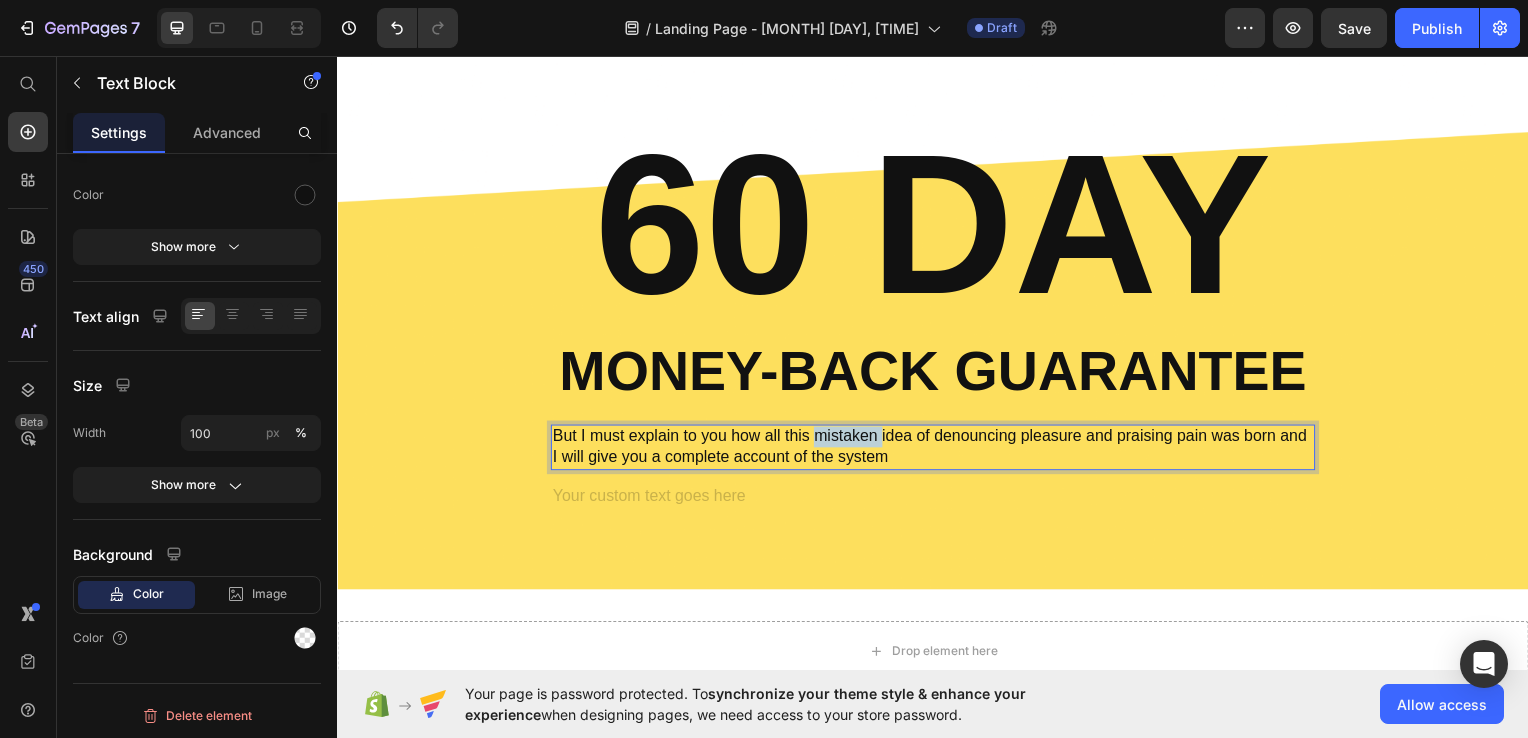 click on "But I must explain to you how all this mistaken idea of denouncing pleasure and praising pain was born and I will give you a complete account of the system" at bounding box center (937, 450) 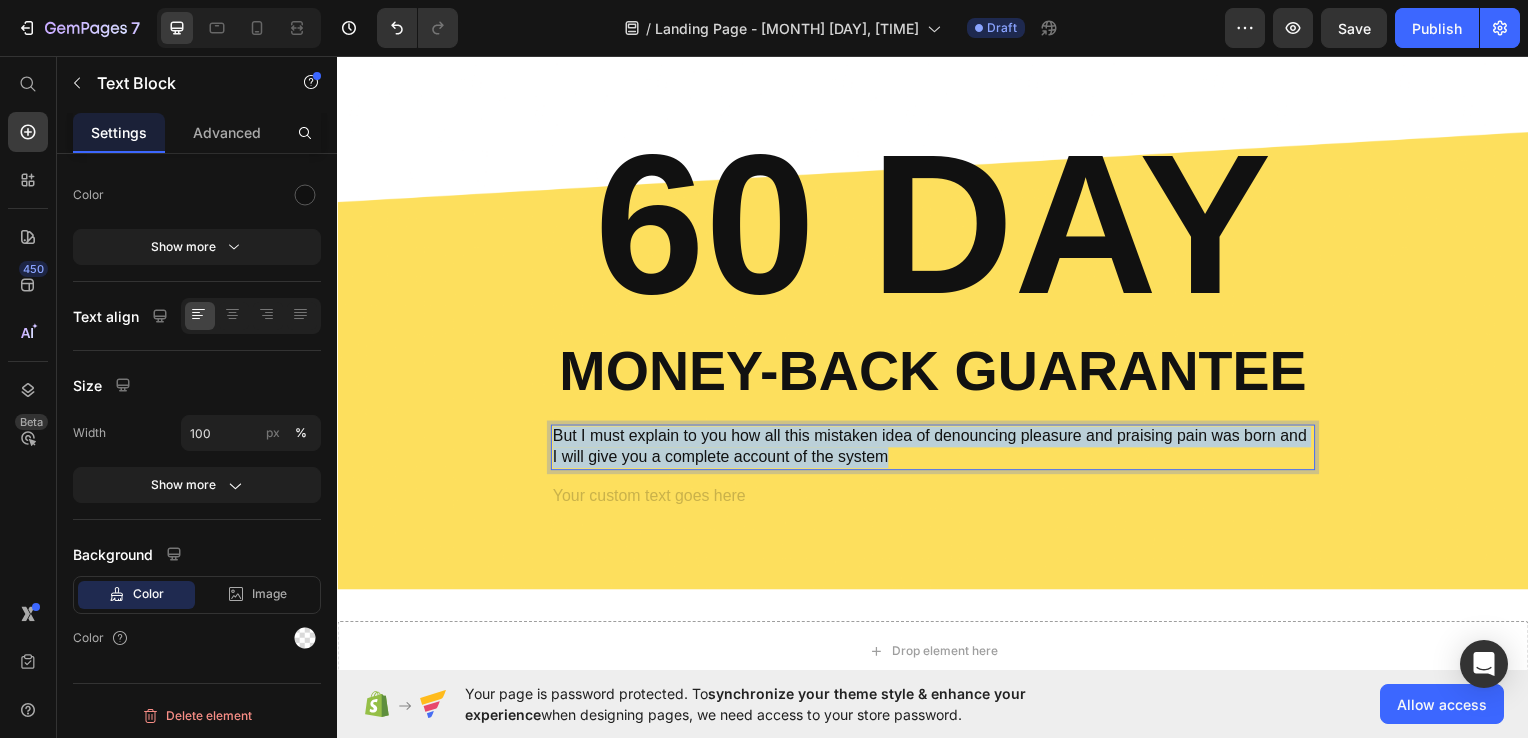 click on "But I must explain to you how all this mistaken idea of denouncing pleasure and praising pain was born and I will give you a complete account of the system" at bounding box center (937, 450) 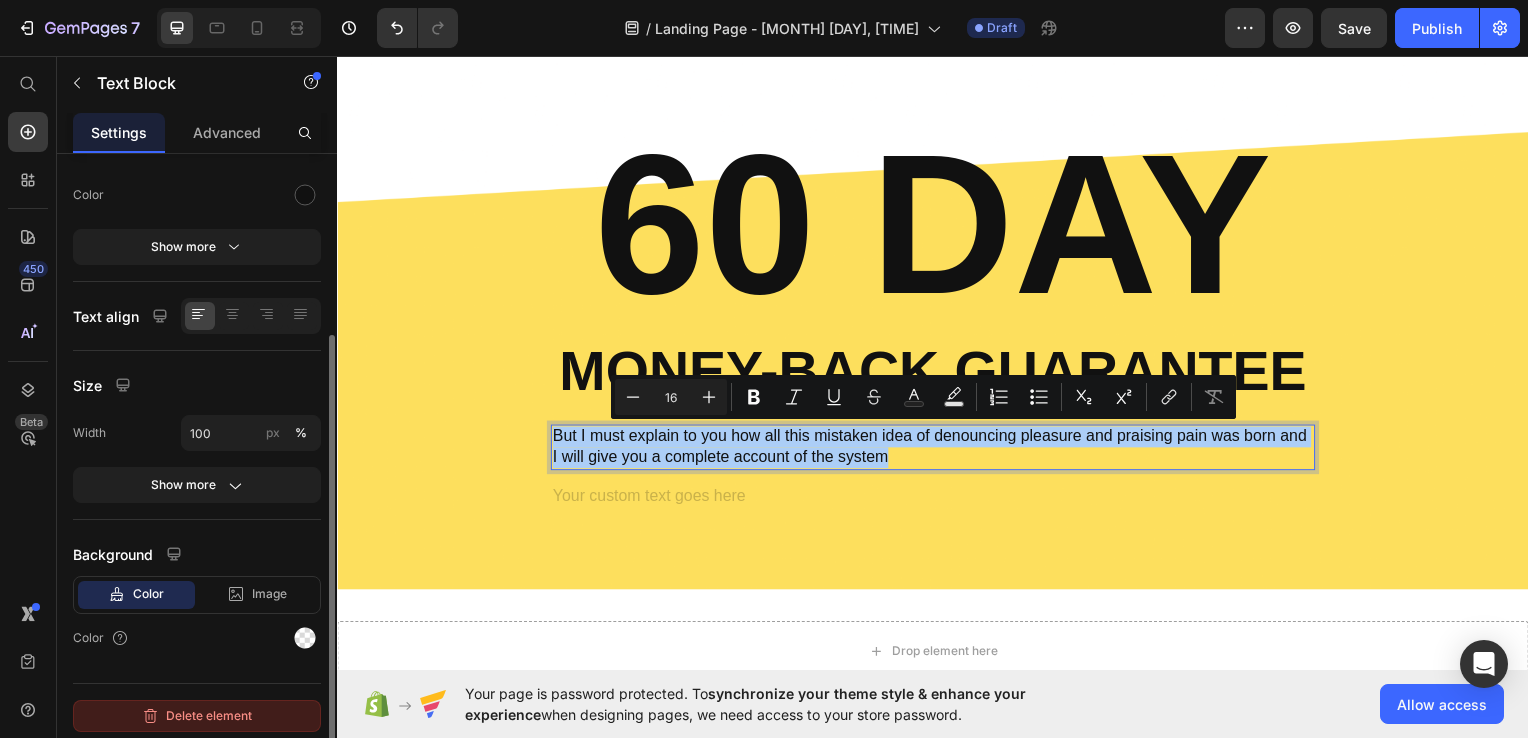click on "Delete element" at bounding box center [197, 716] 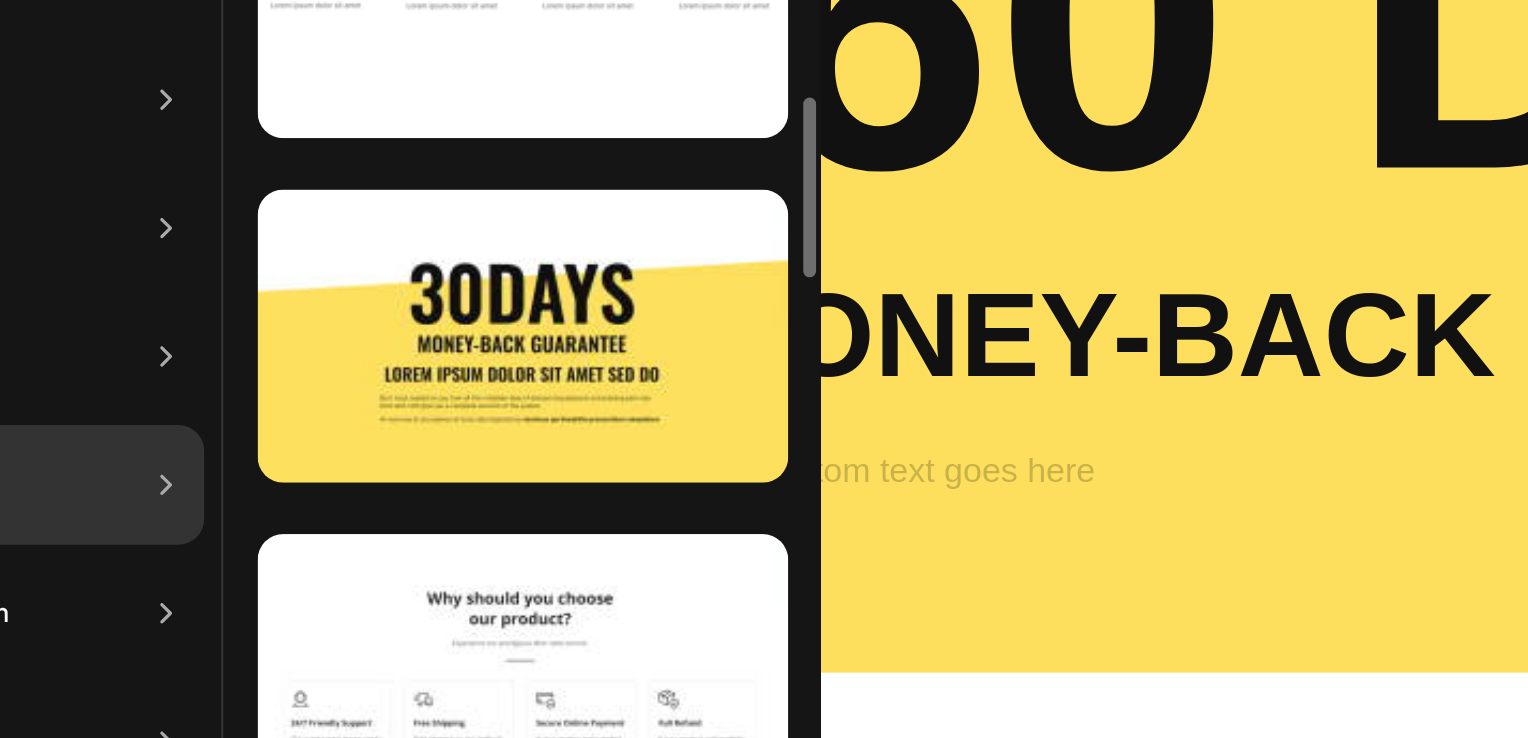scroll, scrollTop: 1100, scrollLeft: 0, axis: vertical 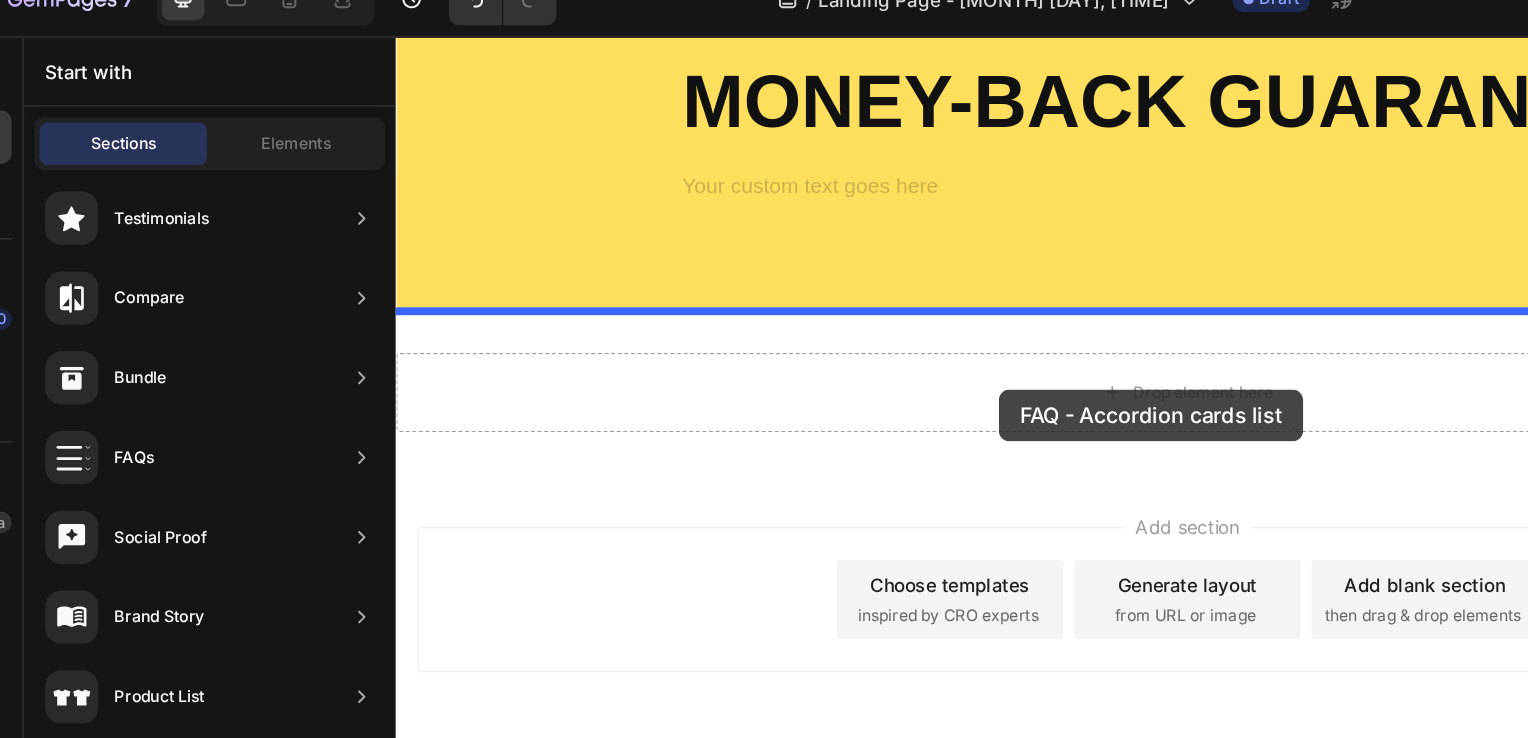 drag, startPoint x: 880, startPoint y: 232, endPoint x: 852, endPoint y: 303, distance: 76.321686 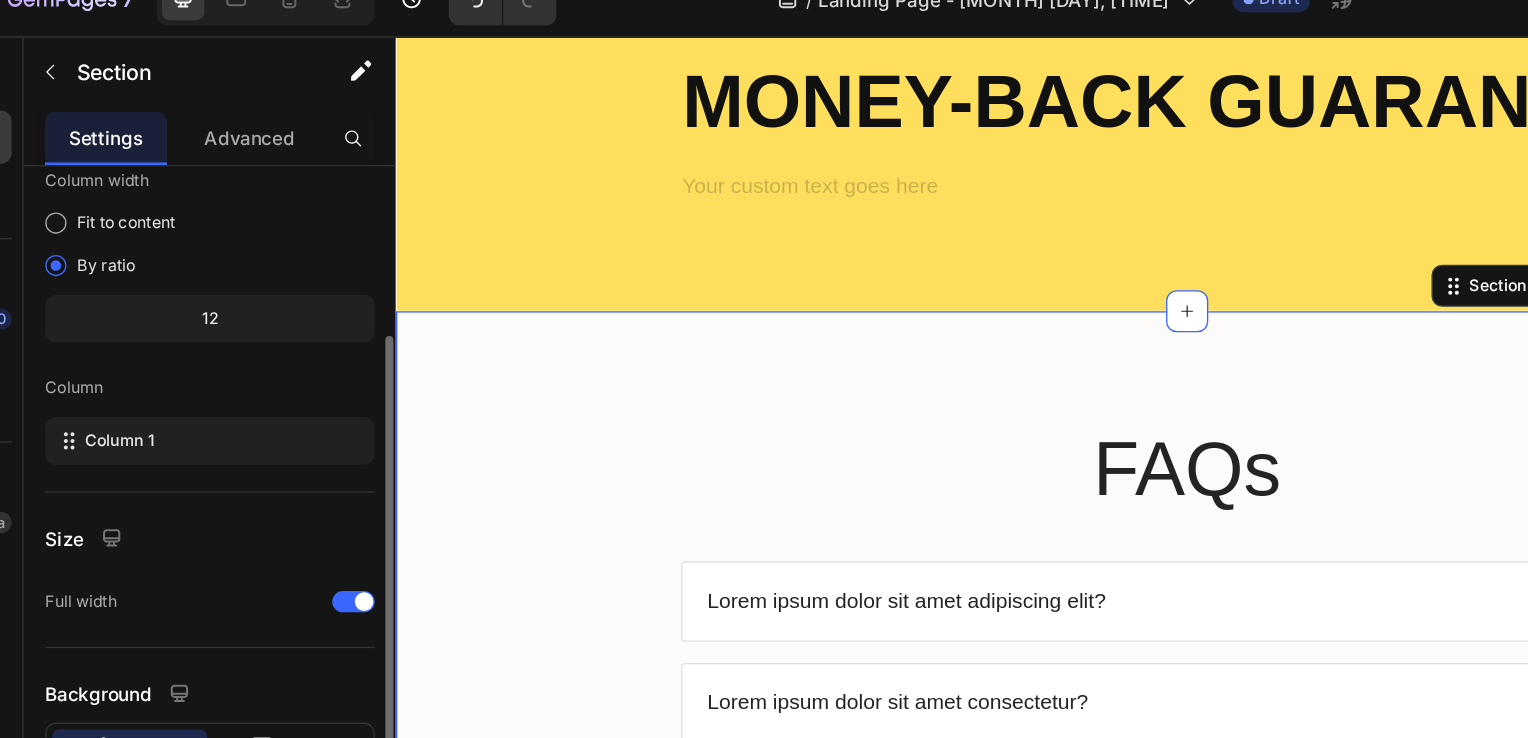 scroll, scrollTop: 0, scrollLeft: 0, axis: both 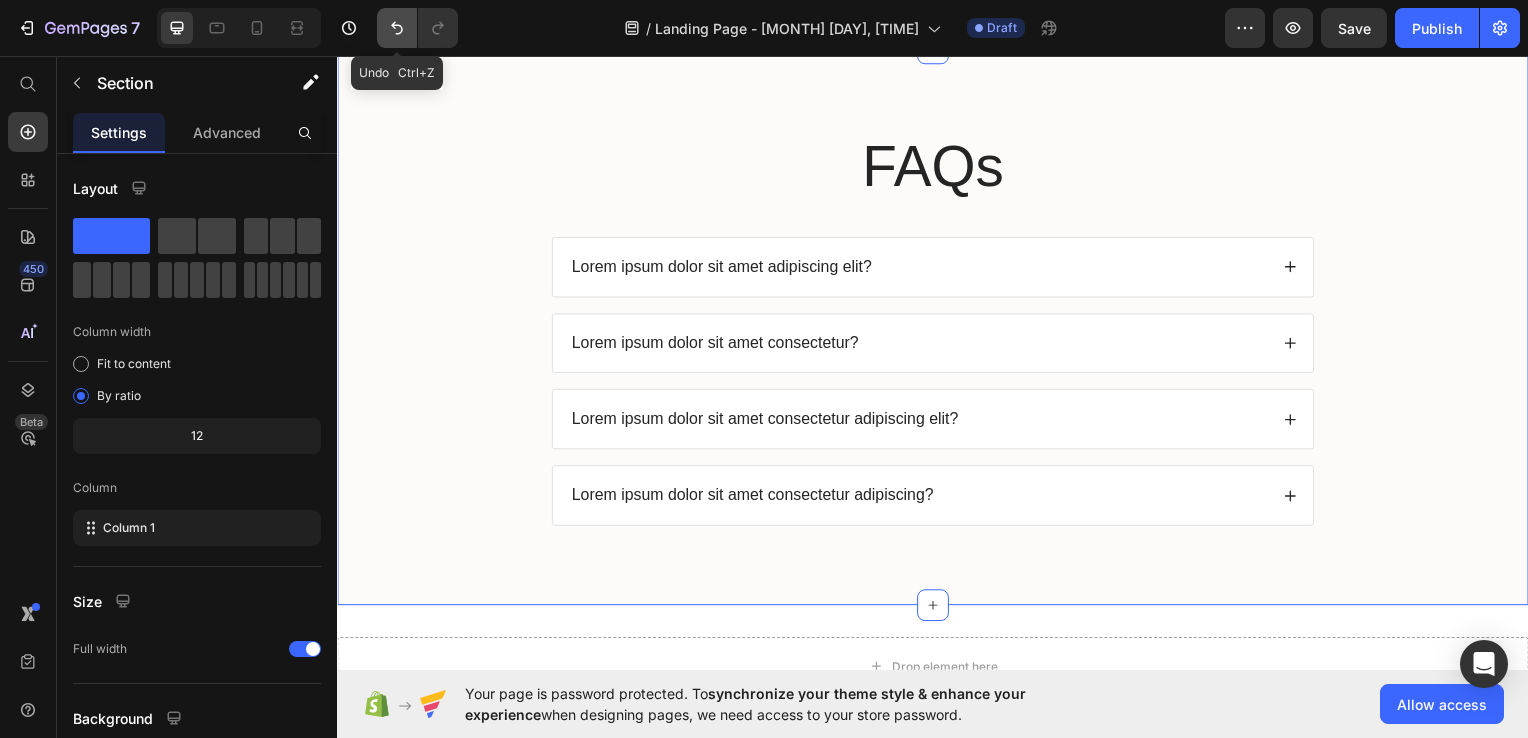 click 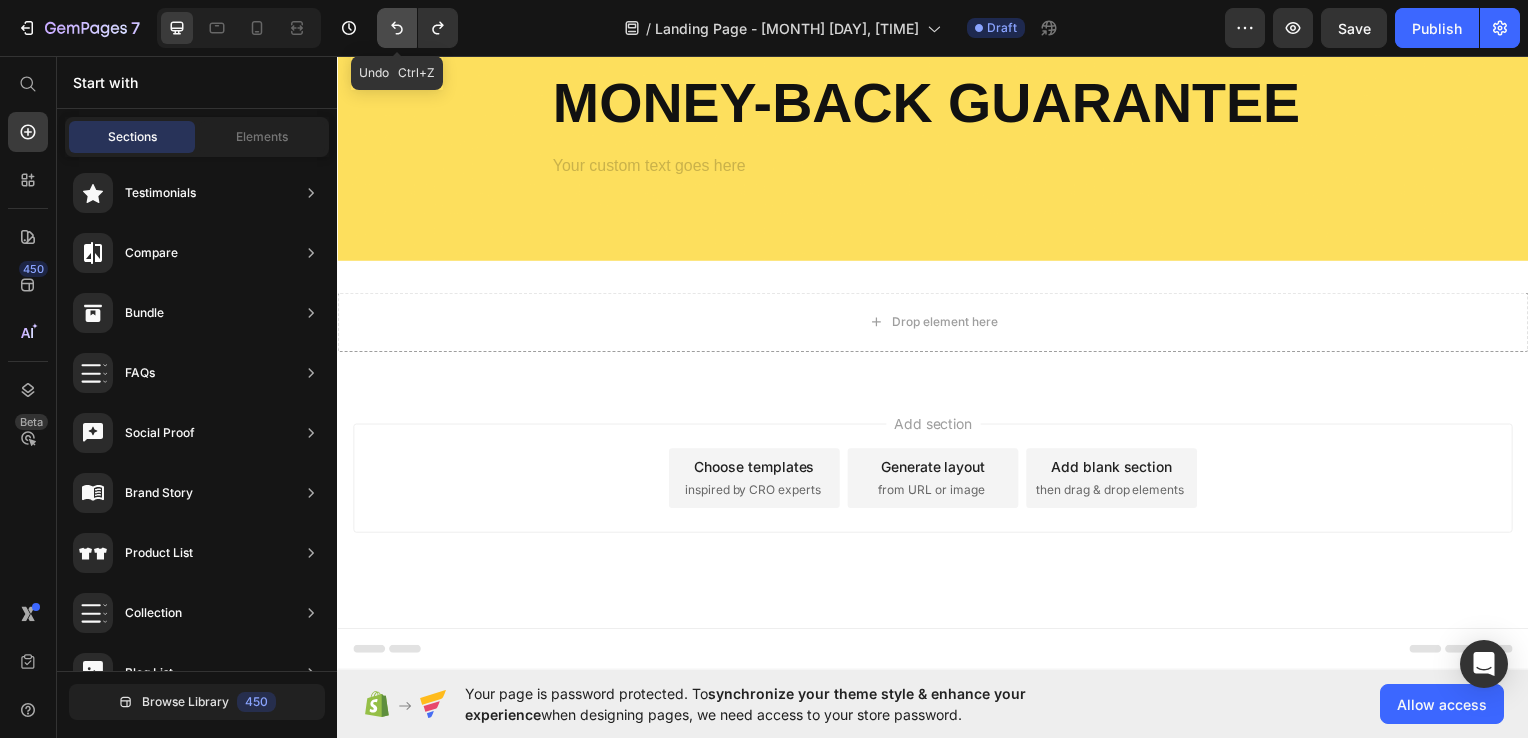 scroll, scrollTop: 4148, scrollLeft: 0, axis: vertical 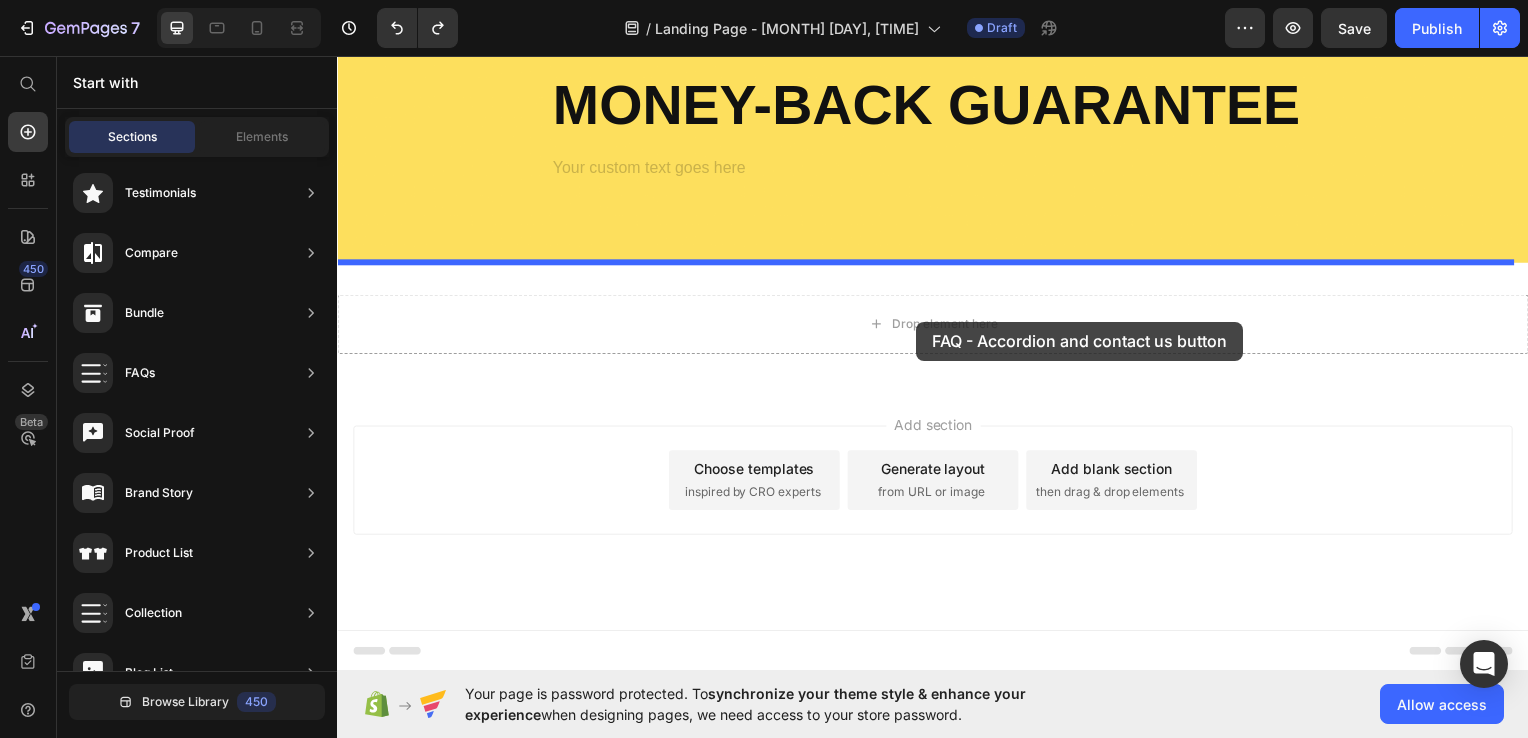 drag, startPoint x: 873, startPoint y: 386, endPoint x: 918, endPoint y: 324, distance: 76.6094 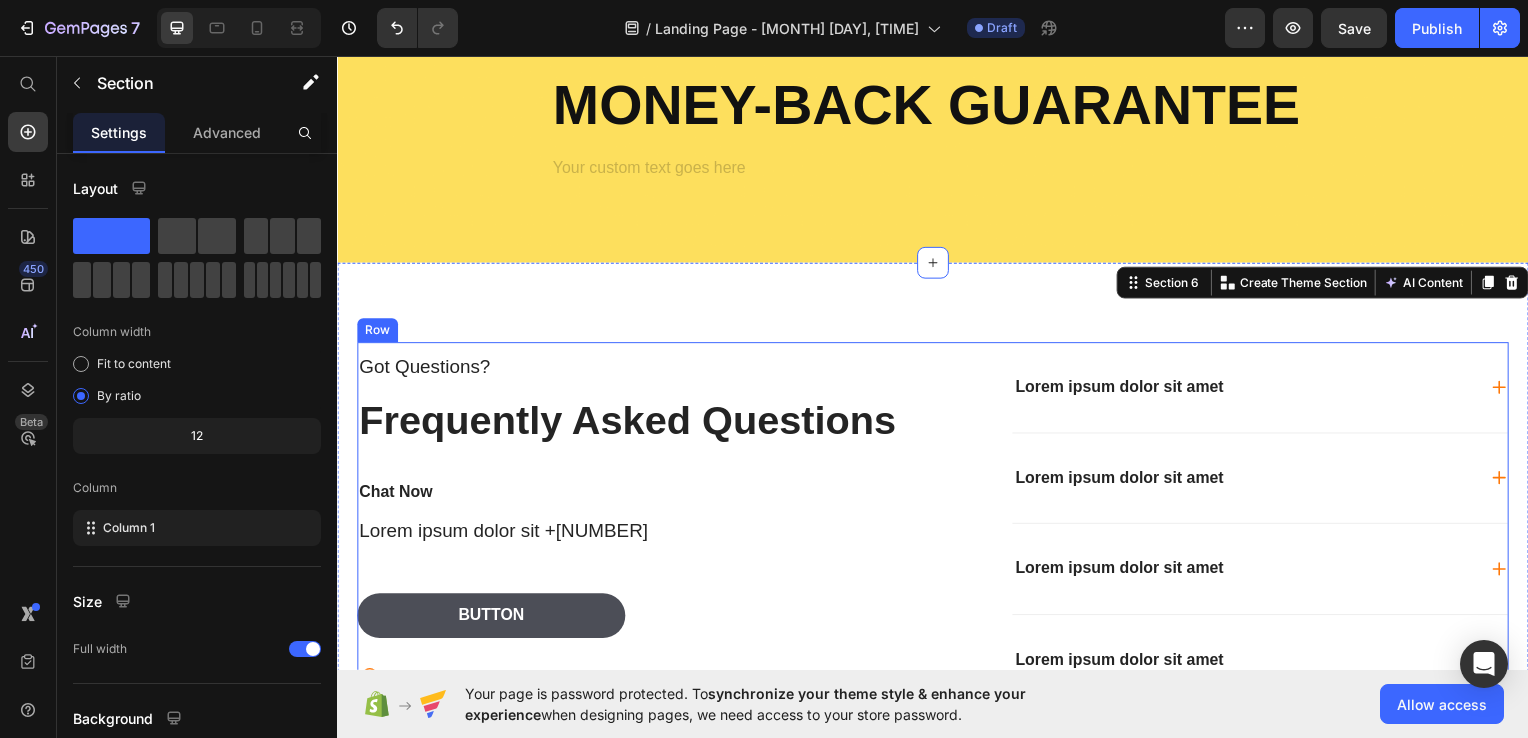 scroll, scrollTop: 4364, scrollLeft: 0, axis: vertical 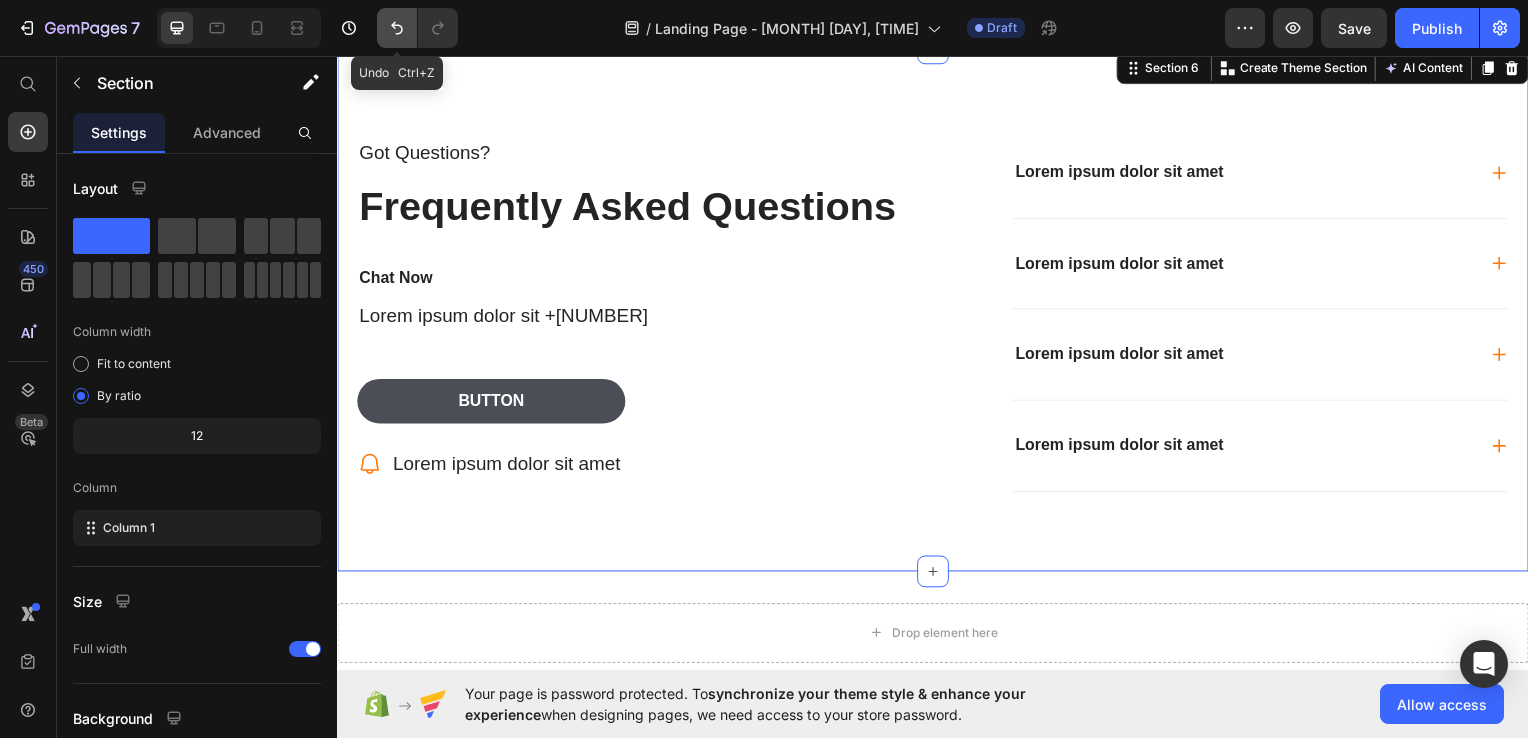 click 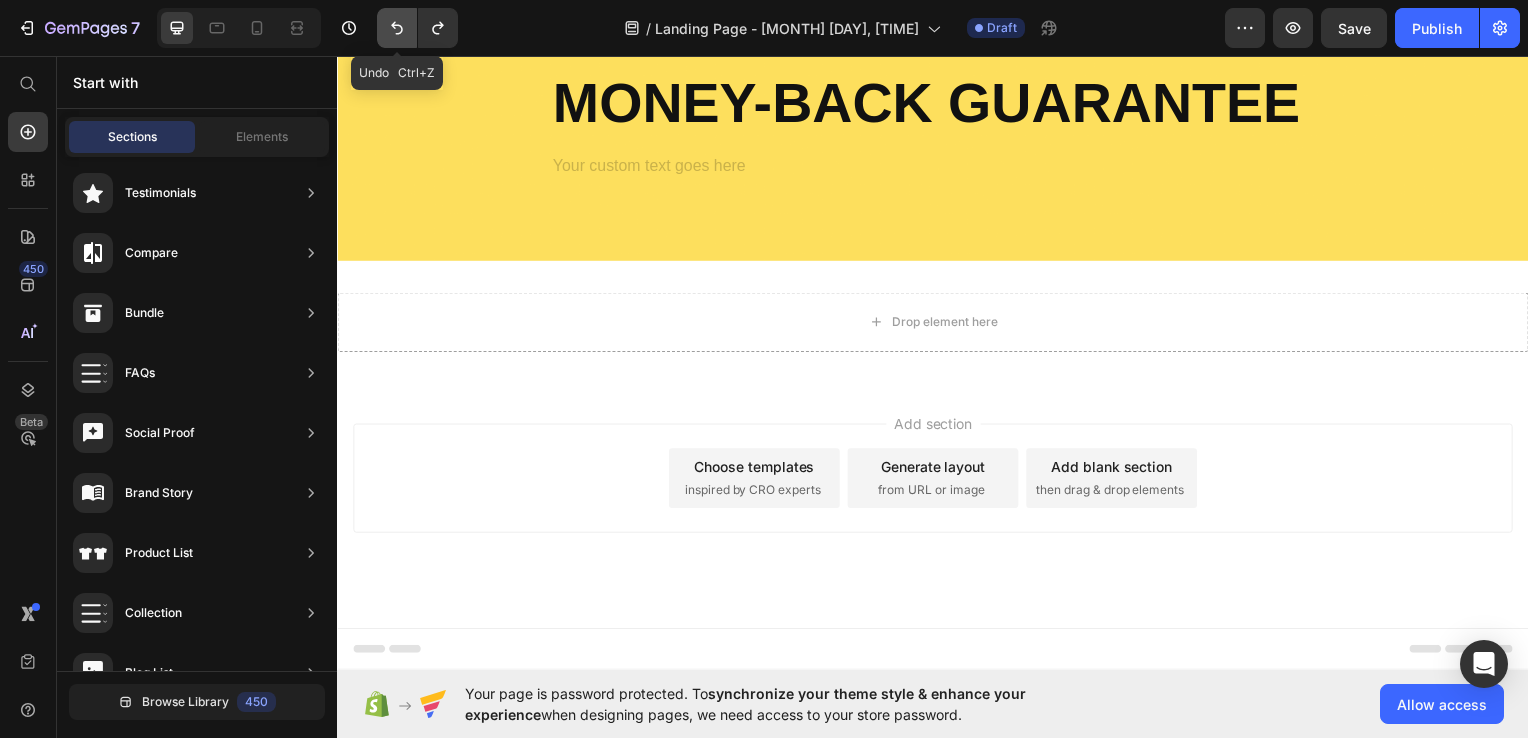 scroll, scrollTop: 4148, scrollLeft: 0, axis: vertical 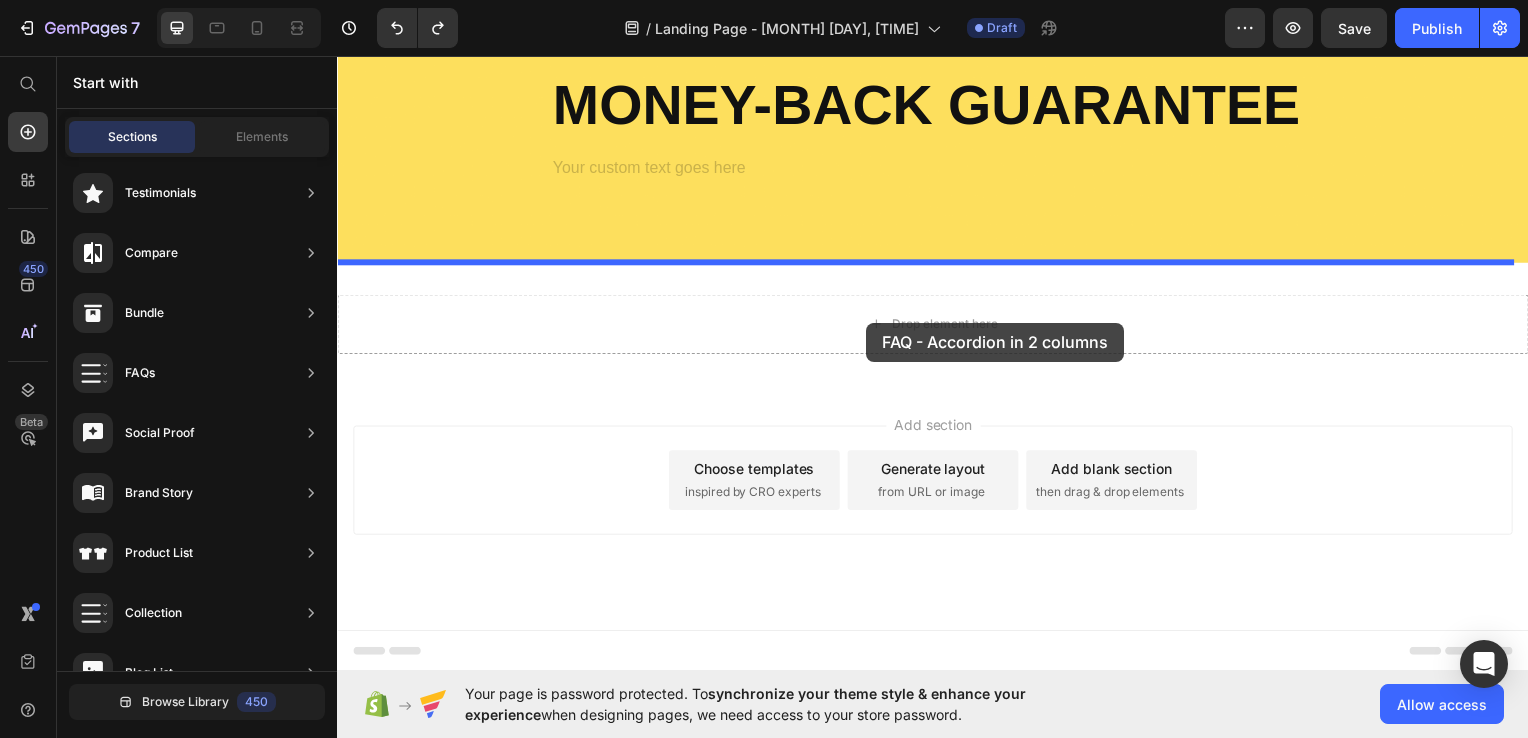 drag, startPoint x: 871, startPoint y: 293, endPoint x: 872, endPoint y: 321, distance: 28.01785 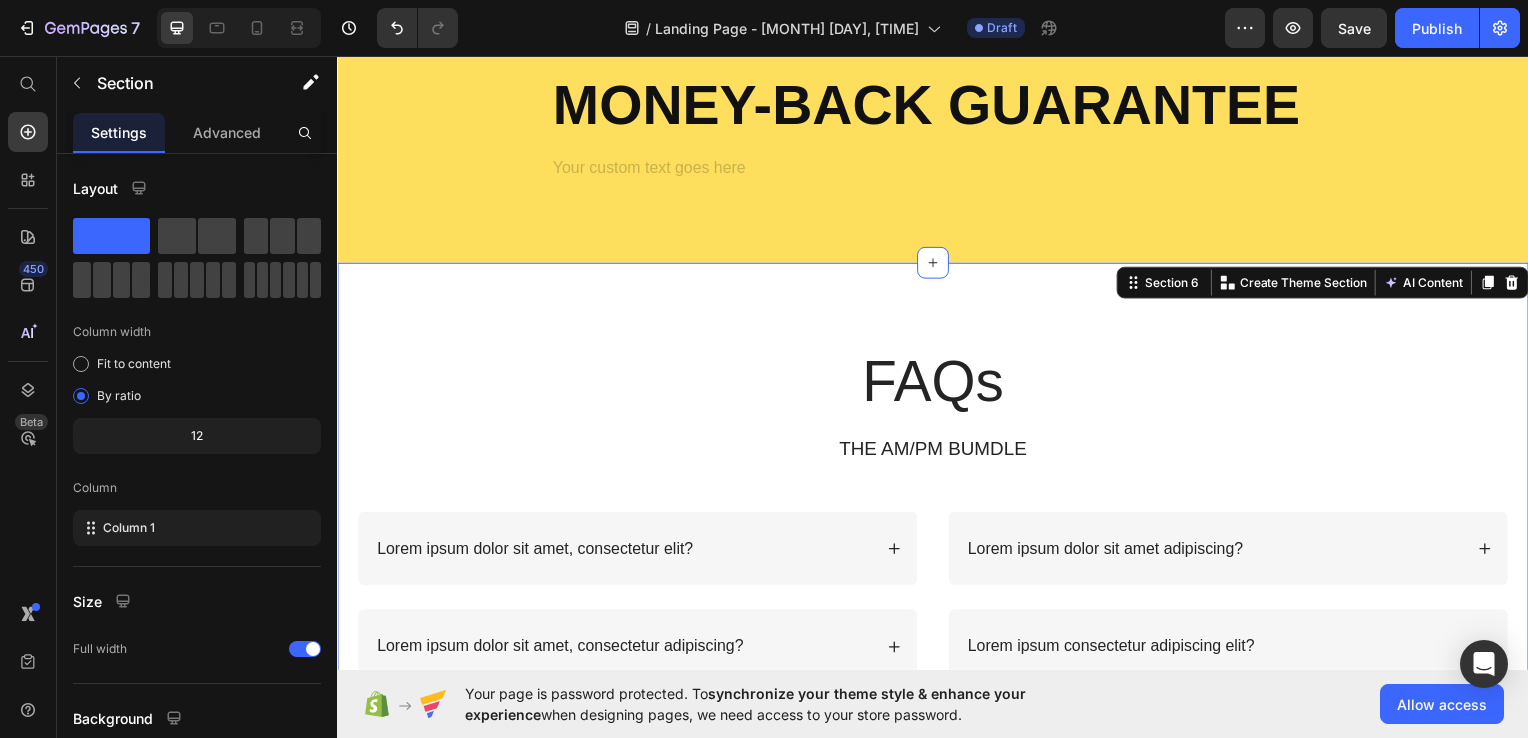 scroll, scrollTop: 4364, scrollLeft: 0, axis: vertical 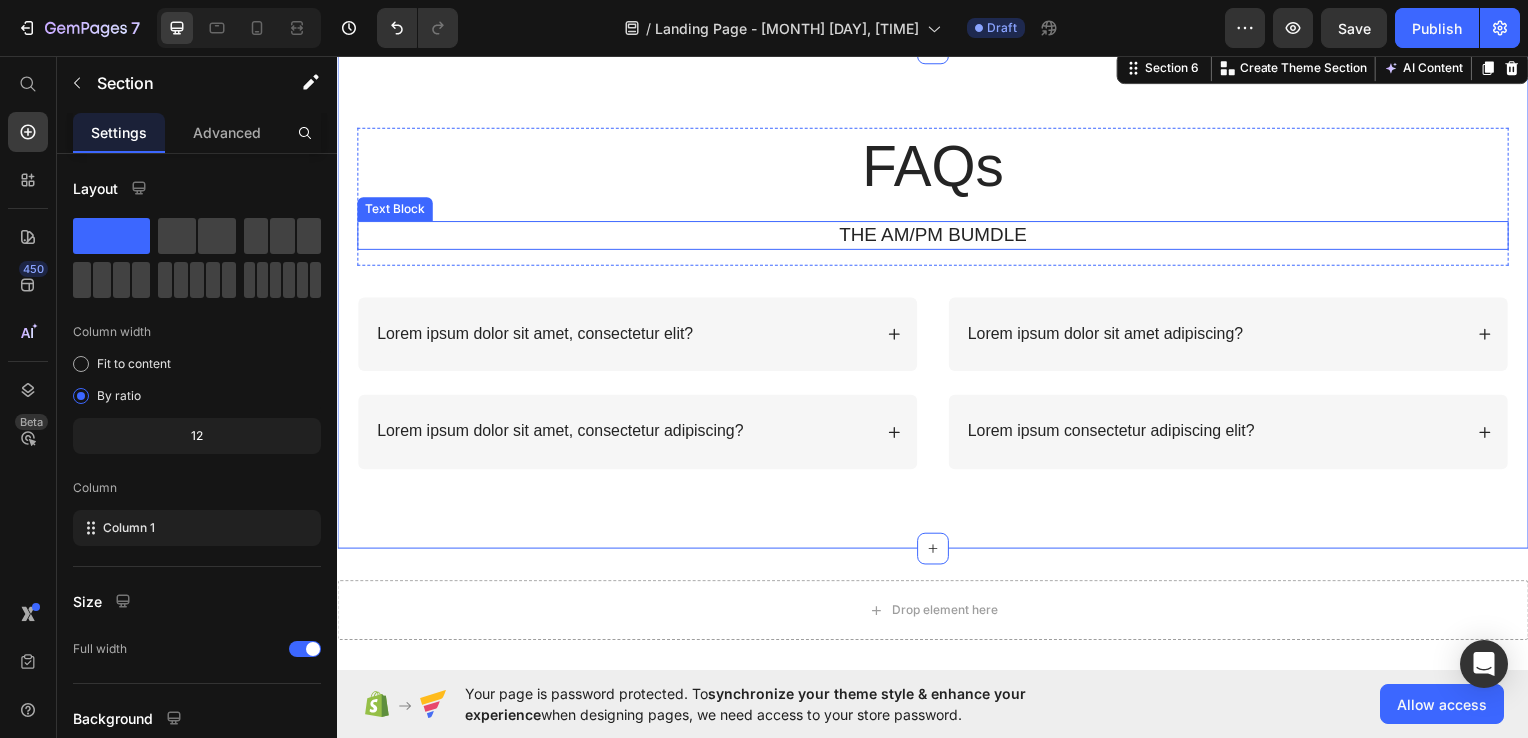 click on "THE AM/PM BUMDLE" at bounding box center [937, 236] 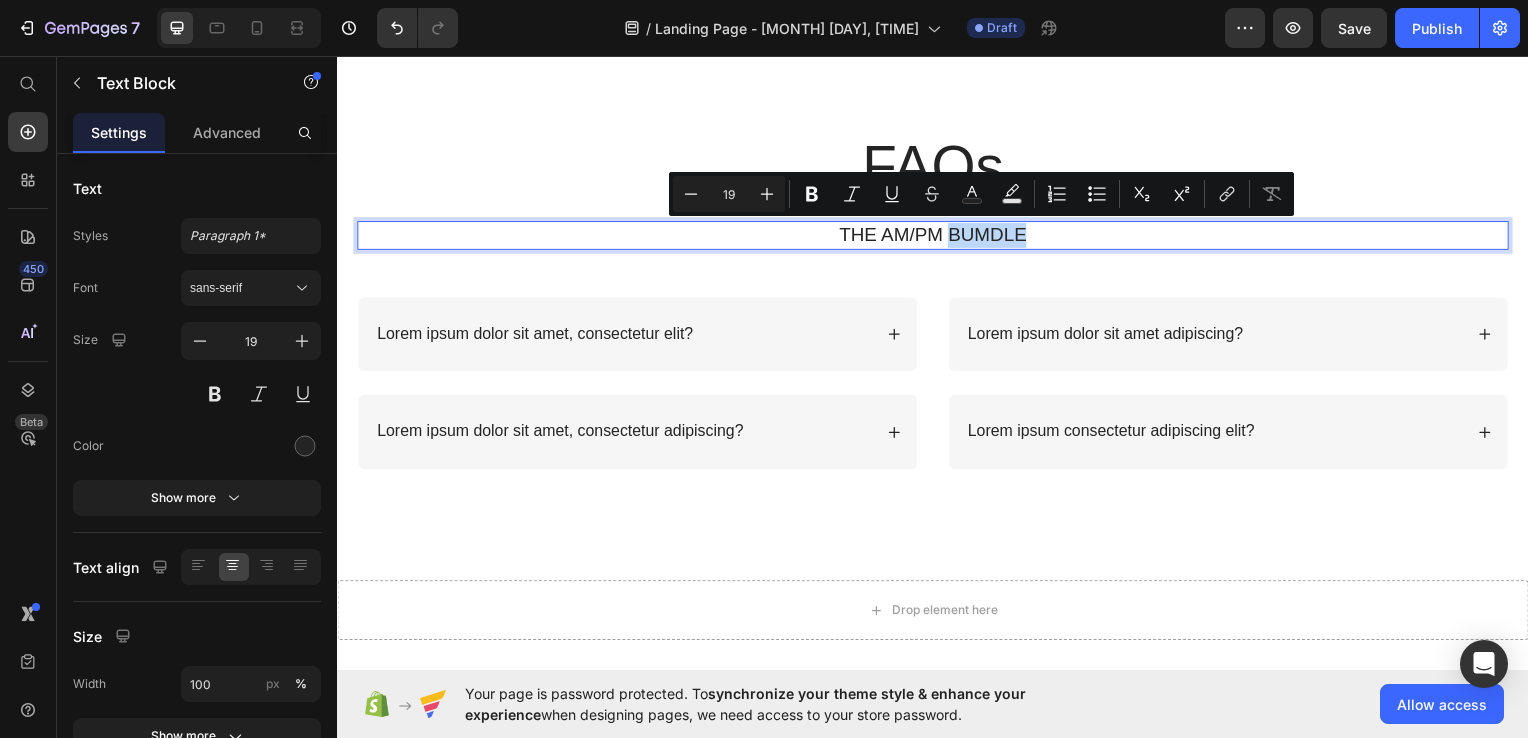 click on "THE AM/PM BUMDLE" at bounding box center [937, 236] 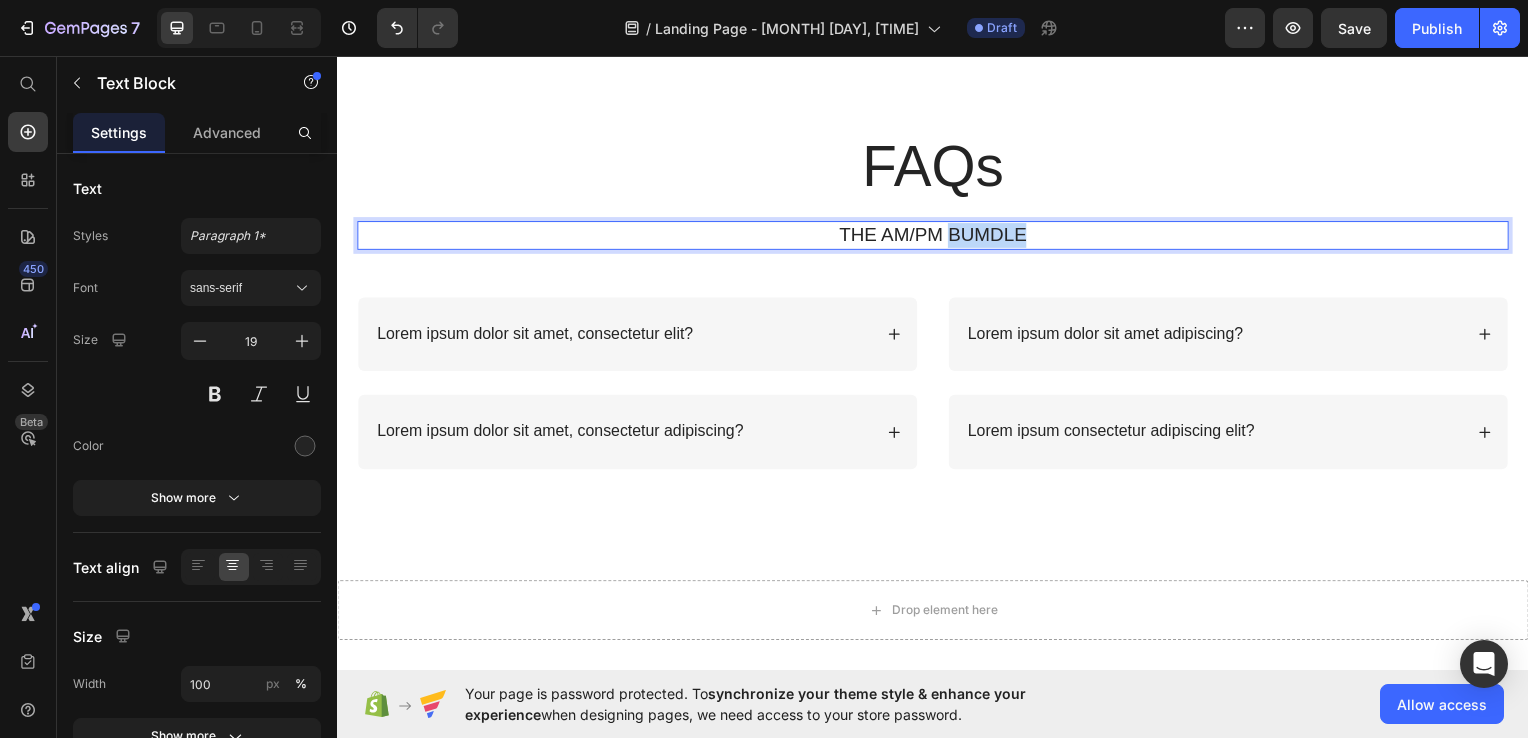click on "THE AM/PM BUMDLE" at bounding box center [937, 236] 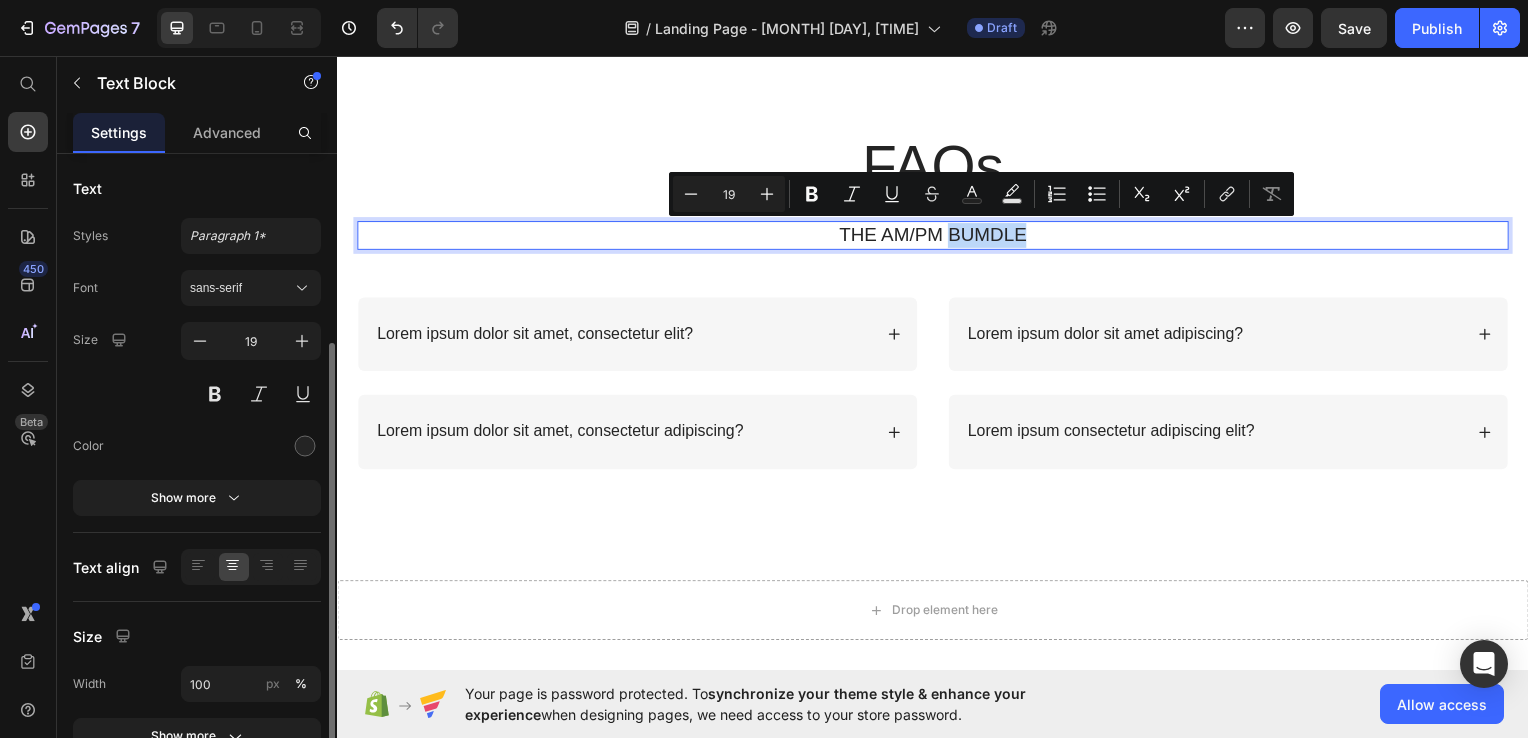 scroll, scrollTop: 251, scrollLeft: 0, axis: vertical 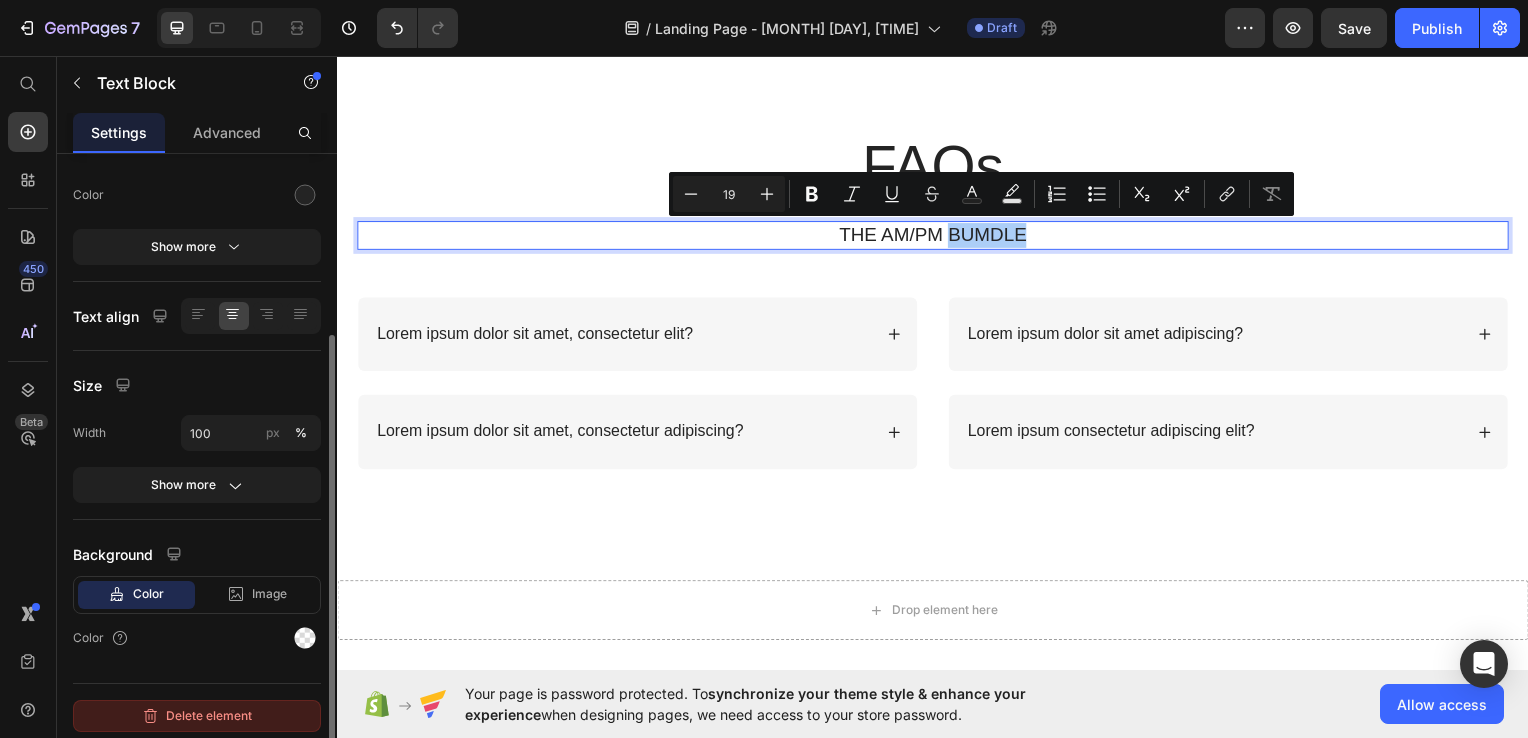 click on "Delete element" at bounding box center (197, 716) 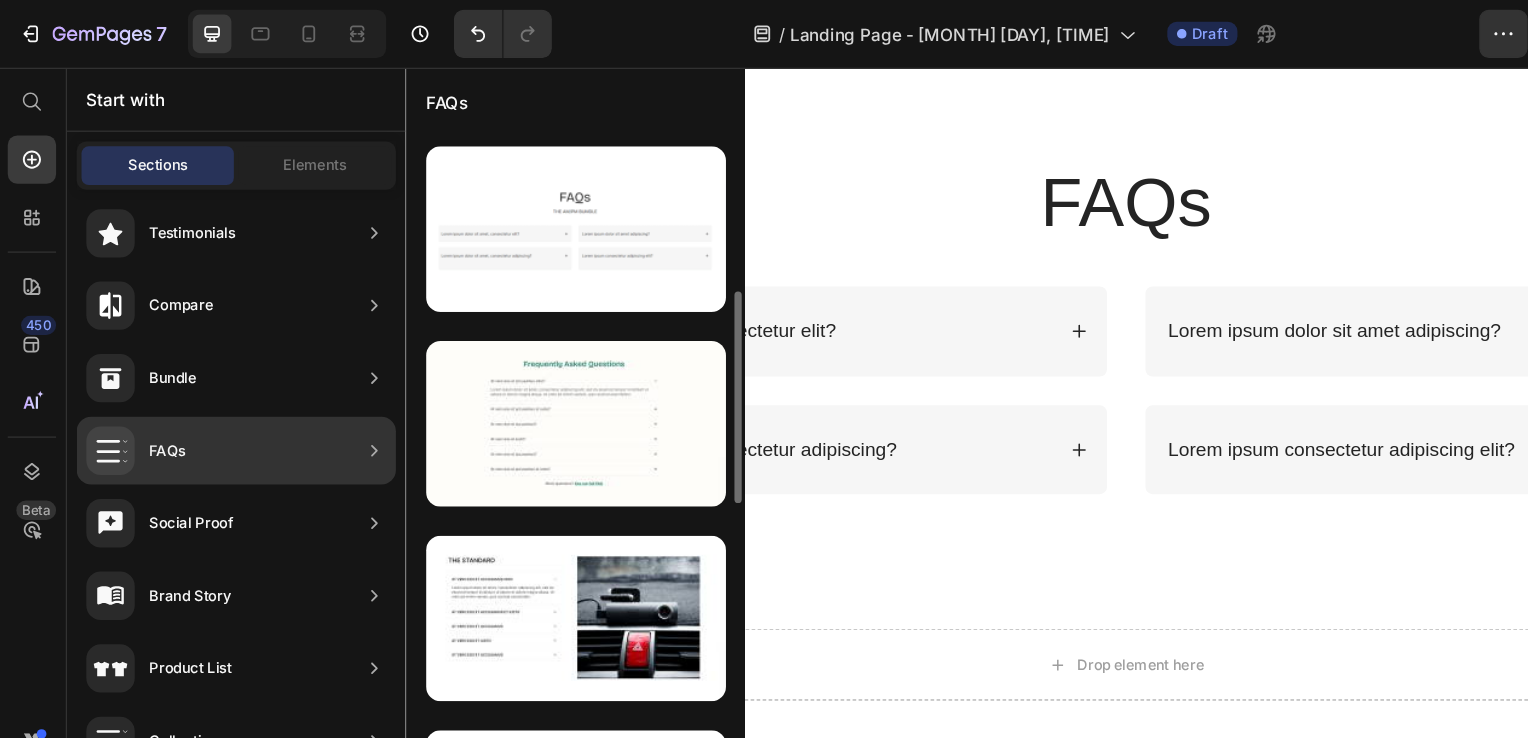 scroll, scrollTop: 478, scrollLeft: 0, axis: vertical 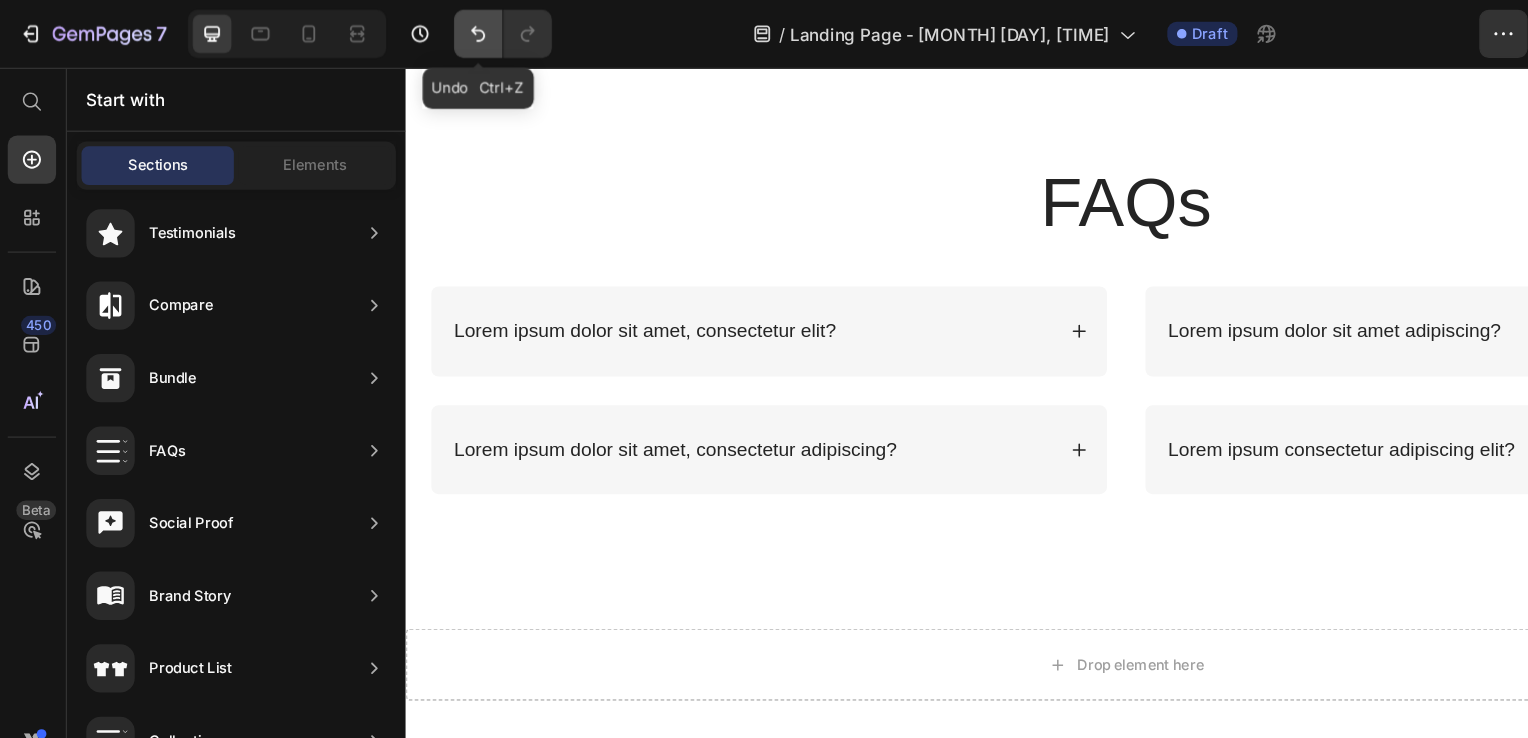 click 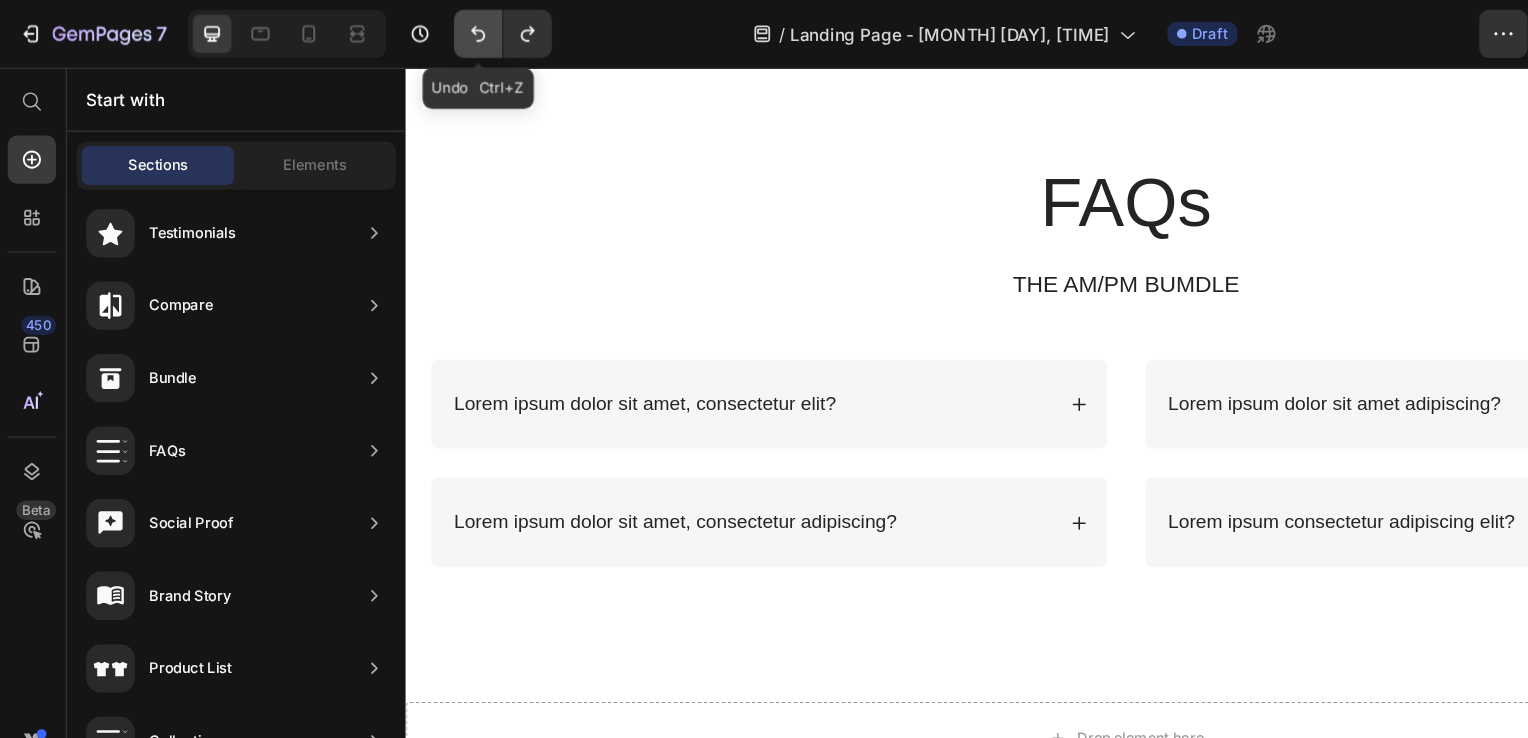 click 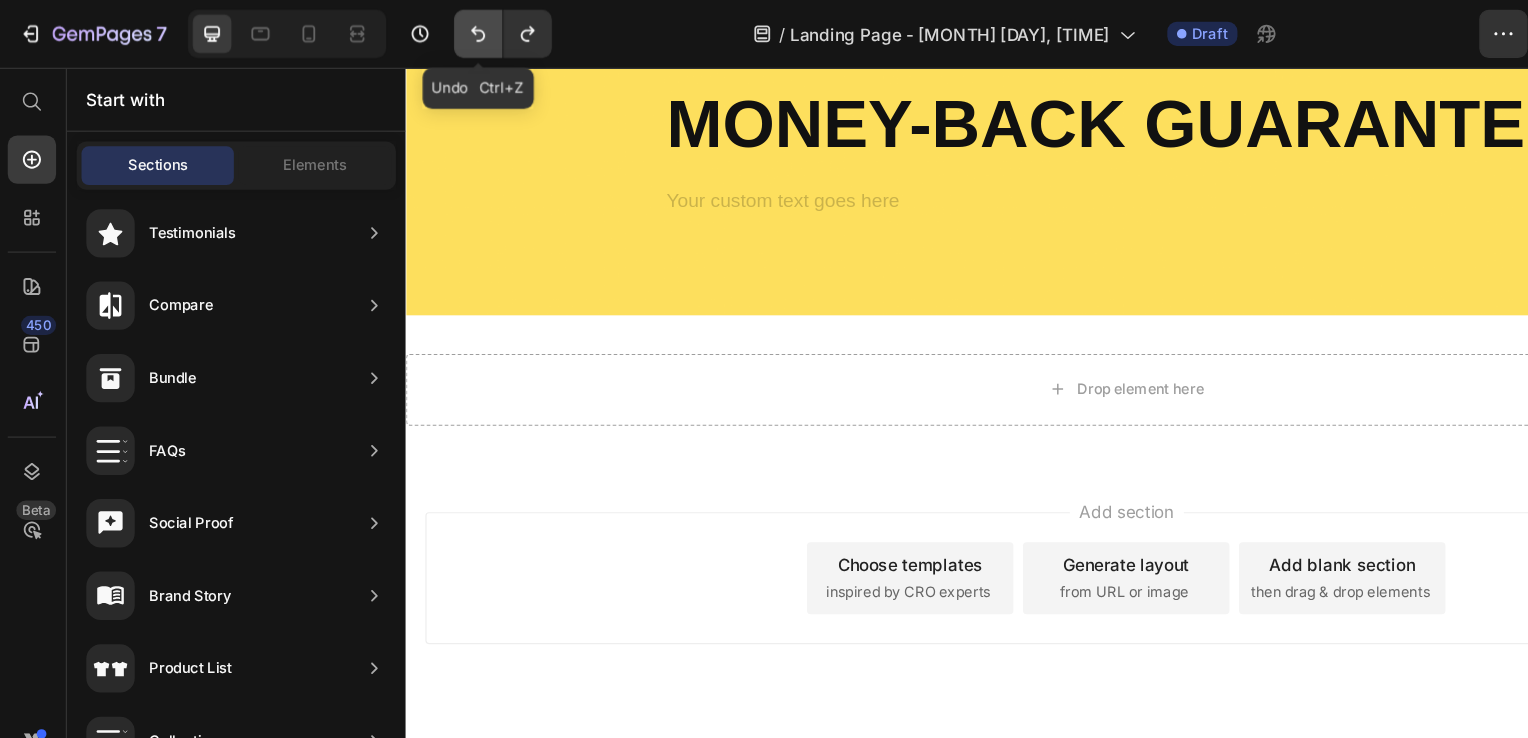 scroll, scrollTop: 4148, scrollLeft: 0, axis: vertical 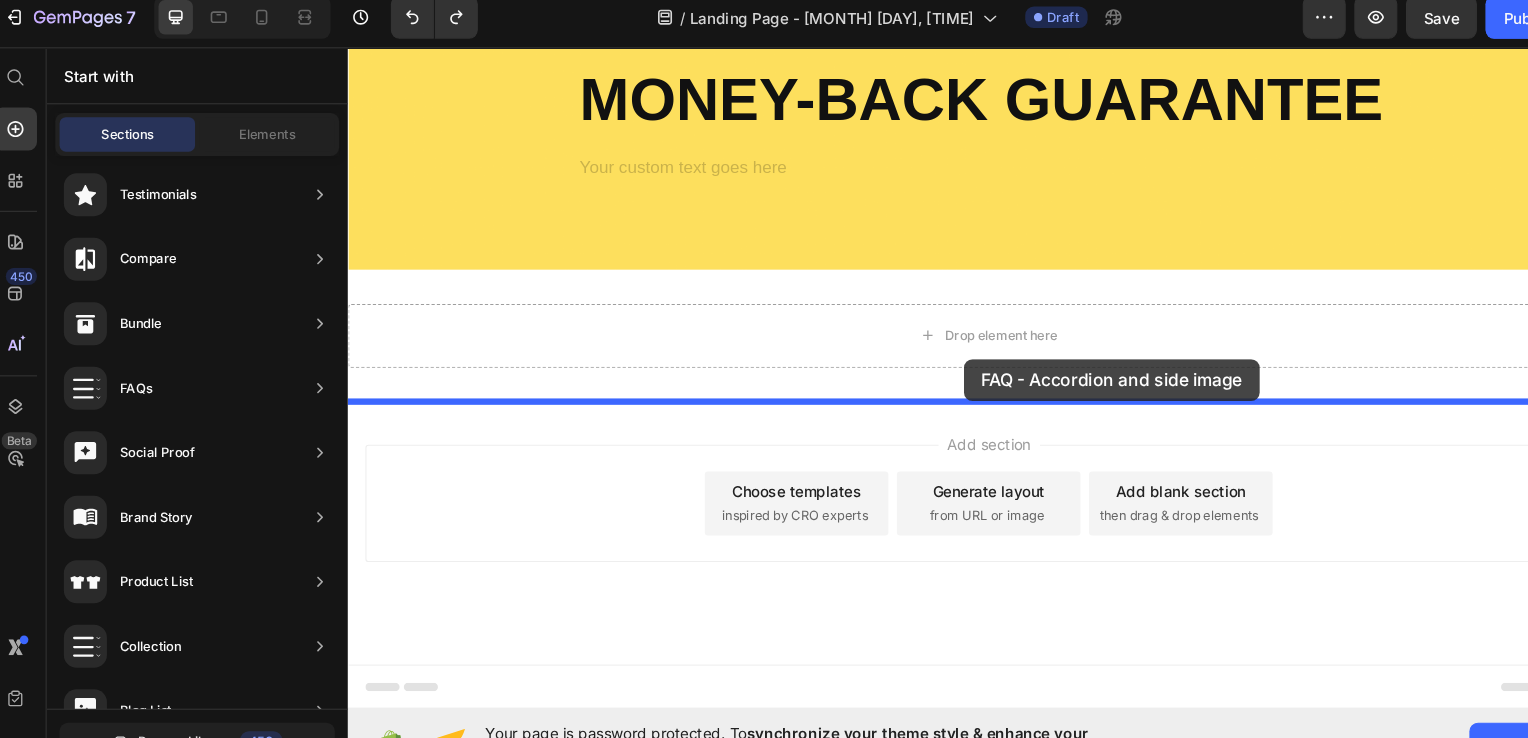 drag, startPoint x: 899, startPoint y: 449, endPoint x: 925, endPoint y: 337, distance: 114.97826 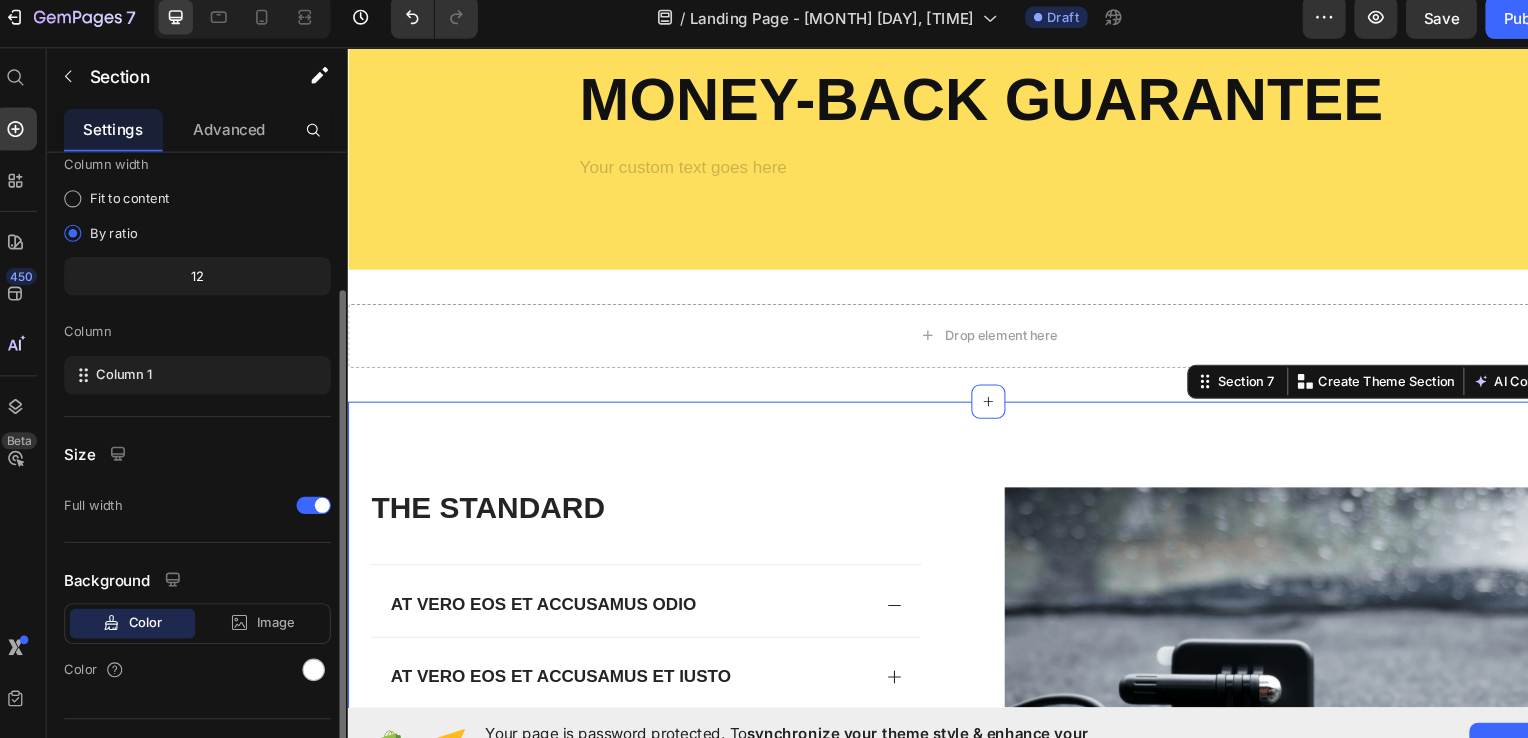 scroll, scrollTop: 4364, scrollLeft: 0, axis: vertical 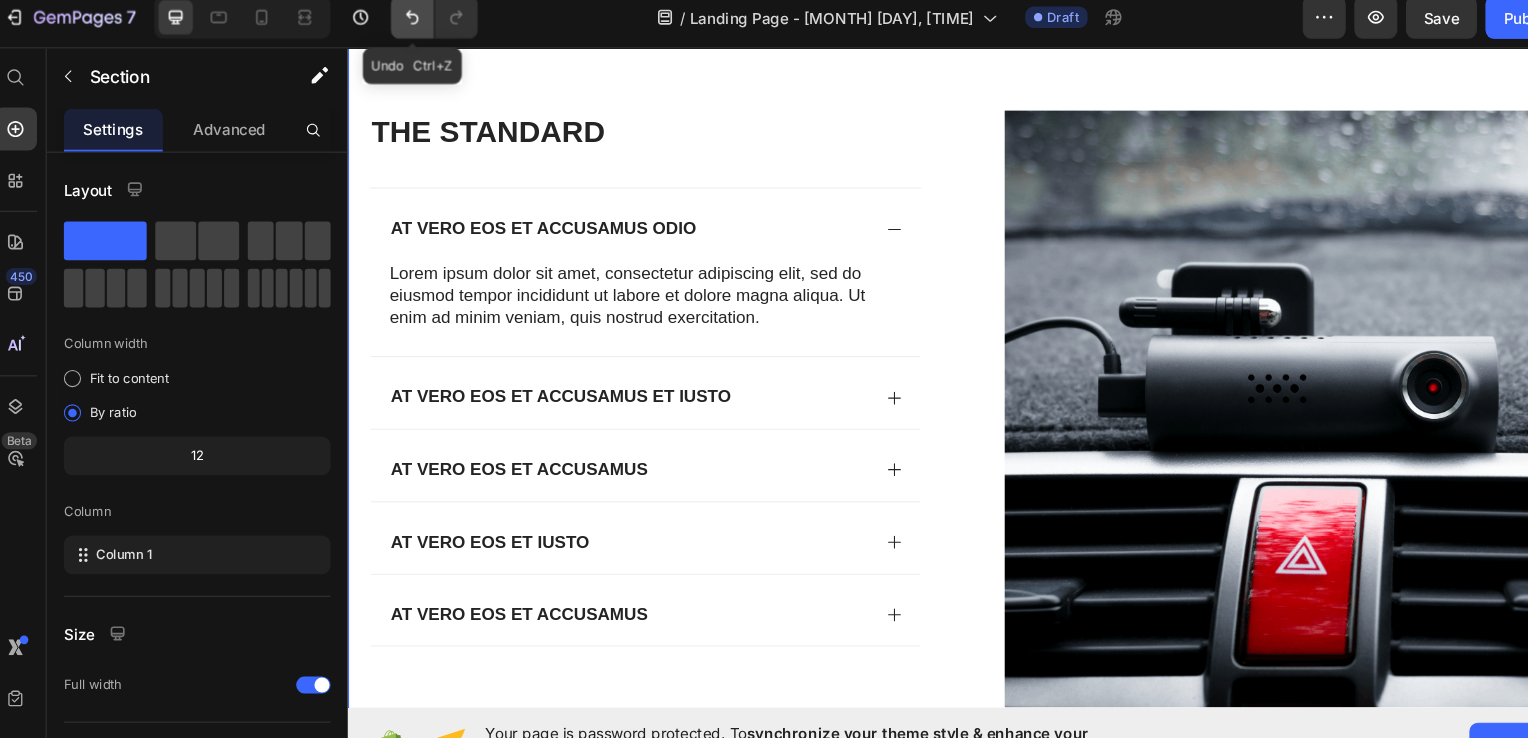 click 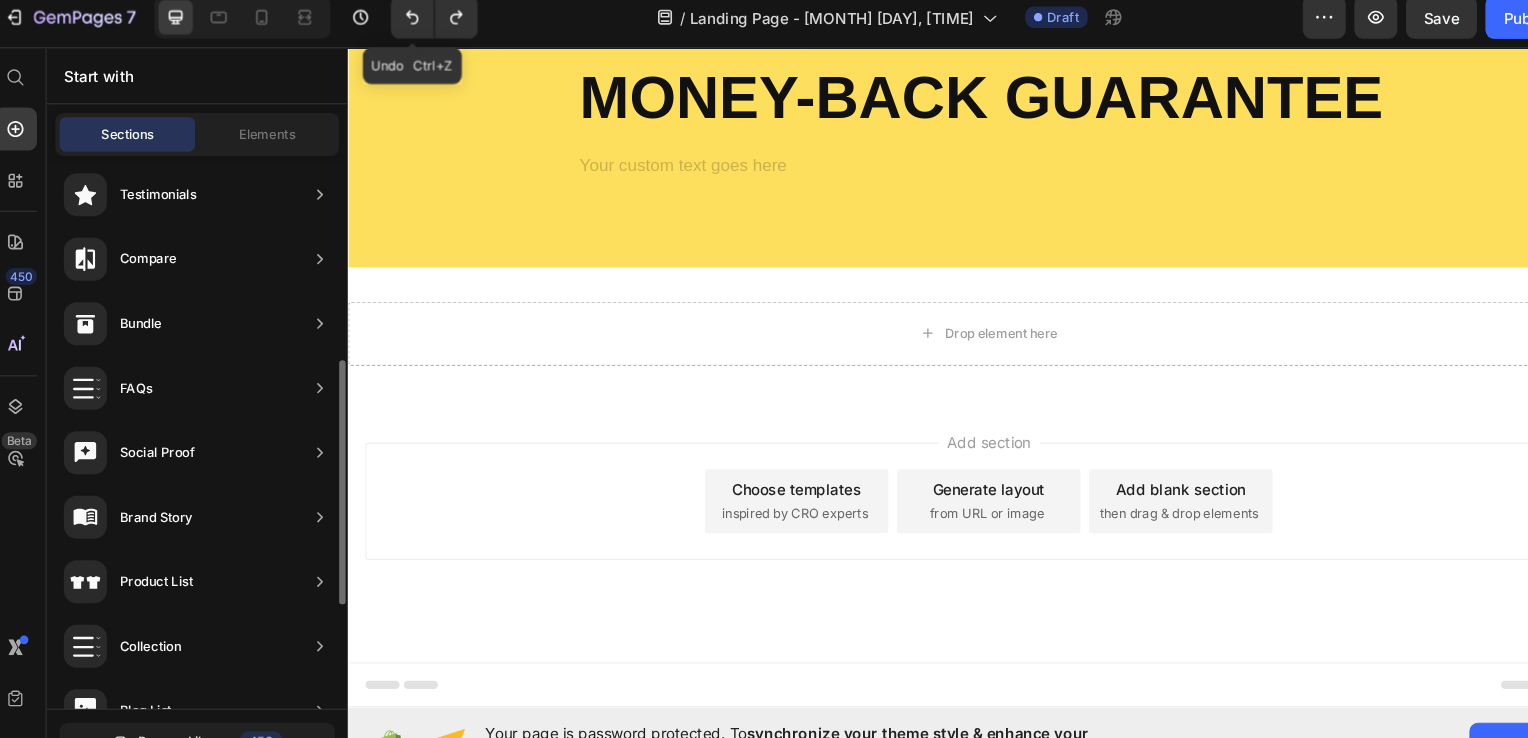 scroll, scrollTop: 4148, scrollLeft: 0, axis: vertical 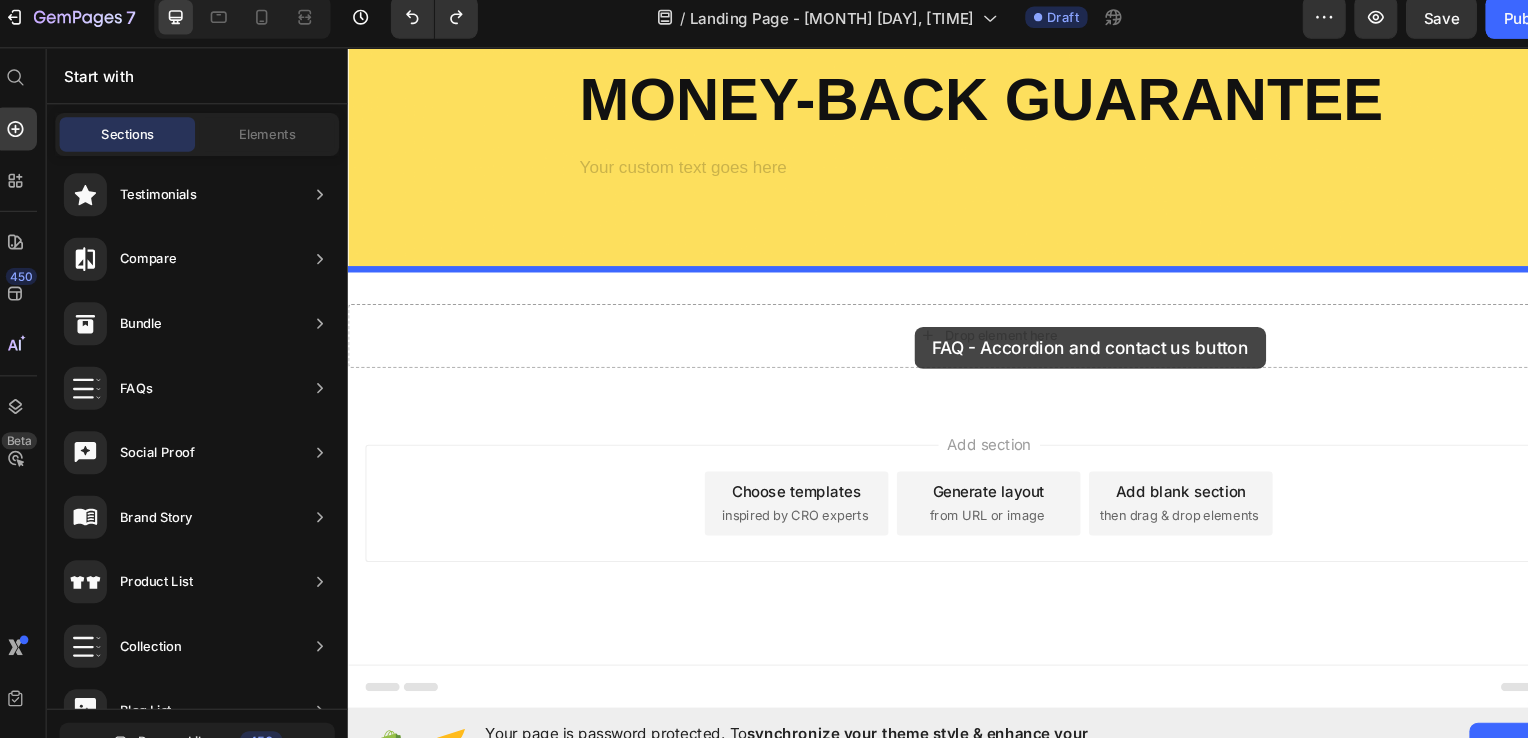 drag, startPoint x: 851, startPoint y: 470, endPoint x: 878, endPoint y: 309, distance: 163.24828 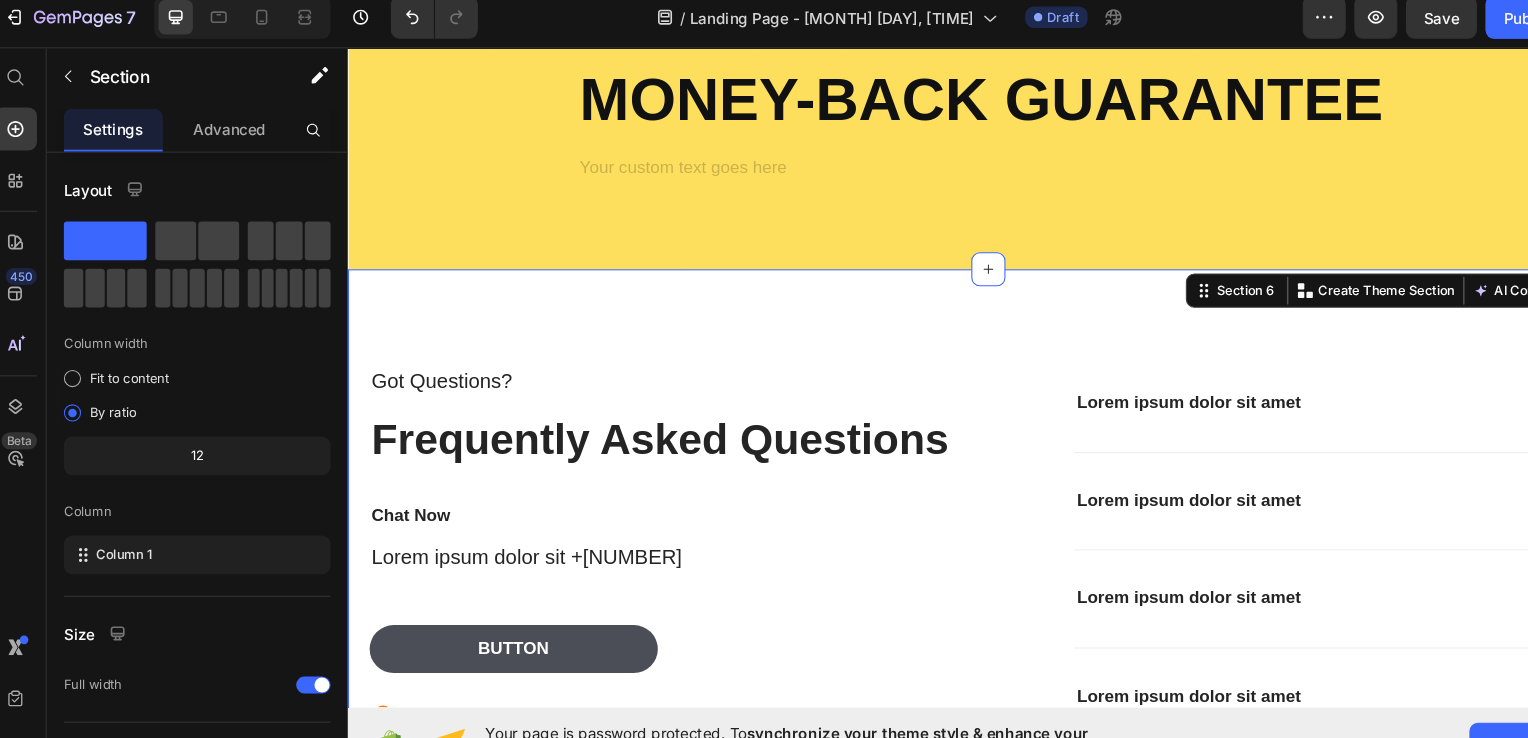 scroll, scrollTop: 4501, scrollLeft: 0, axis: vertical 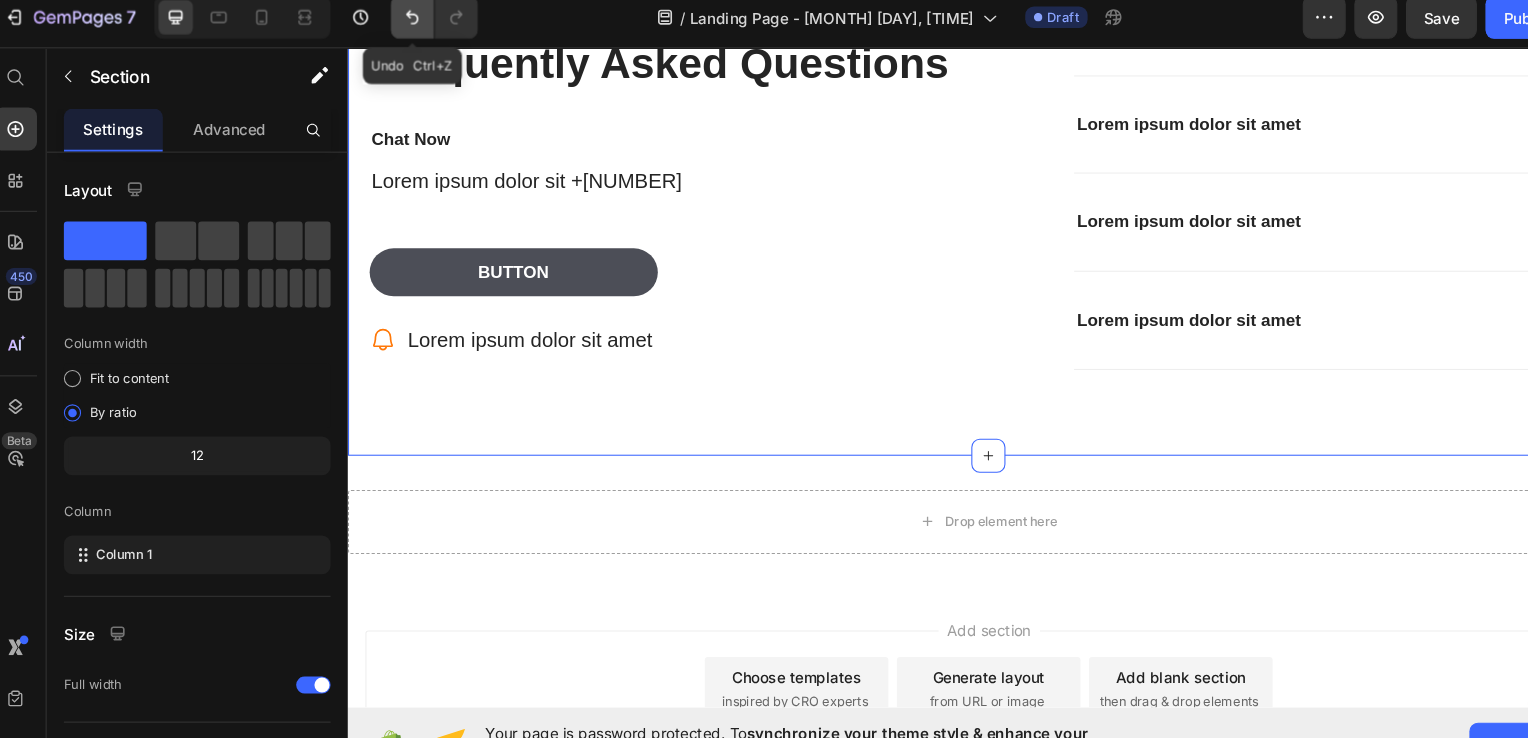 click 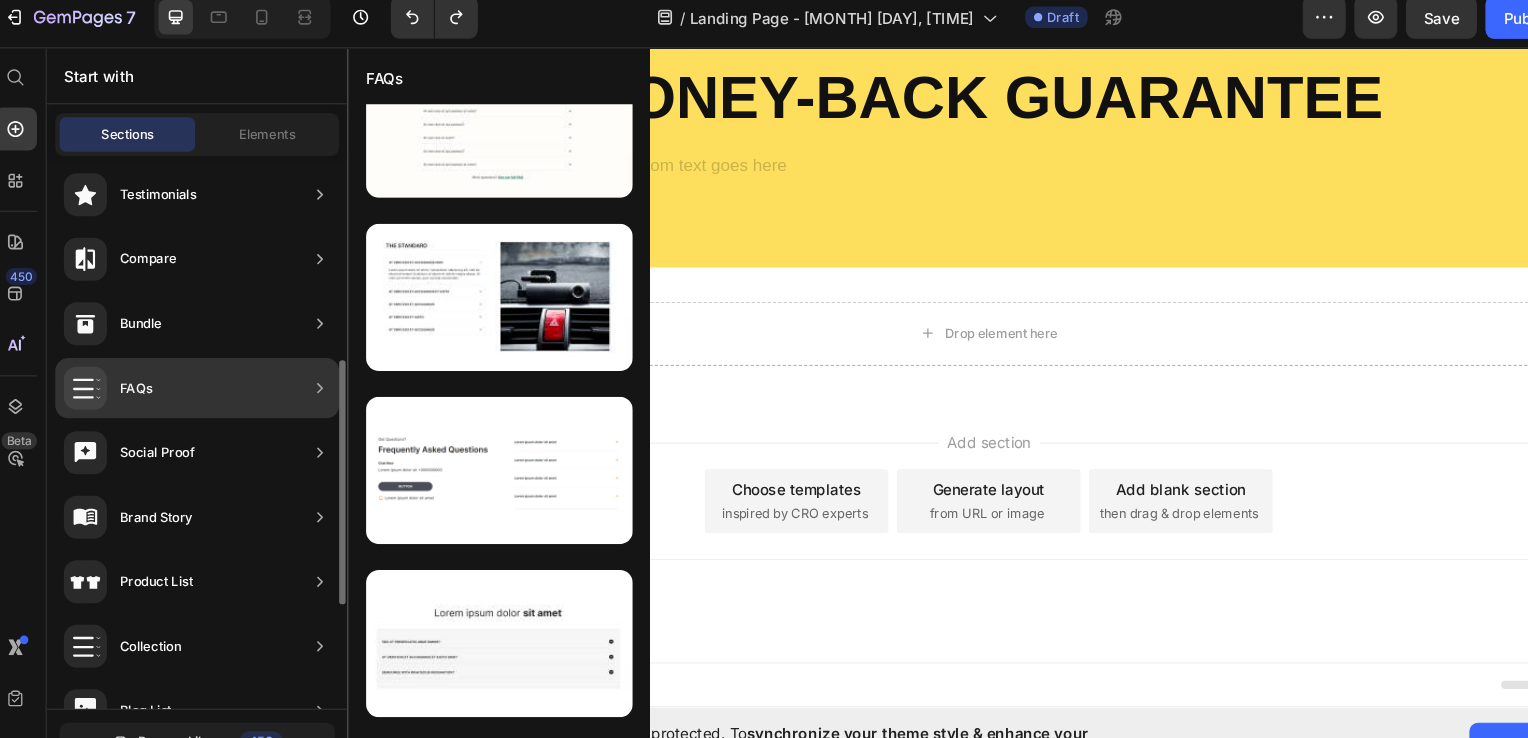 scroll, scrollTop: 4148, scrollLeft: 0, axis: vertical 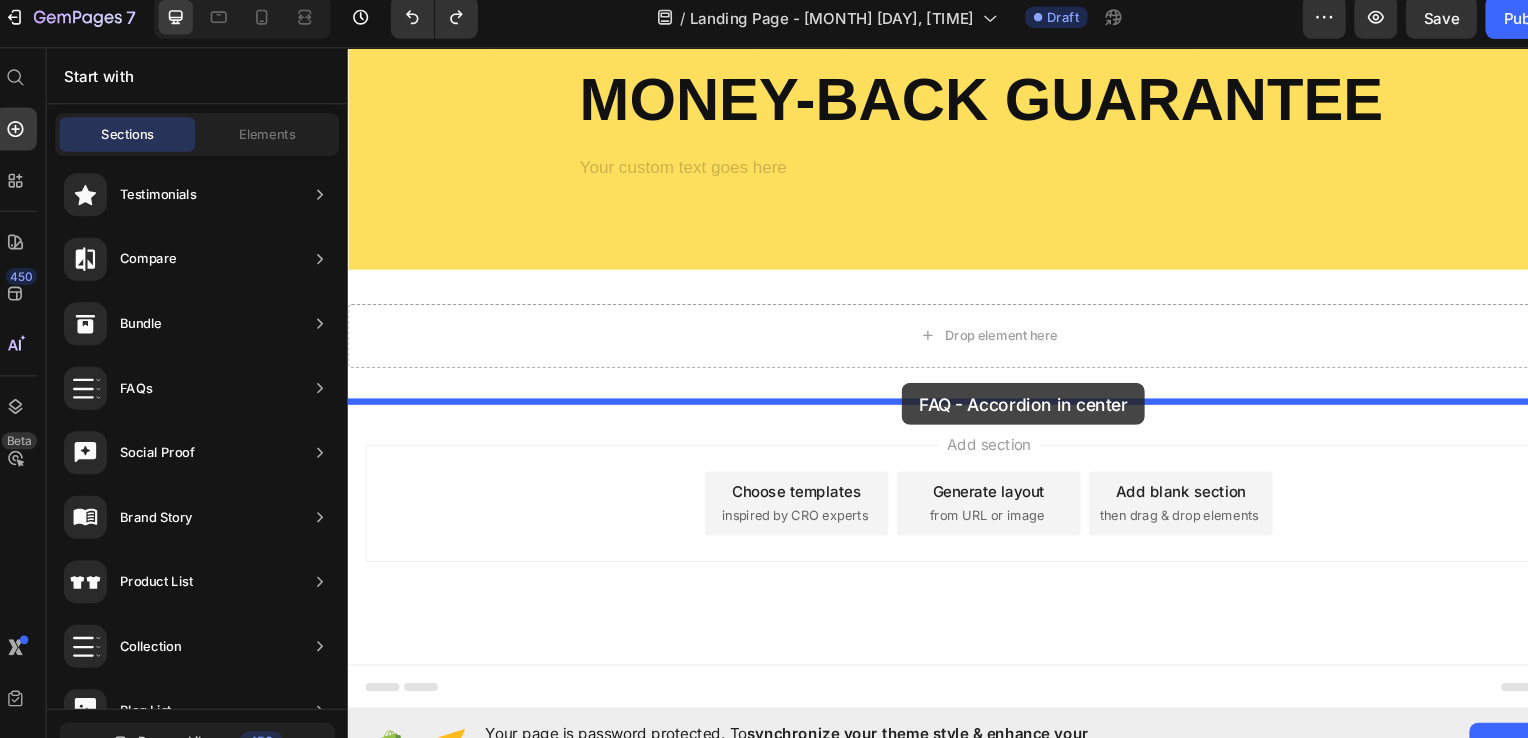 drag, startPoint x: 802, startPoint y: 644, endPoint x: 866, endPoint y: 362, distance: 289.17123 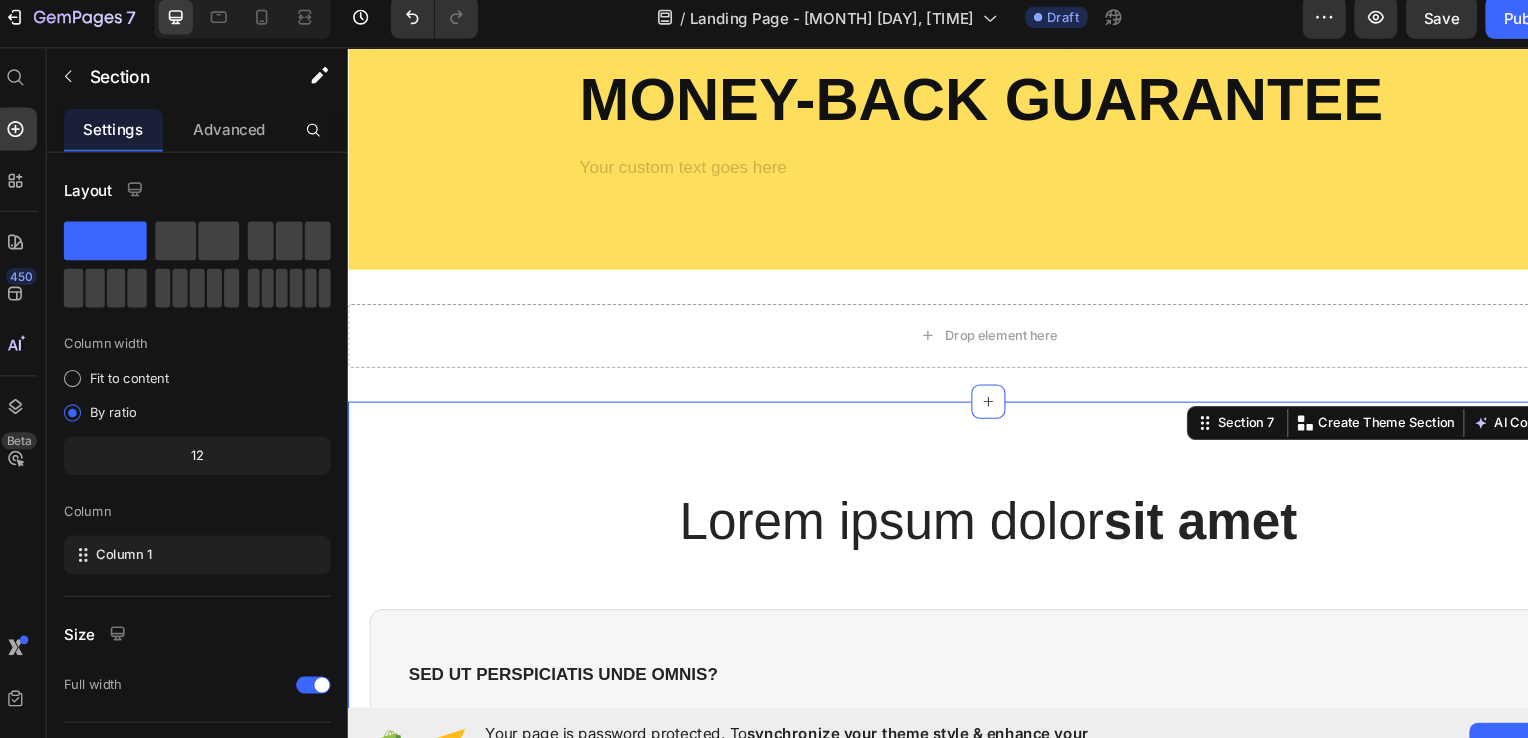 scroll, scrollTop: 4501, scrollLeft: 0, axis: vertical 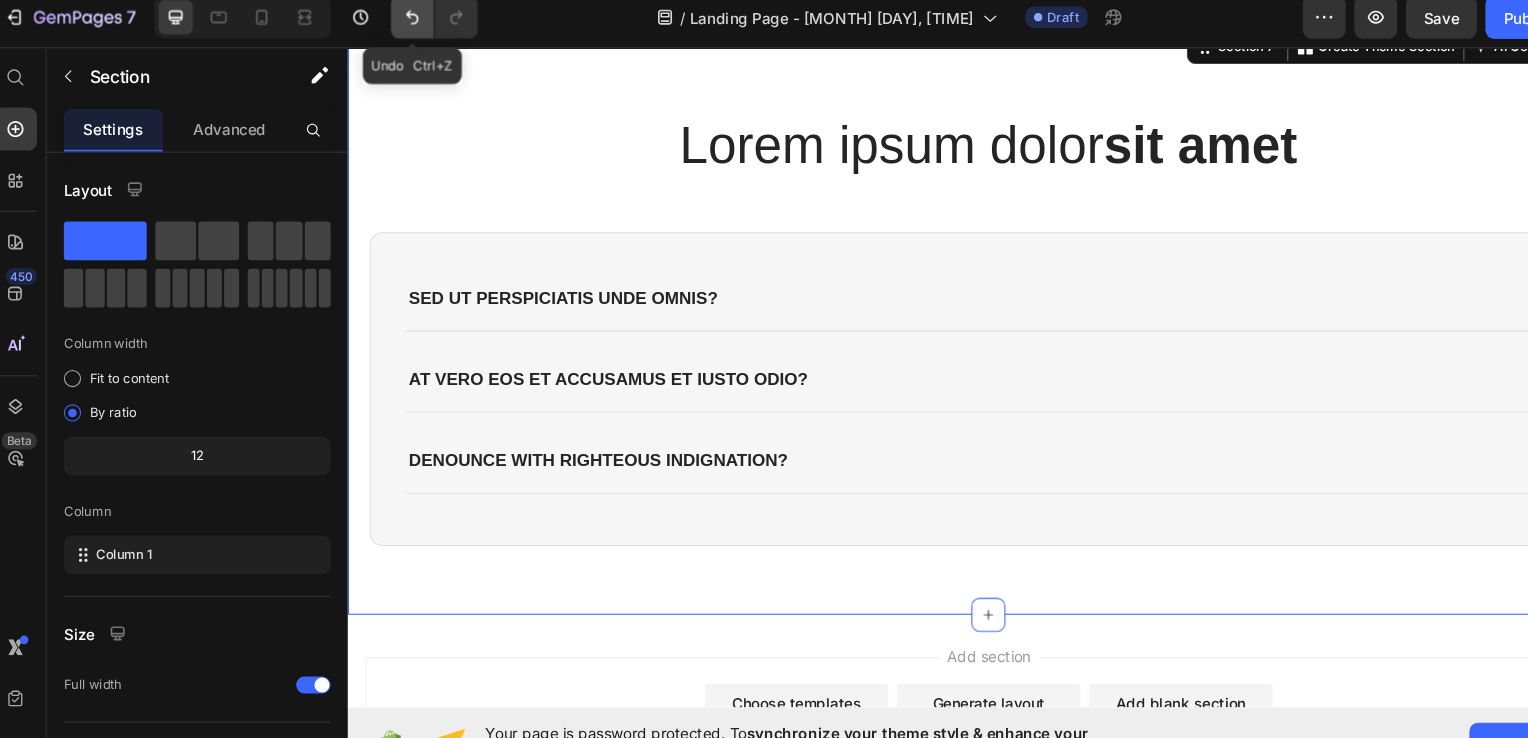click 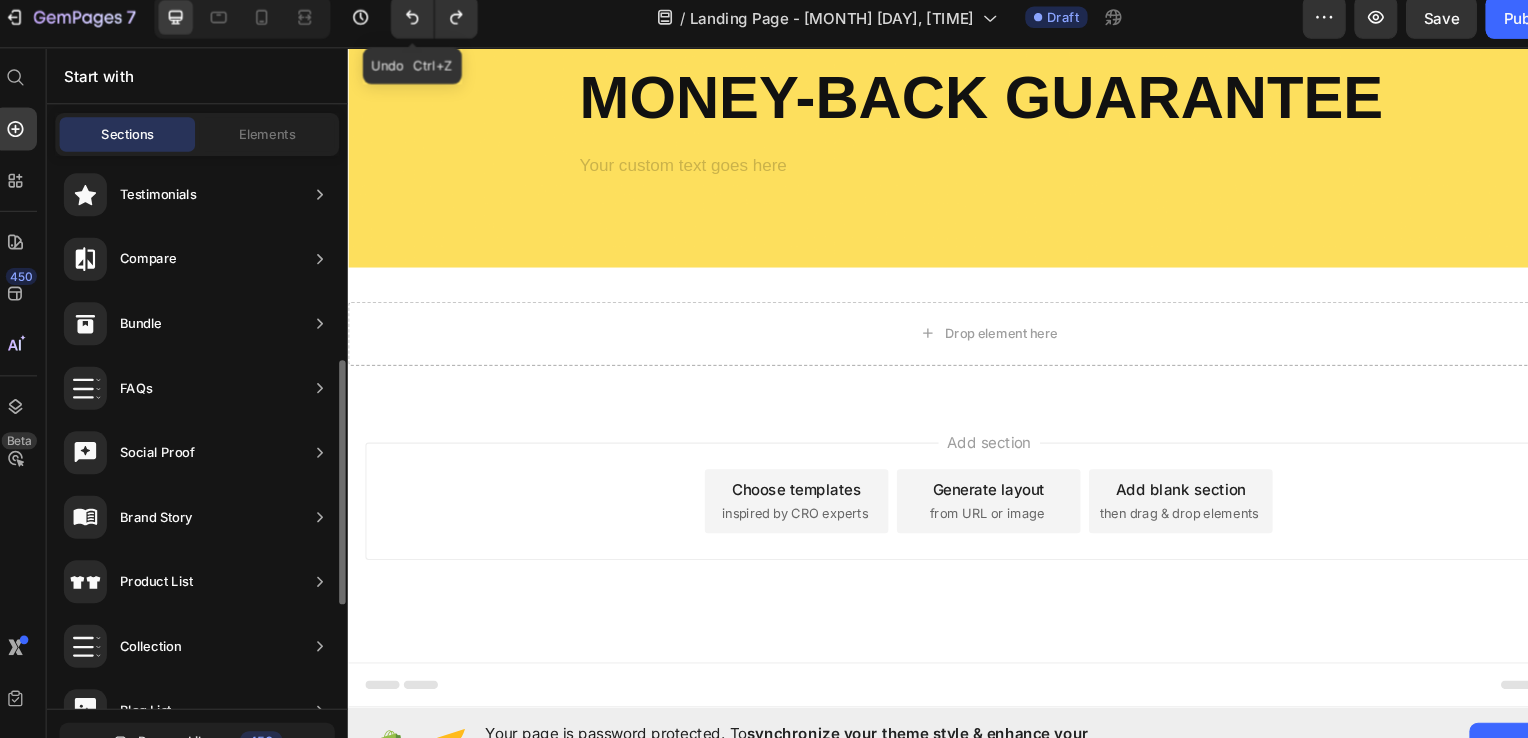scroll, scrollTop: 4148, scrollLeft: 0, axis: vertical 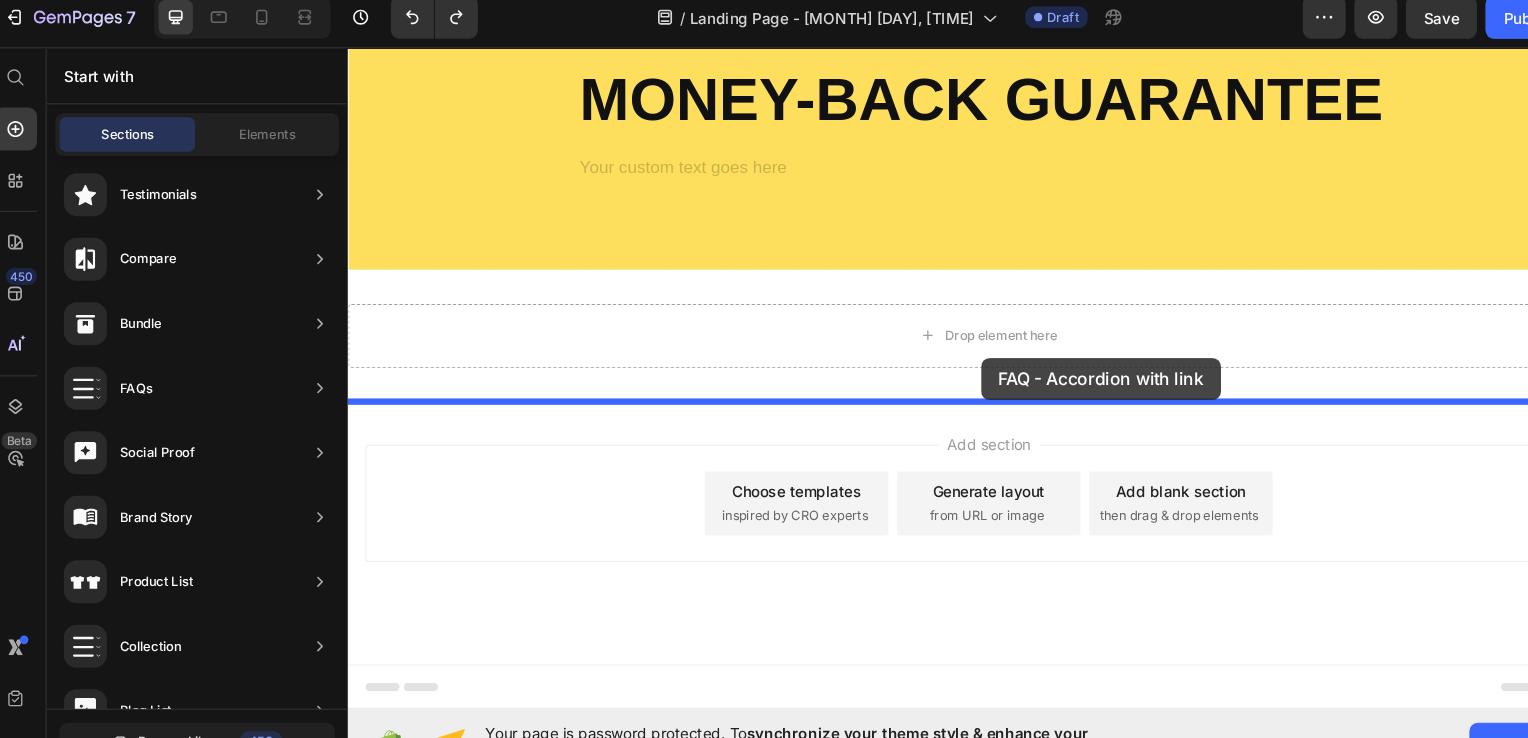 drag, startPoint x: 859, startPoint y: 623, endPoint x: 940, endPoint y: 338, distance: 296.28702 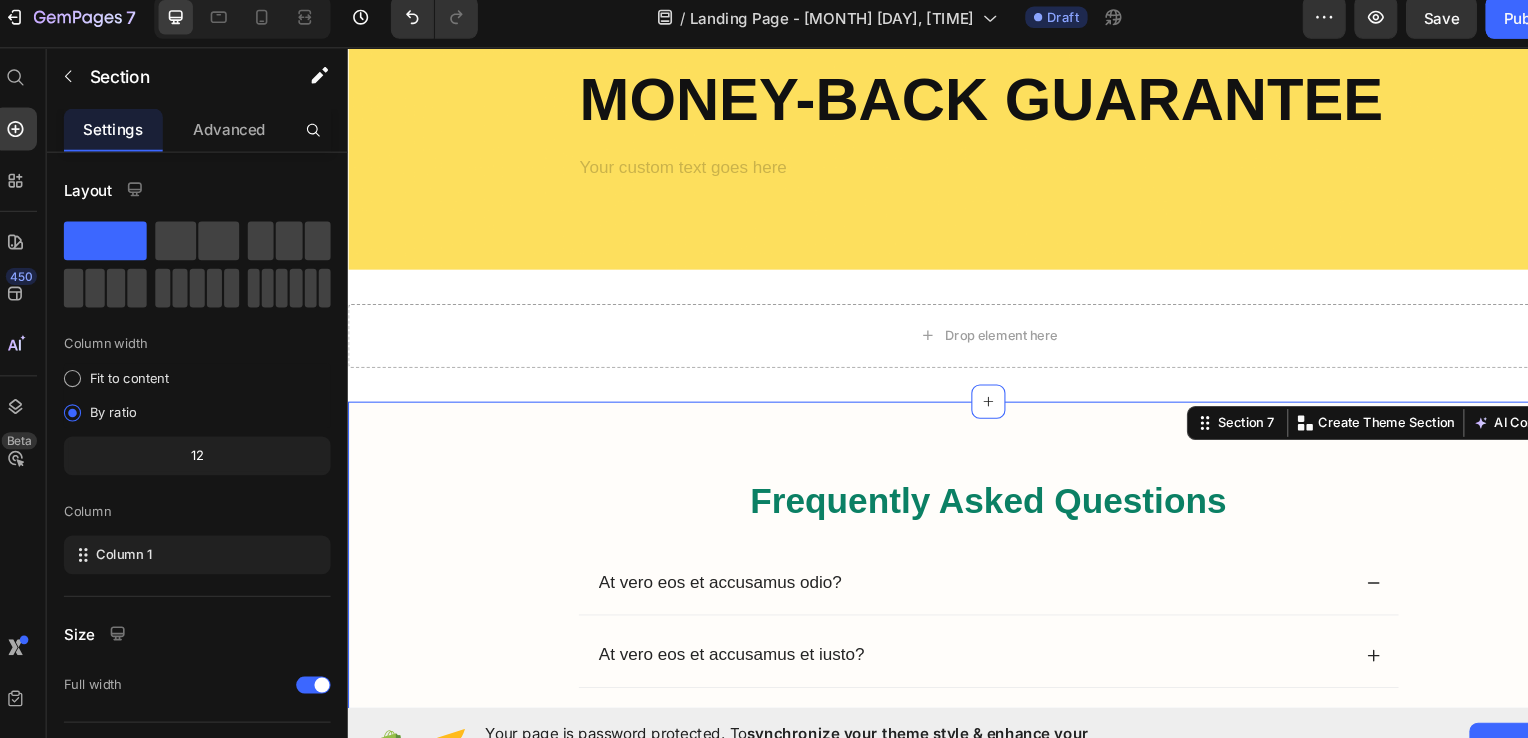scroll, scrollTop: 4501, scrollLeft: 0, axis: vertical 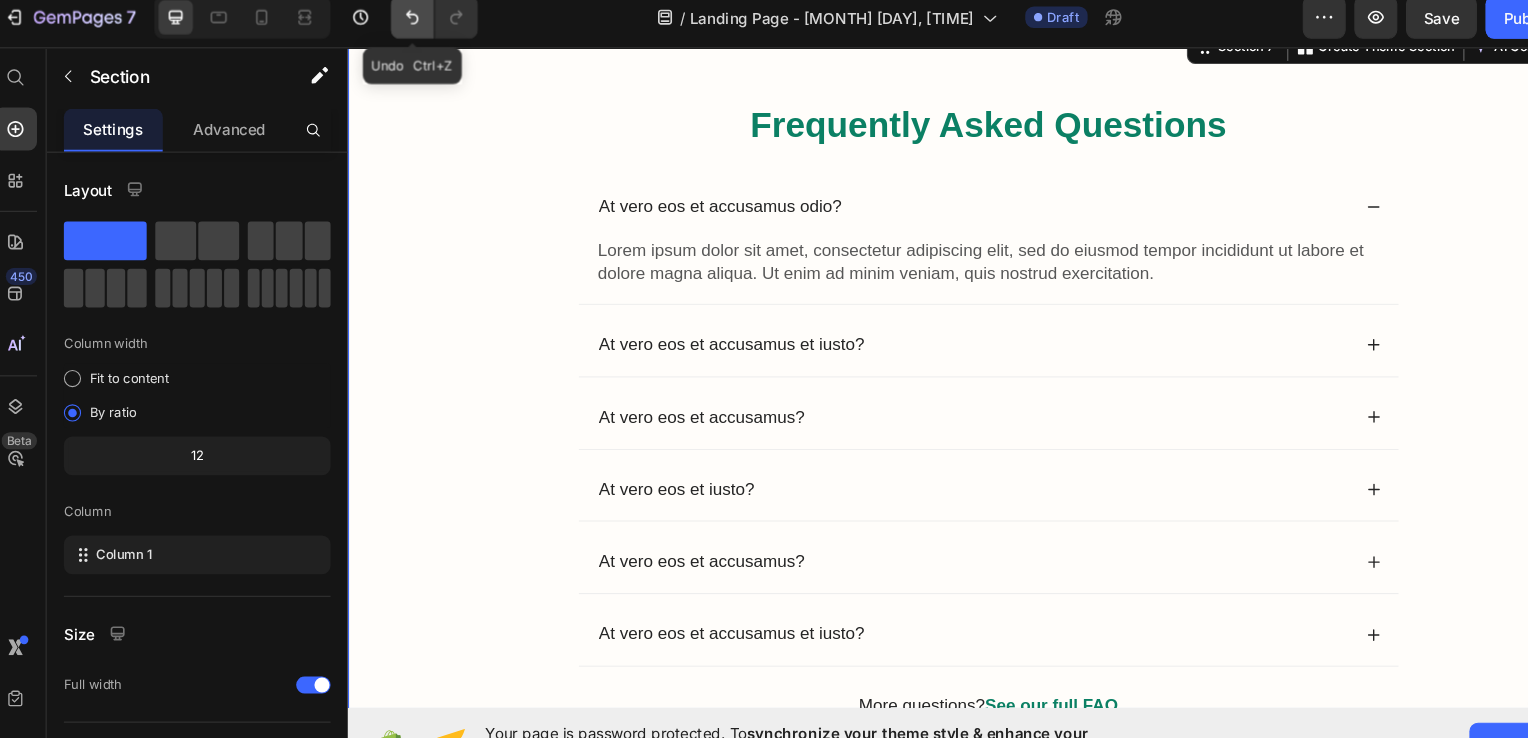 click 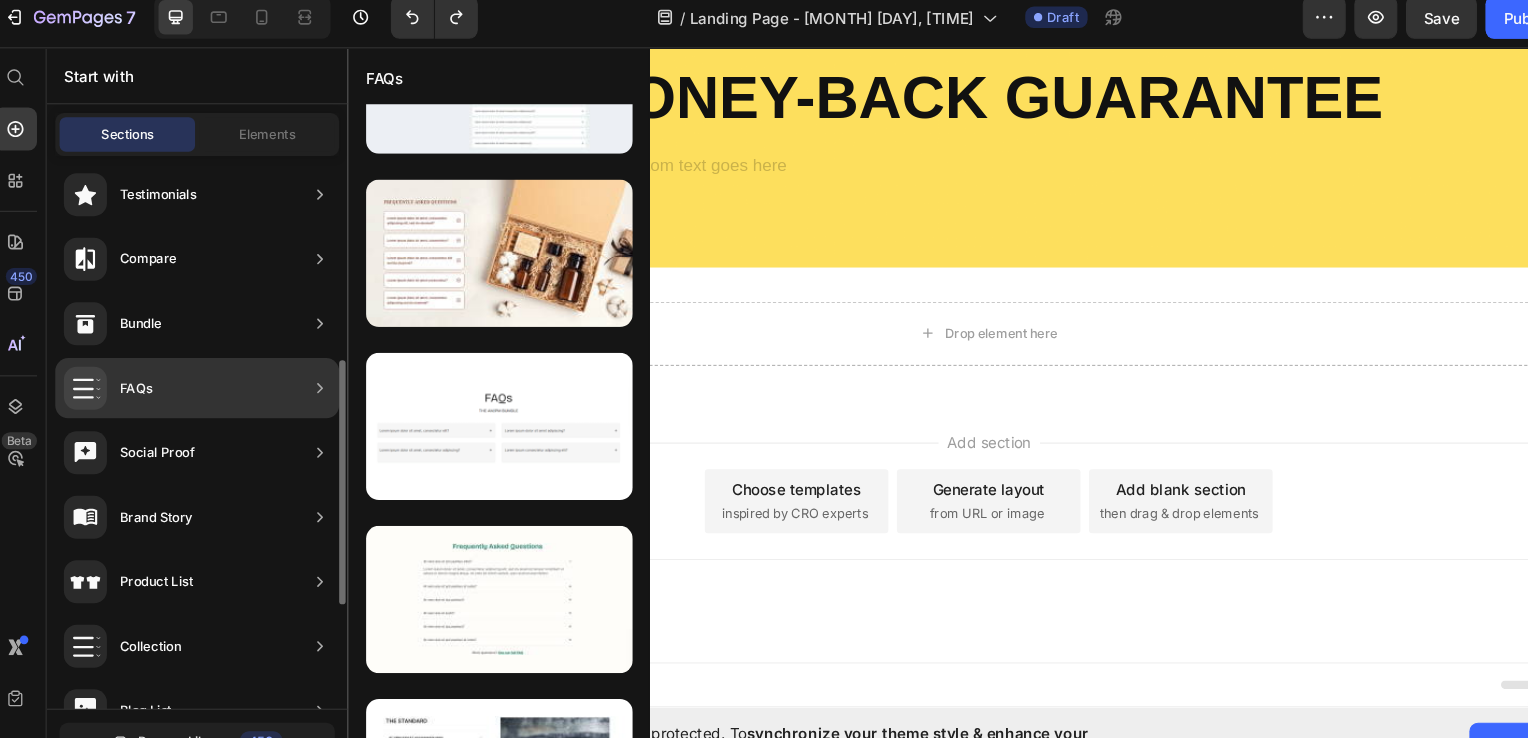 scroll, scrollTop: 4148, scrollLeft: 0, axis: vertical 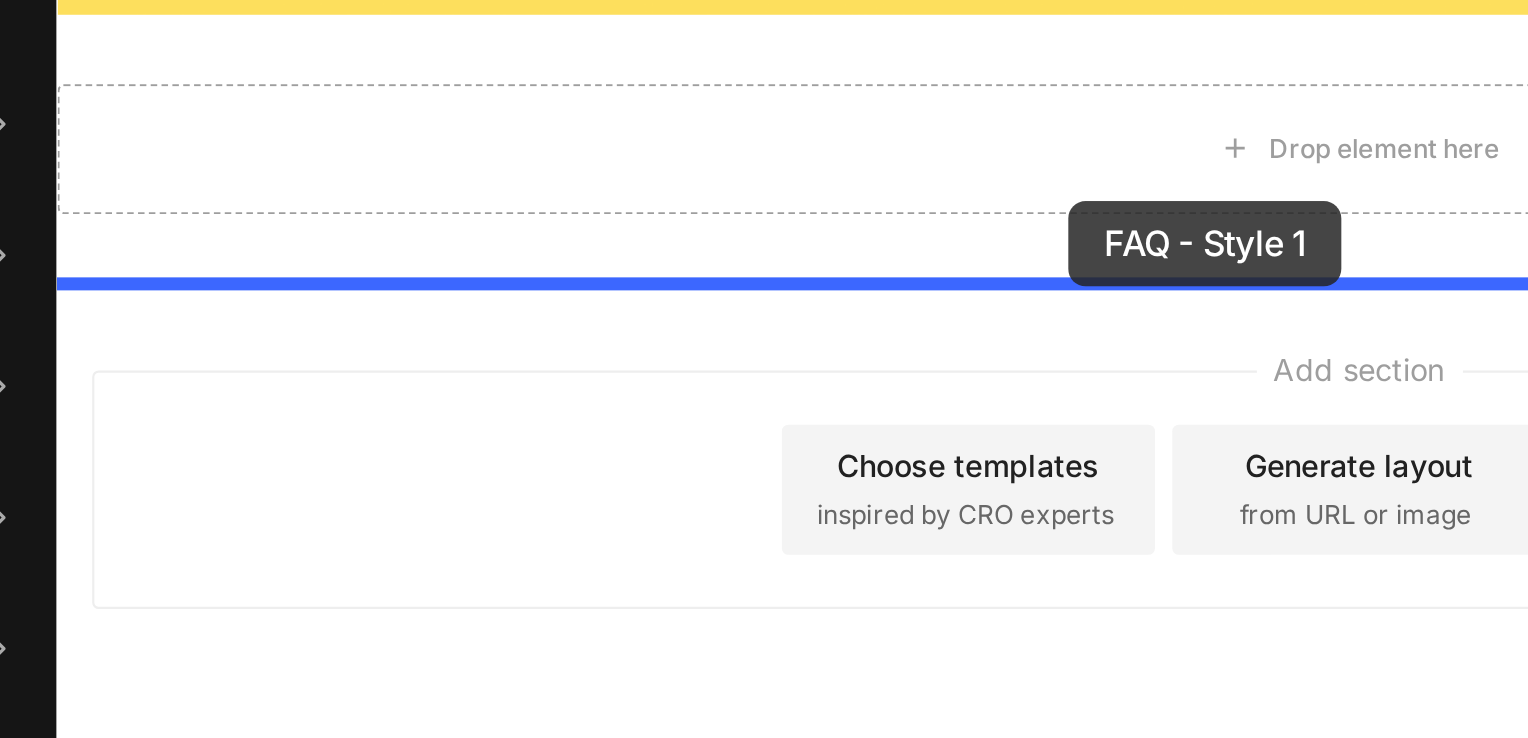 drag, startPoint x: 629, startPoint y: 22, endPoint x: 528, endPoint y: -156, distance: 204.65825 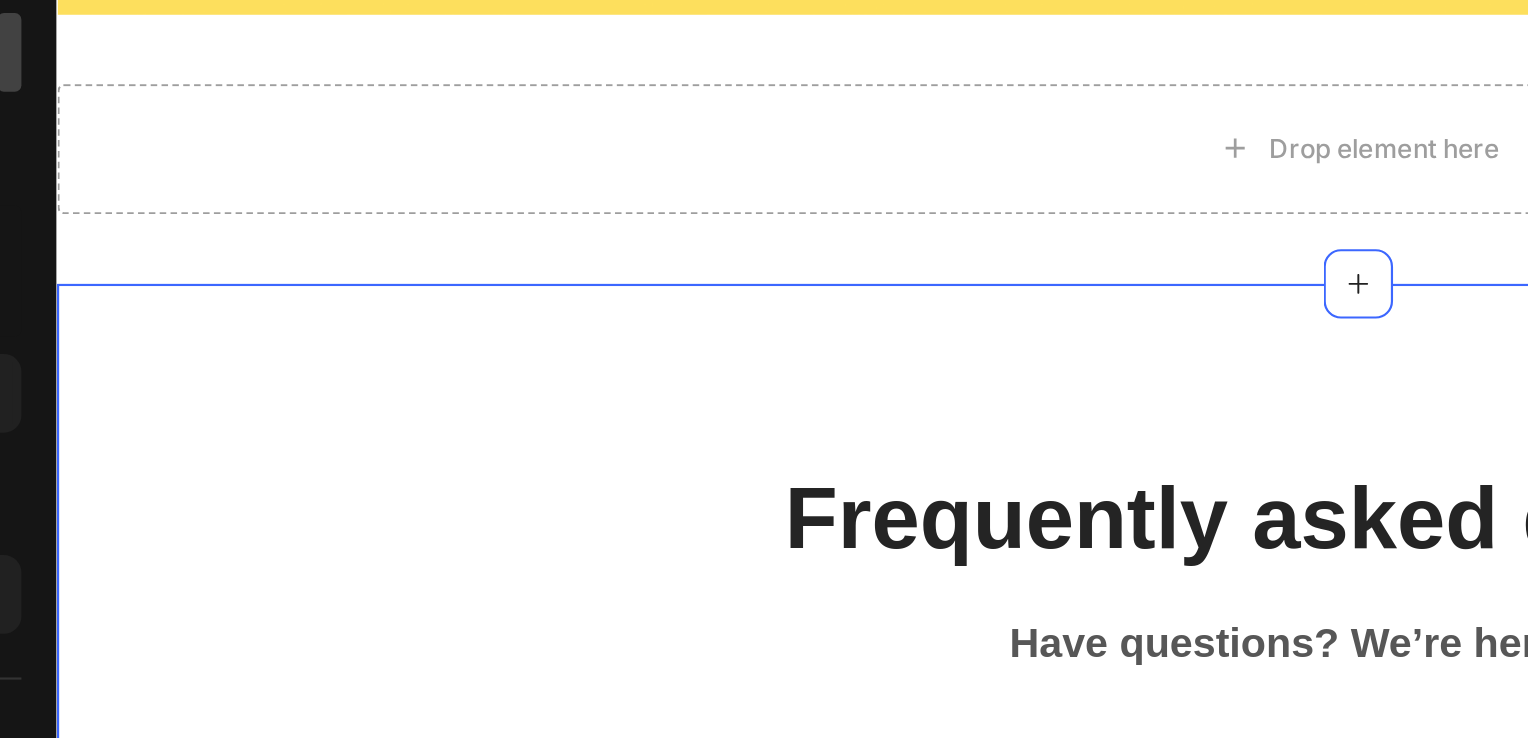 scroll, scrollTop: 4501, scrollLeft: 0, axis: vertical 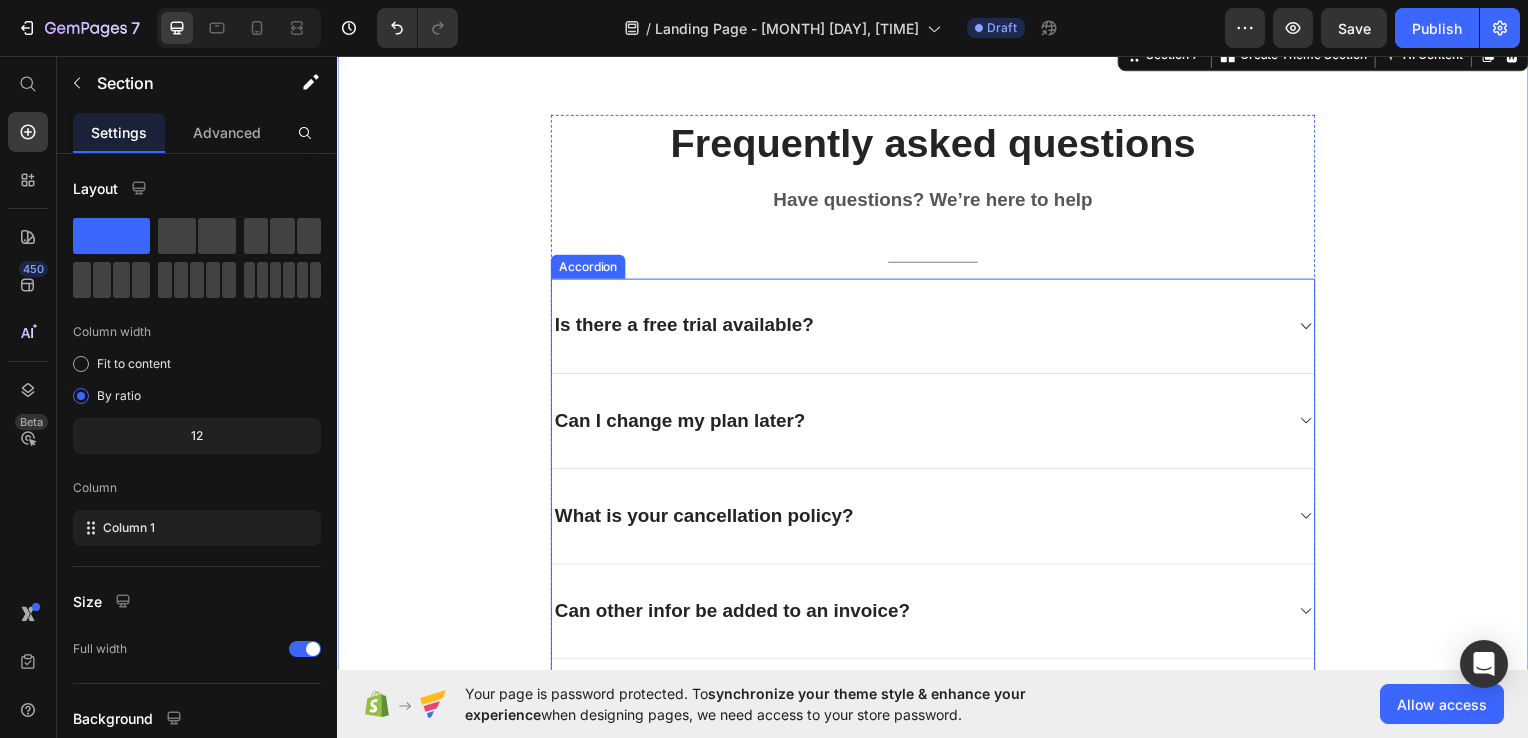click on "Can I change my plan later?" at bounding box center [682, 423] 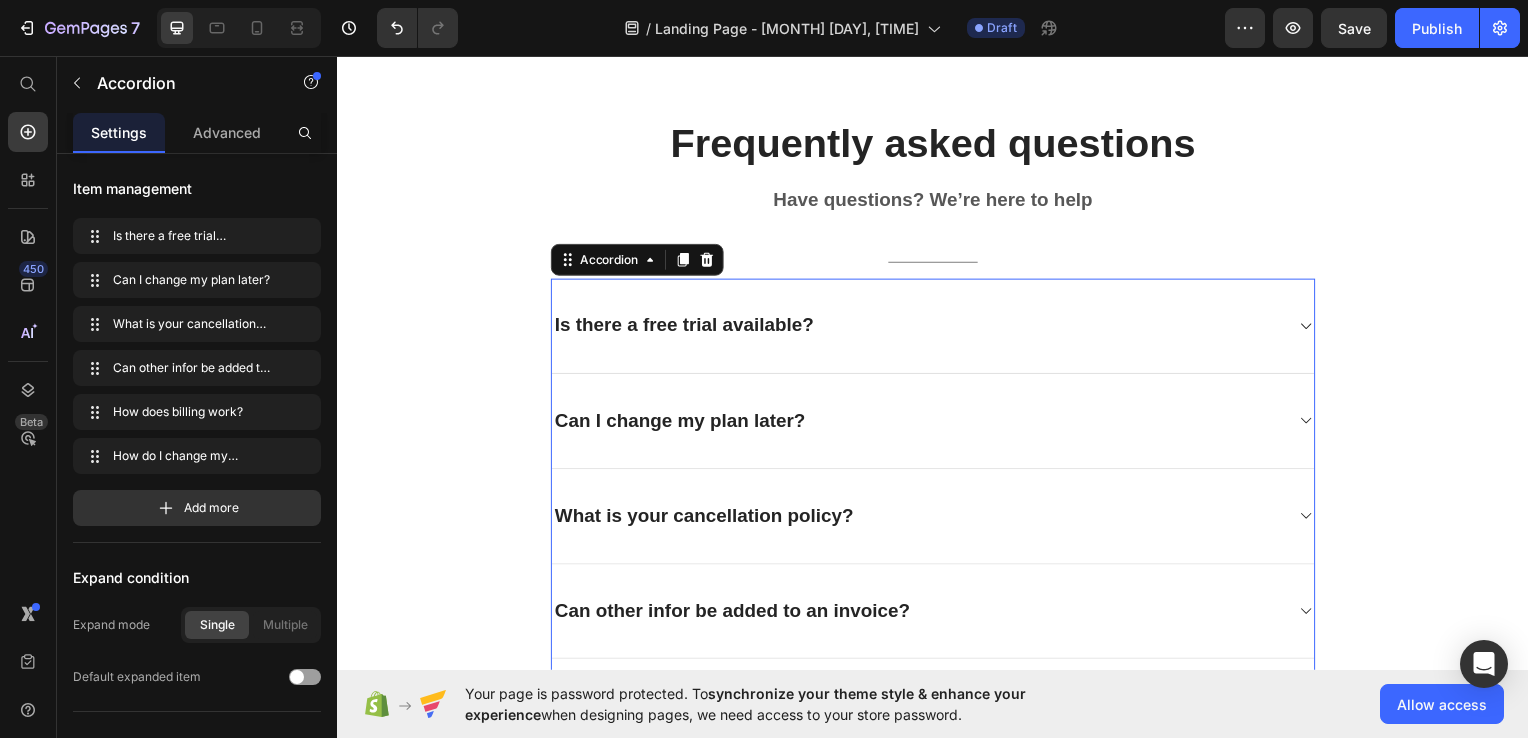 click on "Can I change my plan later?" at bounding box center [682, 423] 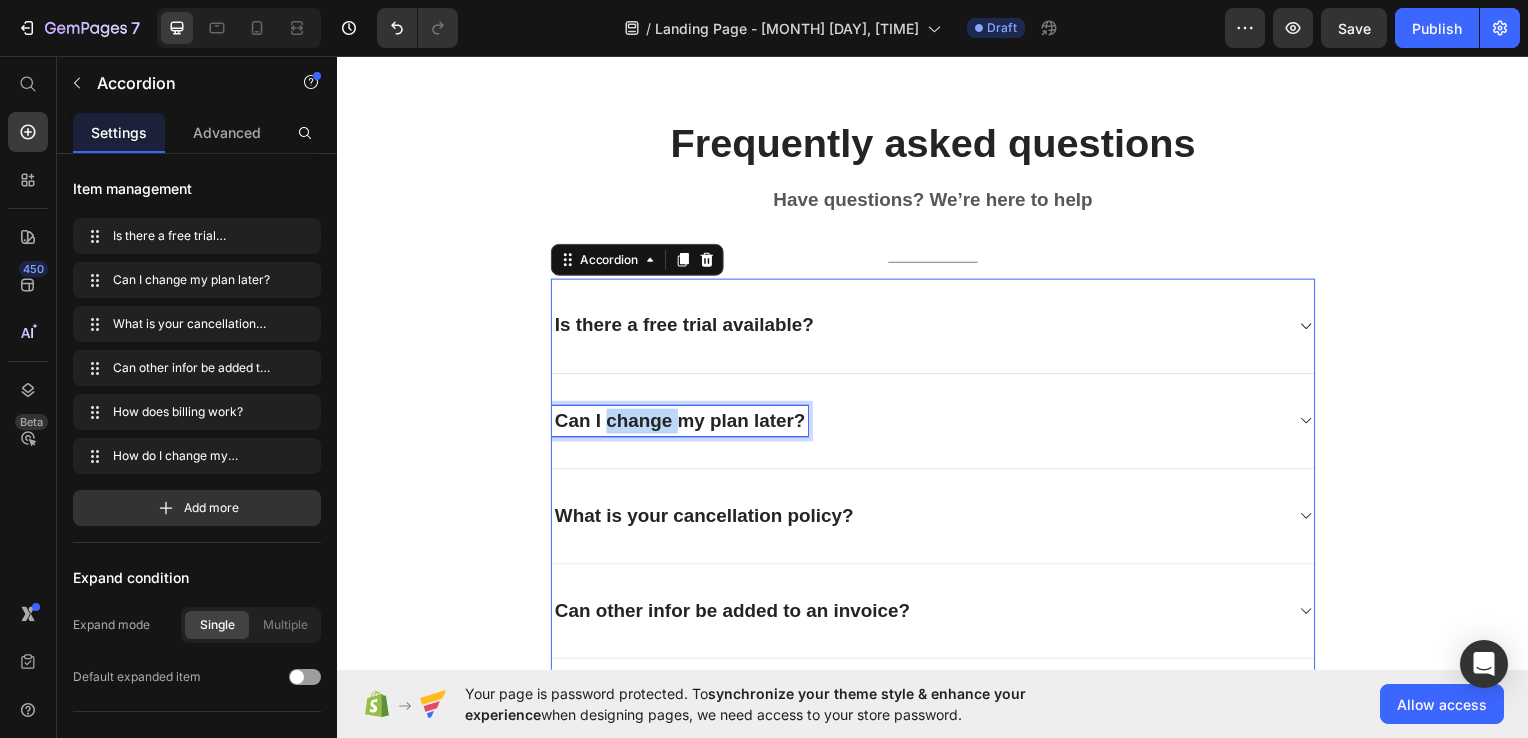 click on "Can I change my plan later?" at bounding box center (682, 423) 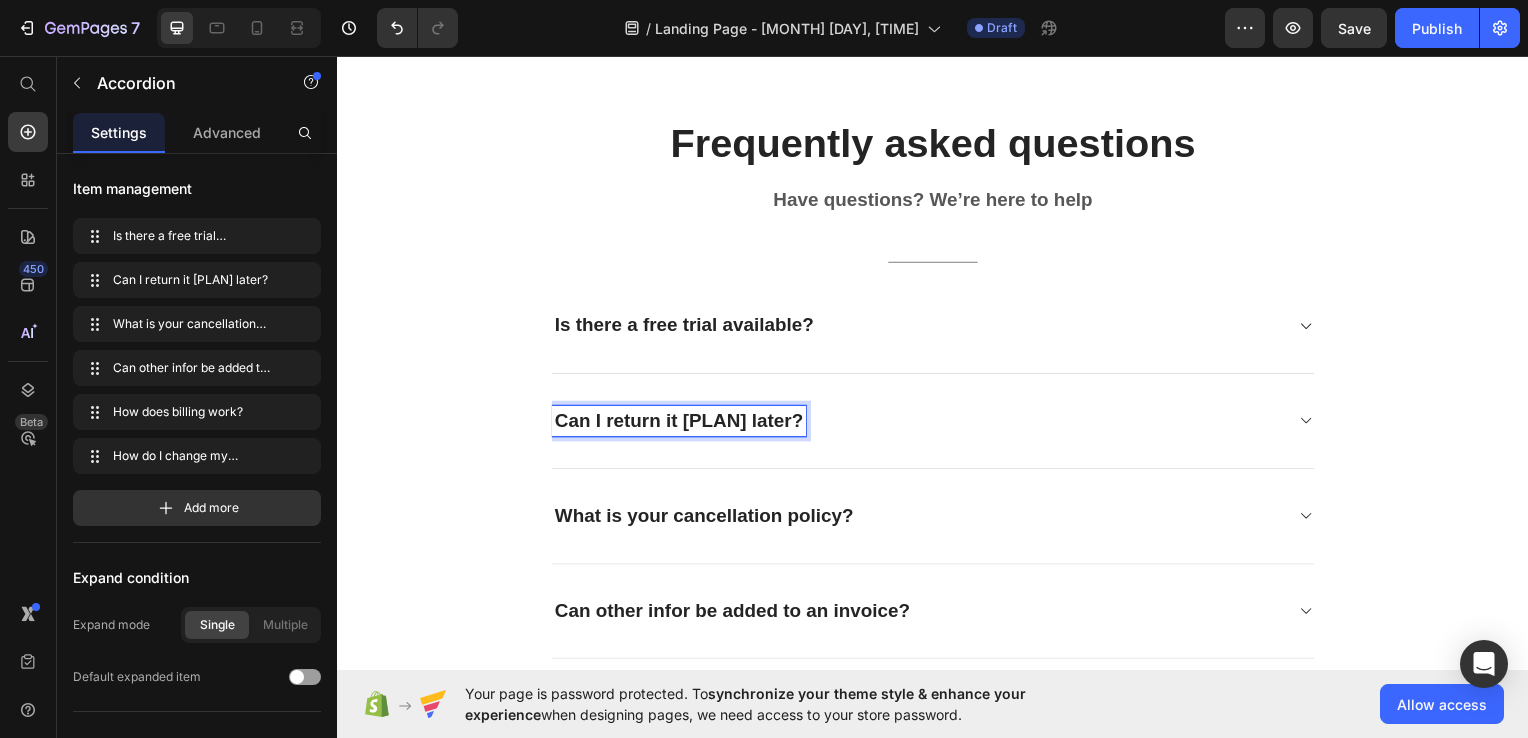 click on "Can I return it my plan later?" at bounding box center (681, 423) 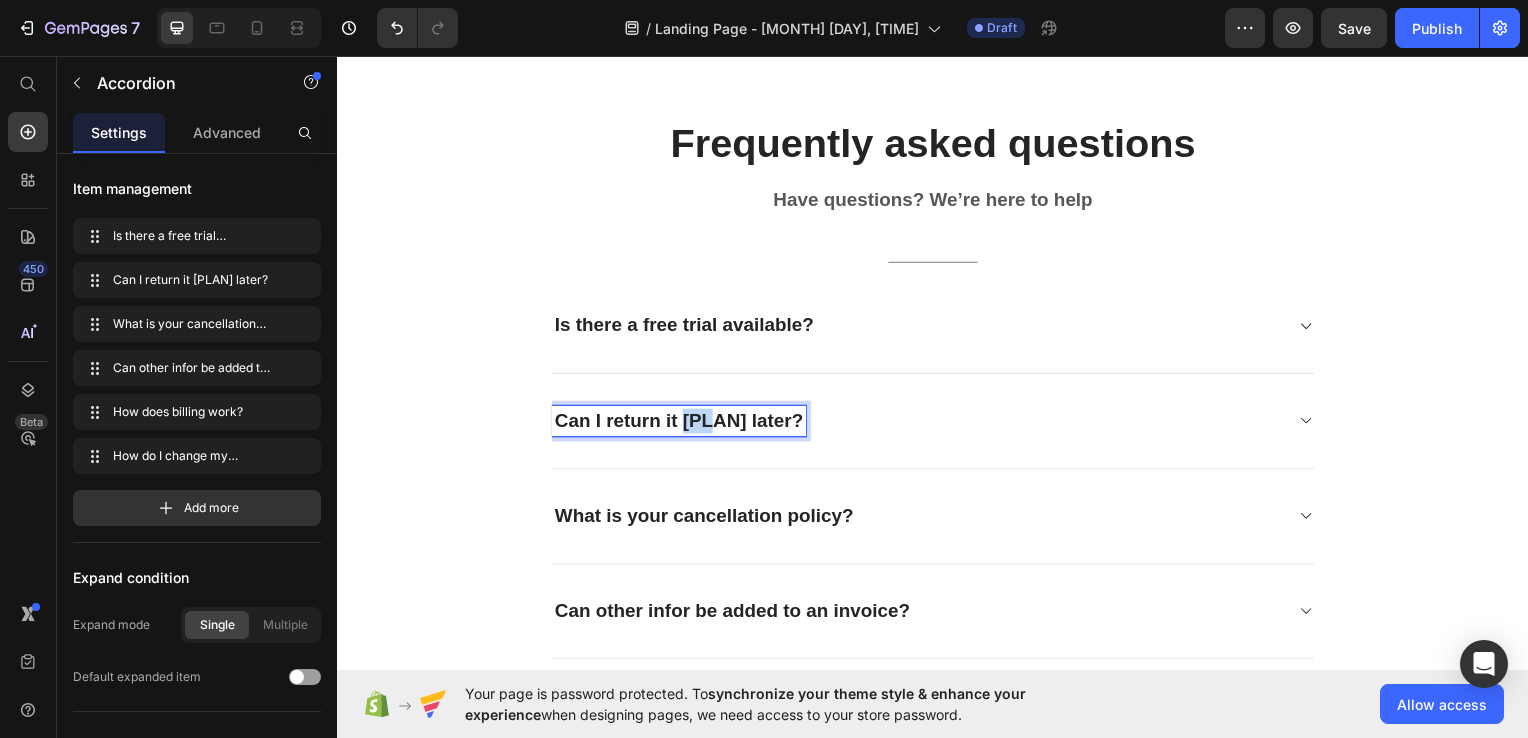 click on "Can I return it my plan later?" at bounding box center [681, 423] 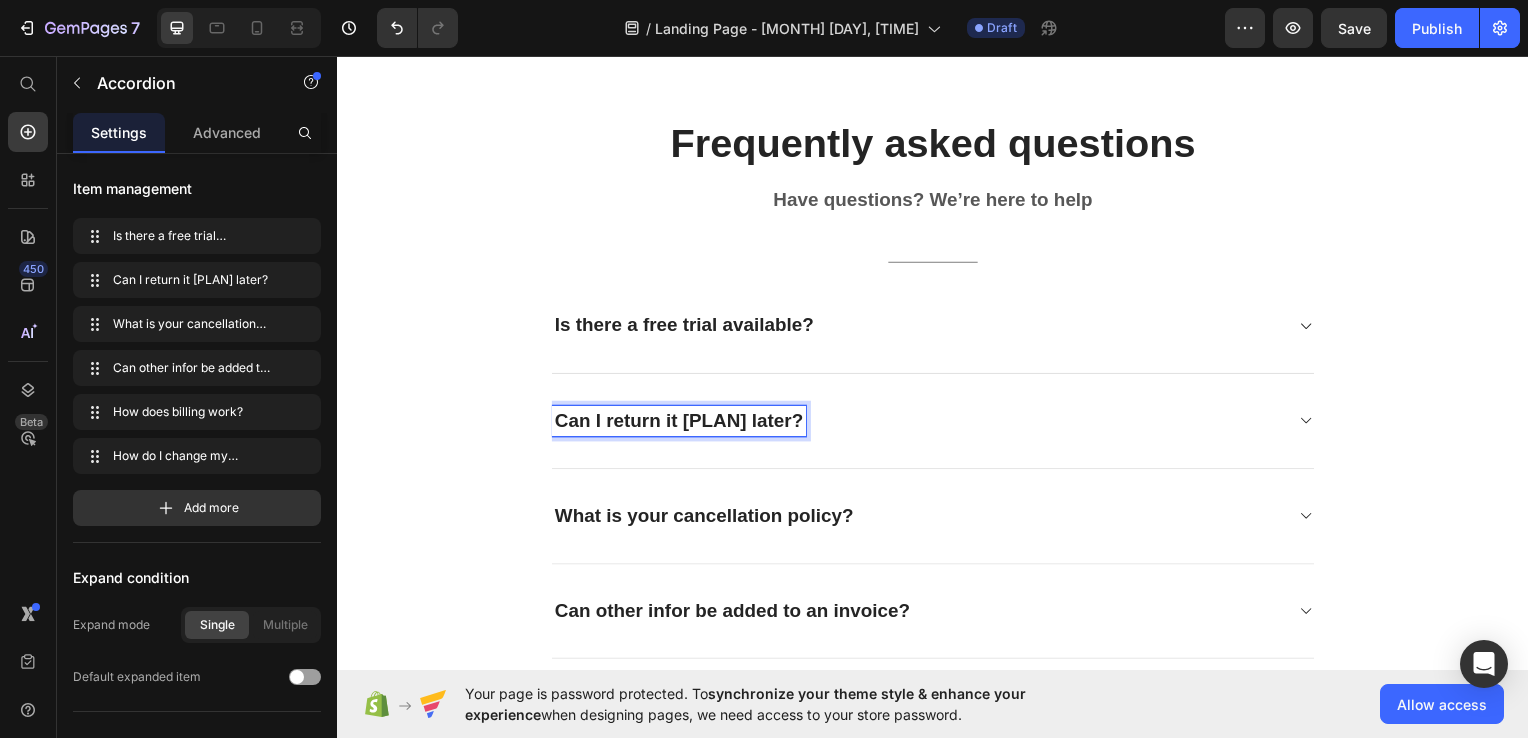 click on "Can I return it plan later?" at bounding box center [681, 423] 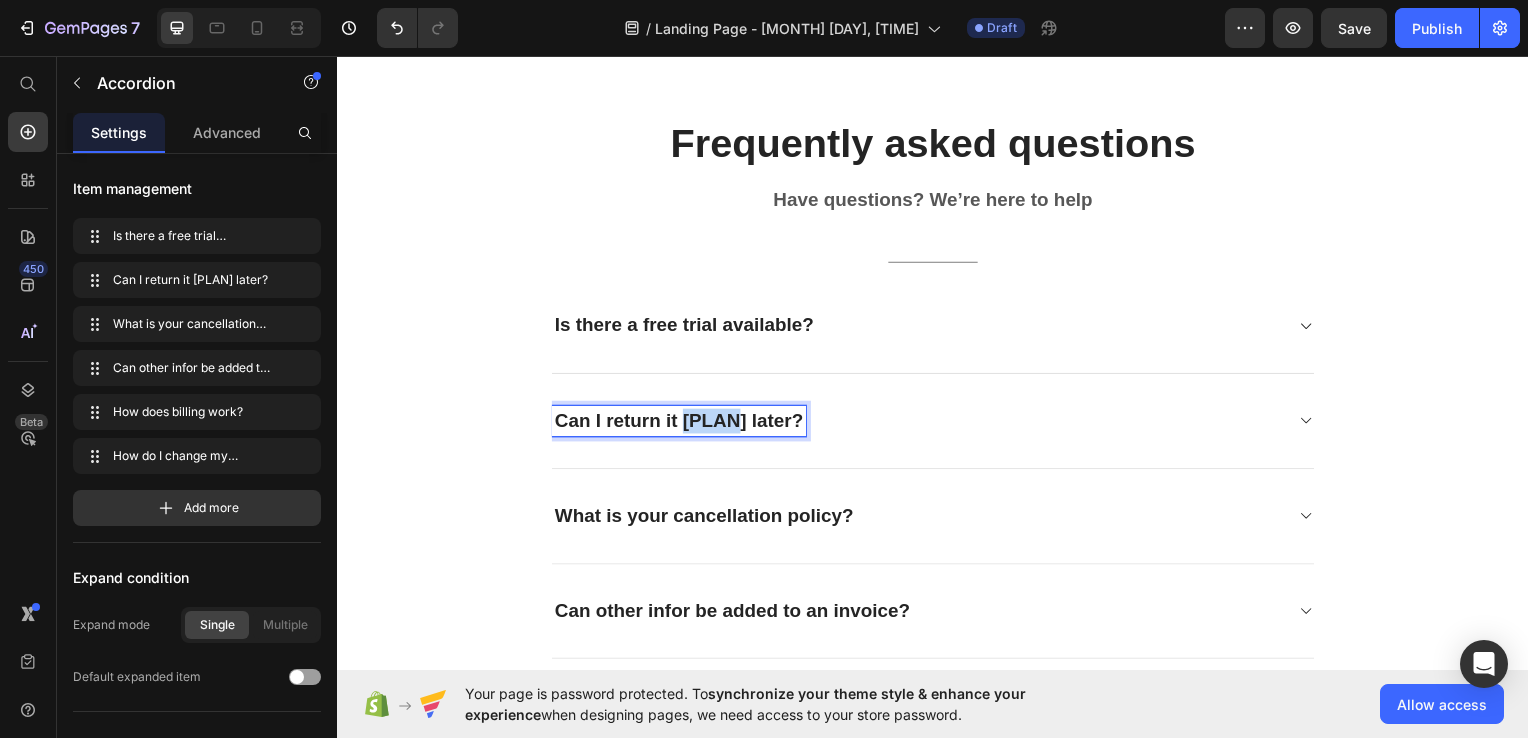 click on "Can I return it plan later?" at bounding box center [681, 423] 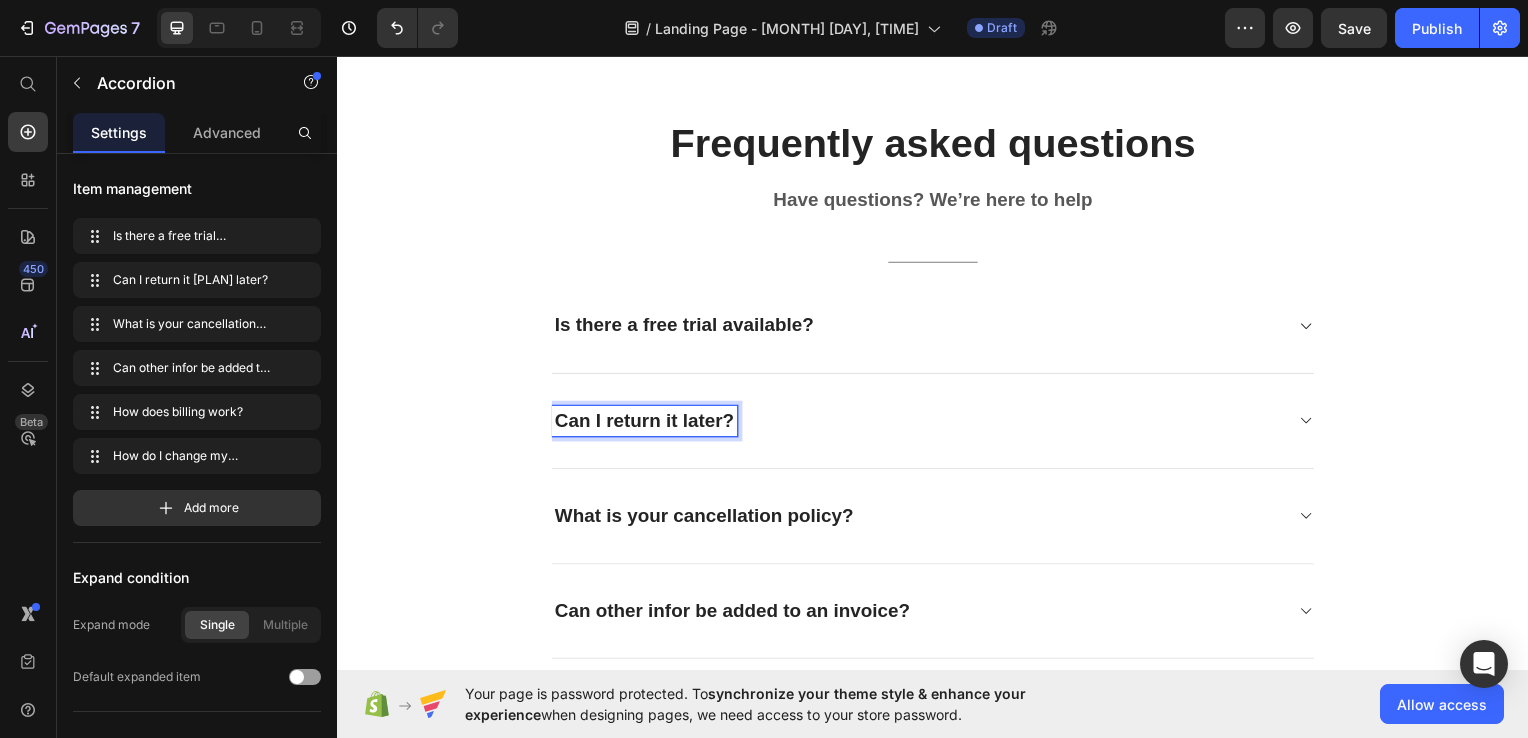 click on "Can I return it later?" at bounding box center [646, 423] 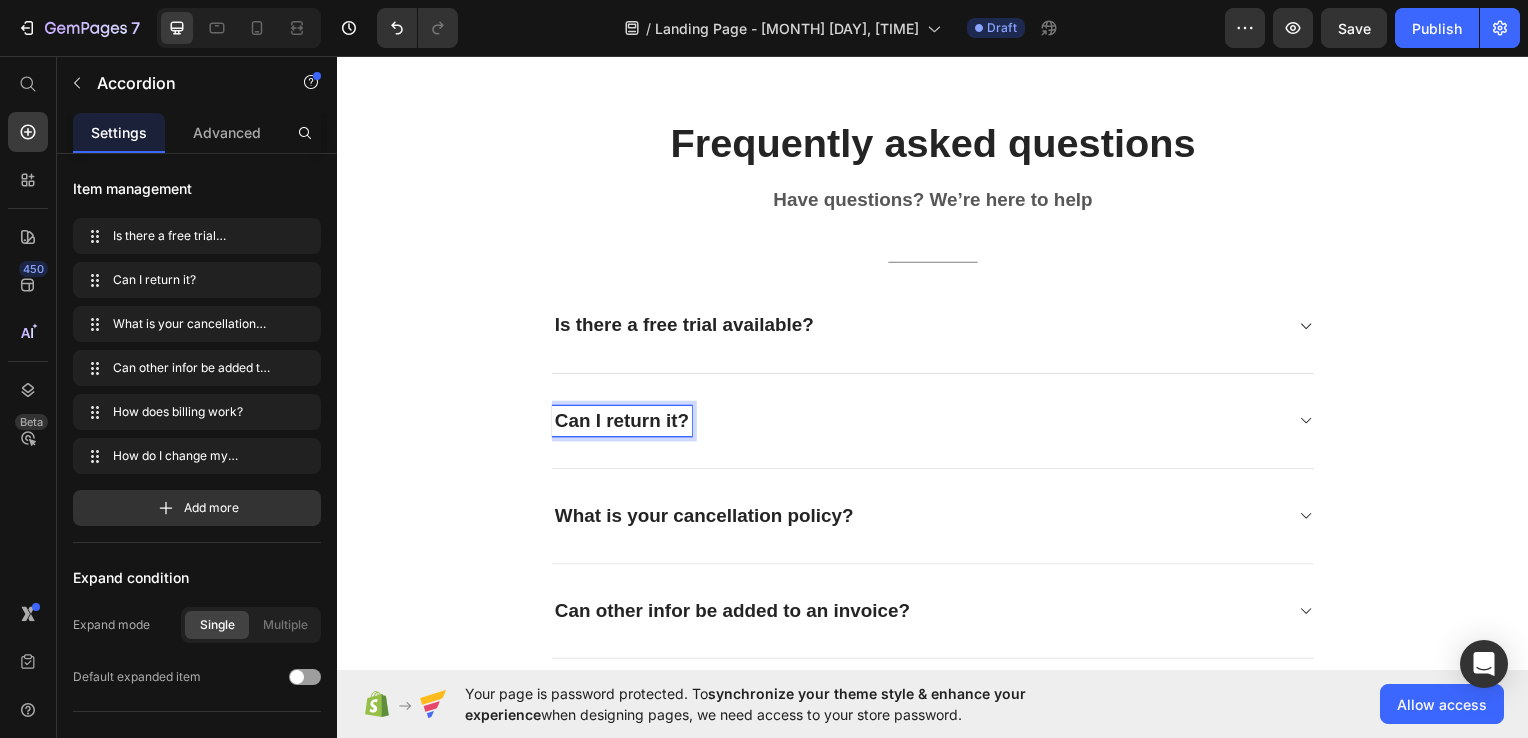 click on "Can I return it?" at bounding box center (937, 424) 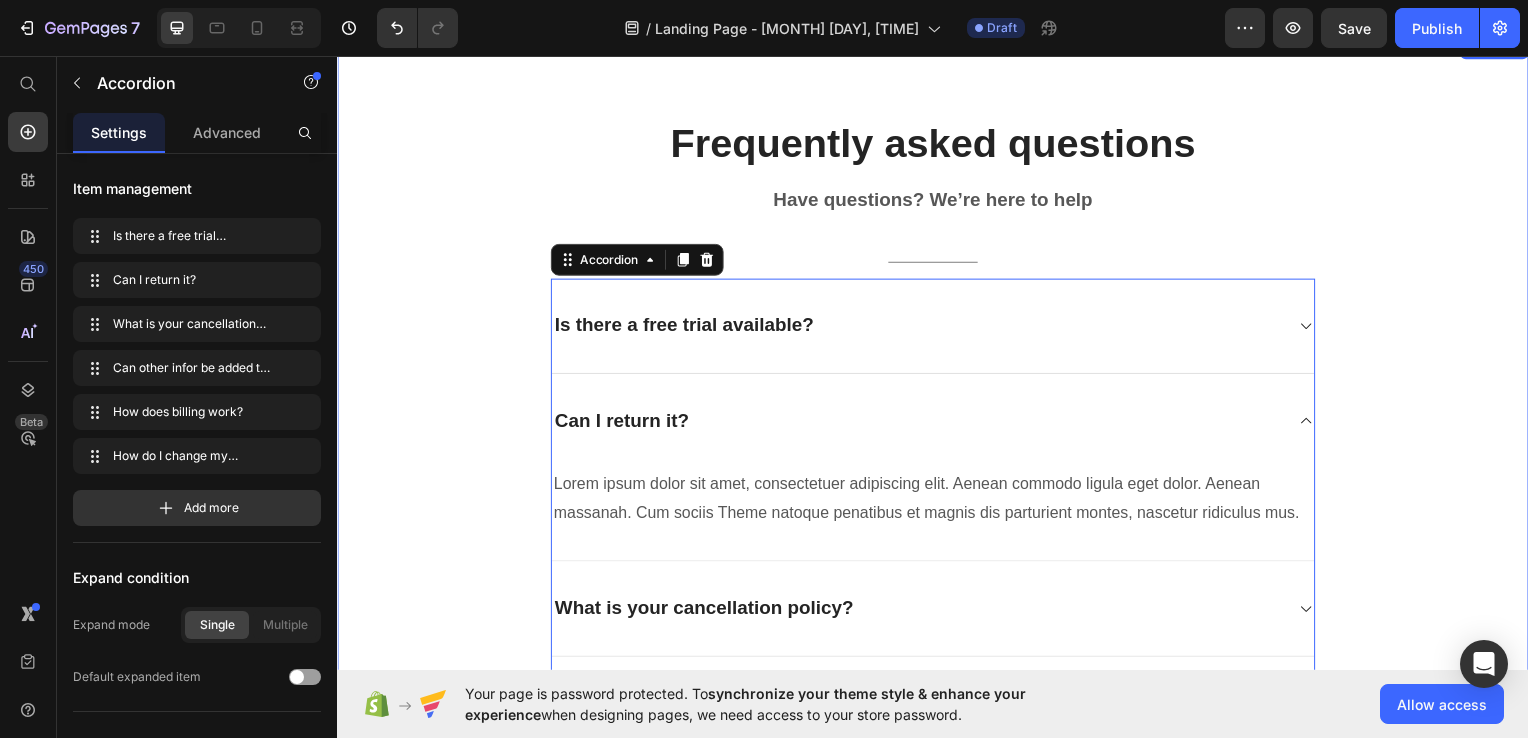 click on "Frequently asked questions Heading Have questions? We’re here to help Text block                Title Line
Is there a free trial available?
Can I return it? Lorem ipsum dolor sit amet, consectetuer adipiscing elit. Aenean commodo ligula eget dolor. Aenean massanah. Cum sociis Theme natoque penatibus et magnis dis parturient montes, nascetur ridiculus mus. Text block
What is your cancellation policy?
Can other infor be added to an invoice?
How does billing work?
How do I change my account email? Accordion   0 Row" at bounding box center (937, 532) 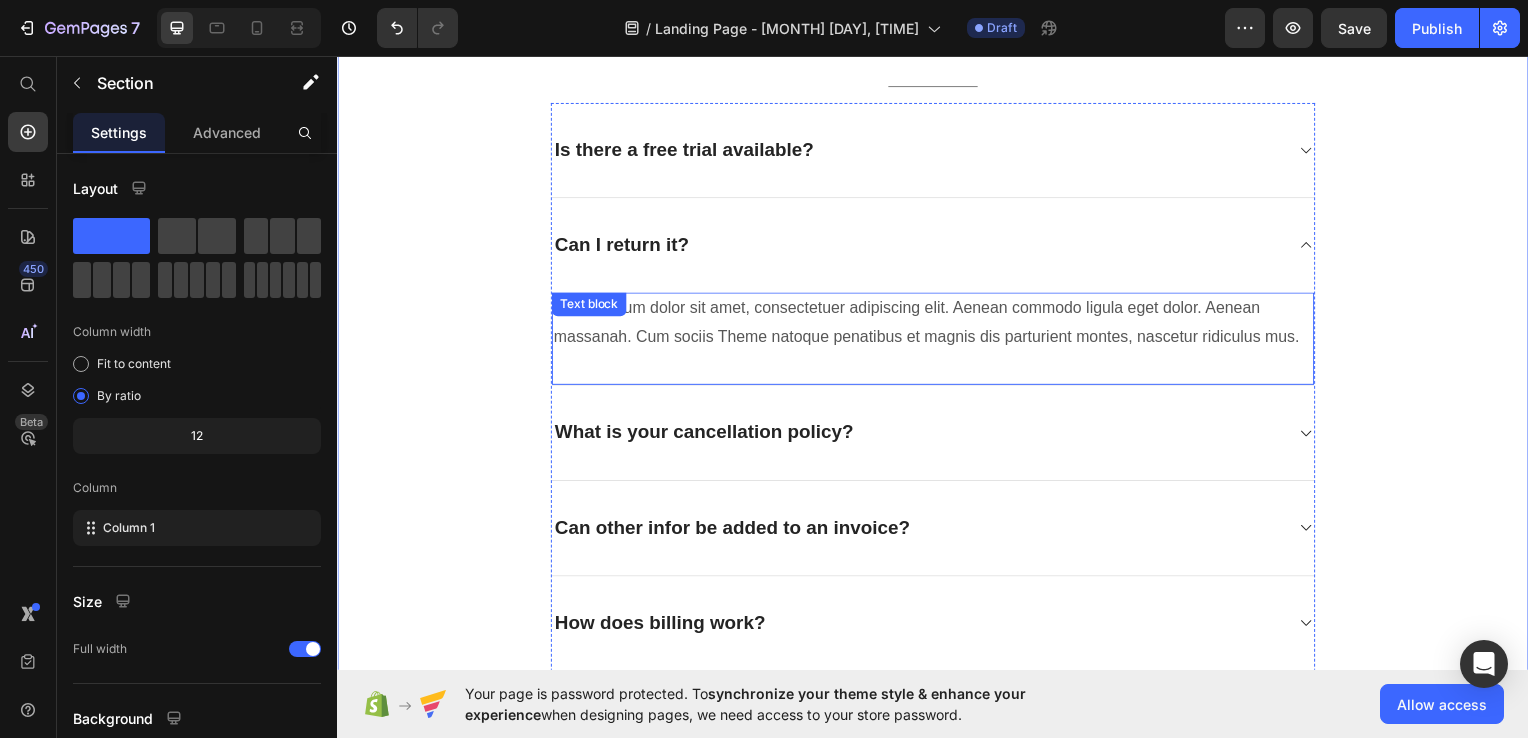 scroll, scrollTop: 4683, scrollLeft: 0, axis: vertical 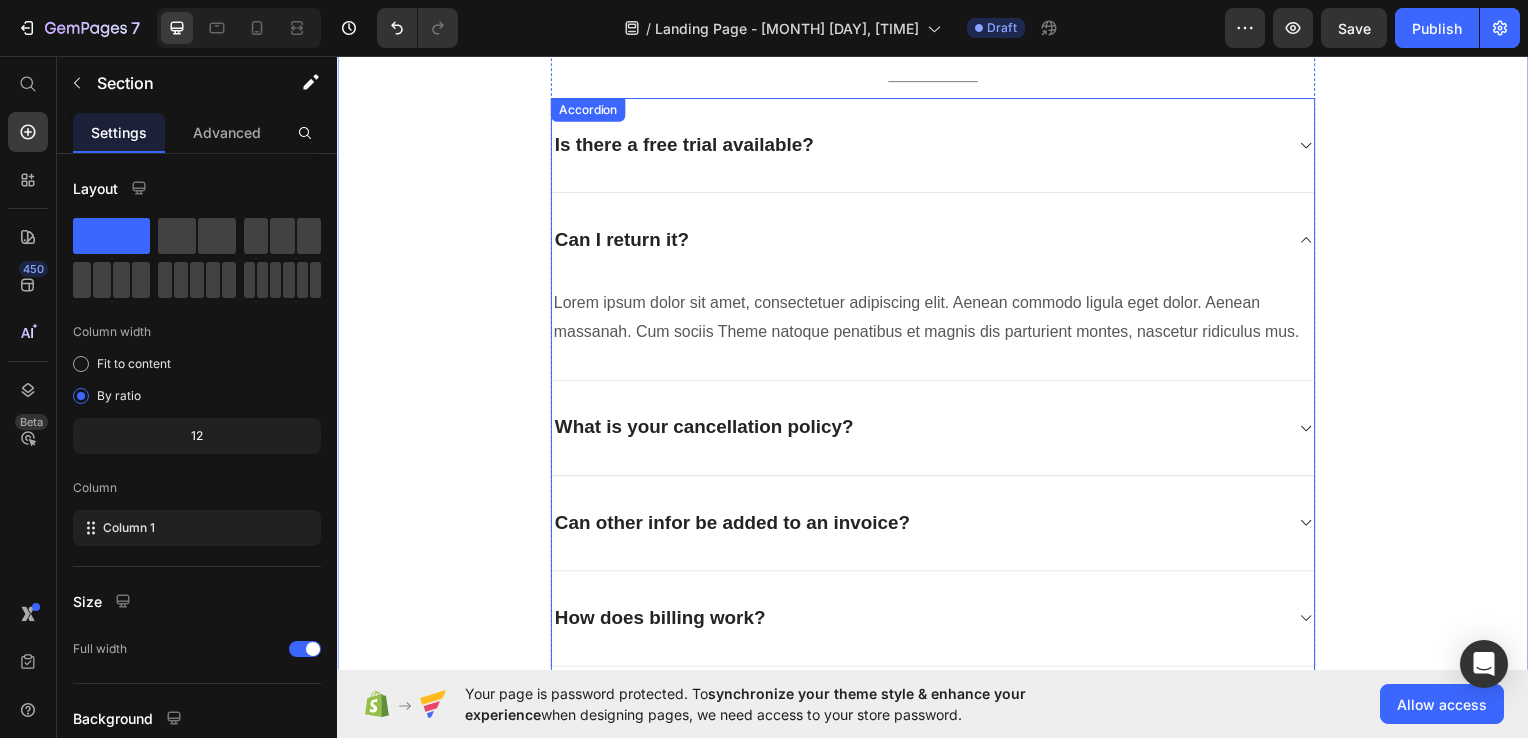 click on "What is your cancellation policy?" at bounding box center (921, 430) 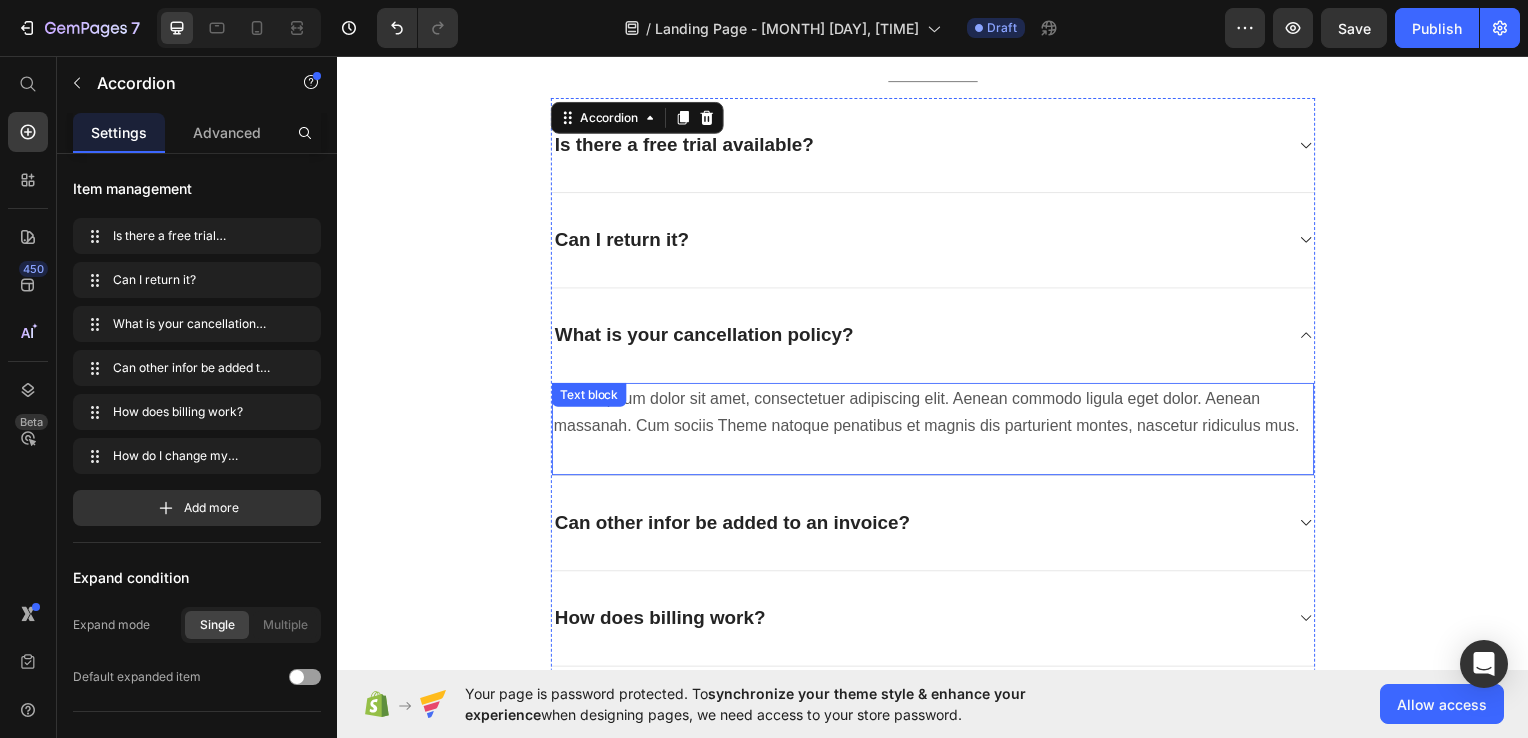 click on "Lorem ipsum dolor sit amet, consectetuer adipiscing elit. Aenean commodo ligula eget dolor. Aenean massanah. Cum sociis Theme natoque penatibus et magnis dis parturient montes, nascetur ridiculus mus." at bounding box center (937, 416) 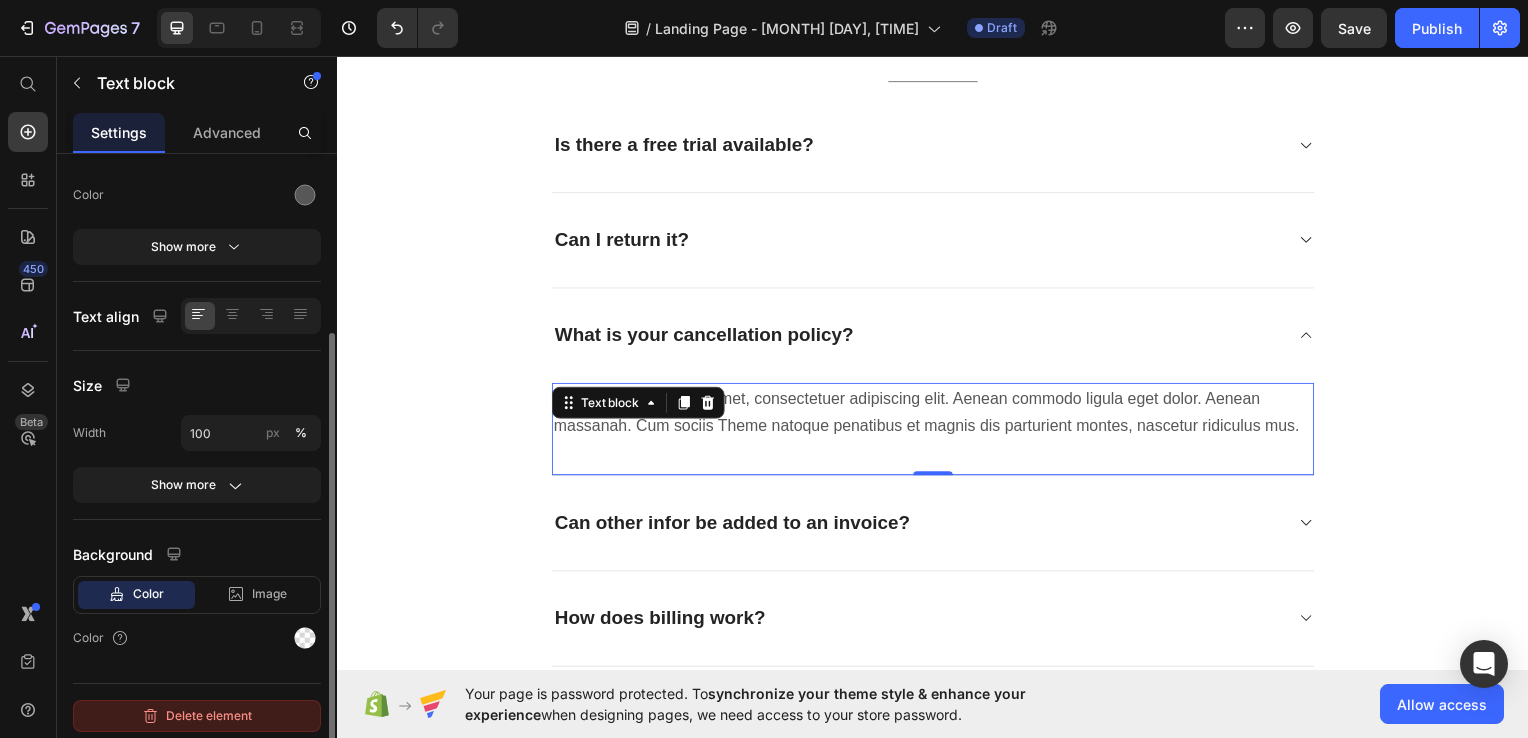 scroll, scrollTop: 250, scrollLeft: 0, axis: vertical 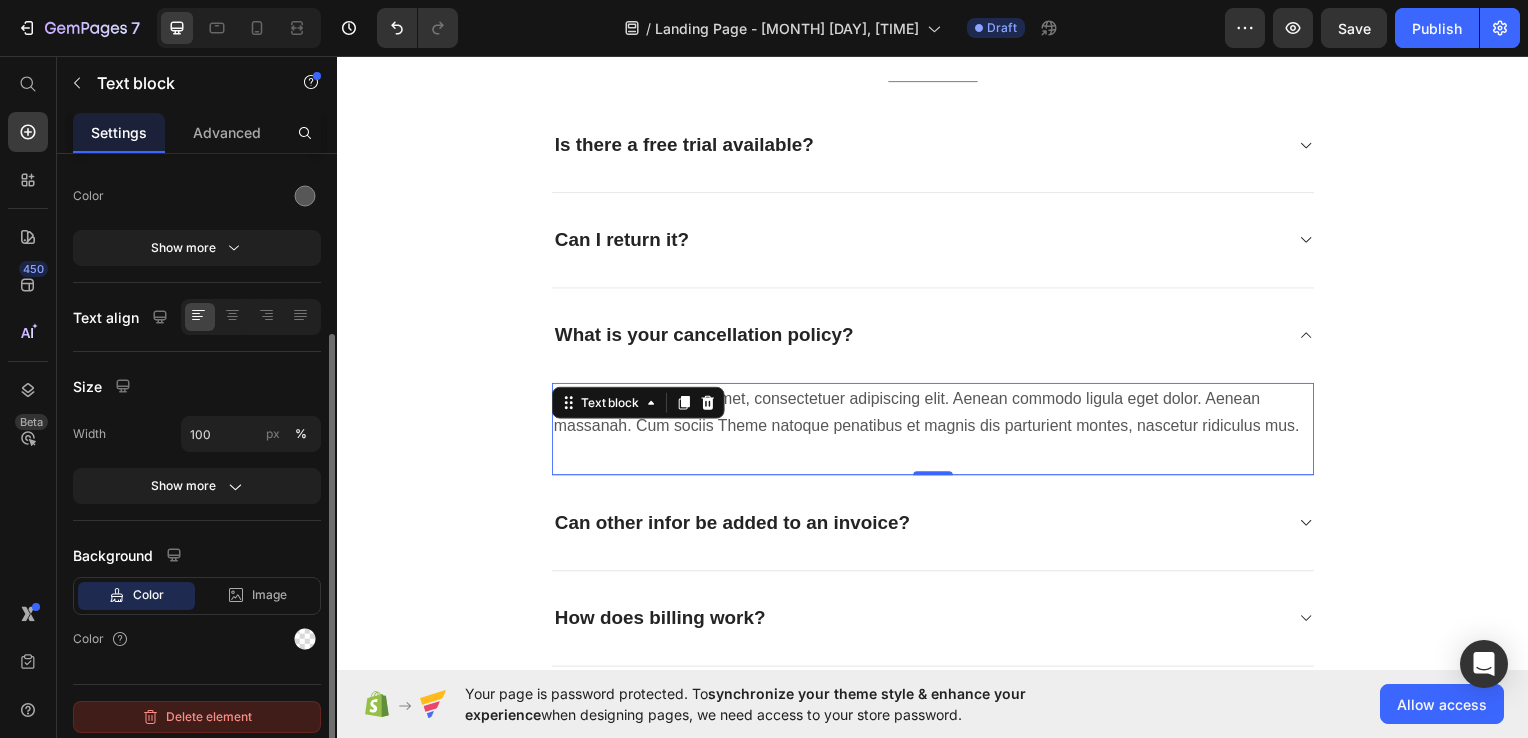 click 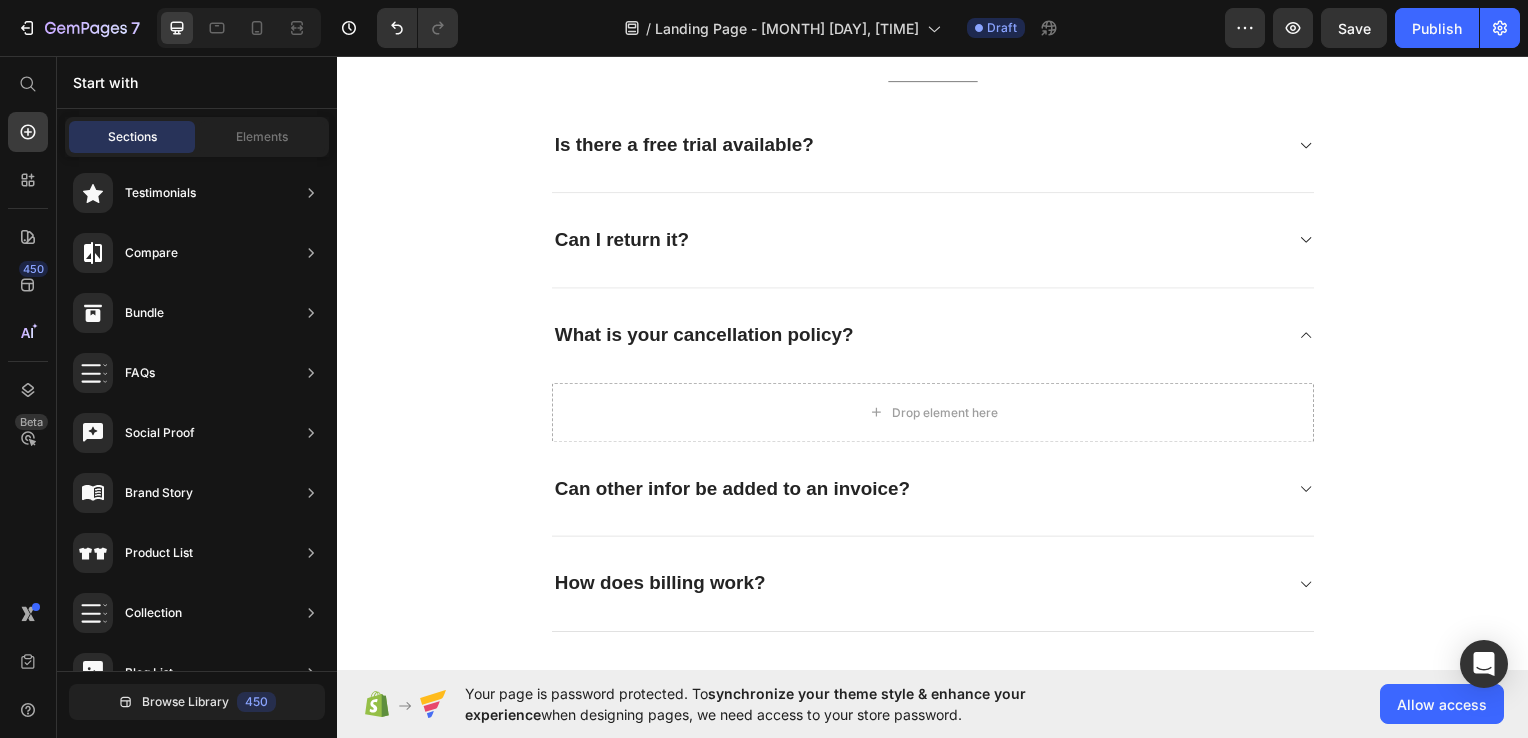 scroll, scrollTop: 0, scrollLeft: 0, axis: both 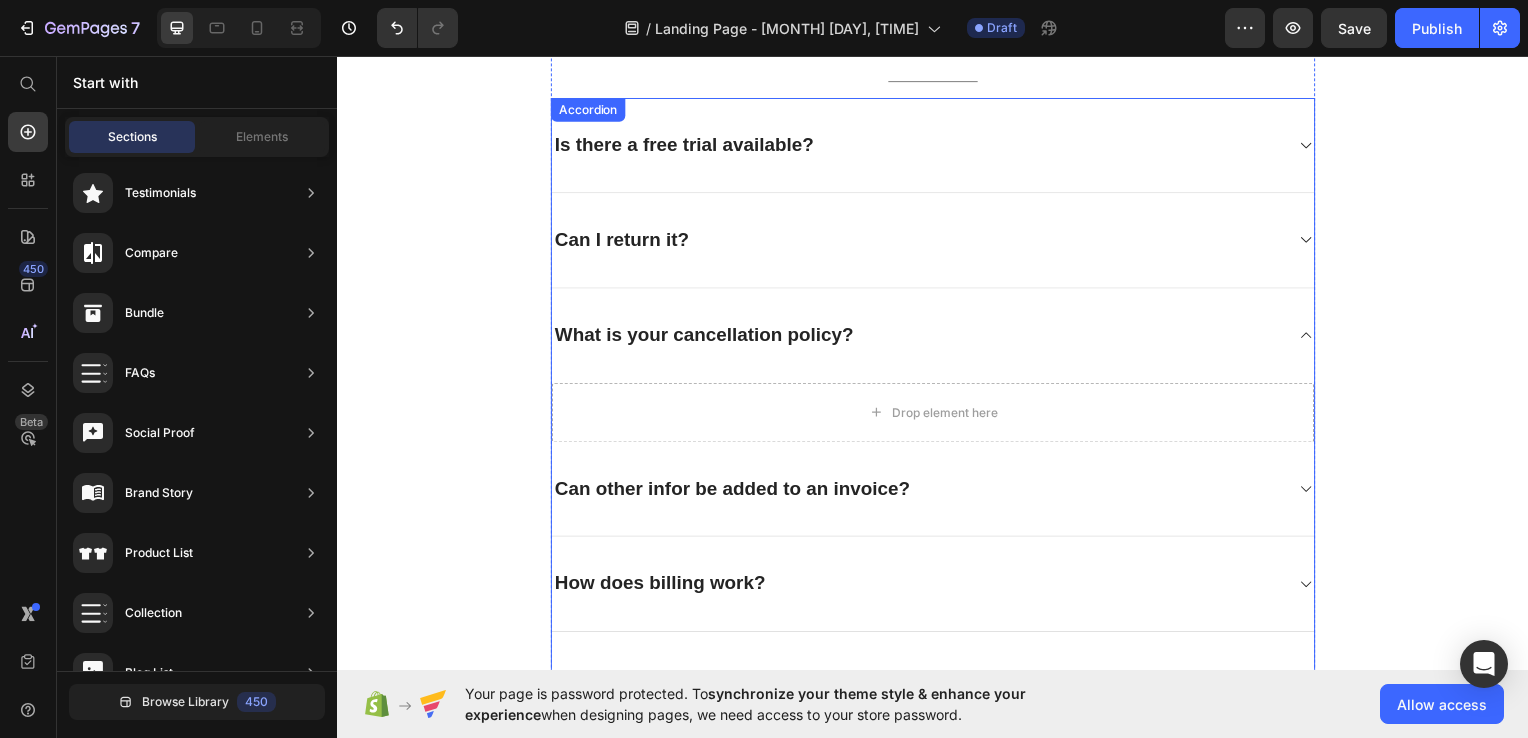 click on "What is your cancellation policy?" at bounding box center [706, 337] 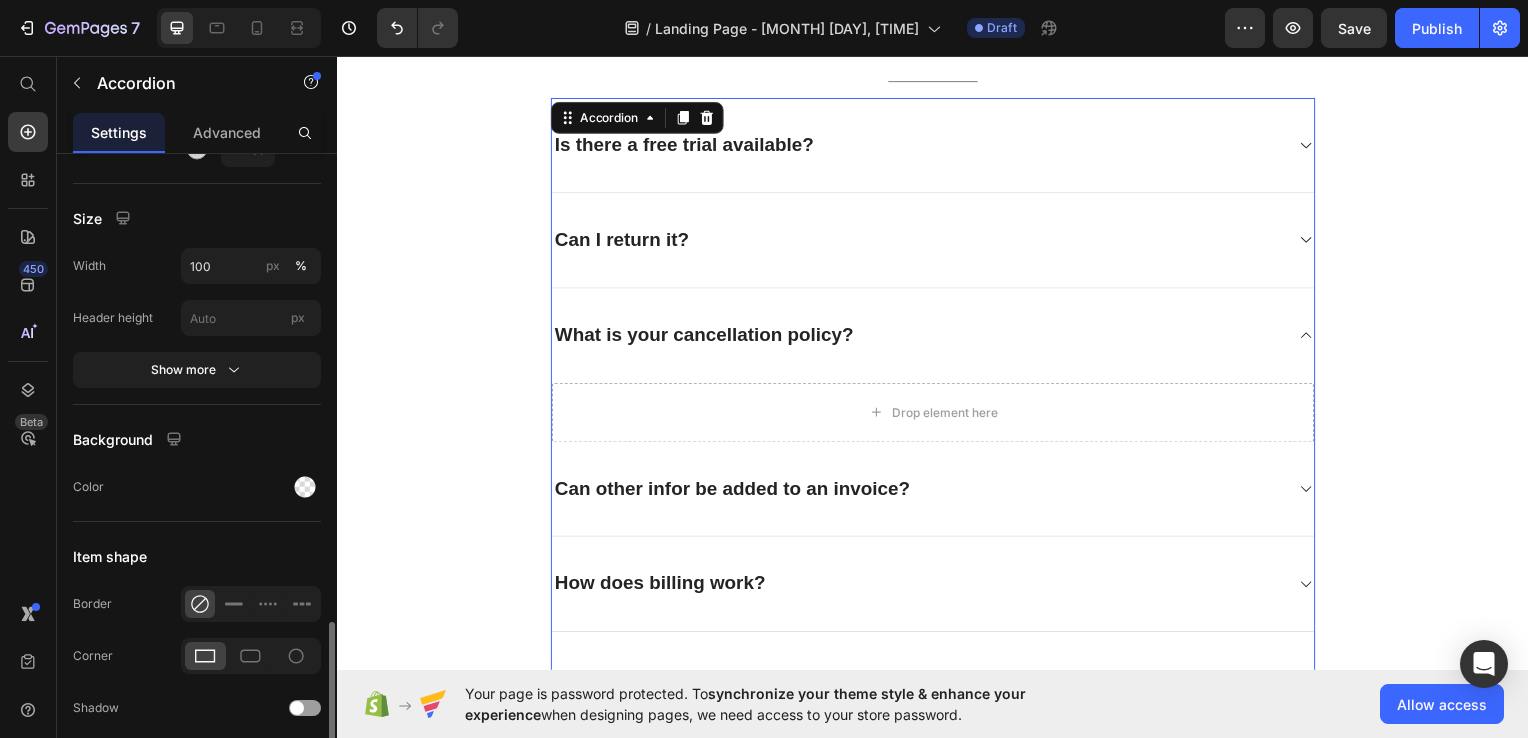 scroll, scrollTop: 1752, scrollLeft: 0, axis: vertical 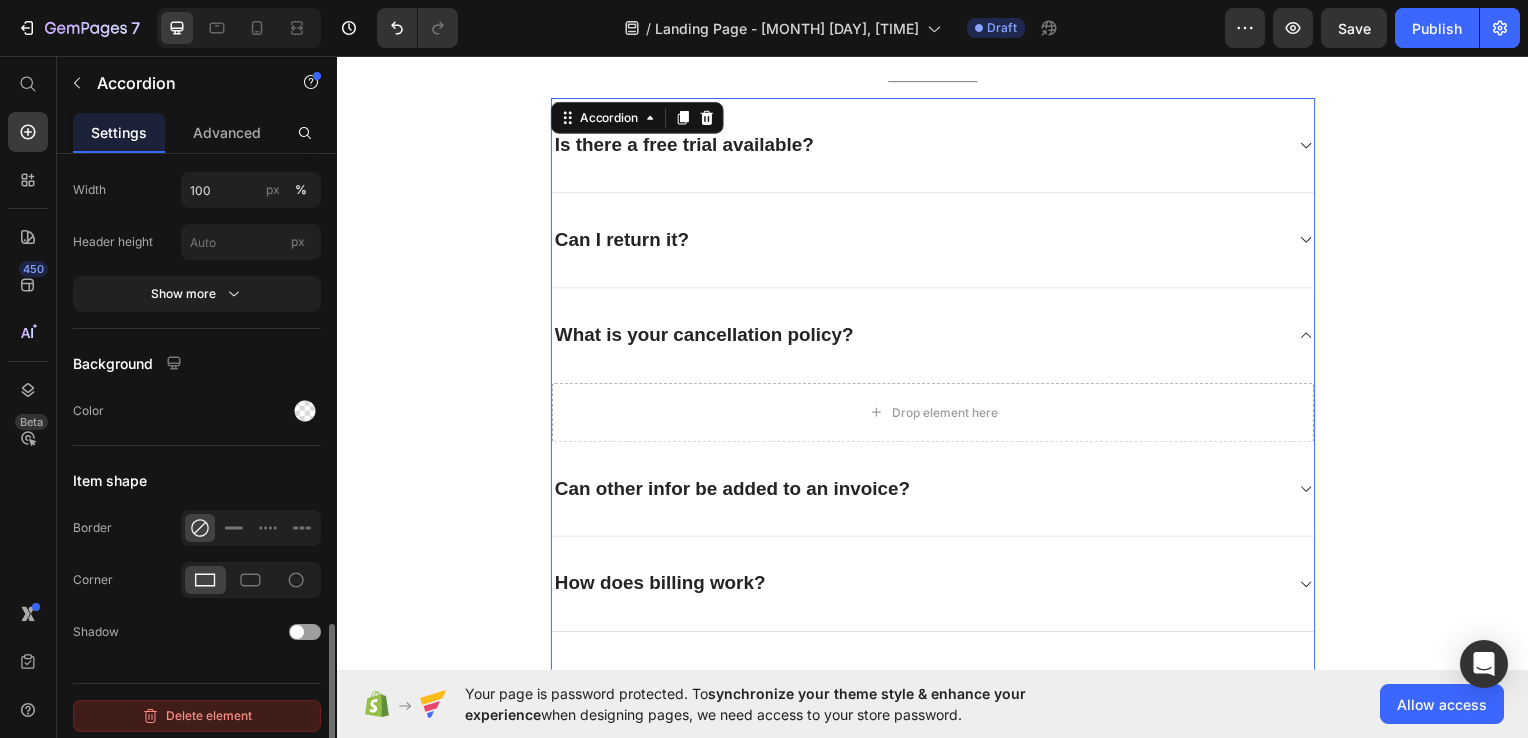click on "Delete element" at bounding box center (197, 716) 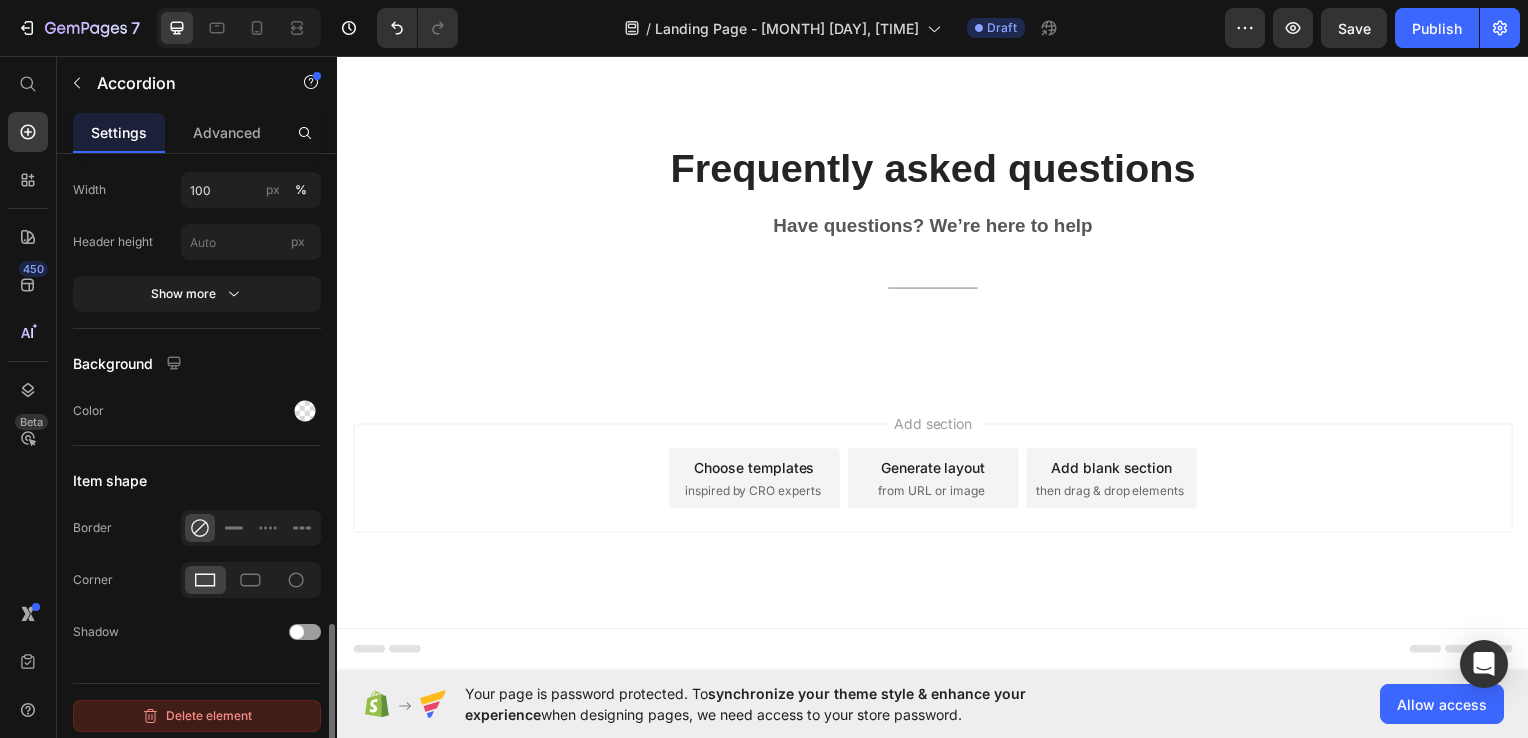 scroll, scrollTop: 4474, scrollLeft: 0, axis: vertical 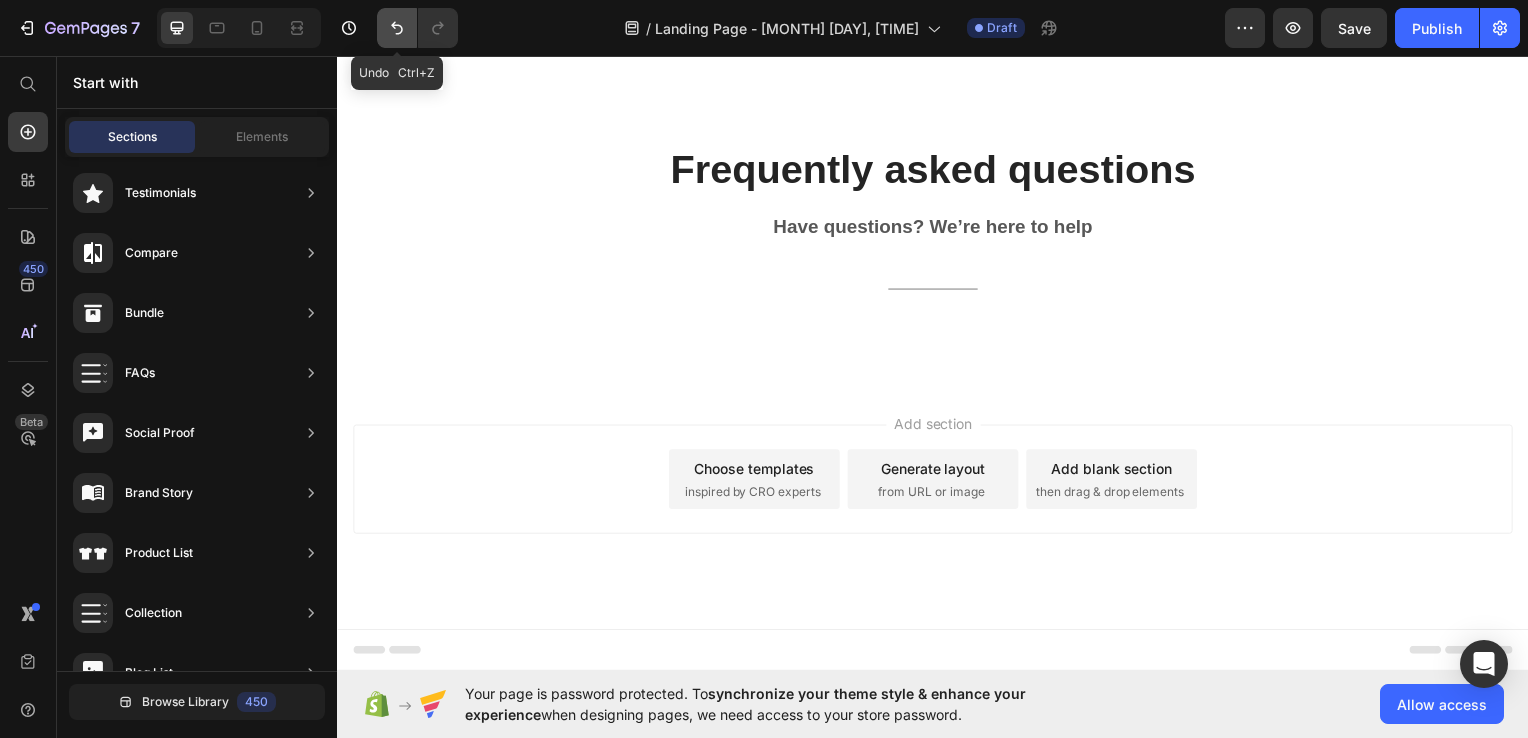 click 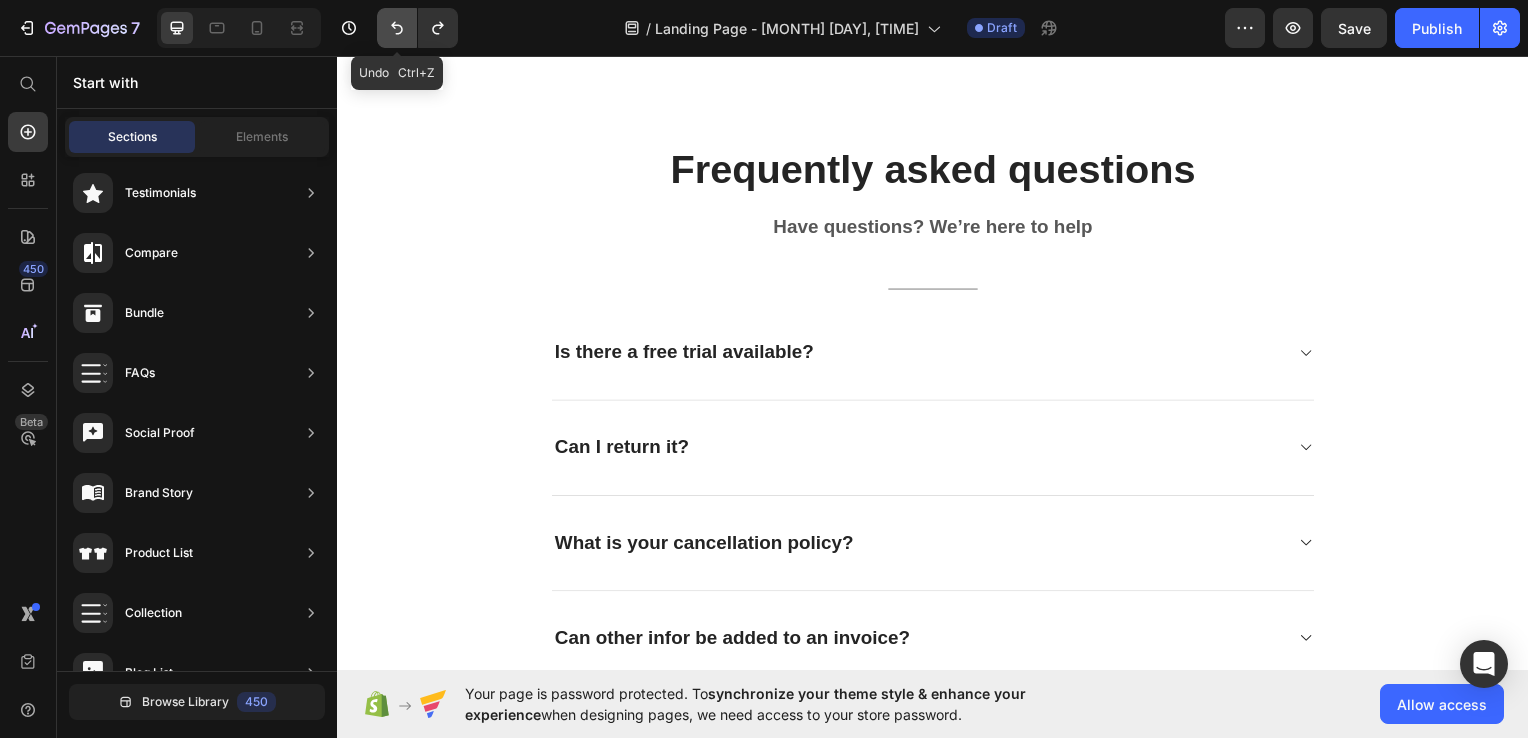 scroll, scrollTop: 4683, scrollLeft: 0, axis: vertical 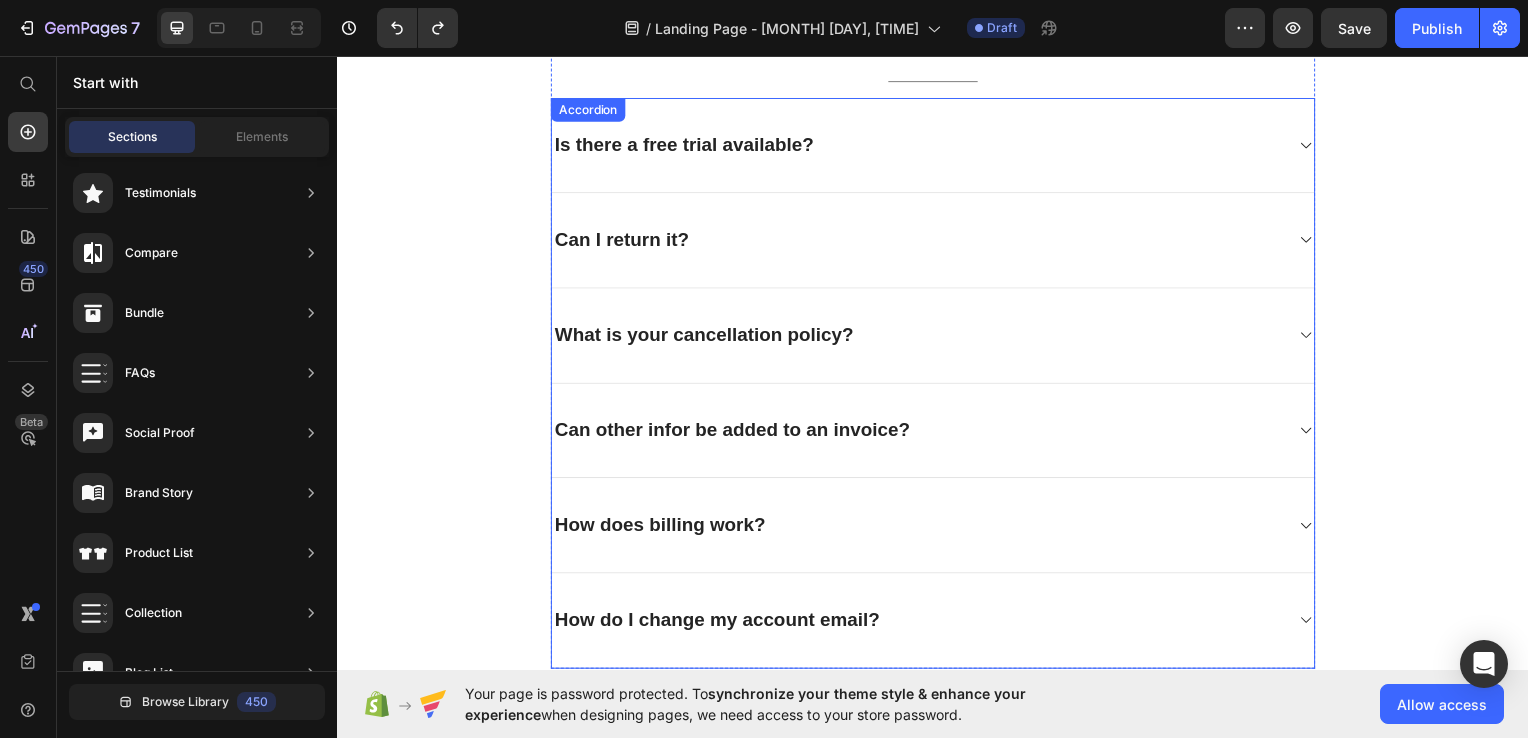 click on "What is your cancellation policy?" at bounding box center [921, 337] 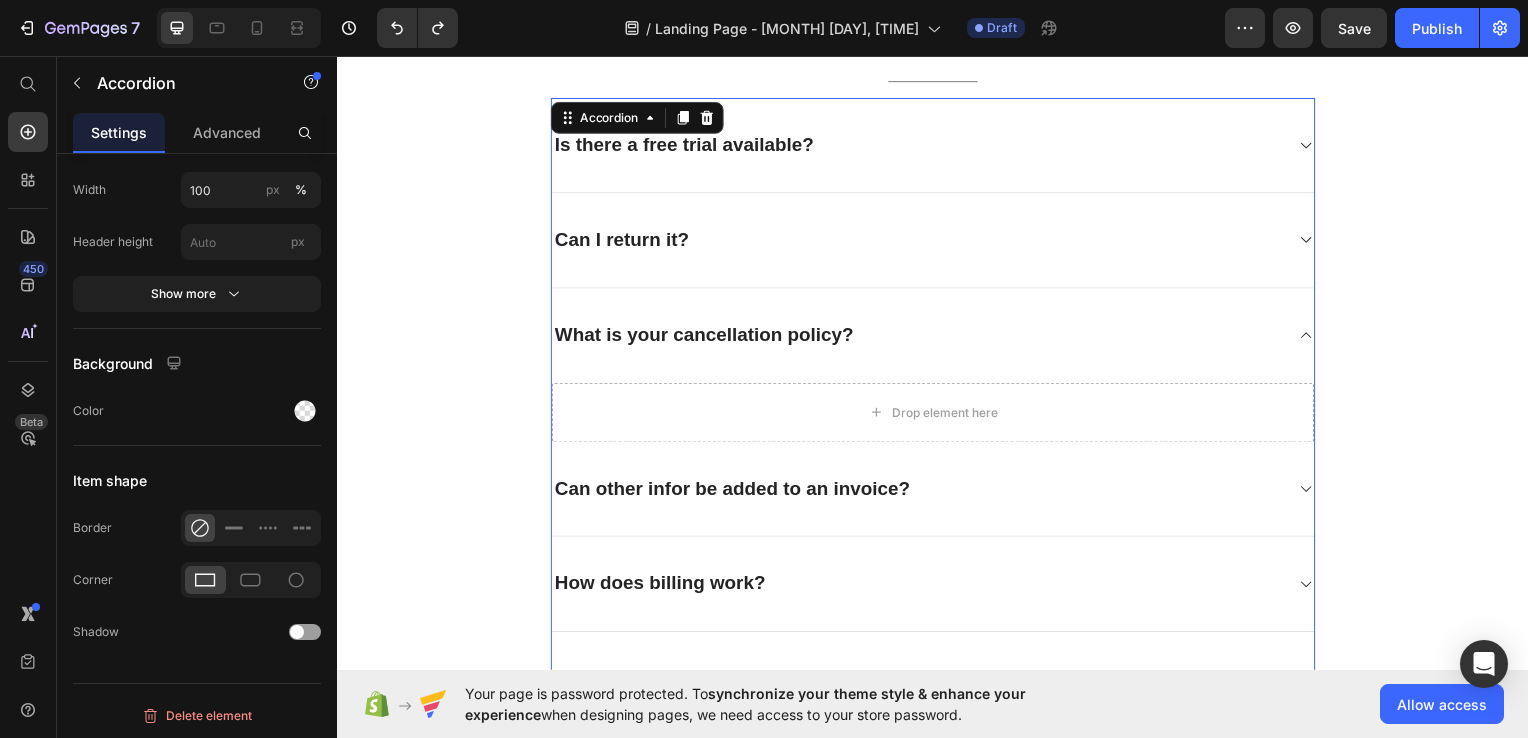 scroll, scrollTop: 1752, scrollLeft: 0, axis: vertical 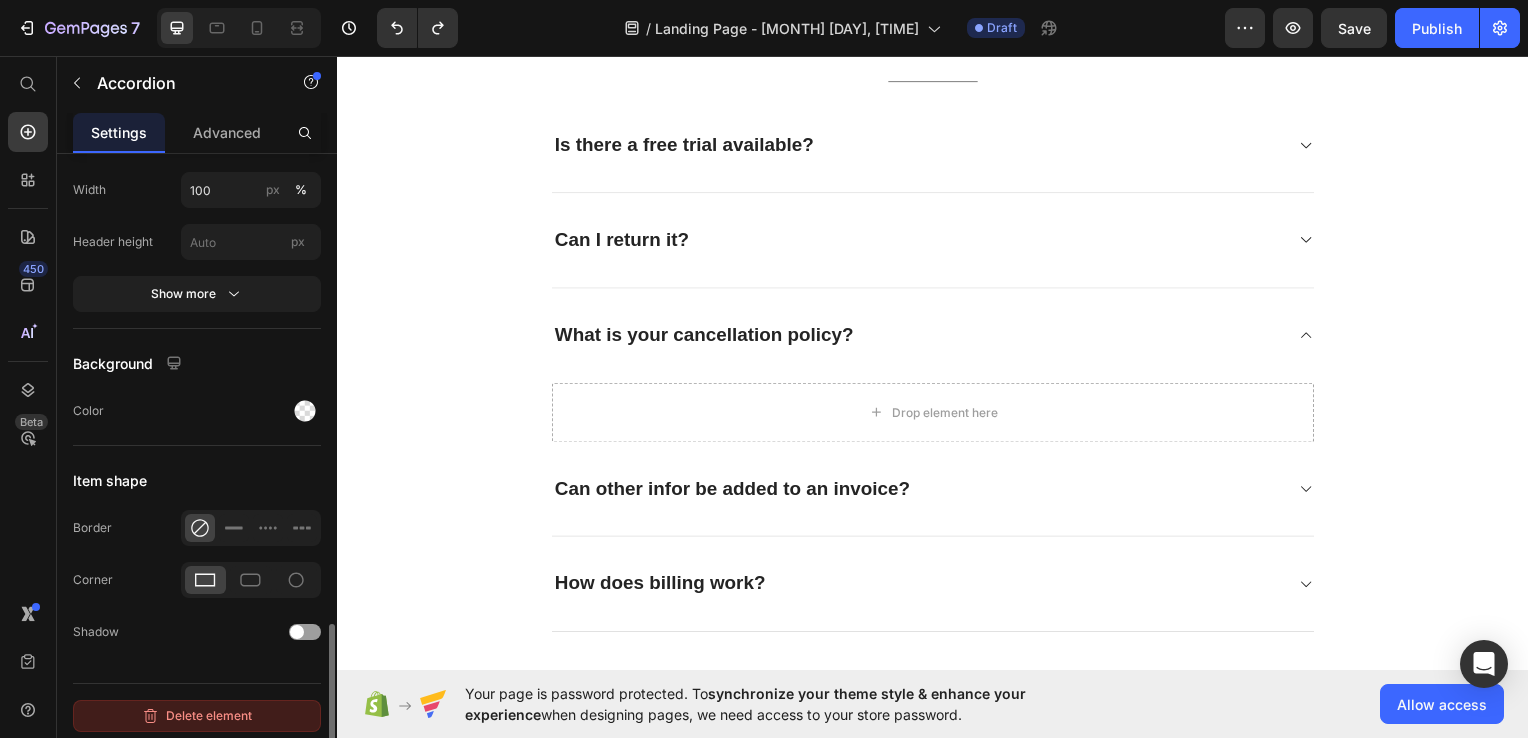 click on "Delete element" at bounding box center (197, 716) 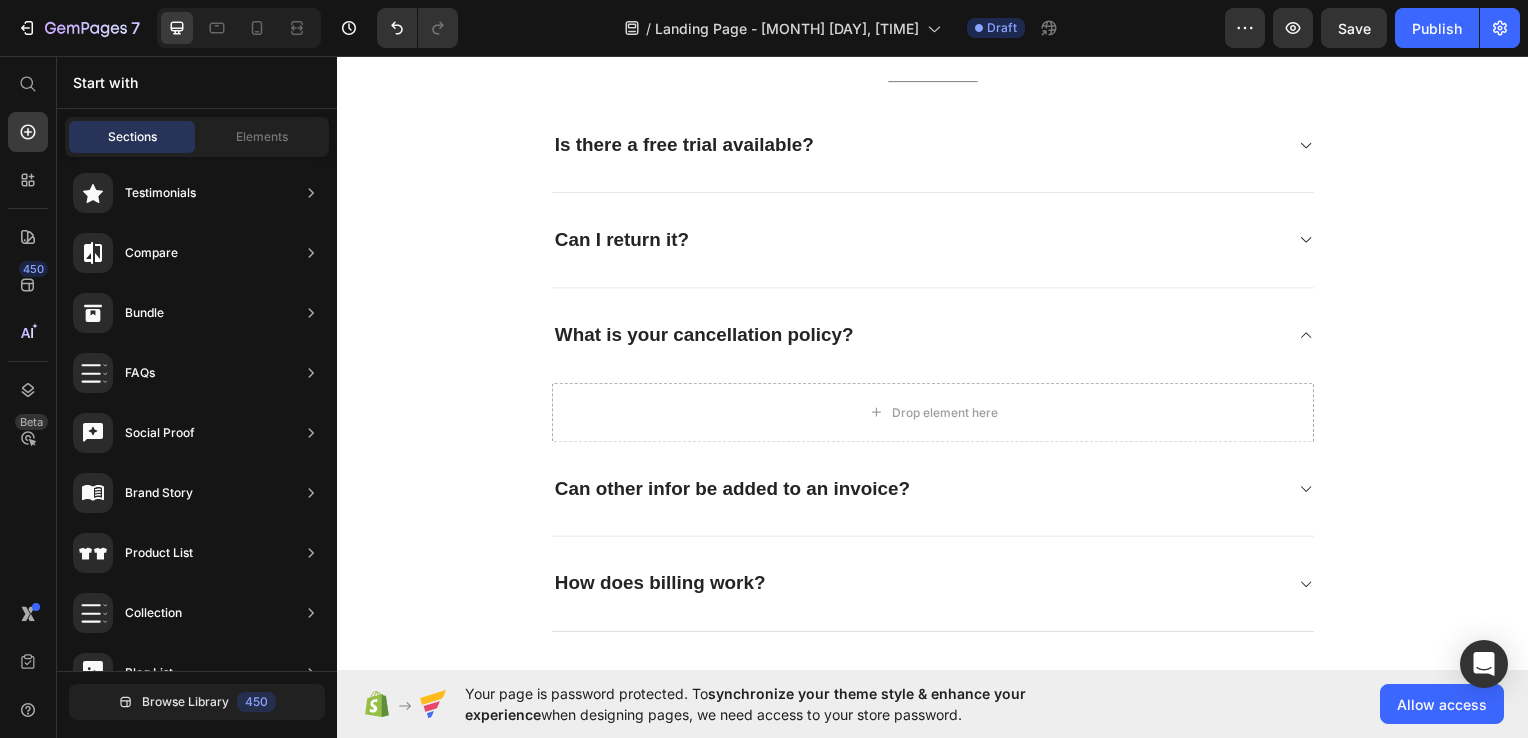 scroll, scrollTop: 4474, scrollLeft: 0, axis: vertical 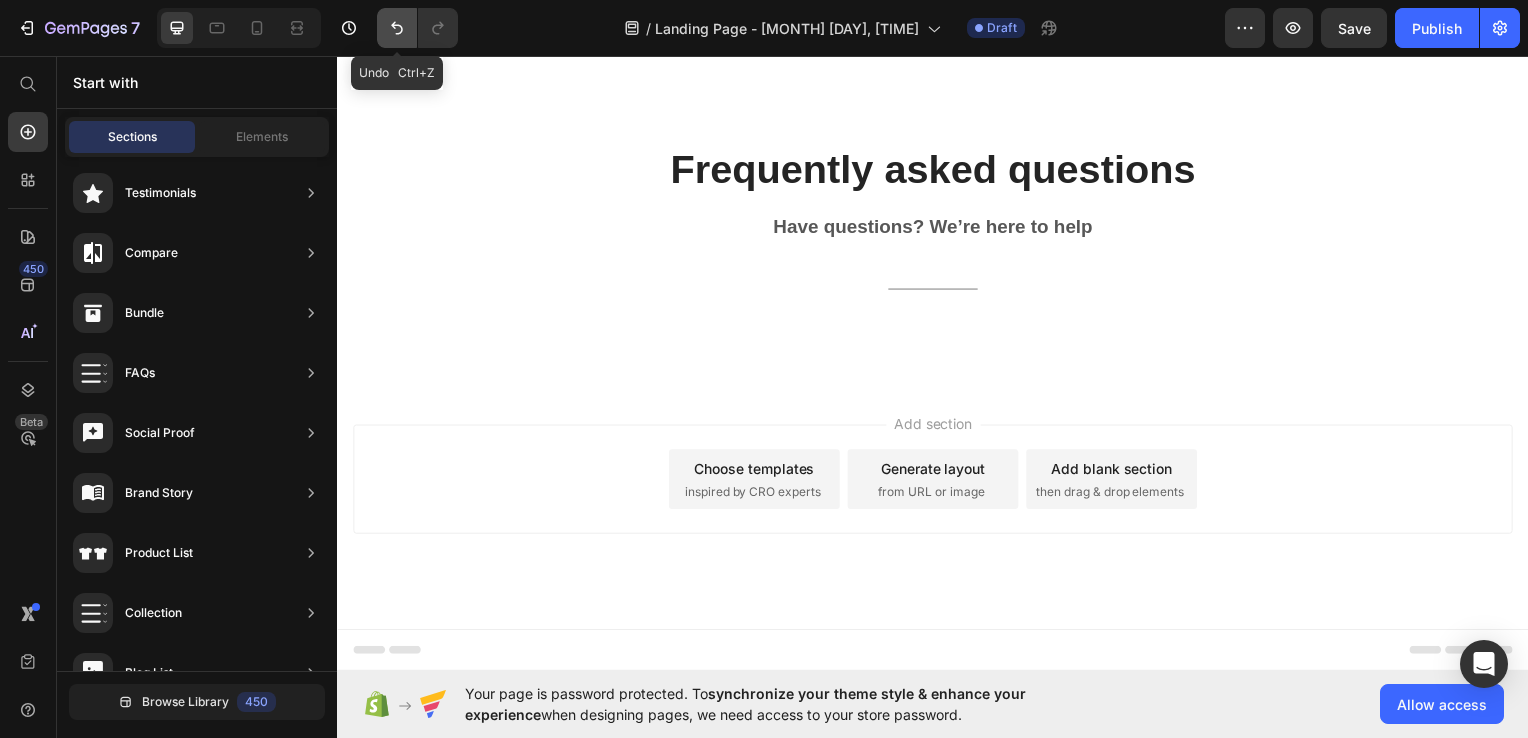 click 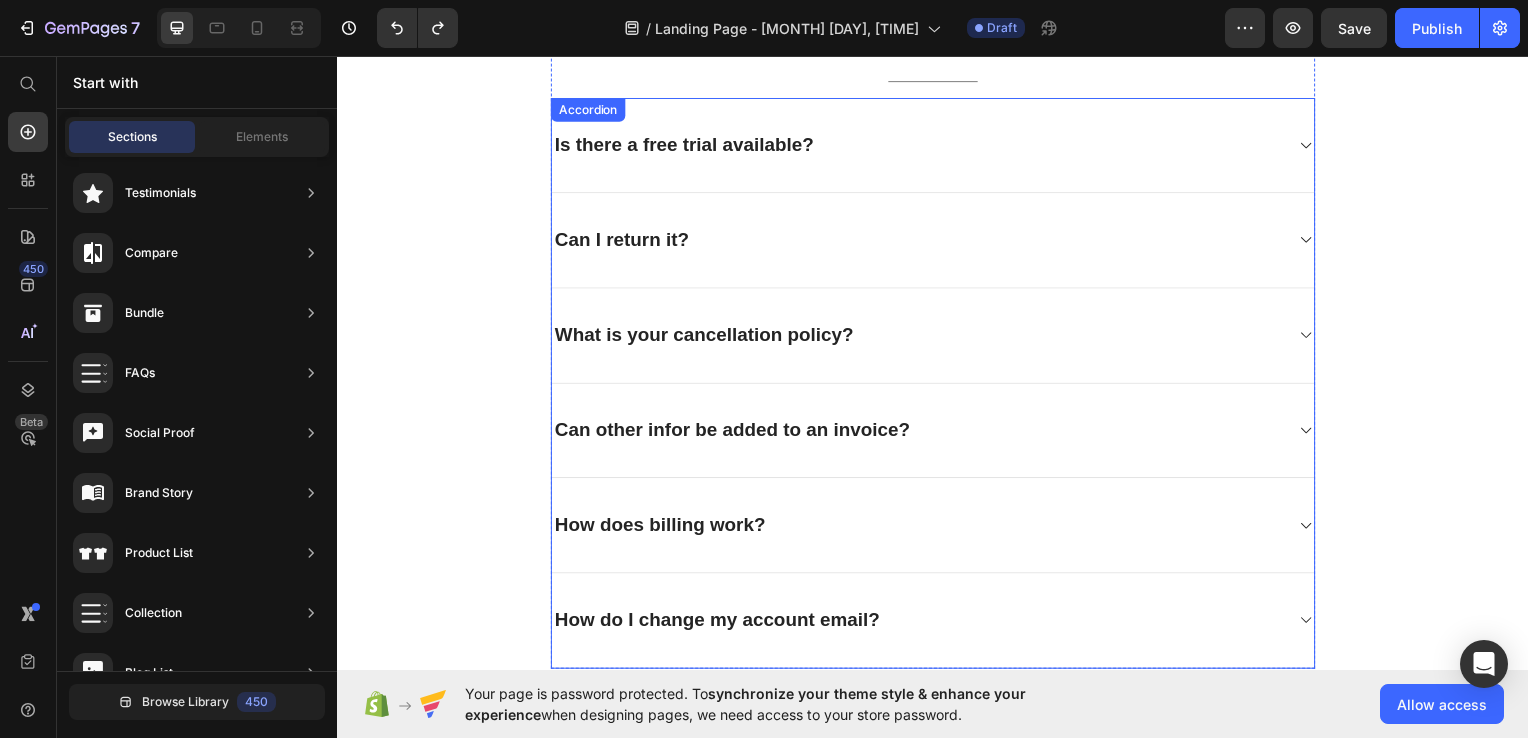click on "What is your cancellation policy?" at bounding box center [921, 337] 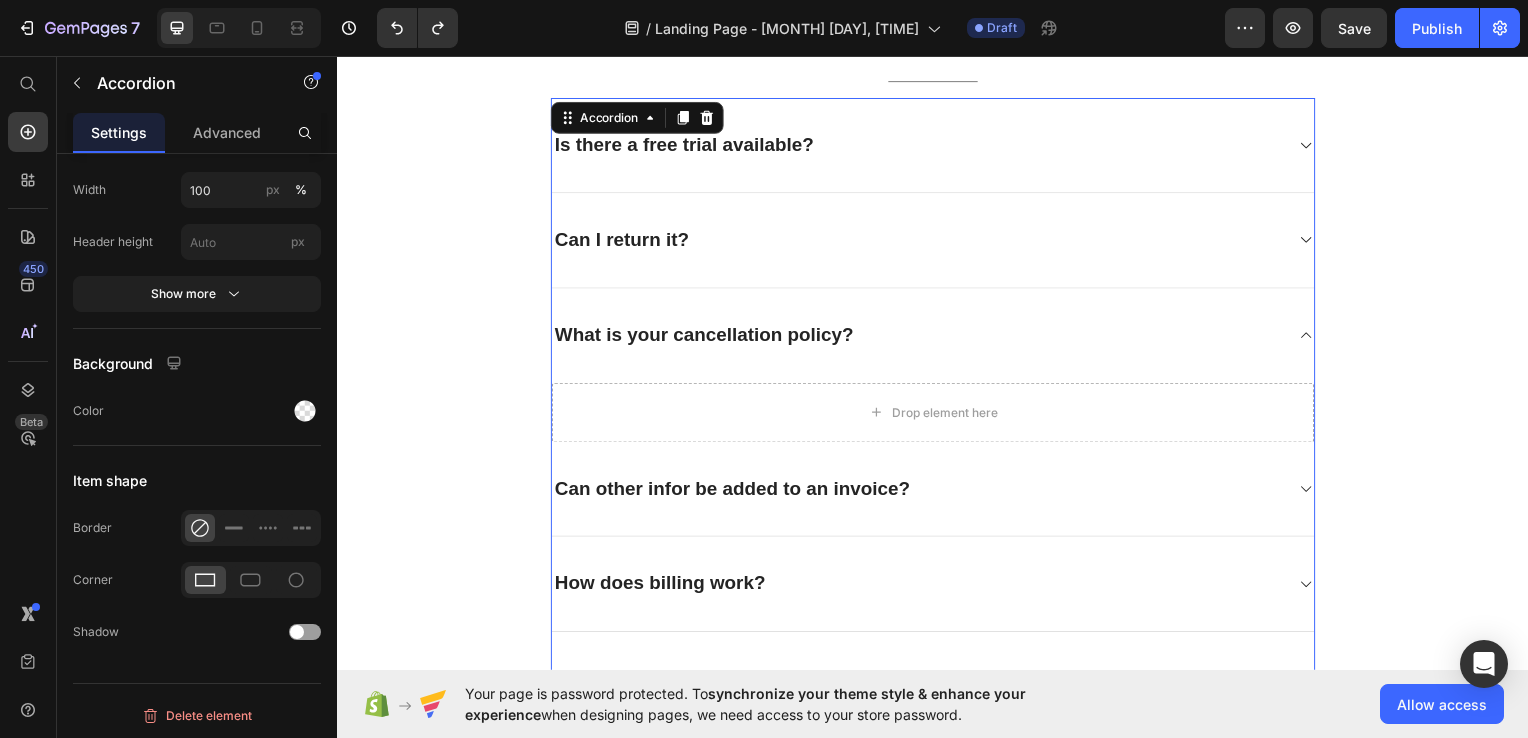 click on "What is your cancellation policy?" at bounding box center [921, 337] 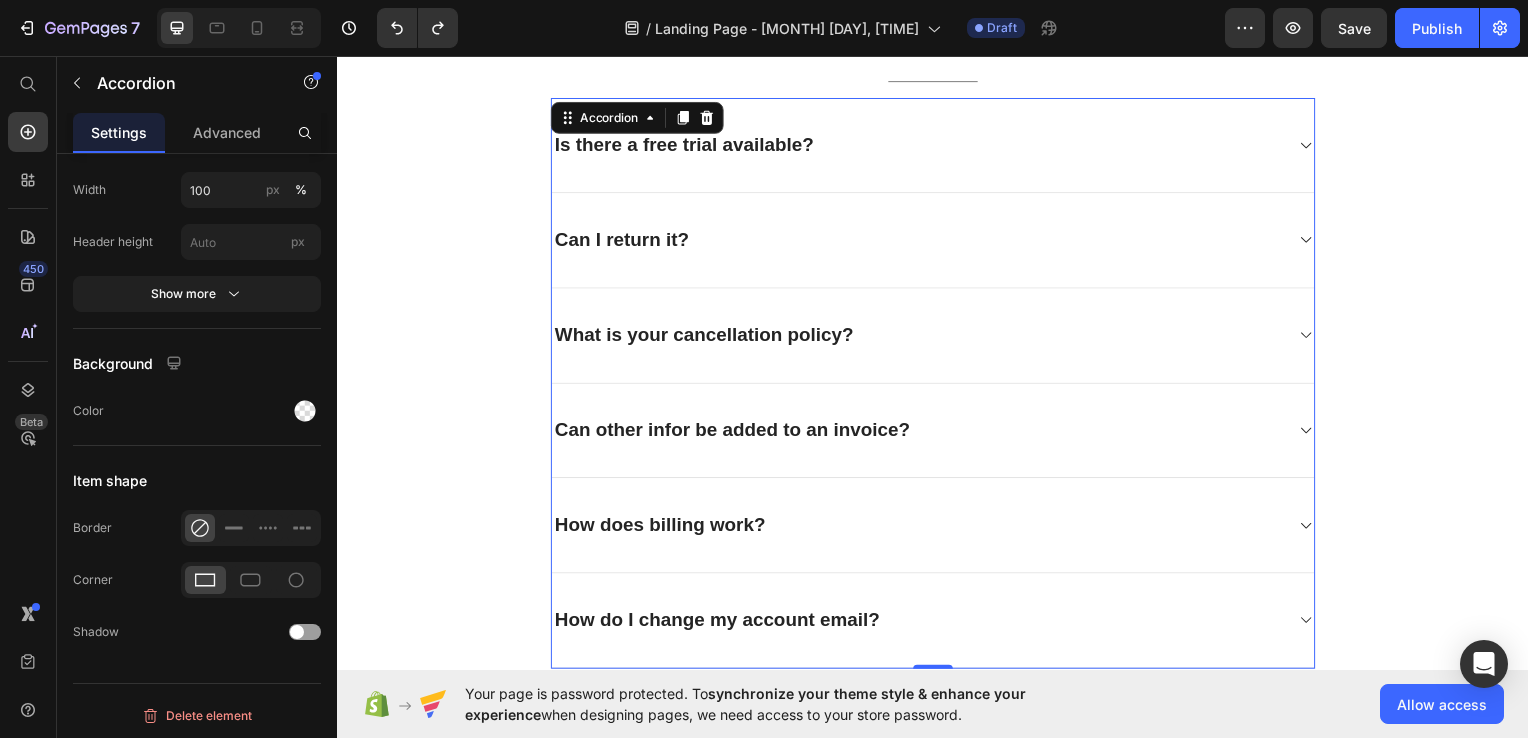 click on "What is your cancellation policy?" at bounding box center [921, 337] 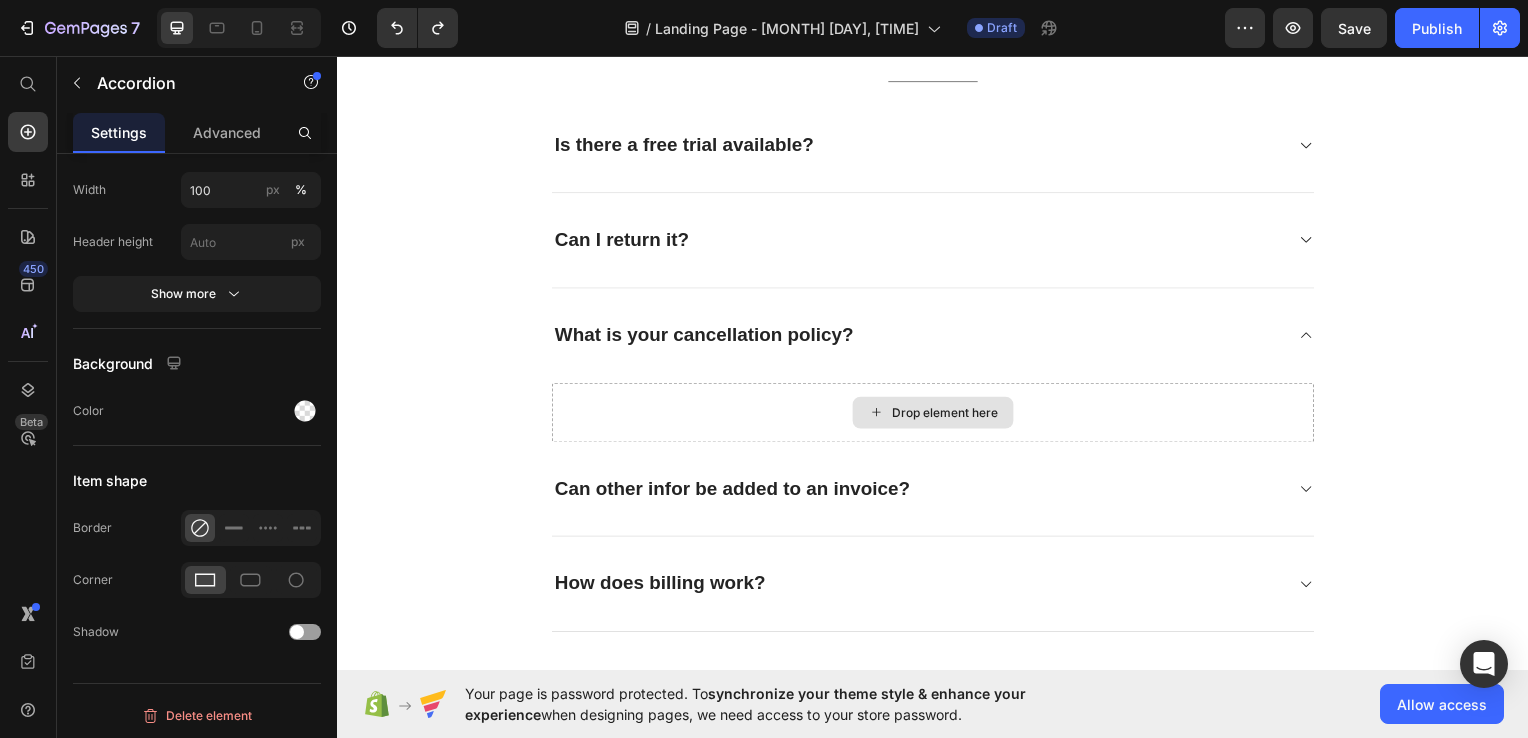 click on "Drop element here" at bounding box center (937, 415) 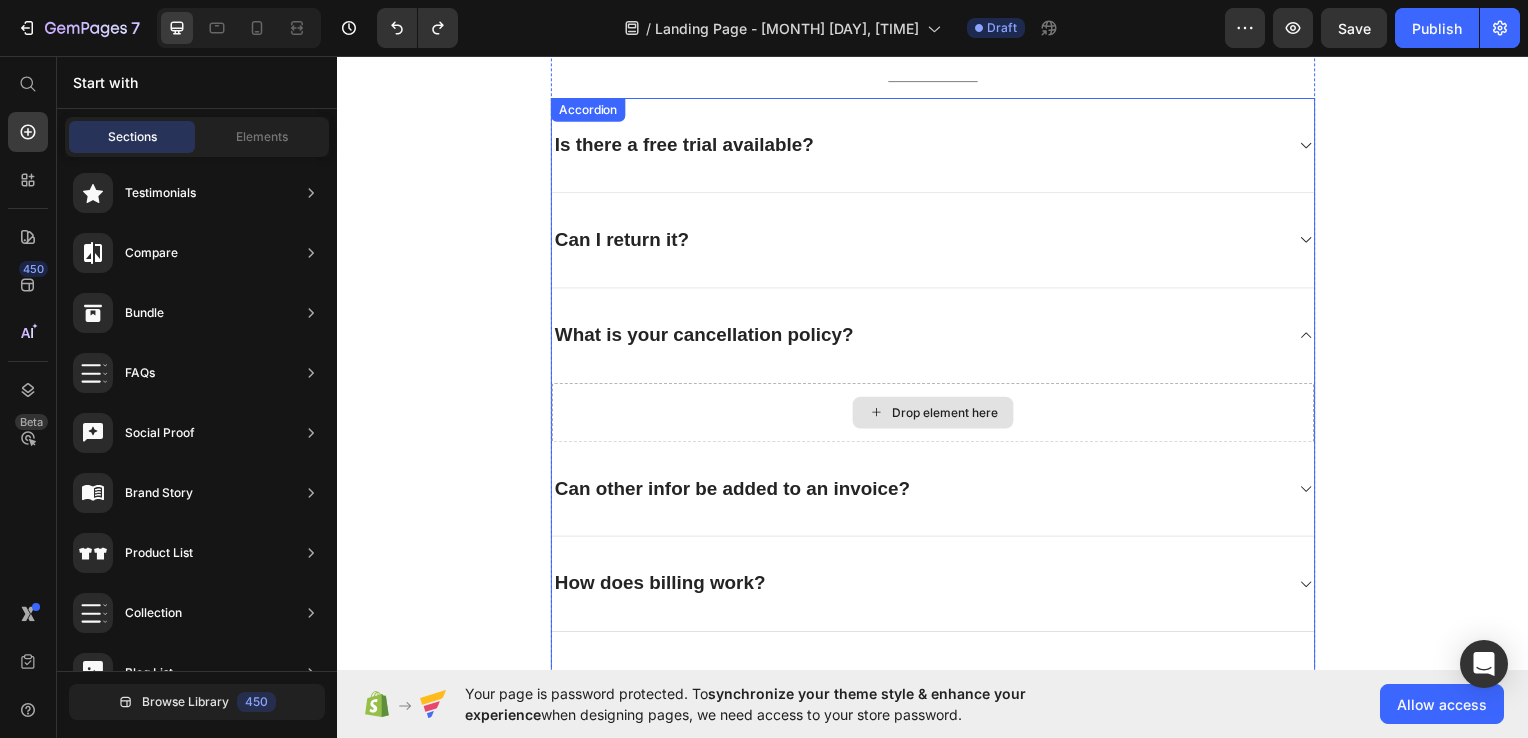 click on "Drop element here" at bounding box center [937, 415] 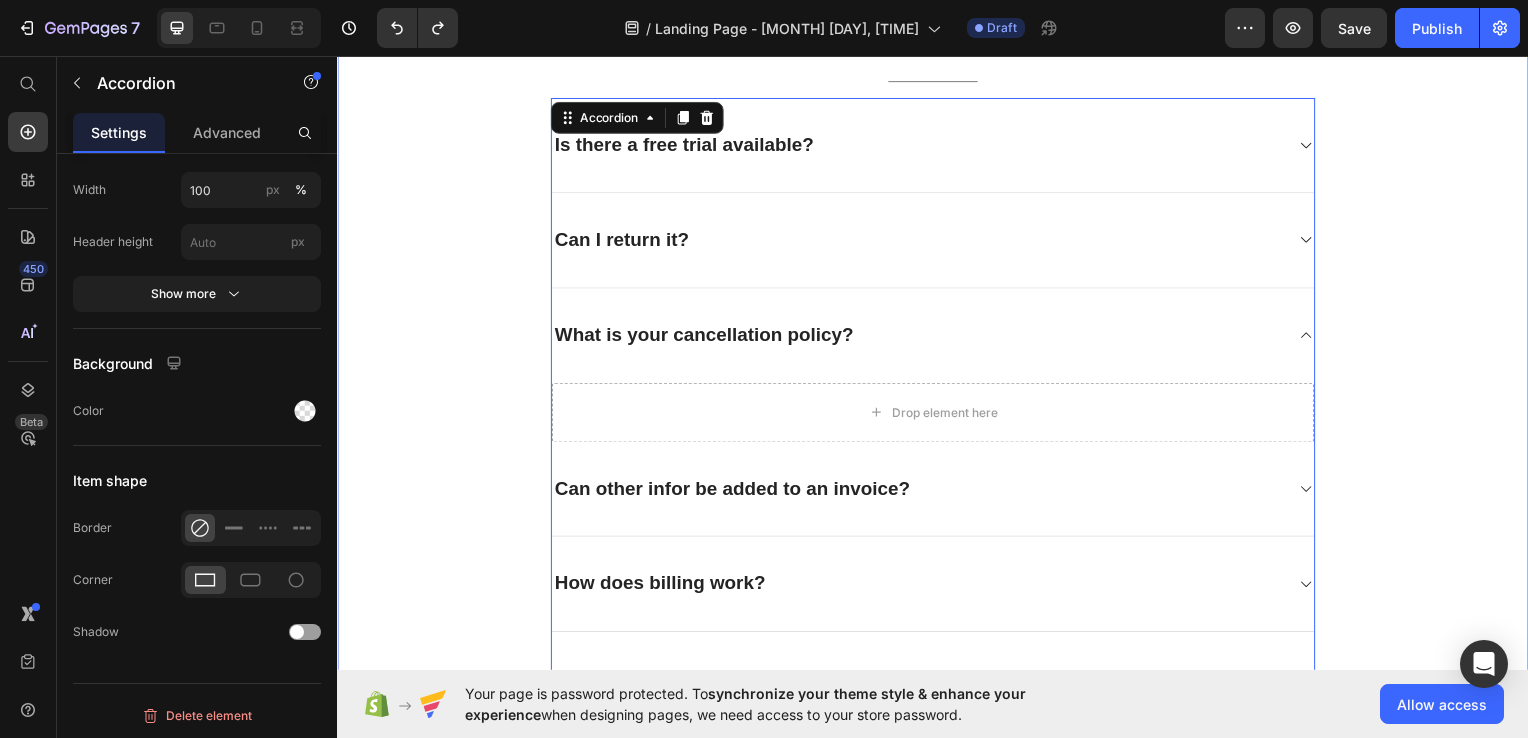 click on "Frequently asked questions Heading Have questions? We’re here to help Text block                Title Line
Is there a free trial available?
Can I return it?
What is your cancellation policy?
Drop element here
Can other infor be added to an invoice?
How does billing work?
How do I change my account email? Accordion   0 Row" at bounding box center (937, 332) 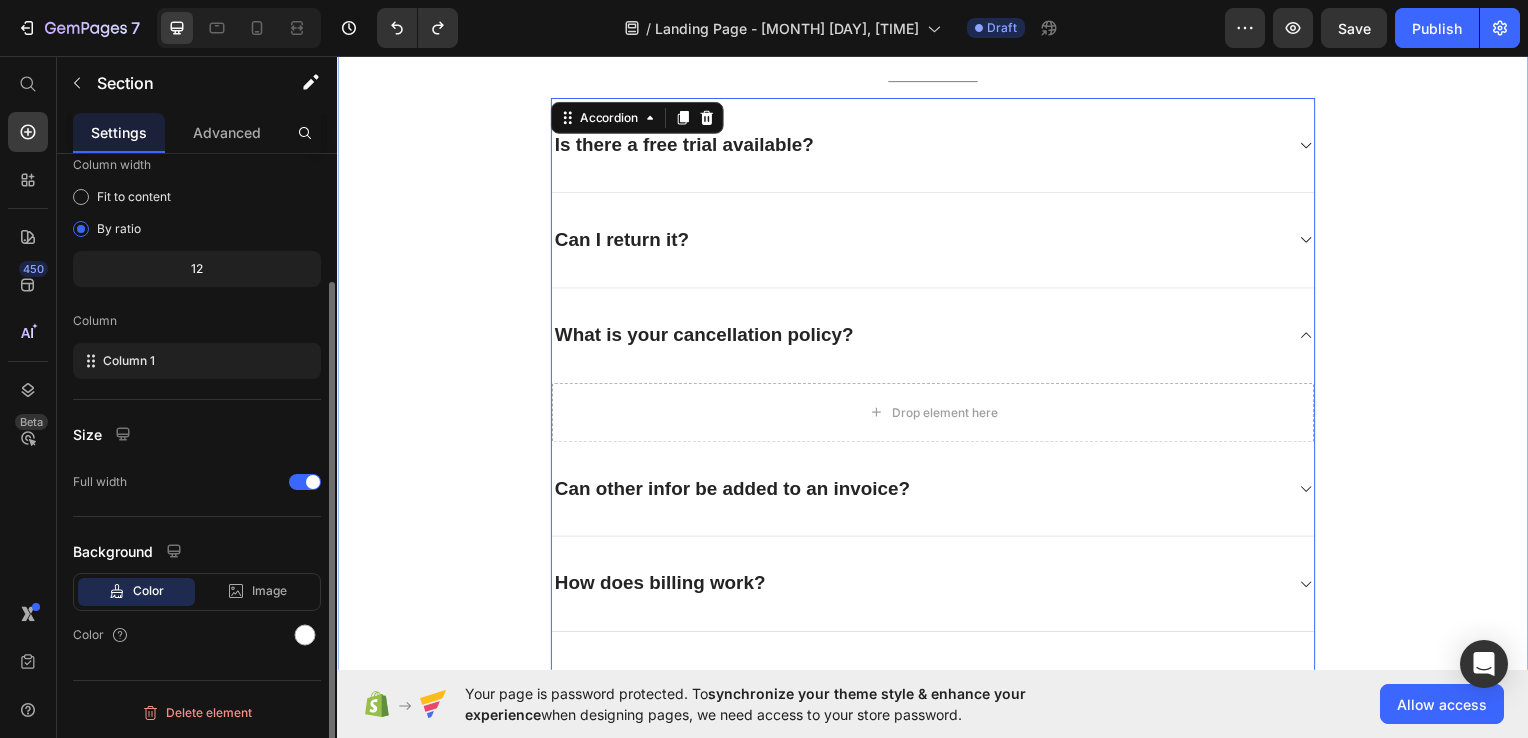scroll, scrollTop: 0, scrollLeft: 0, axis: both 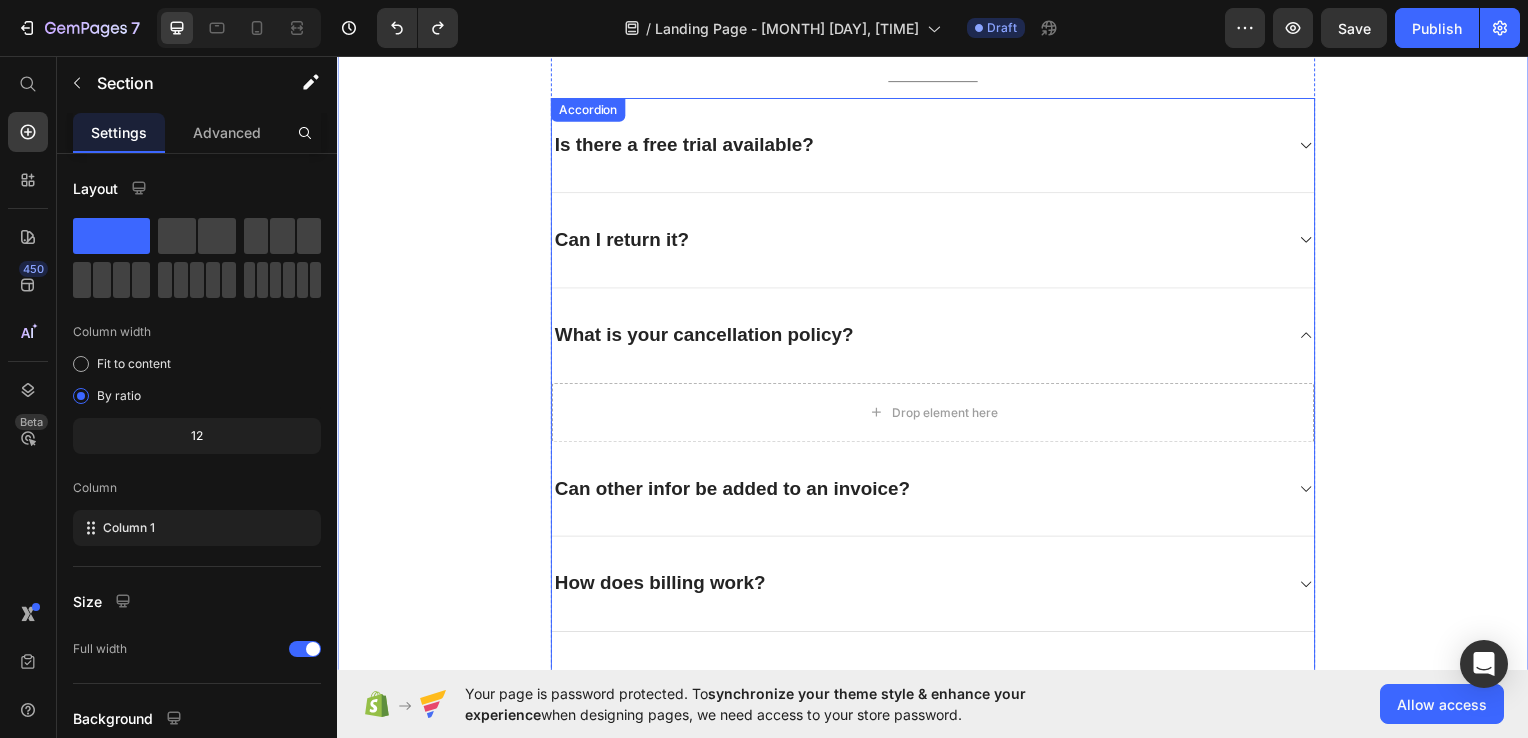 drag, startPoint x: 510, startPoint y: 304, endPoint x: 643, endPoint y: 315, distance: 133.45412 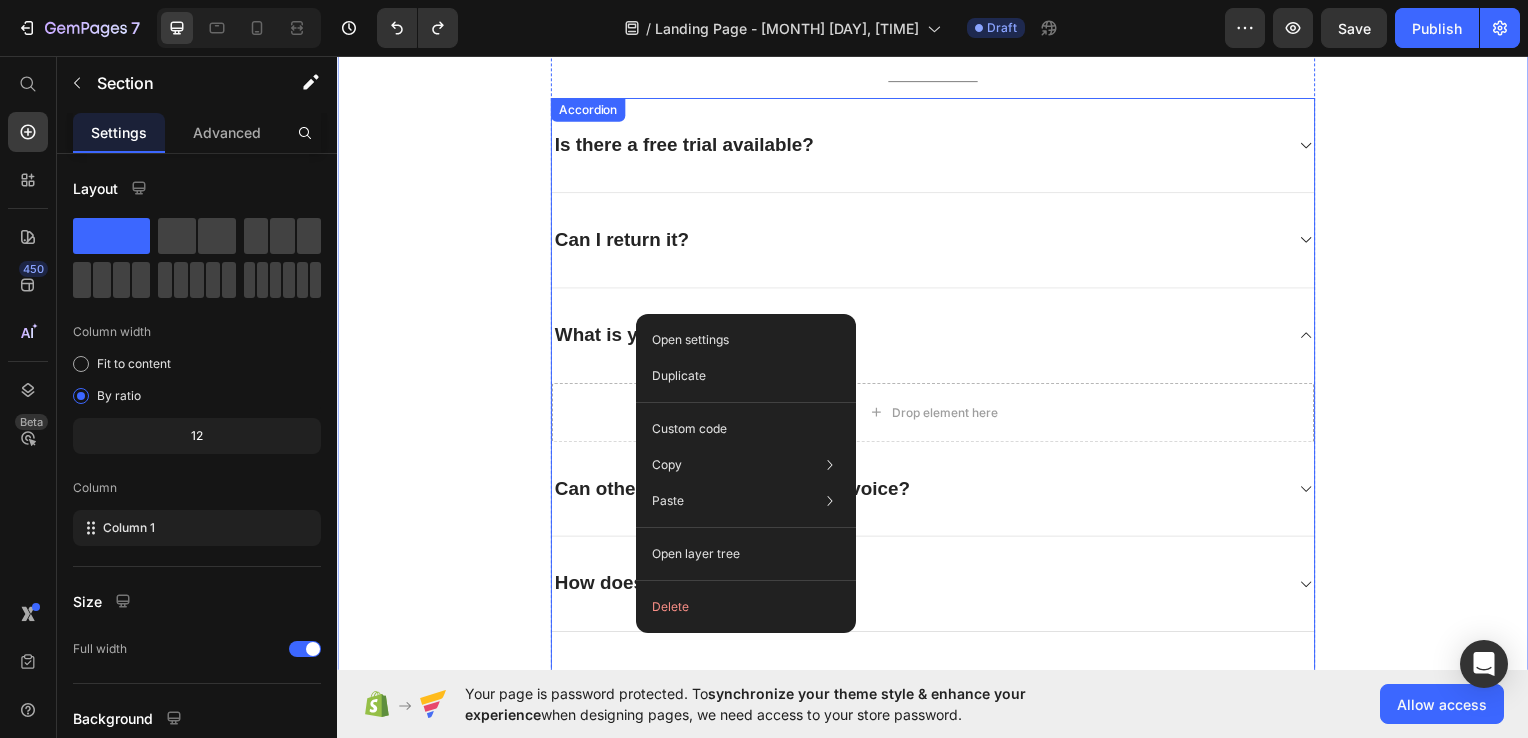 click on "What is your cancellation policy?" at bounding box center (706, 337) 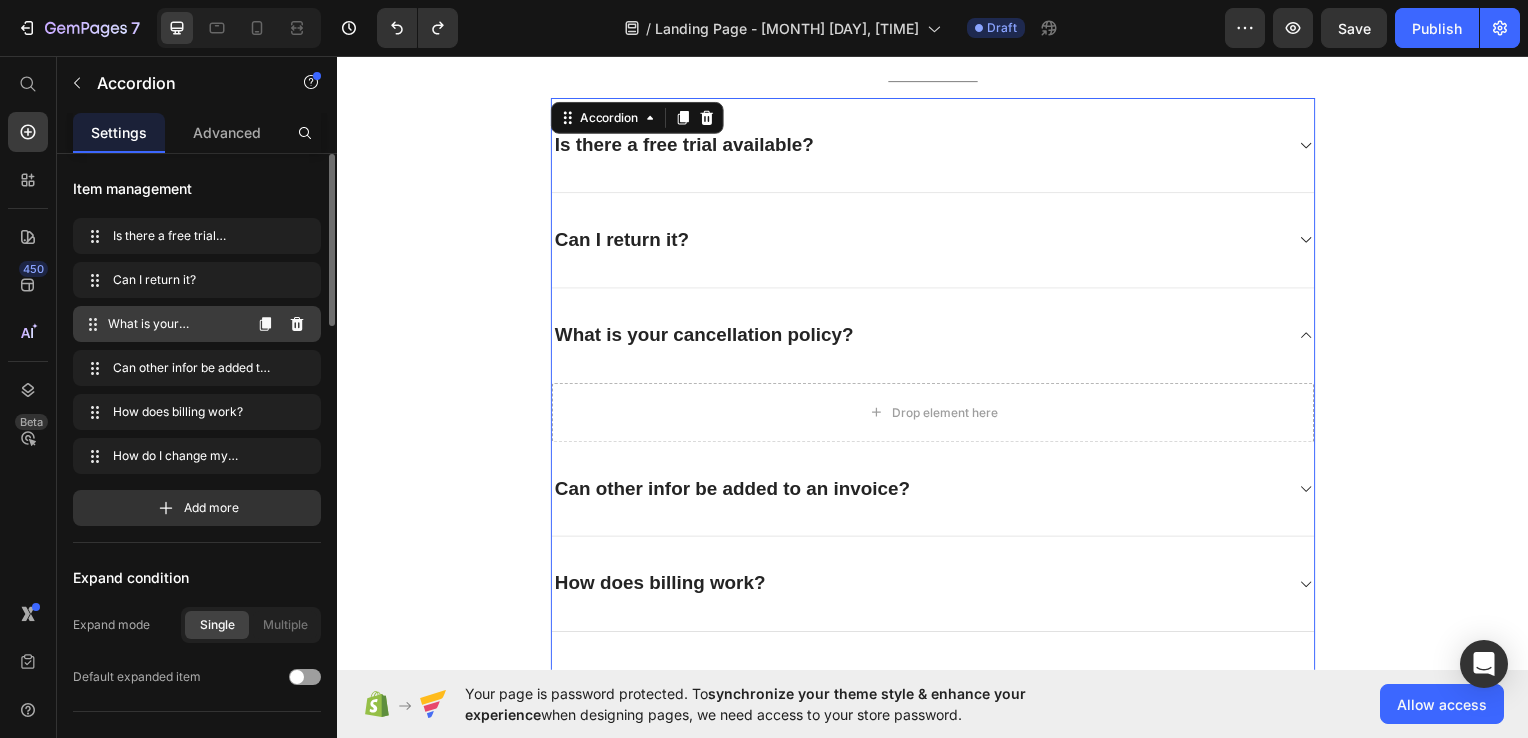 click on "What is your cancellation policy?" at bounding box center [174, 324] 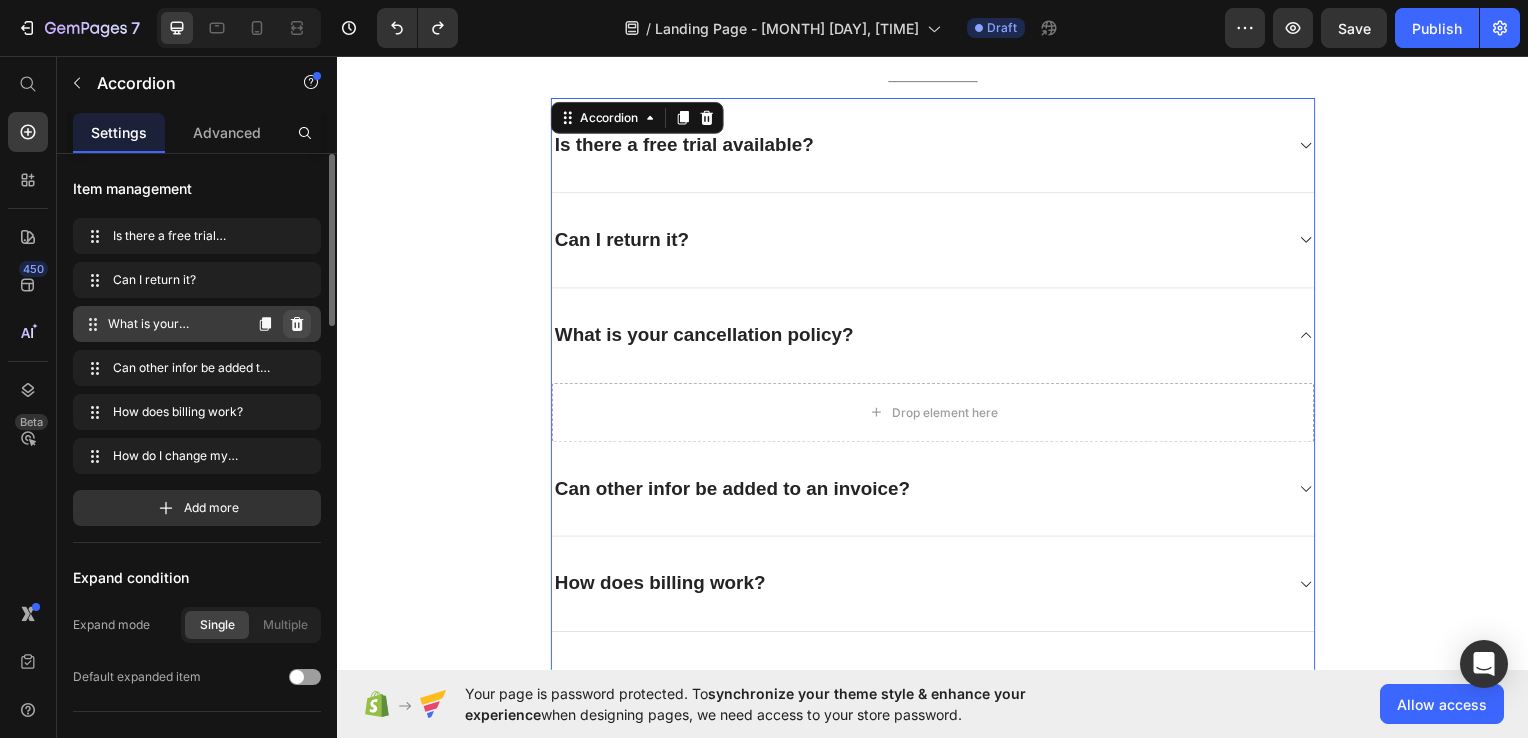 click 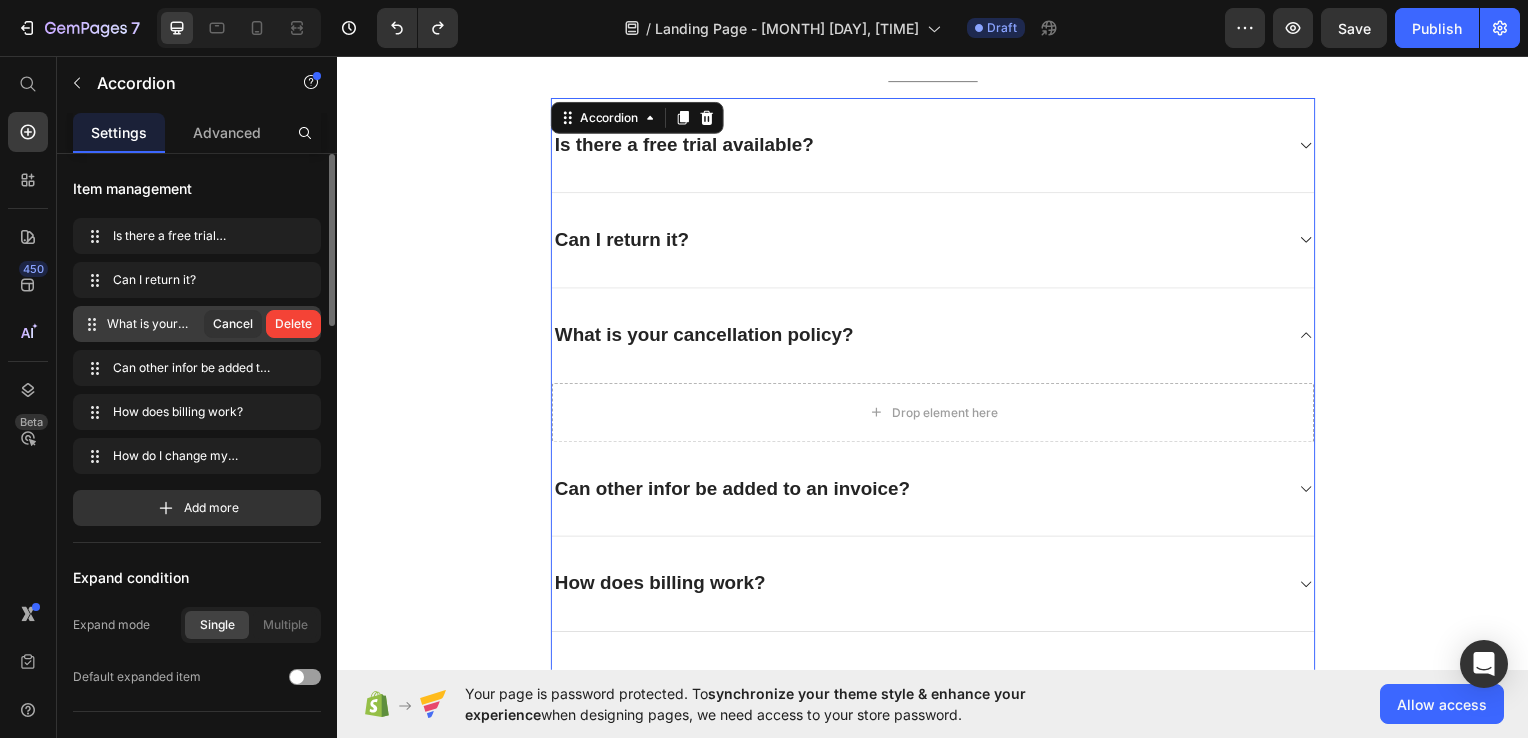 click on "Delete" at bounding box center (293, 324) 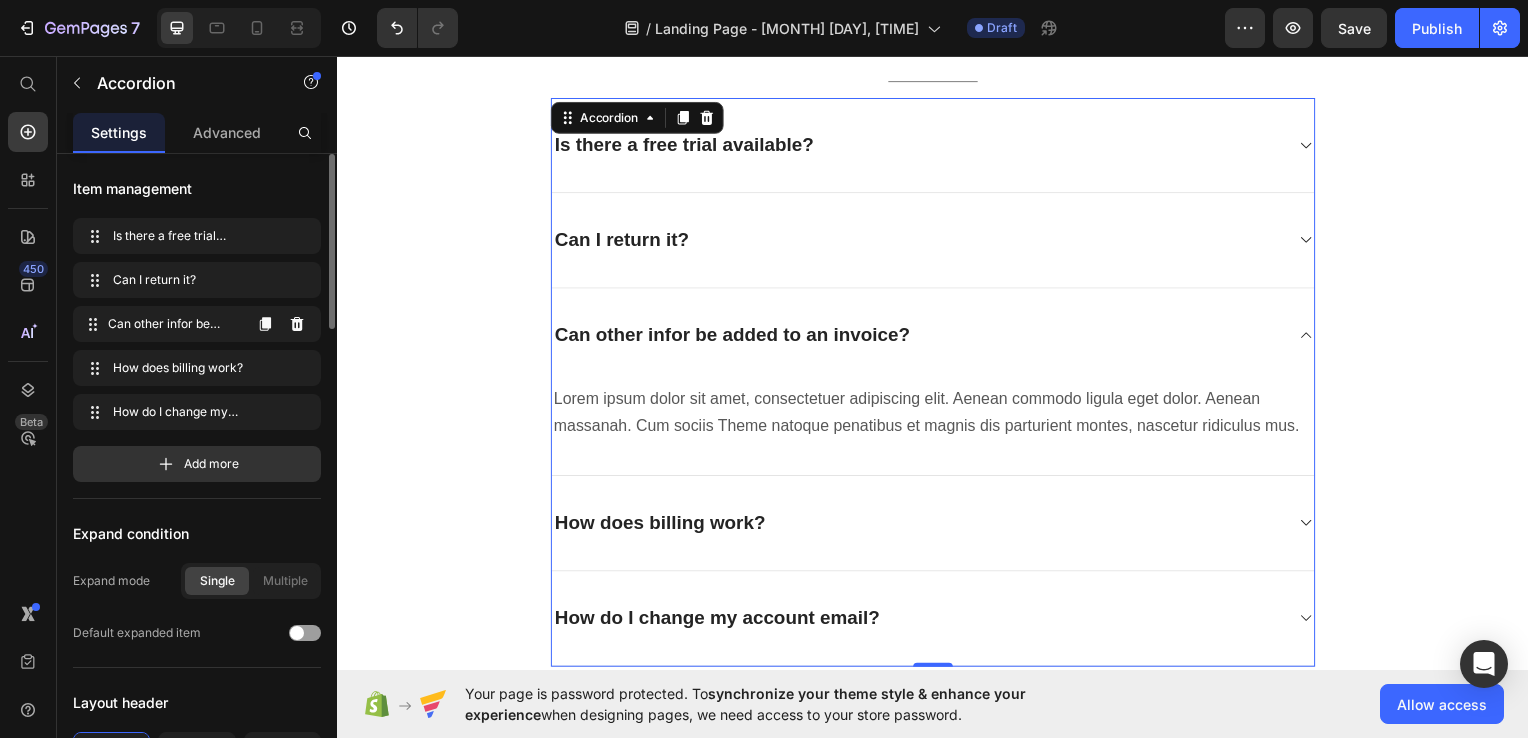 click 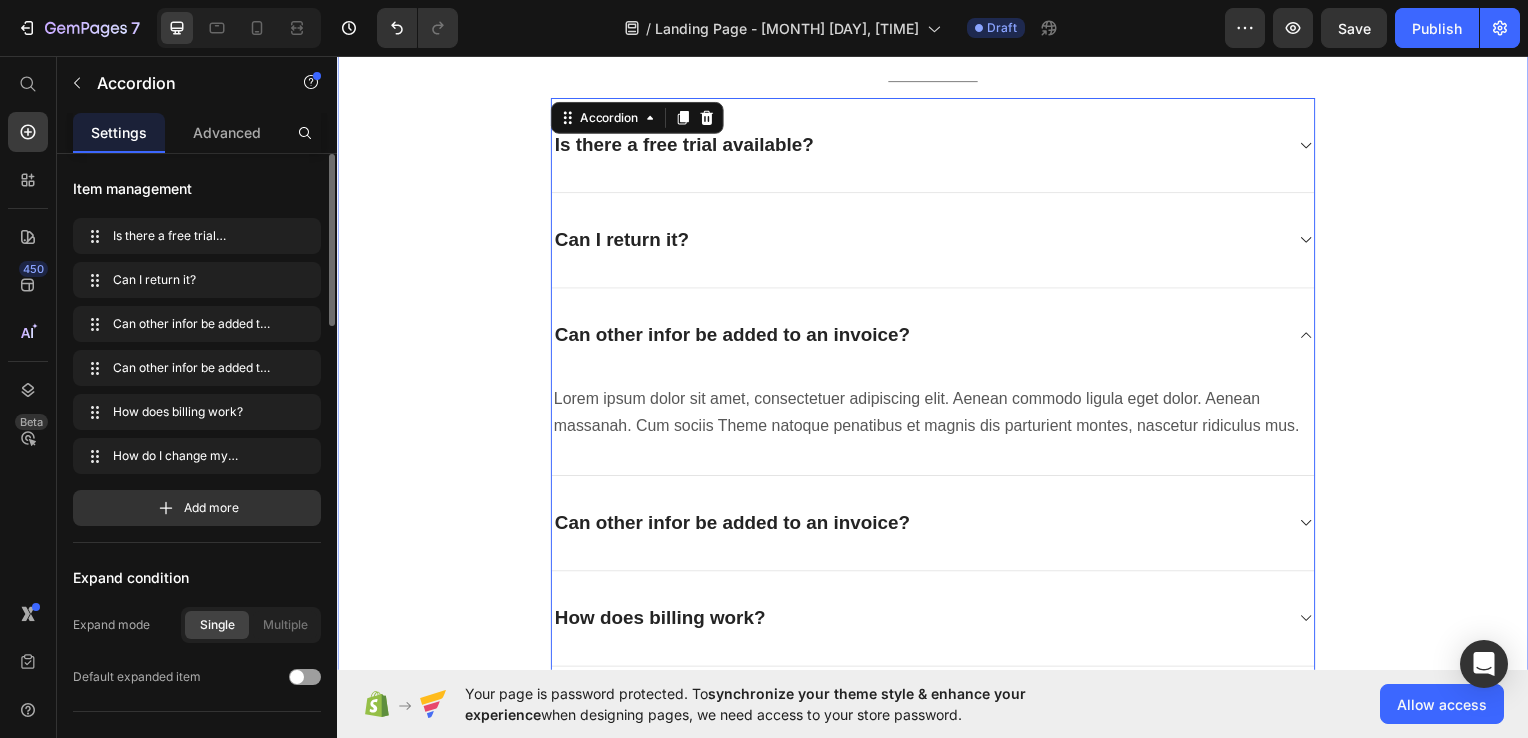 click on "Frequently asked questions Heading Have questions? We’re here to help Text block                Title Line
Is there a free trial available?
Can I return it?
Can other infor be added to an invoice? Lorem ipsum dolor sit amet, consectetuer adipiscing elit. Aenean commodo ligula eget dolor. Aenean massanah. Cum sociis Theme natoque penatibus et magnis dis parturient montes, nascetur ridiculus mus. Text block
Can other infor be added to an invoice?
How does billing work?
How do I change my account email? Accordion   0 Row" at bounding box center (937, 350) 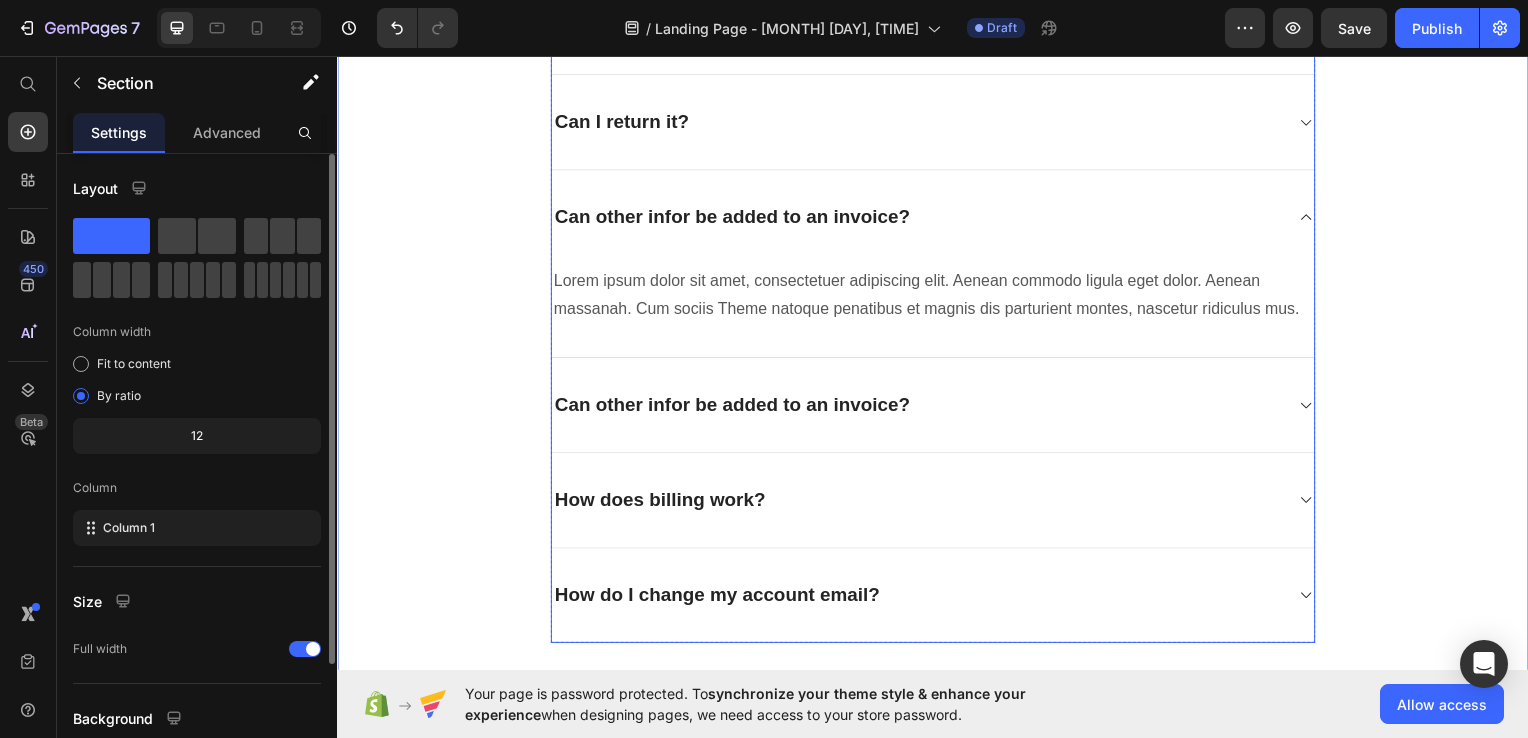 scroll, scrollTop: 4782, scrollLeft: 0, axis: vertical 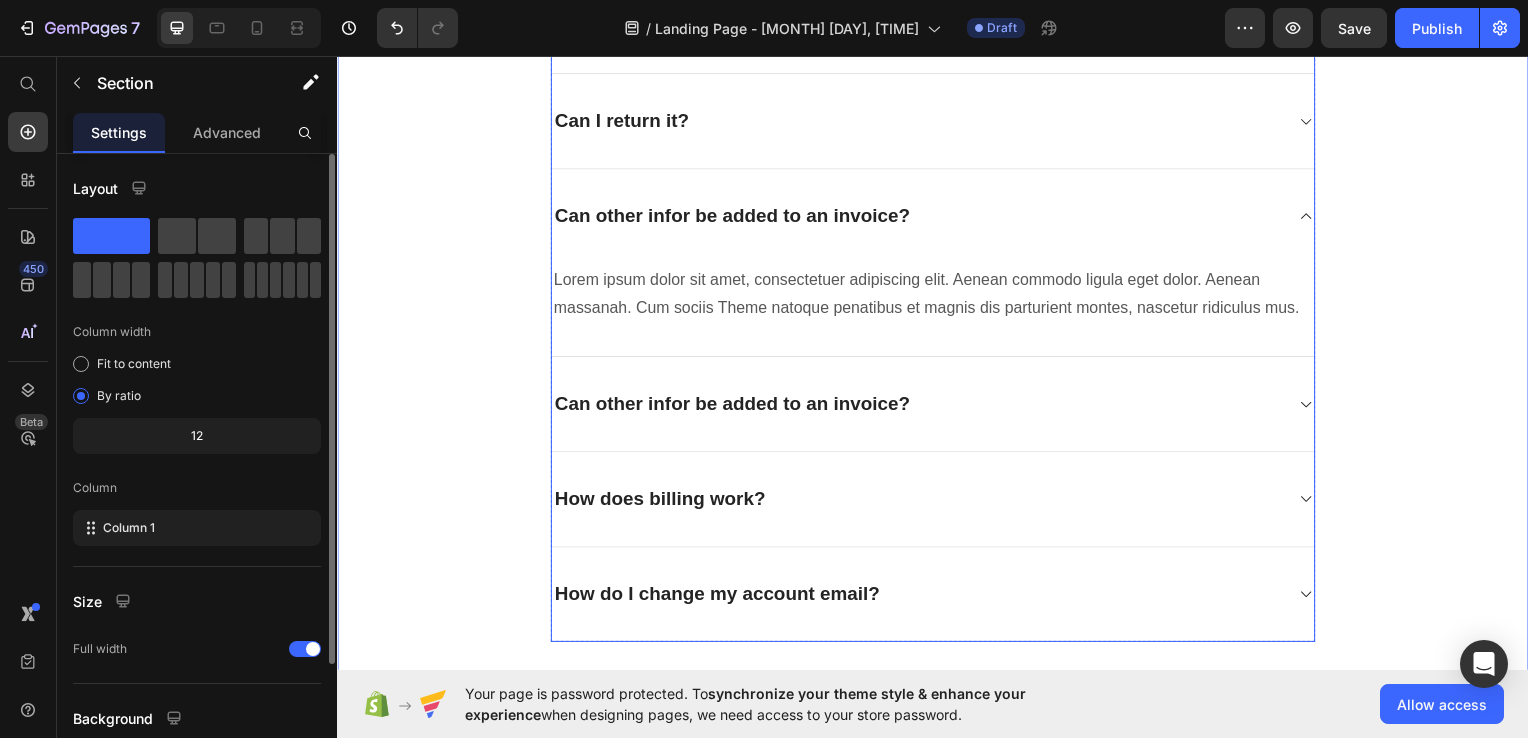 click on "Can other infor be added to an invoice?" at bounding box center (921, 406) 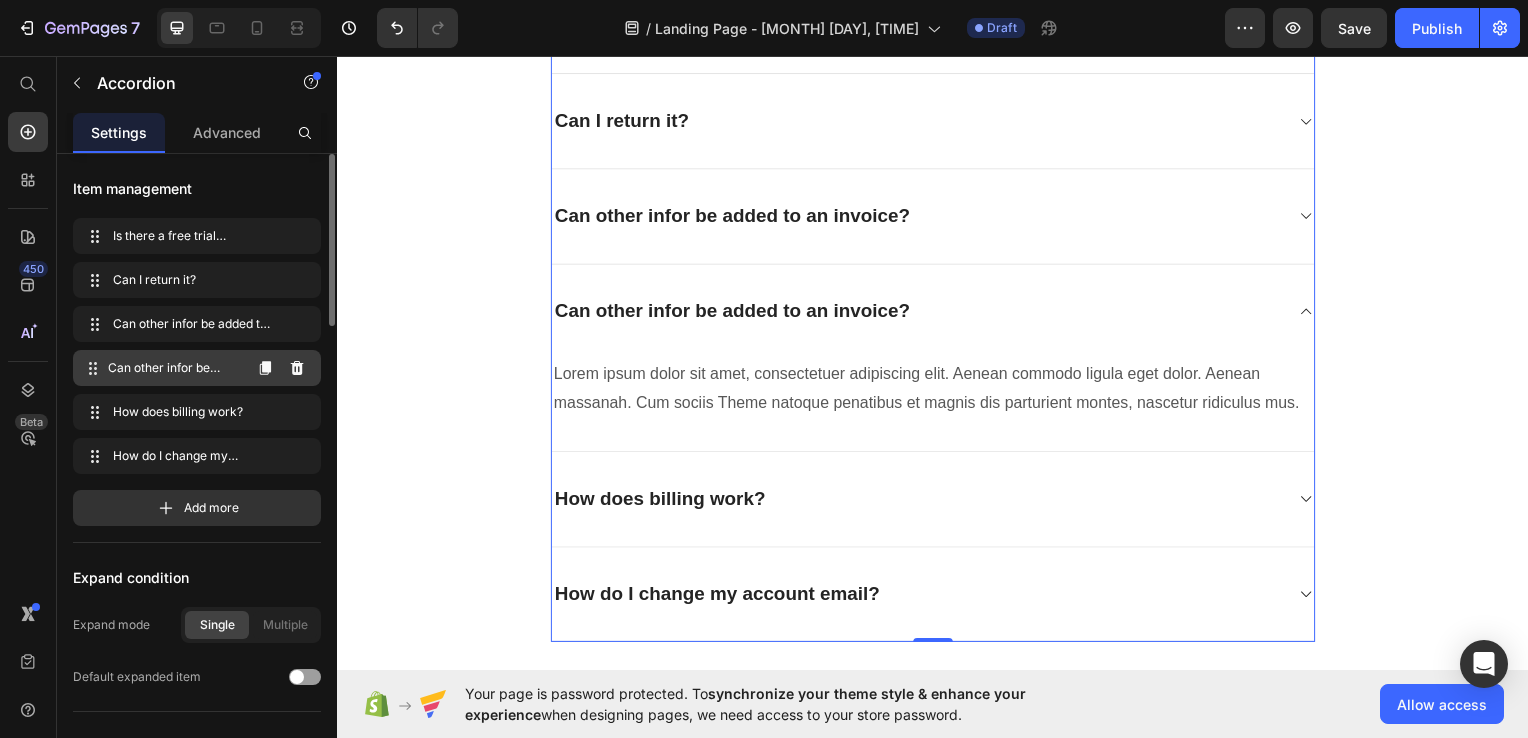 click on "Can other infor be added to an invoice? Can other infor be added to an invoice?" at bounding box center (161, 368) 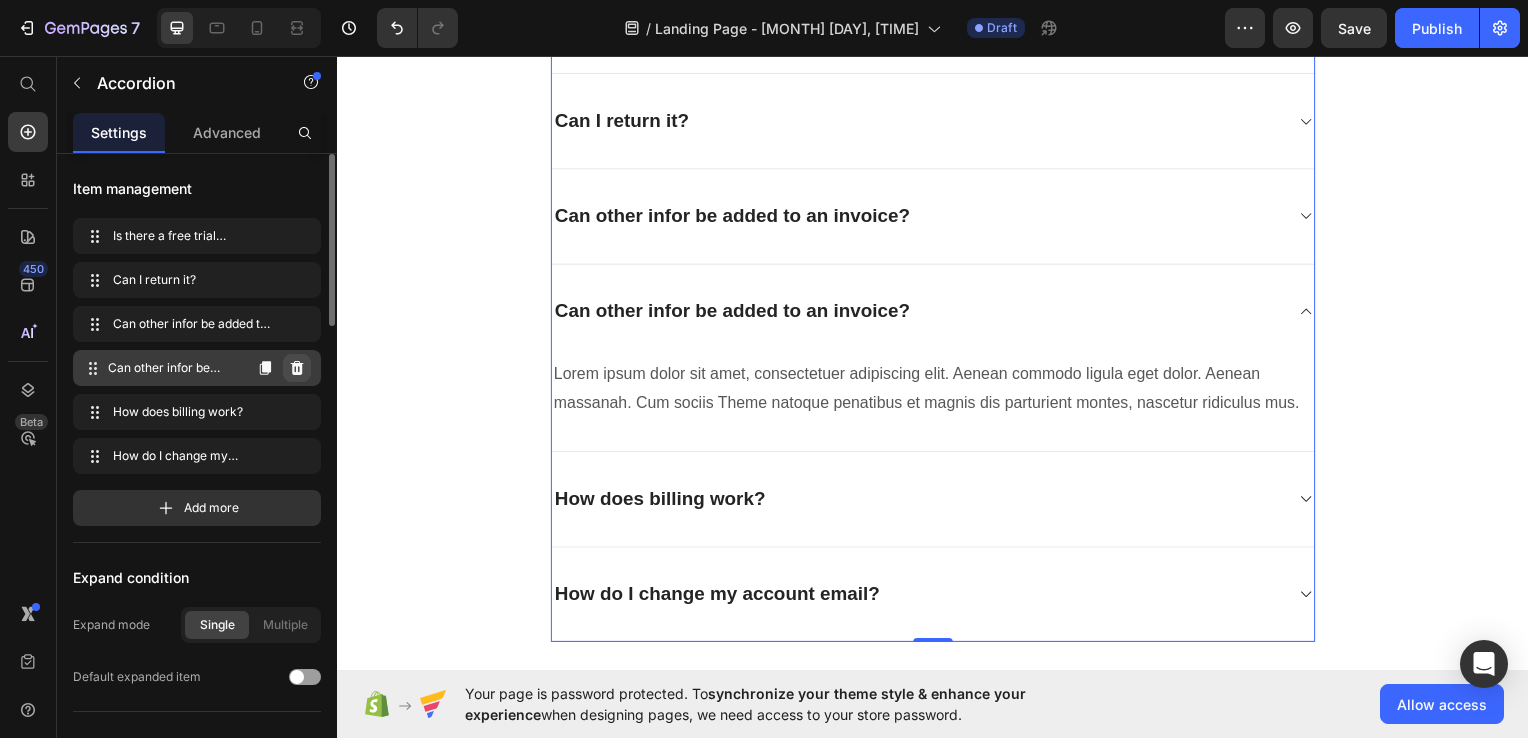 click 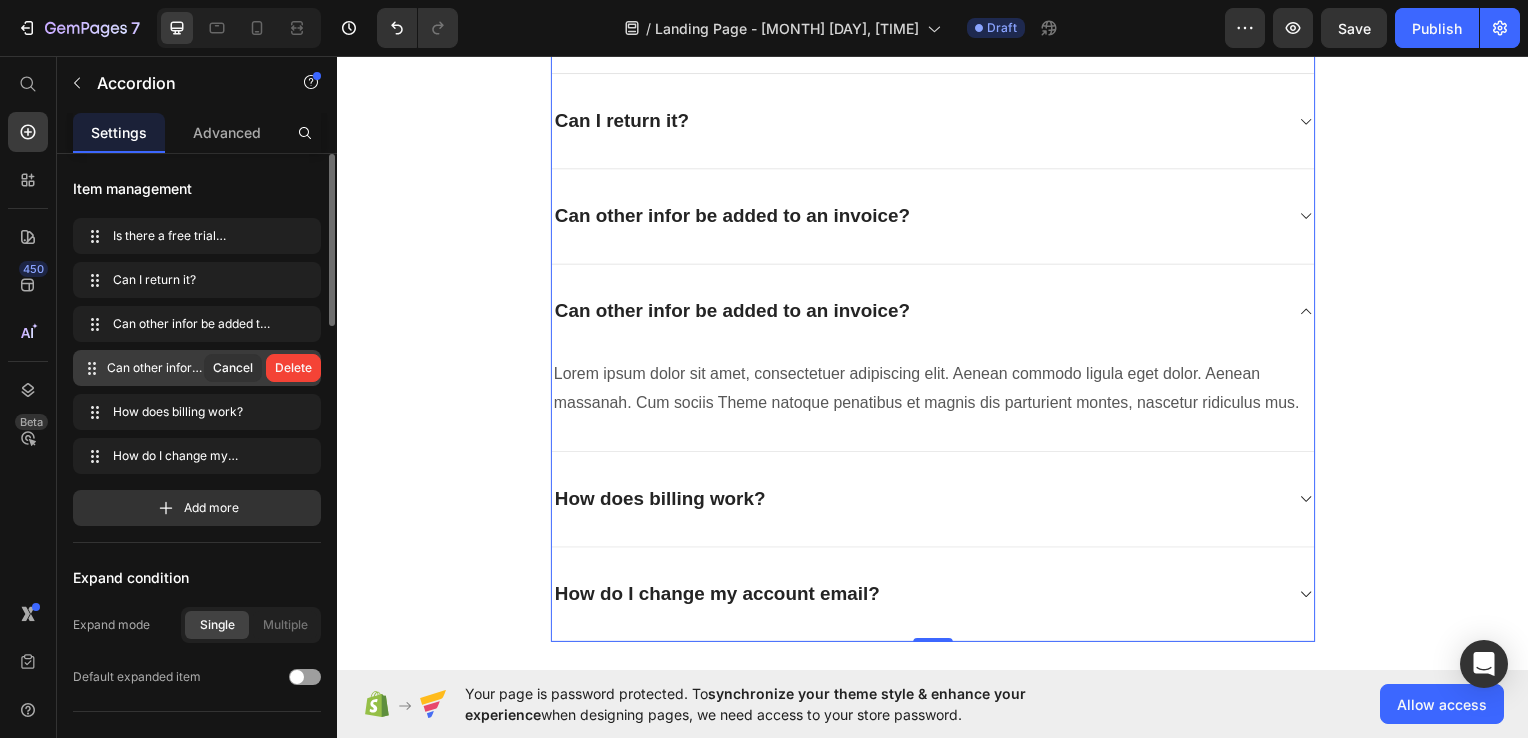 click on "Delete" at bounding box center [293, 368] 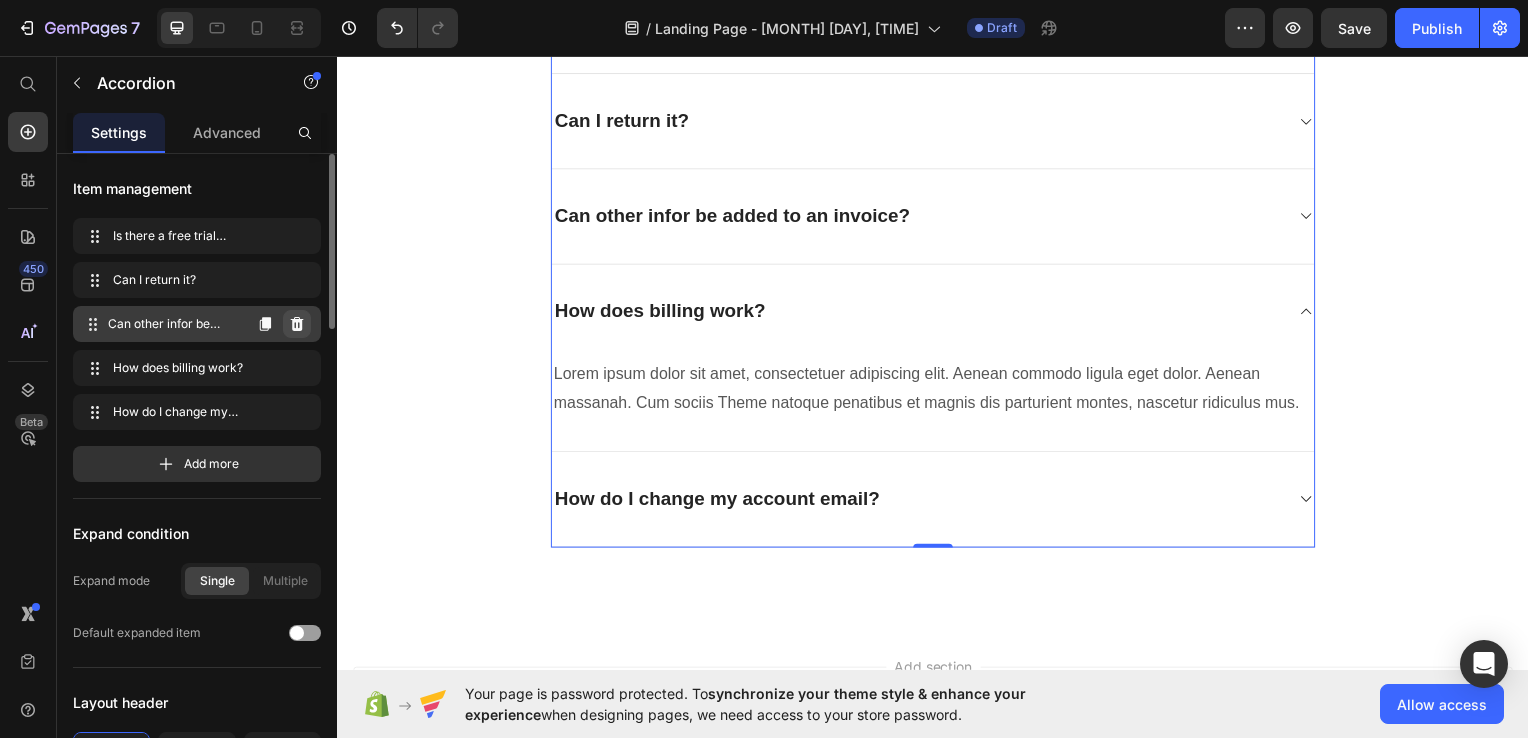 click 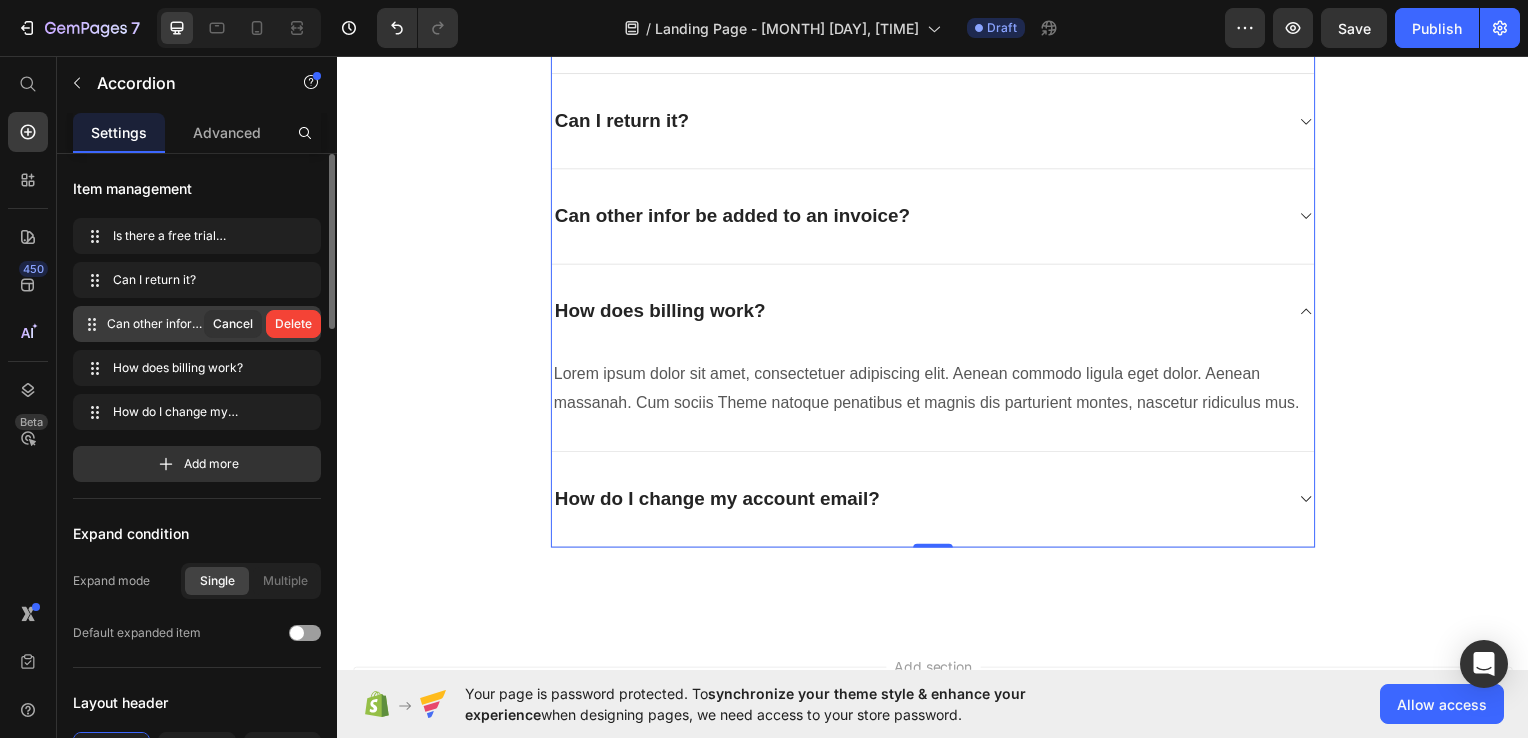 click on "Delete" at bounding box center (293, 324) 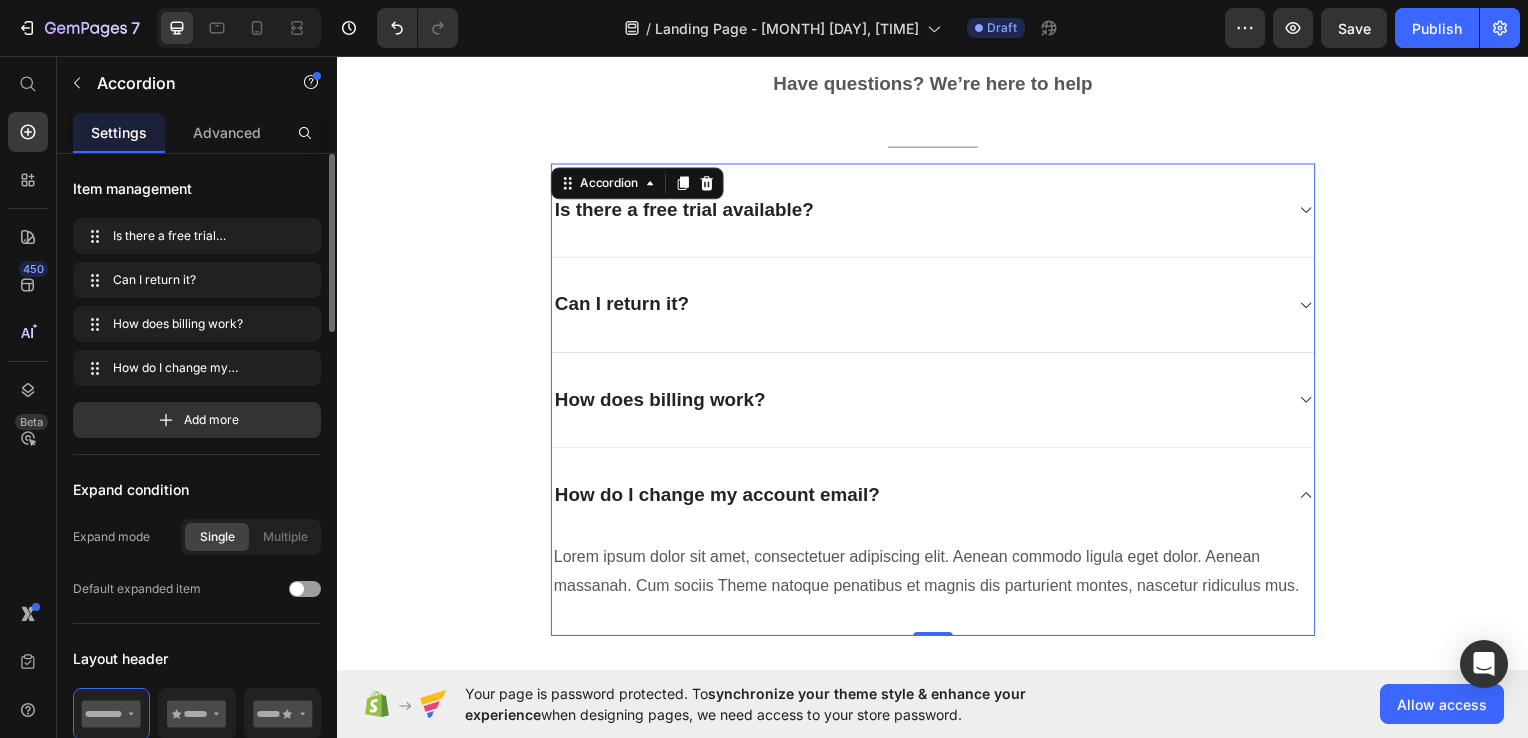 scroll, scrollTop: 4568, scrollLeft: 0, axis: vertical 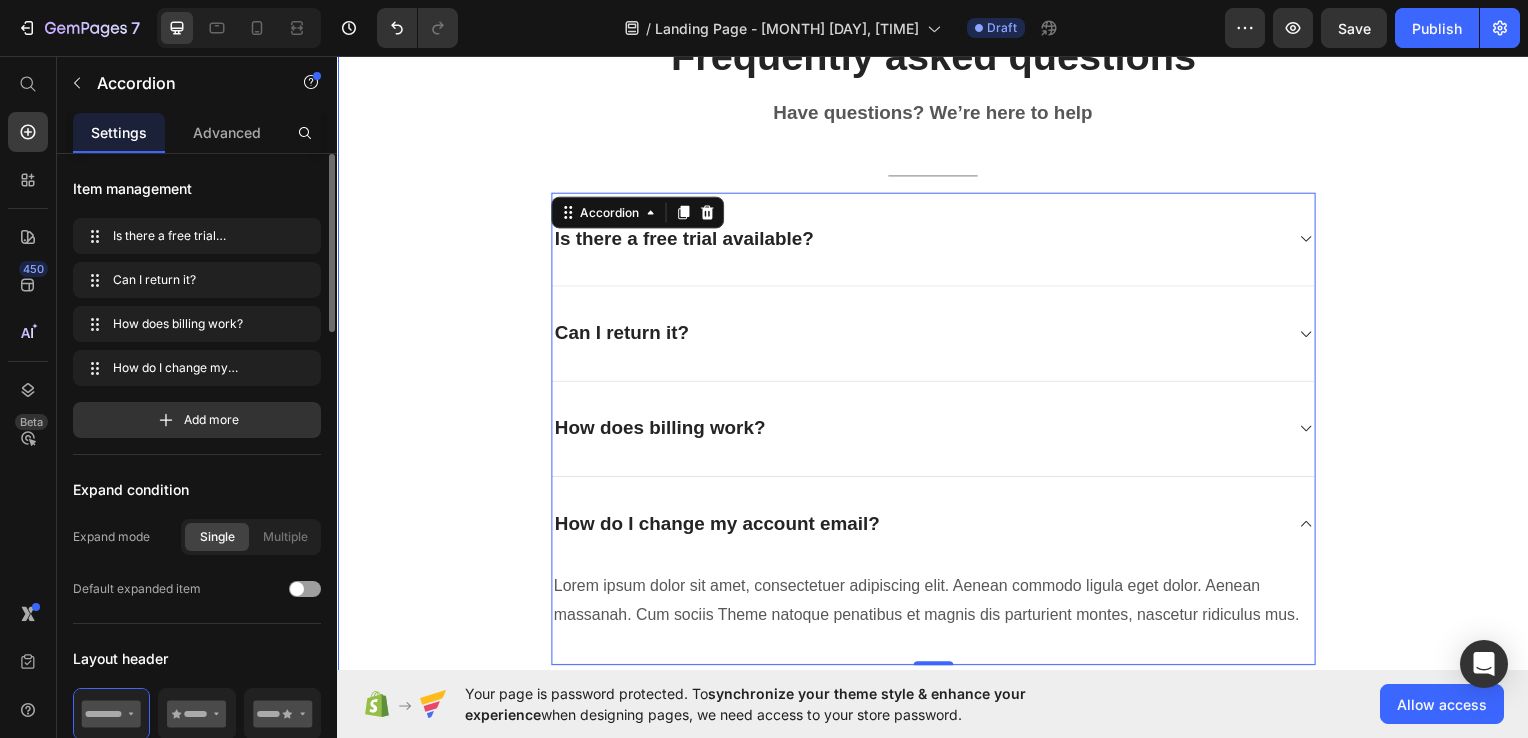 click on "Frequently asked questions Heading Have questions? We’re here to help Text block                Title Line
Is there a free trial available?
Can I return it?
How does billing work?
How do I change my account email? Lorem ipsum dolor sit amet, consectetuer adipiscing elit. Aenean commodo ligula eget dolor. Aenean massanah. Cum sociis Theme natoque penatibus et magnis dis parturient montes, nascetur ridiculus mus. Text block Accordion   0 Row" at bounding box center (937, 348) 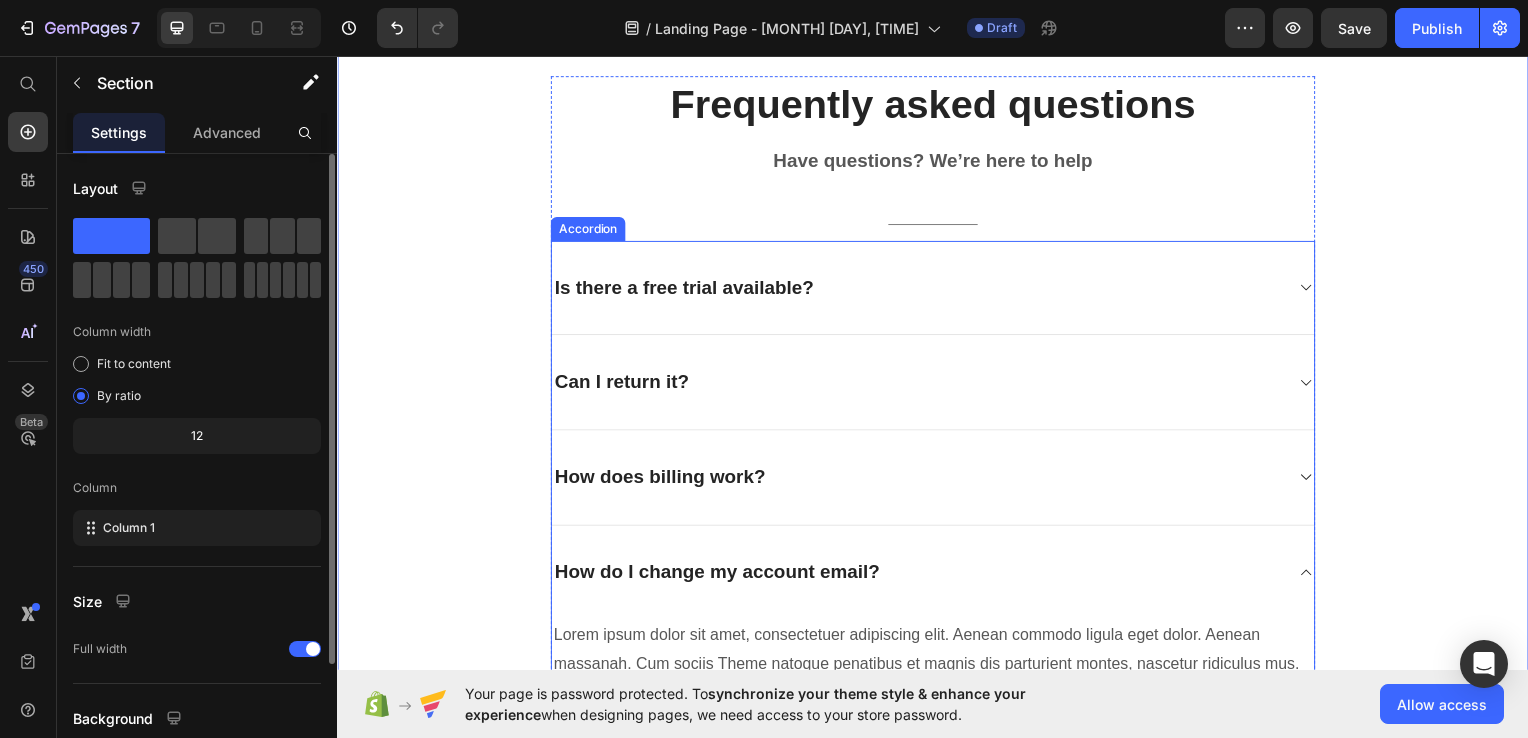 scroll, scrollTop: 4680, scrollLeft: 0, axis: vertical 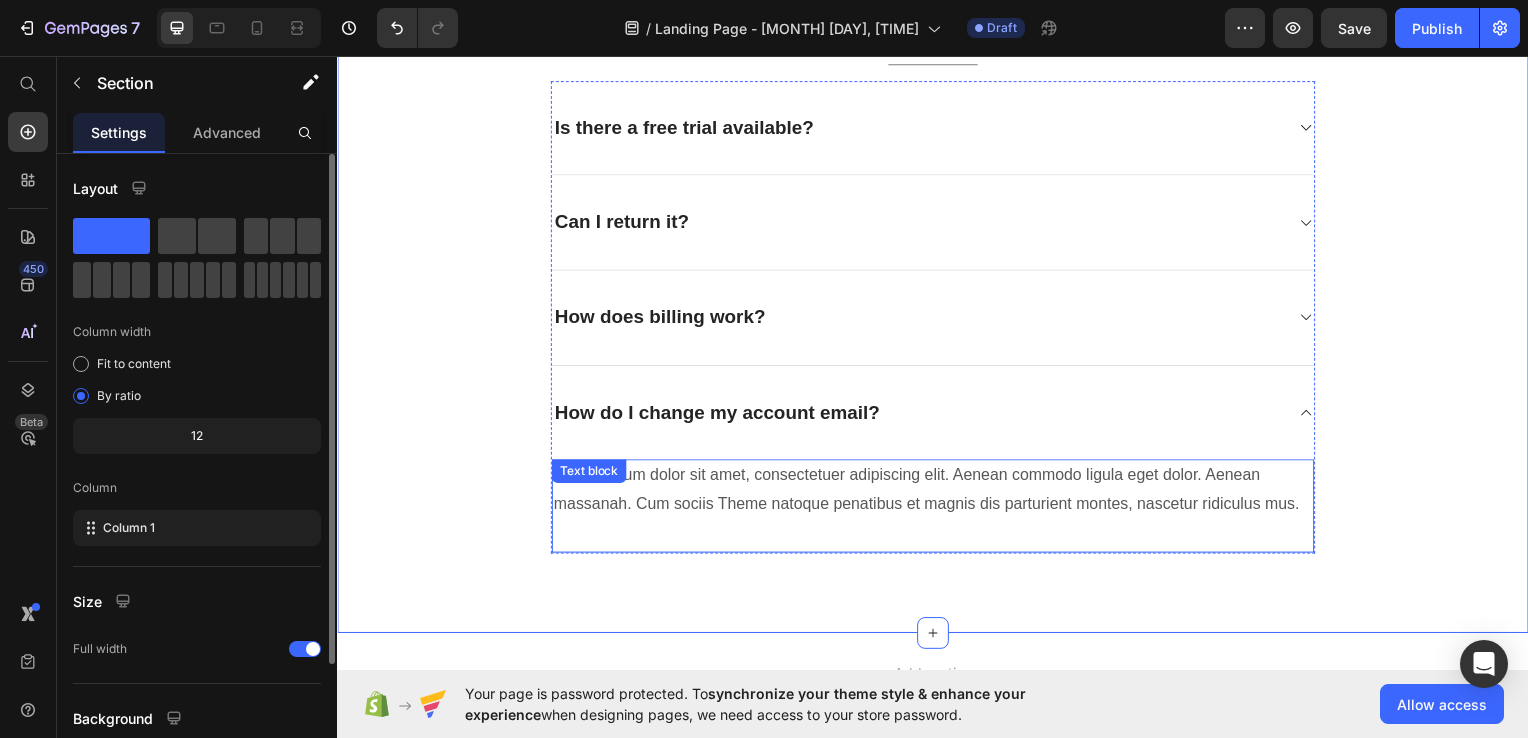 click on "Lorem ipsum dolor sit amet, consectetuer adipiscing elit. Aenean commodo ligula eget dolor. Aenean massanah. Cum sociis Theme natoque penatibus et magnis dis parturient montes, nascetur ridiculus mus." at bounding box center (937, 493) 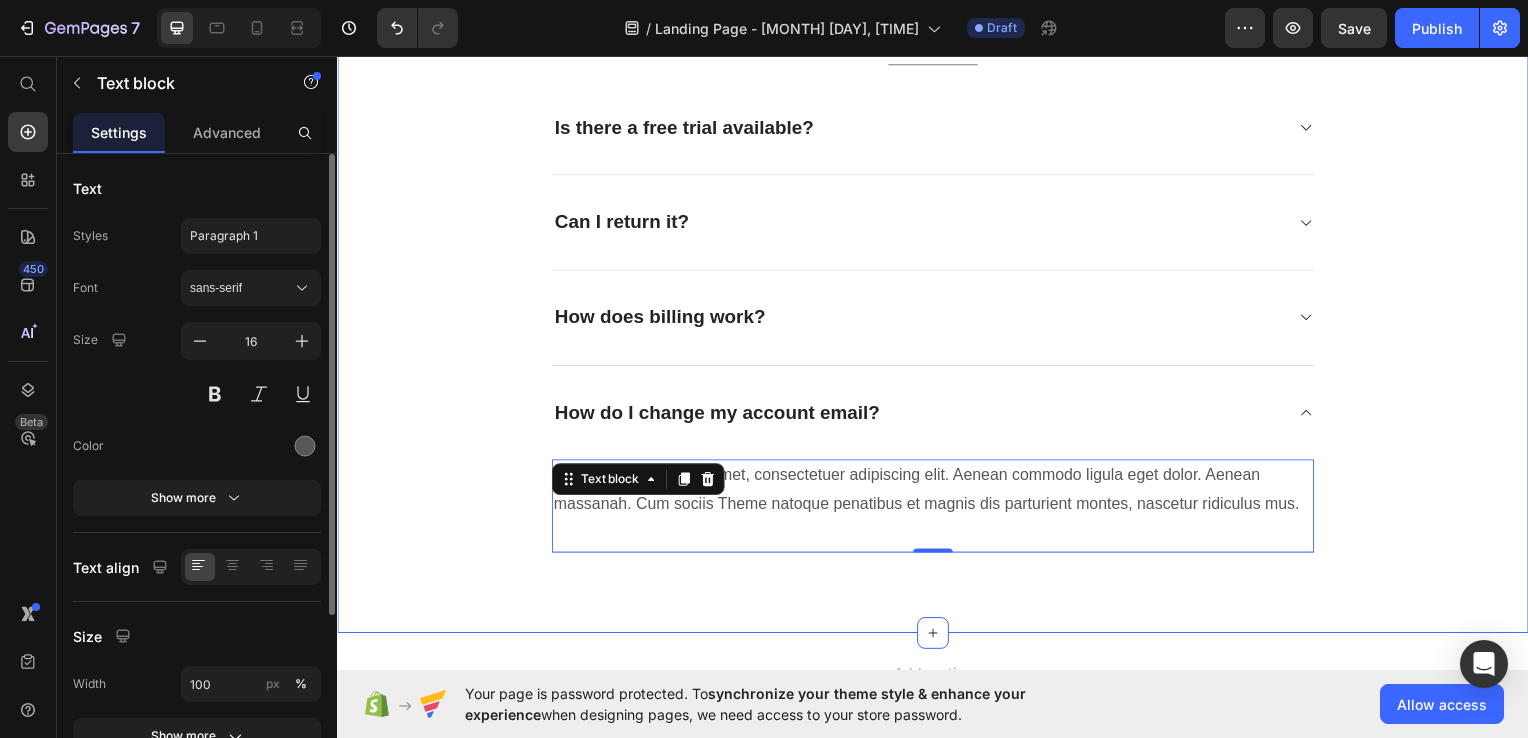 click on "Frequently asked questions Heading Have questions? We’re here to help Text block                Title Line
Is there a free trial available?
Can I return it?
How does billing work?
How do I change my account email? Lorem ipsum dolor sit amet, consectetuer adipiscing elit. Aenean commodo ligula eget dolor. Aenean massanah. Cum sociis Theme natoque penatibus et magnis dis parturient montes, nascetur ridiculus mus. Text block   0 Accordion Row Section 7" at bounding box center [937, 236] 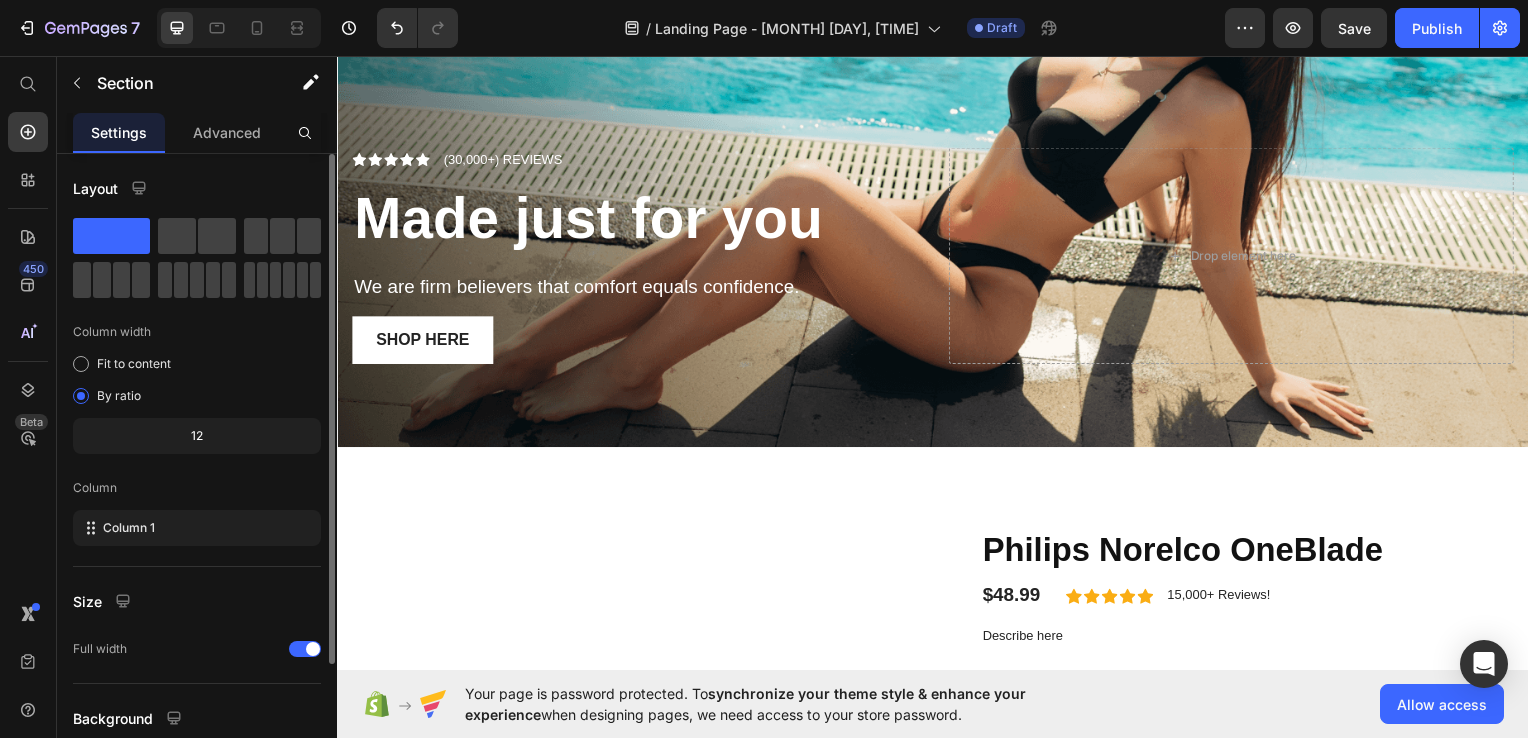 scroll, scrollTop: 0, scrollLeft: 0, axis: both 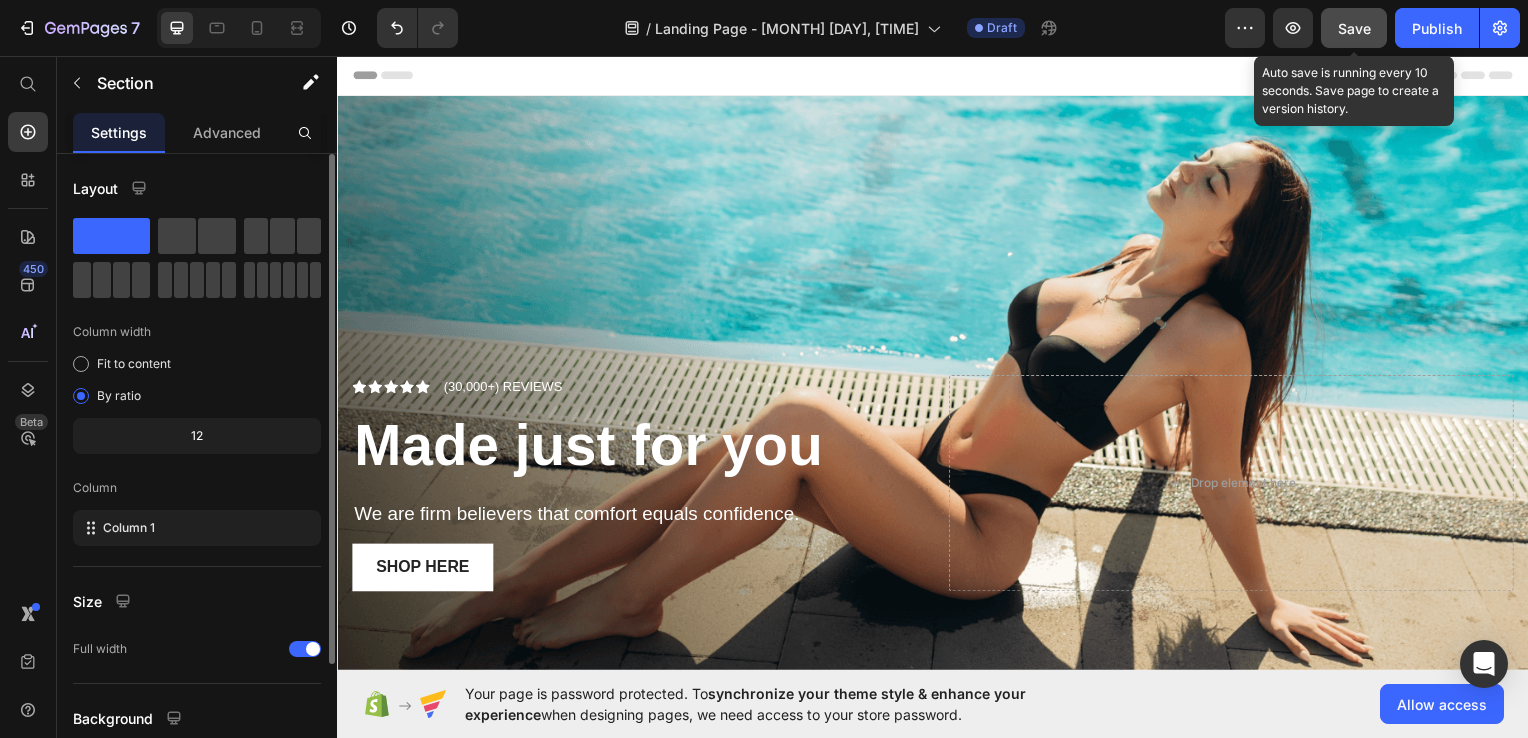 click on "Save" 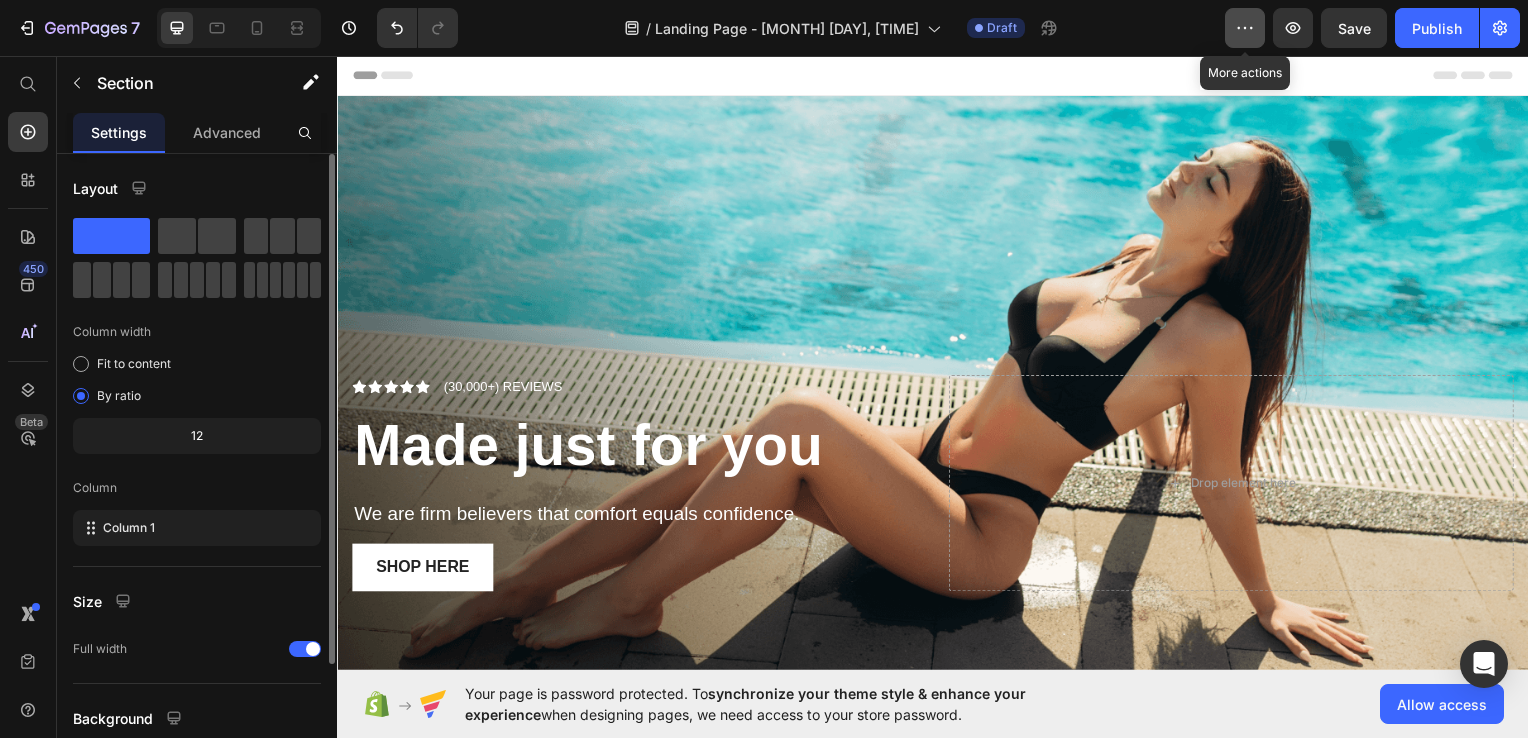 click 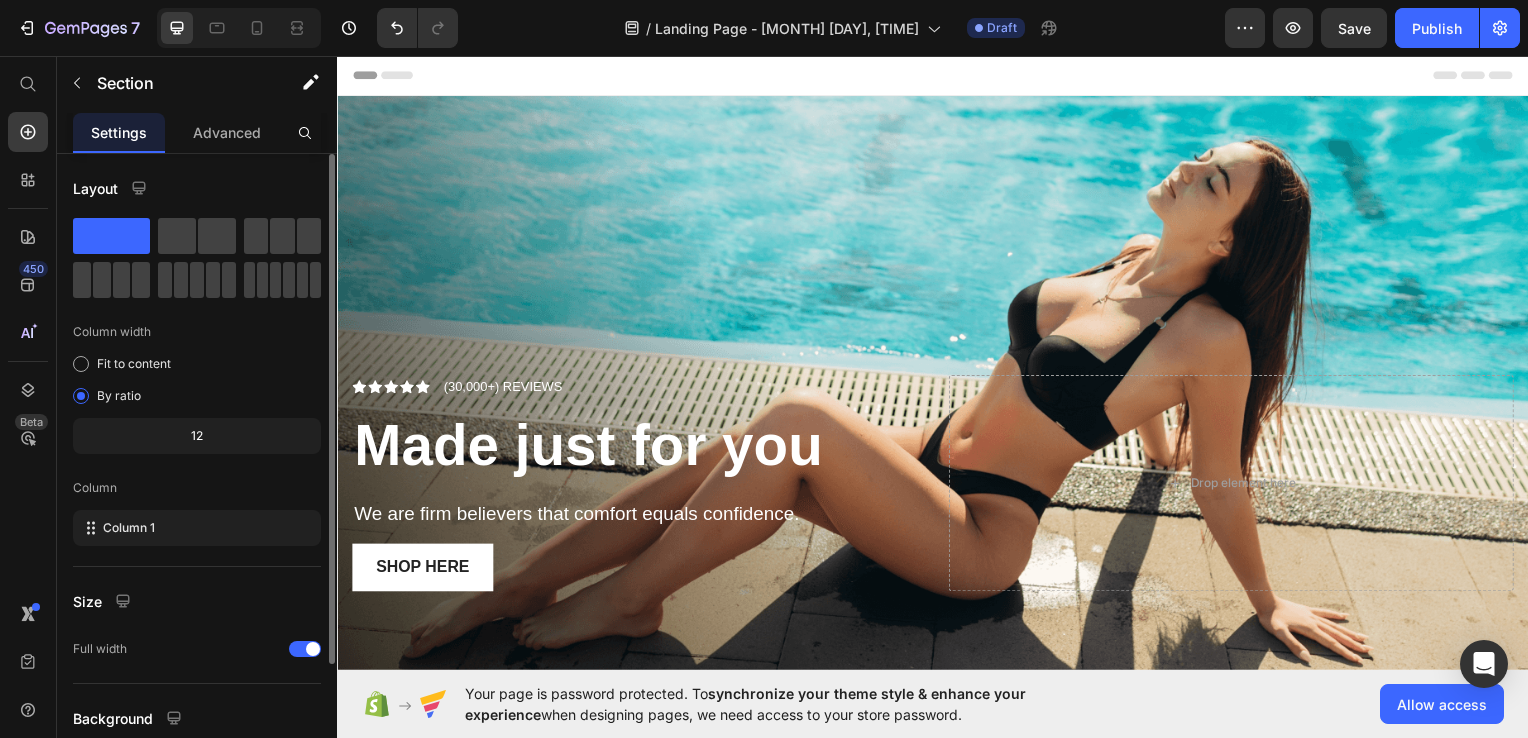 click on "/  Landing Page - Jul 12, 07:35:21 Draft" 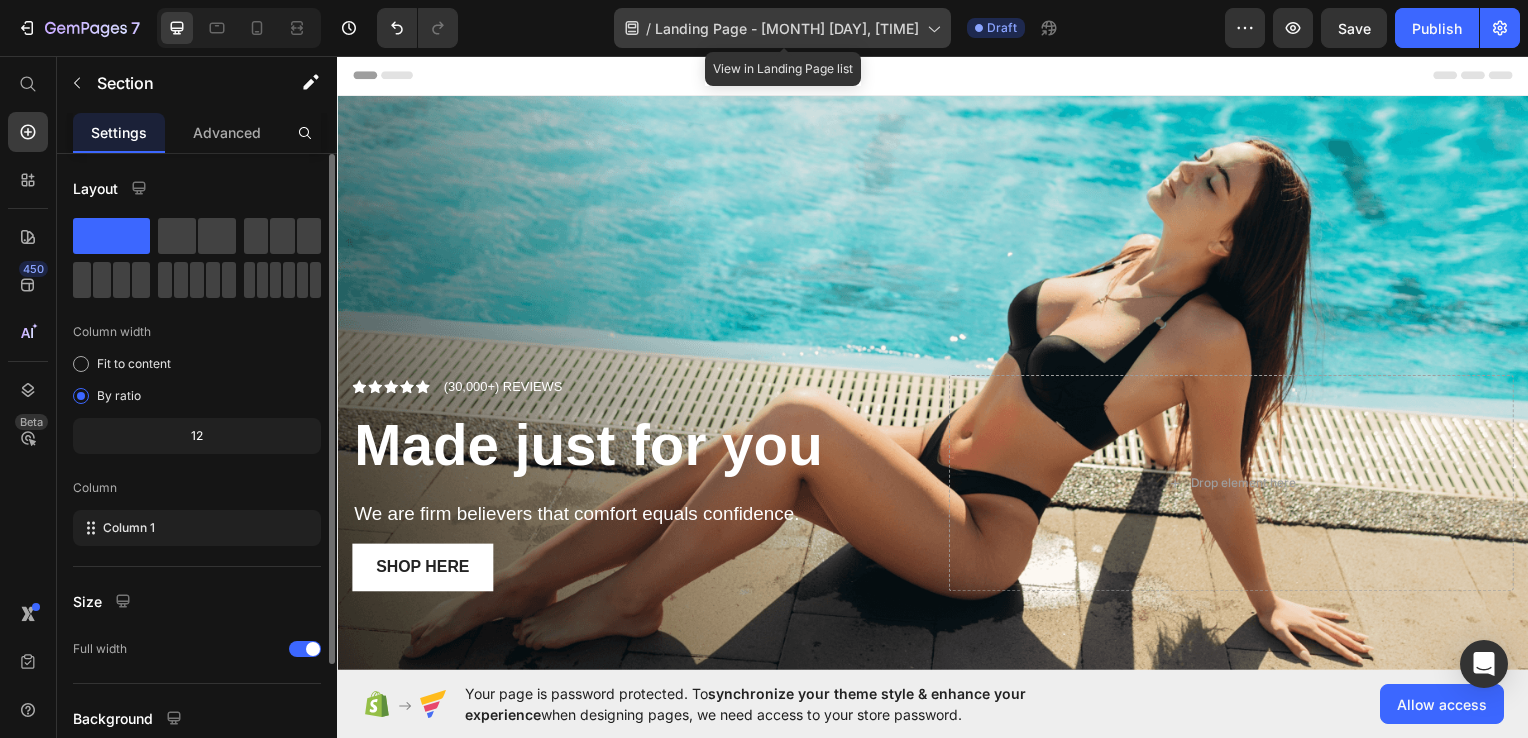 click on "Landing Page - [DATE], [TIME]" at bounding box center [787, 28] 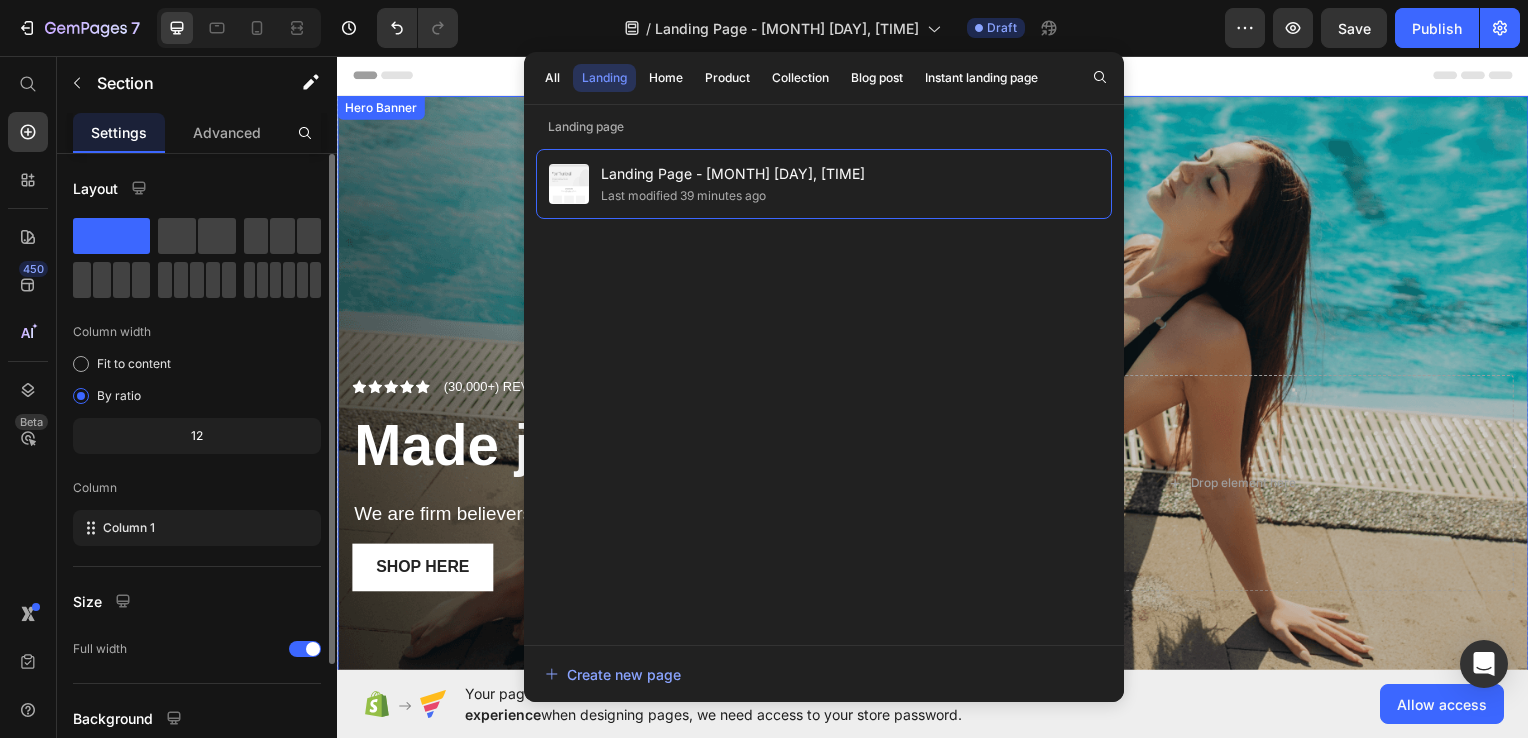 click at bounding box center (937, 387) 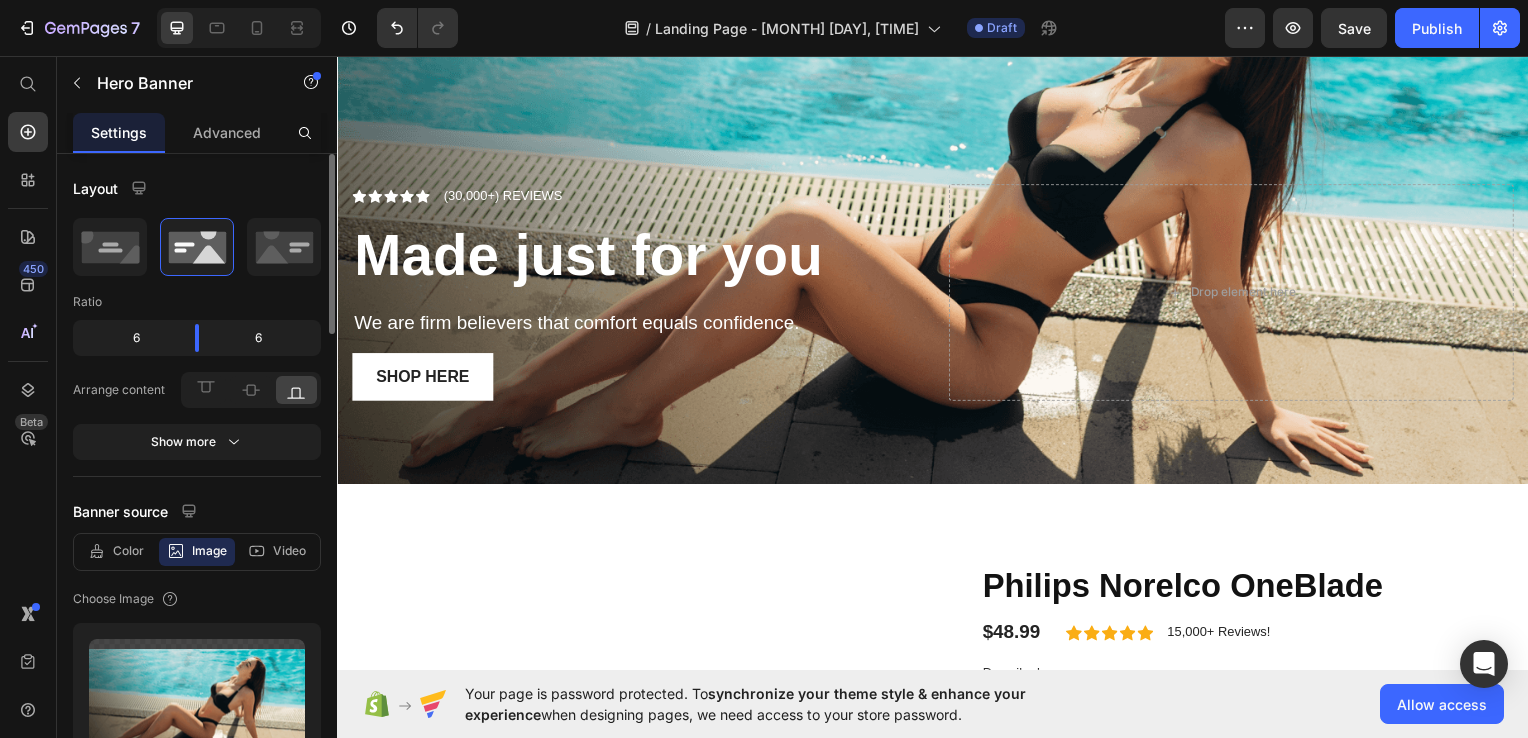 scroll, scrollTop: 0, scrollLeft: 0, axis: both 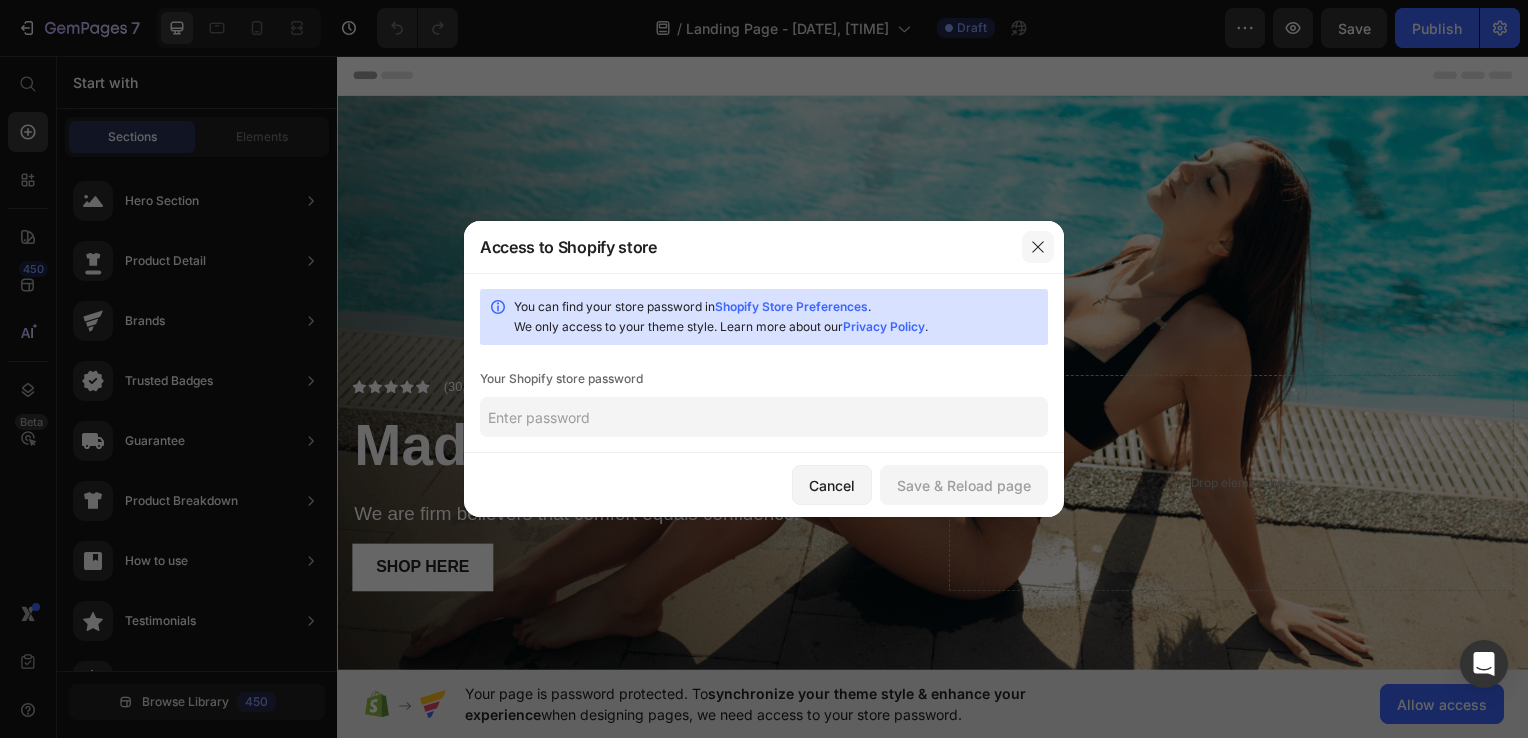 click 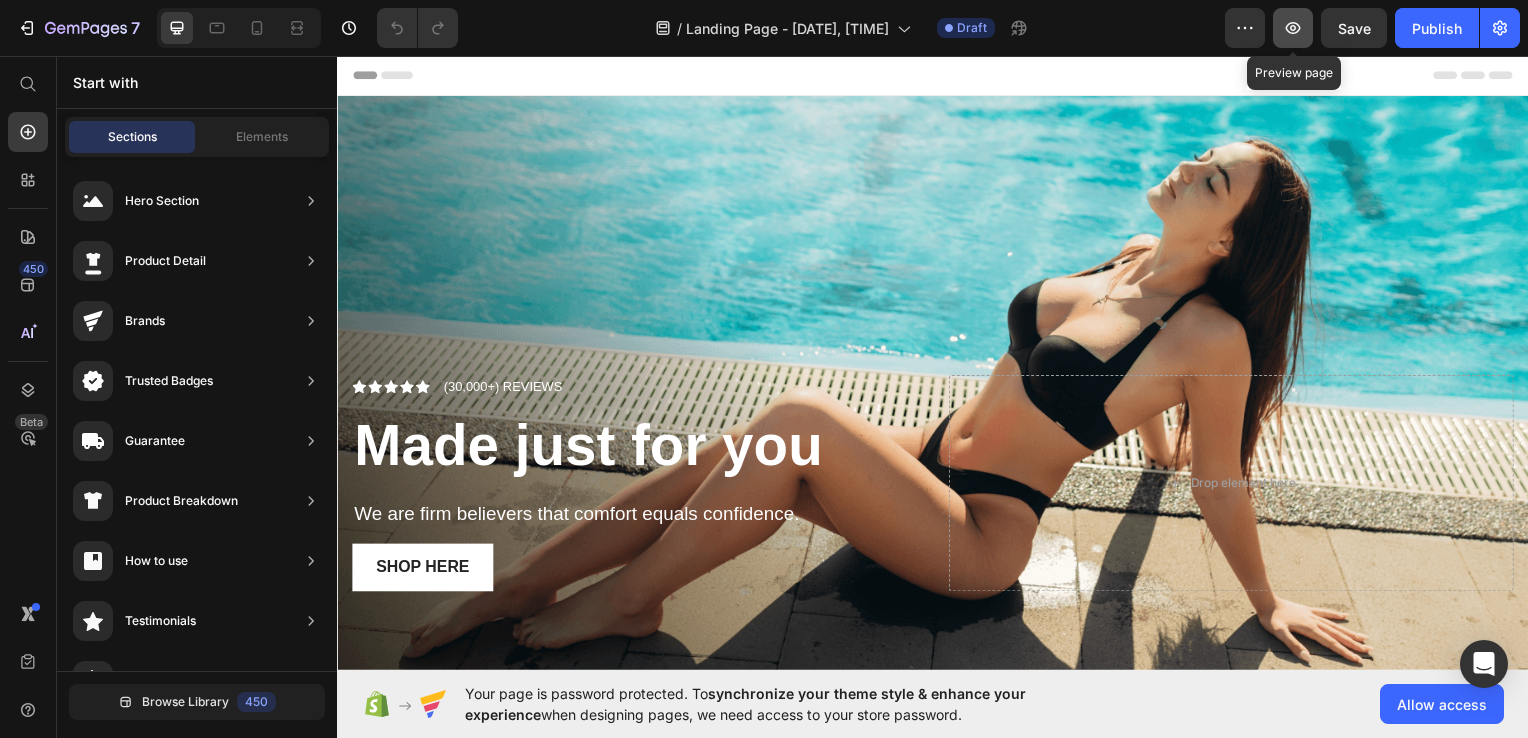 click 